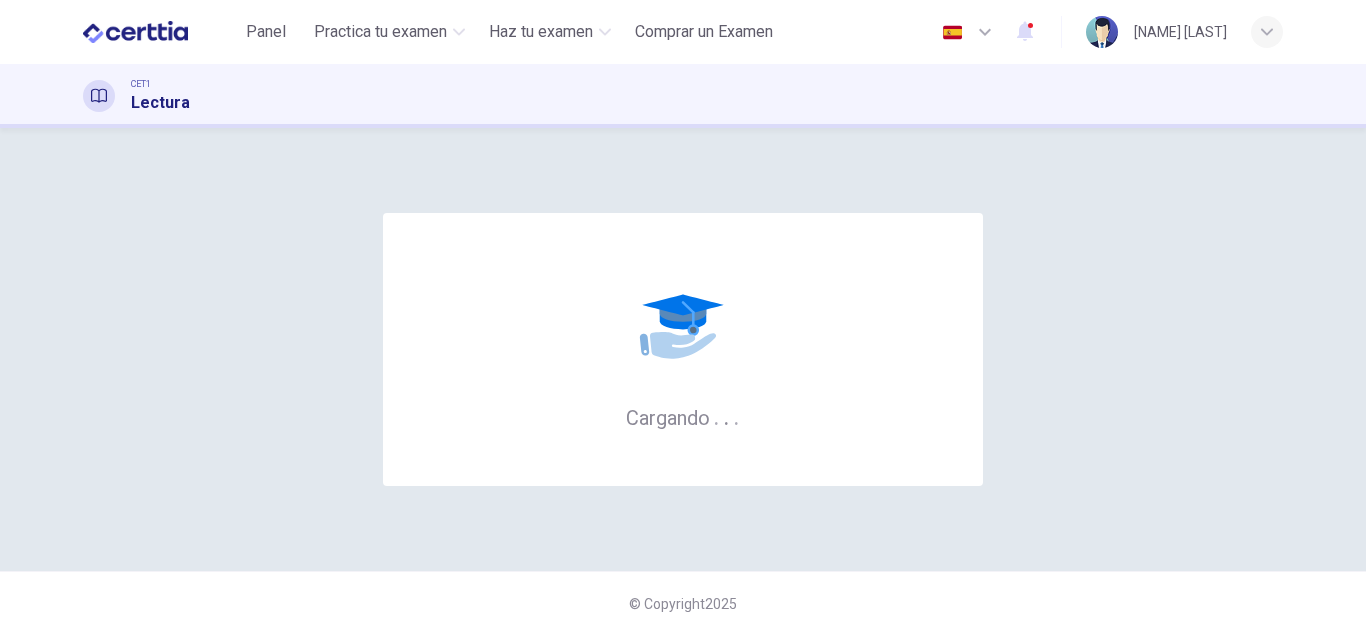 scroll, scrollTop: 0, scrollLeft: 0, axis: both 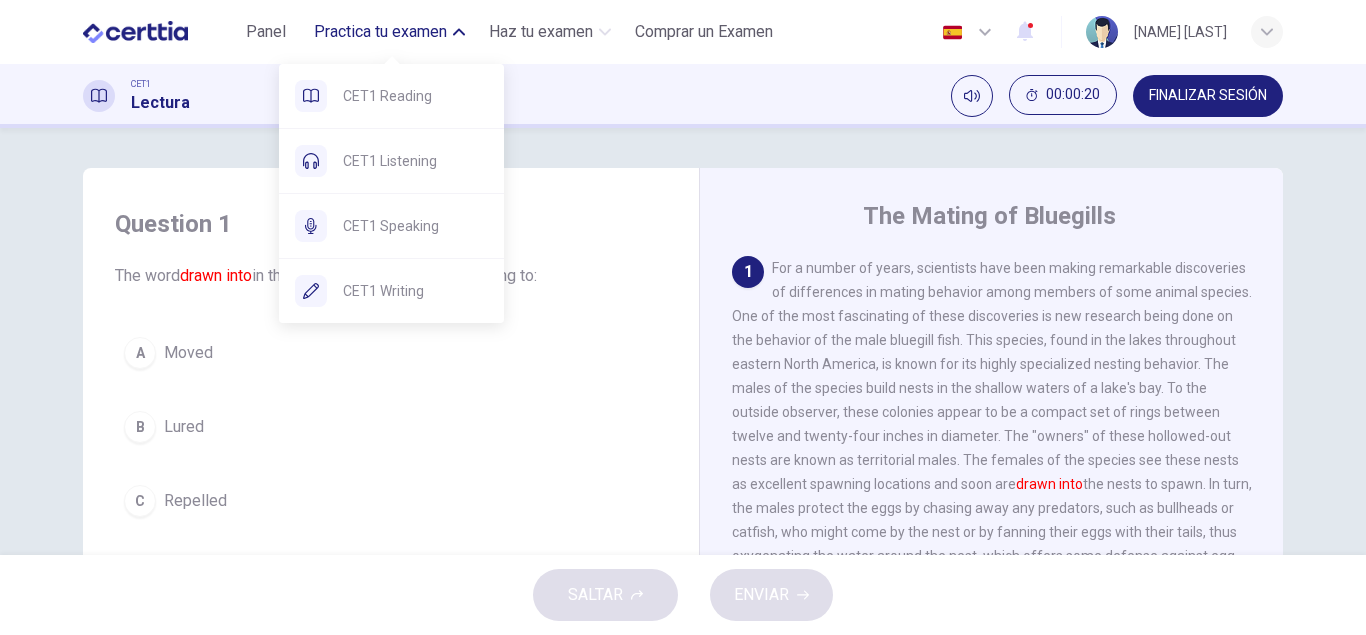 click 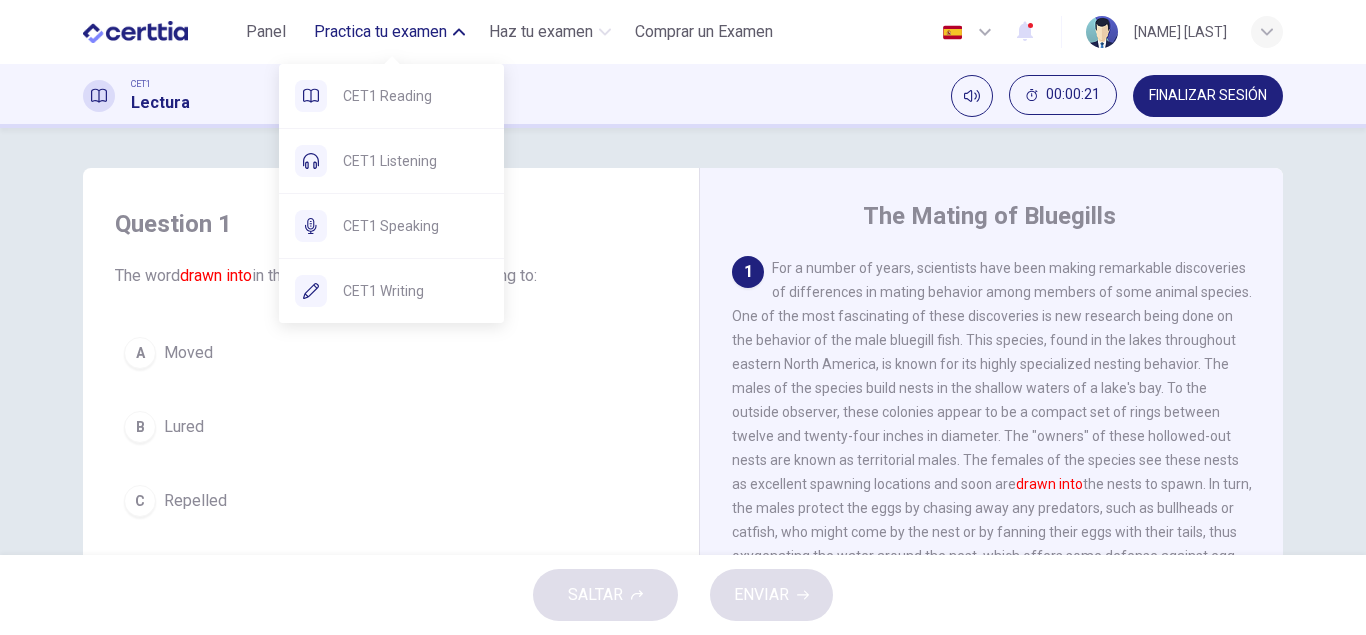 click on "Practica tu examen" at bounding box center [380, 32] 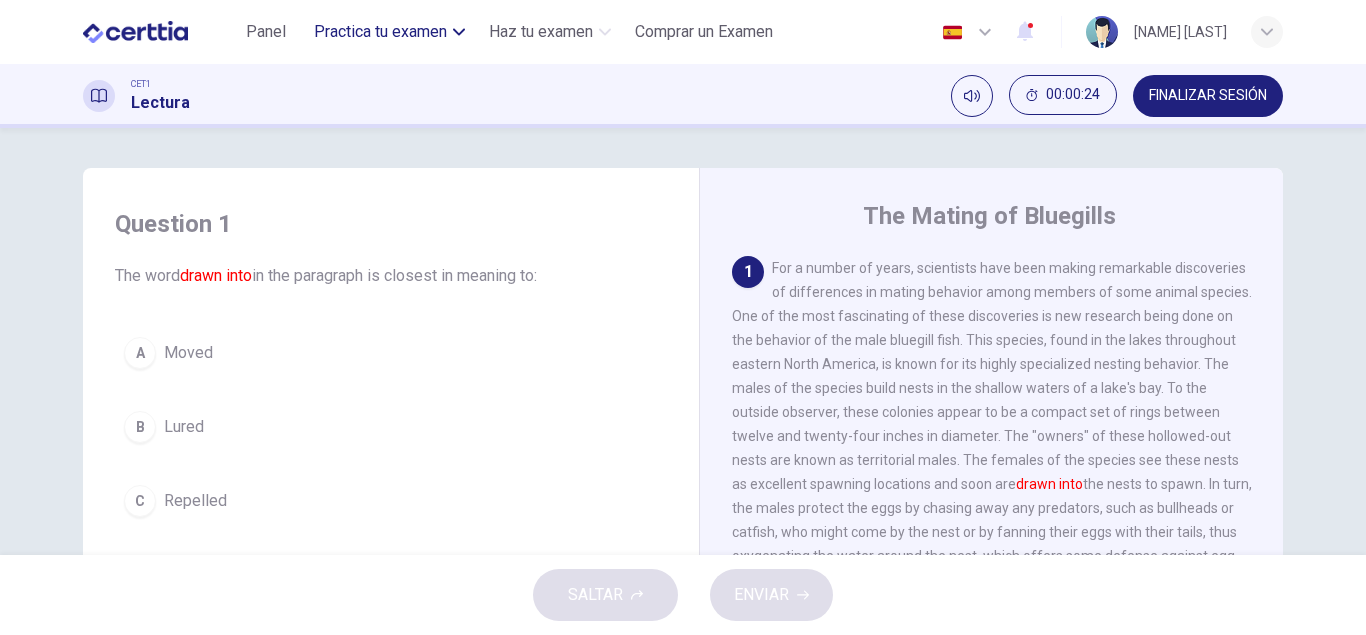 click on "Practica tu examen" at bounding box center [380, 32] 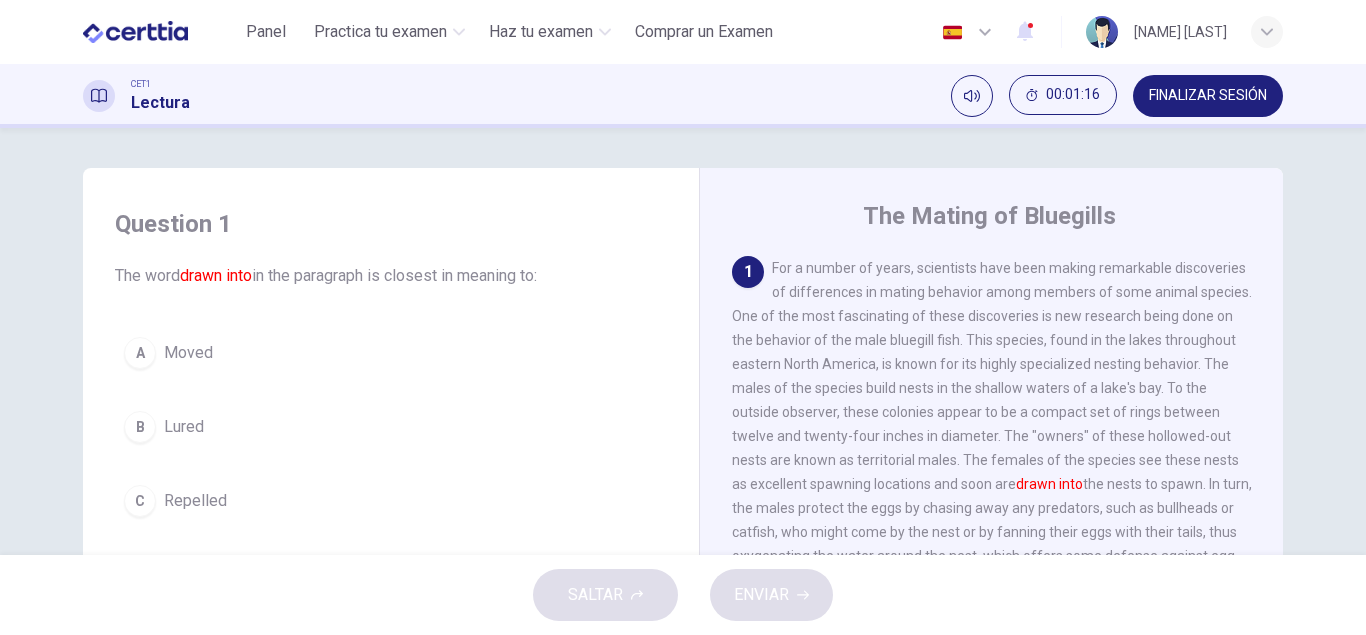 scroll, scrollTop: 114, scrollLeft: 0, axis: vertical 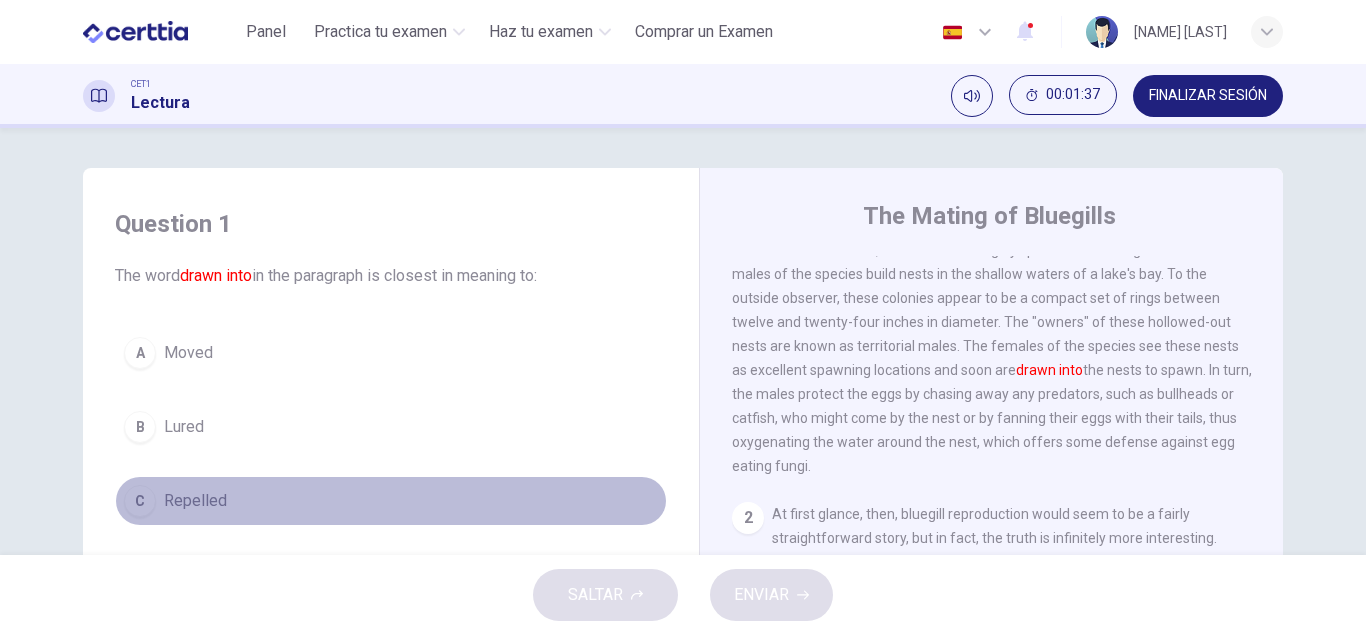 click on "C" at bounding box center [140, 501] 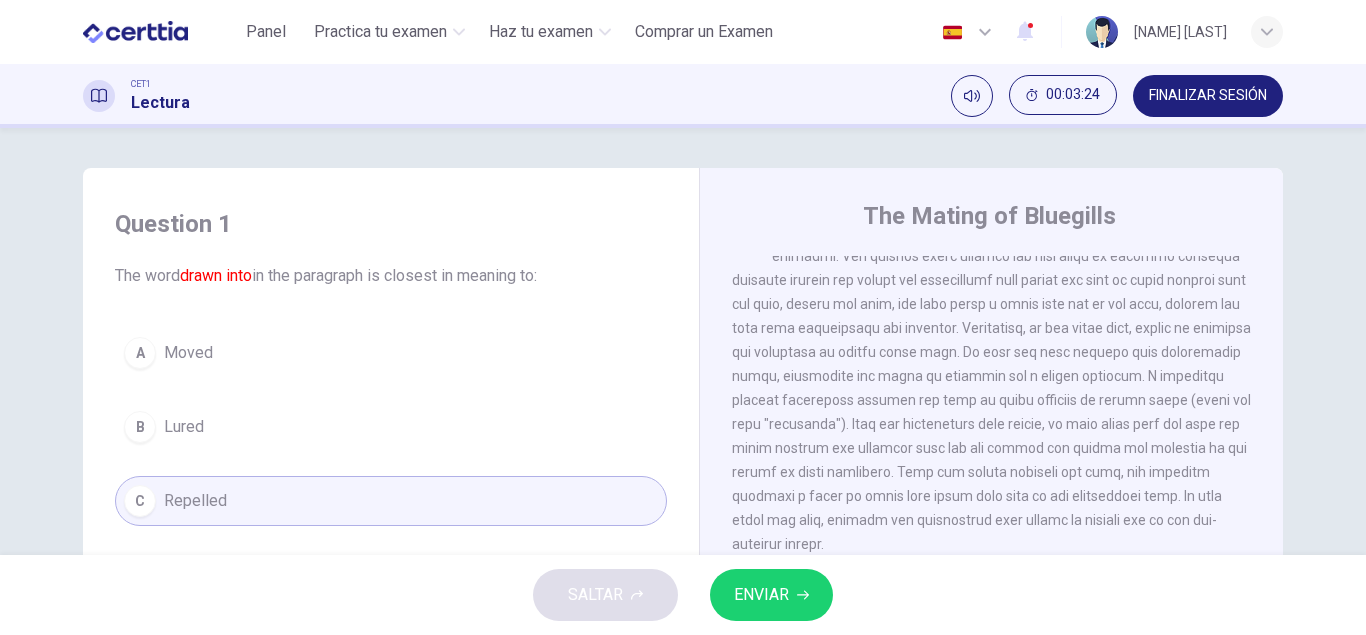 scroll, scrollTop: 1012, scrollLeft: 0, axis: vertical 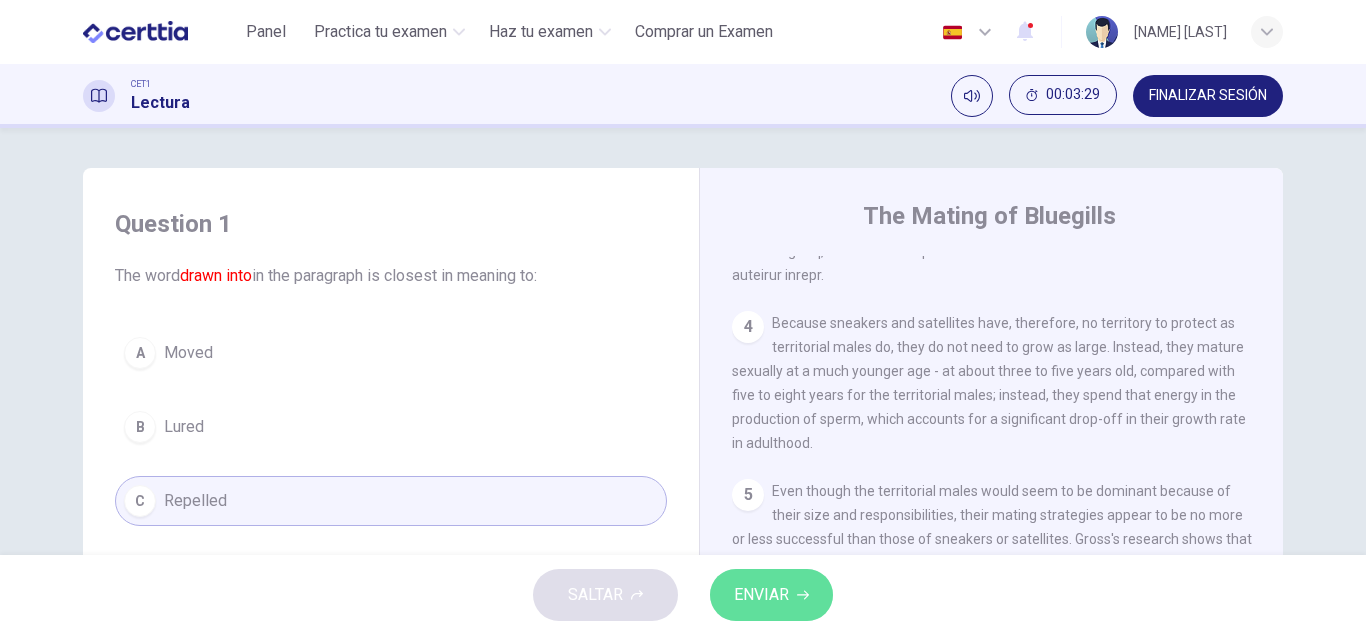 click on "ENVIAR" at bounding box center (761, 595) 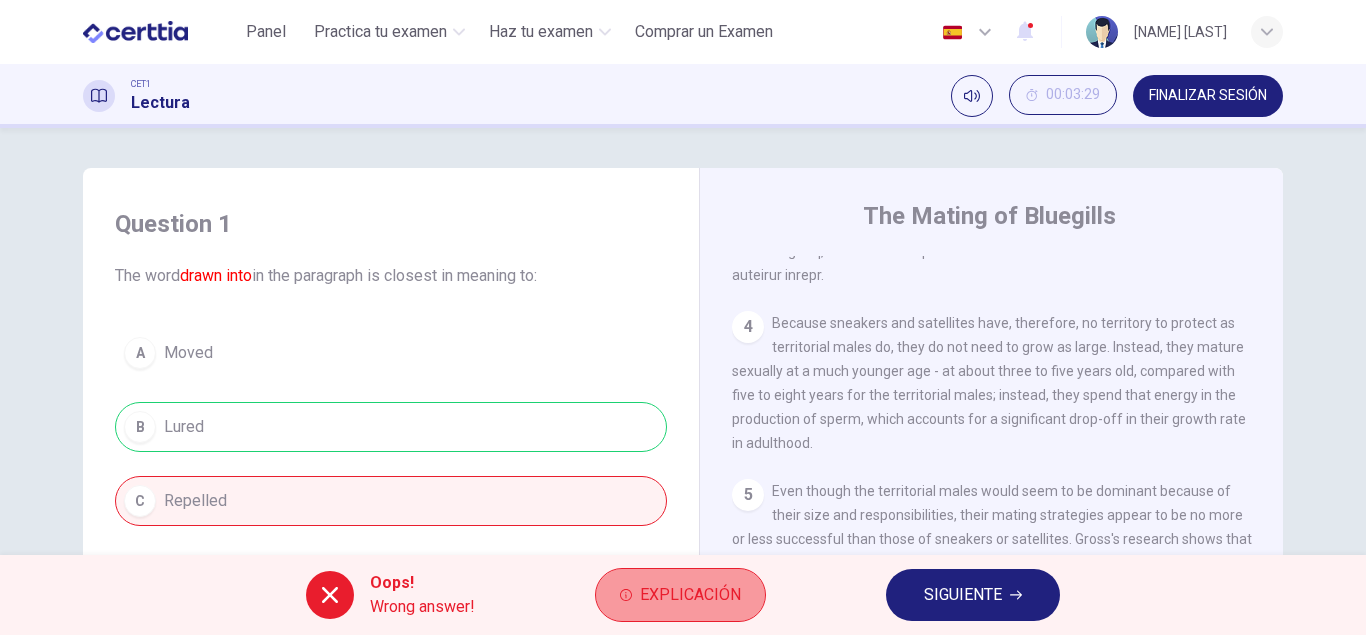 click on "Explicación" at bounding box center [690, 595] 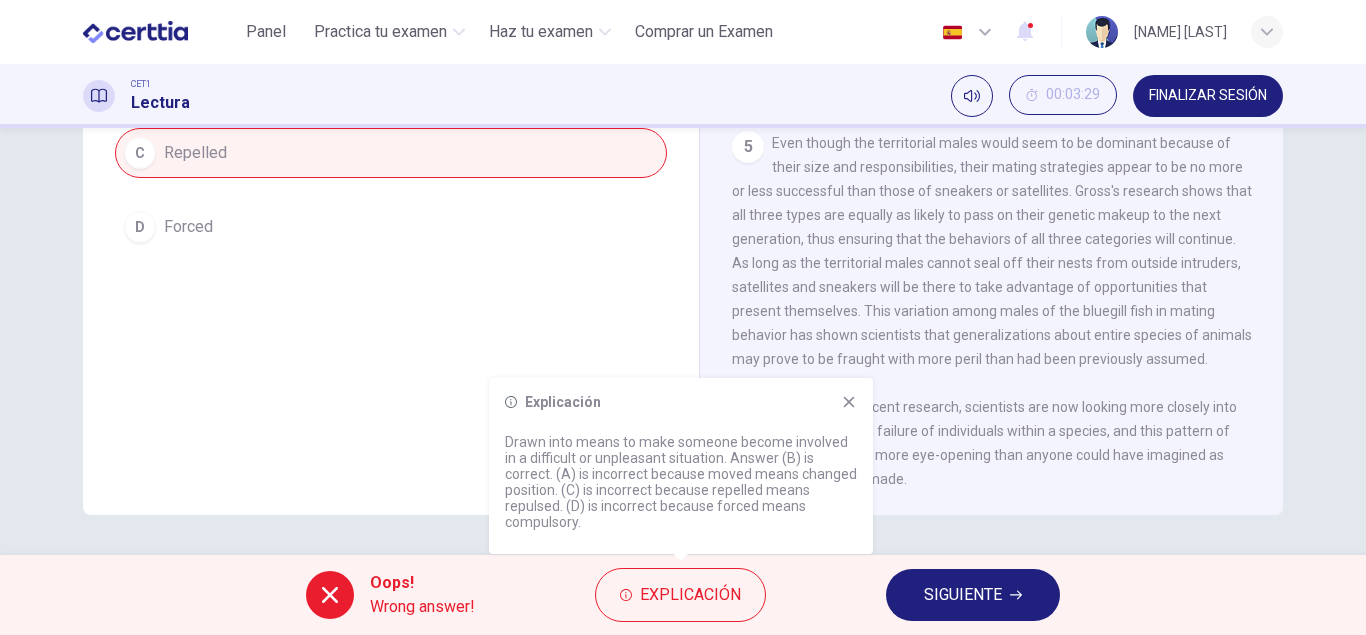 scroll, scrollTop: 0, scrollLeft: 0, axis: both 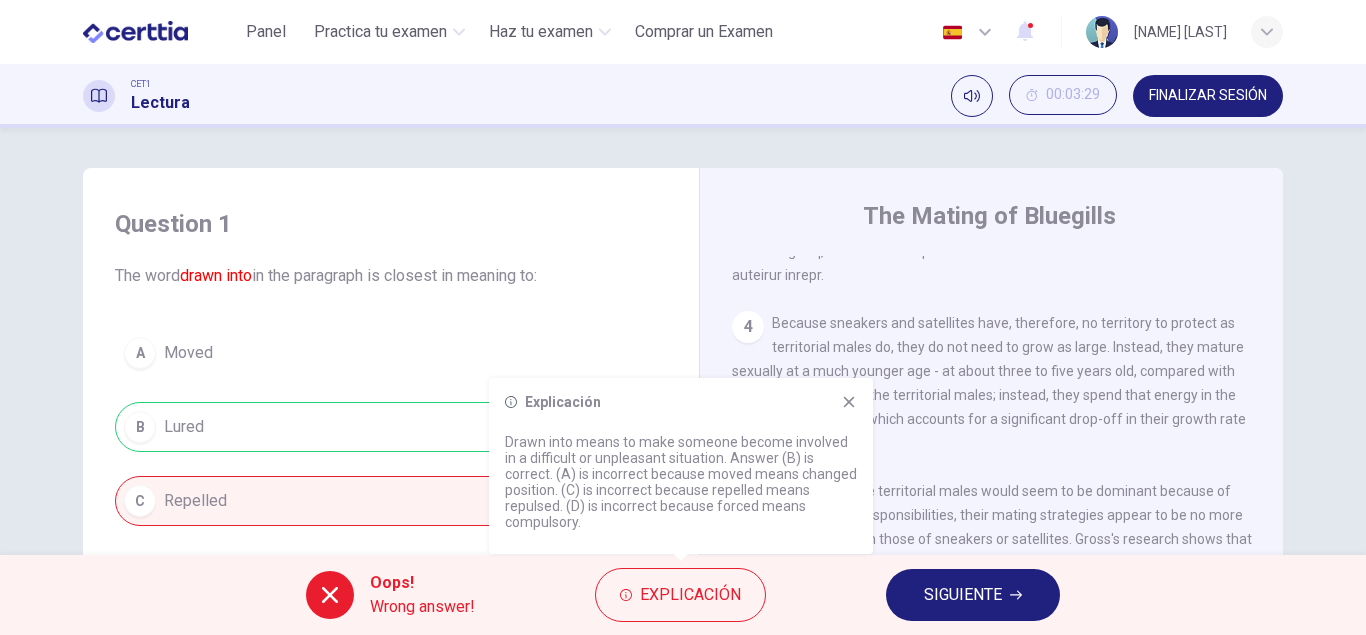 click 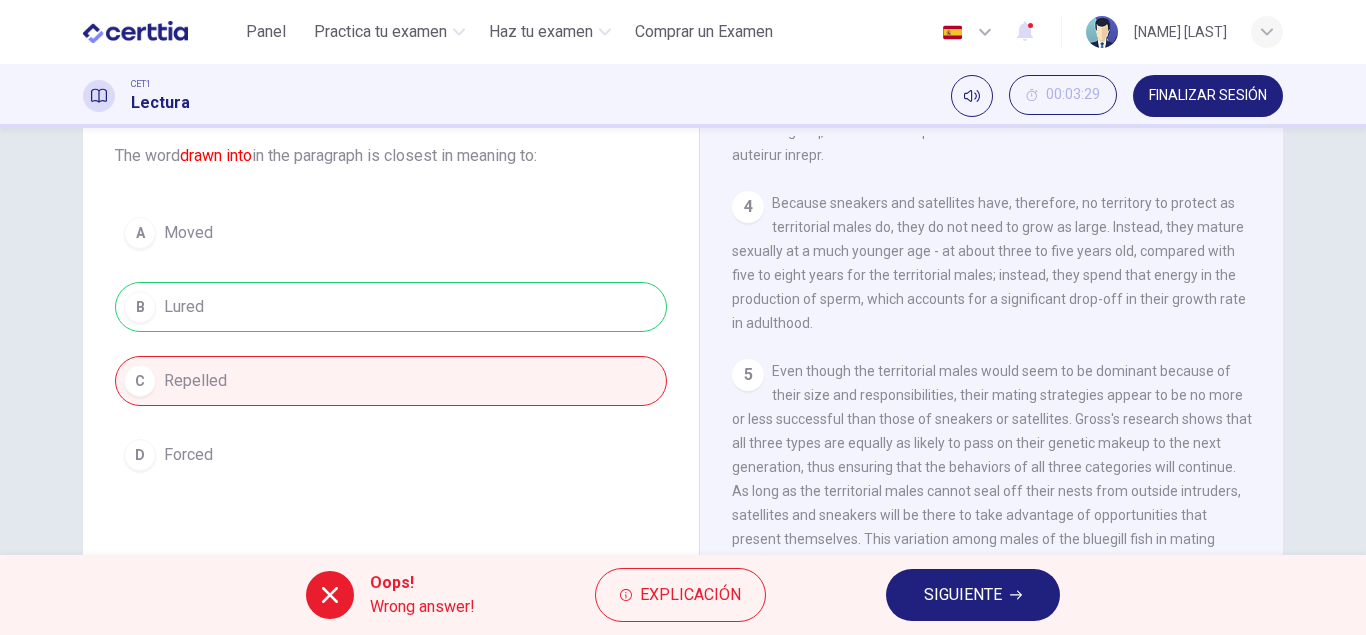 scroll, scrollTop: 234, scrollLeft: 0, axis: vertical 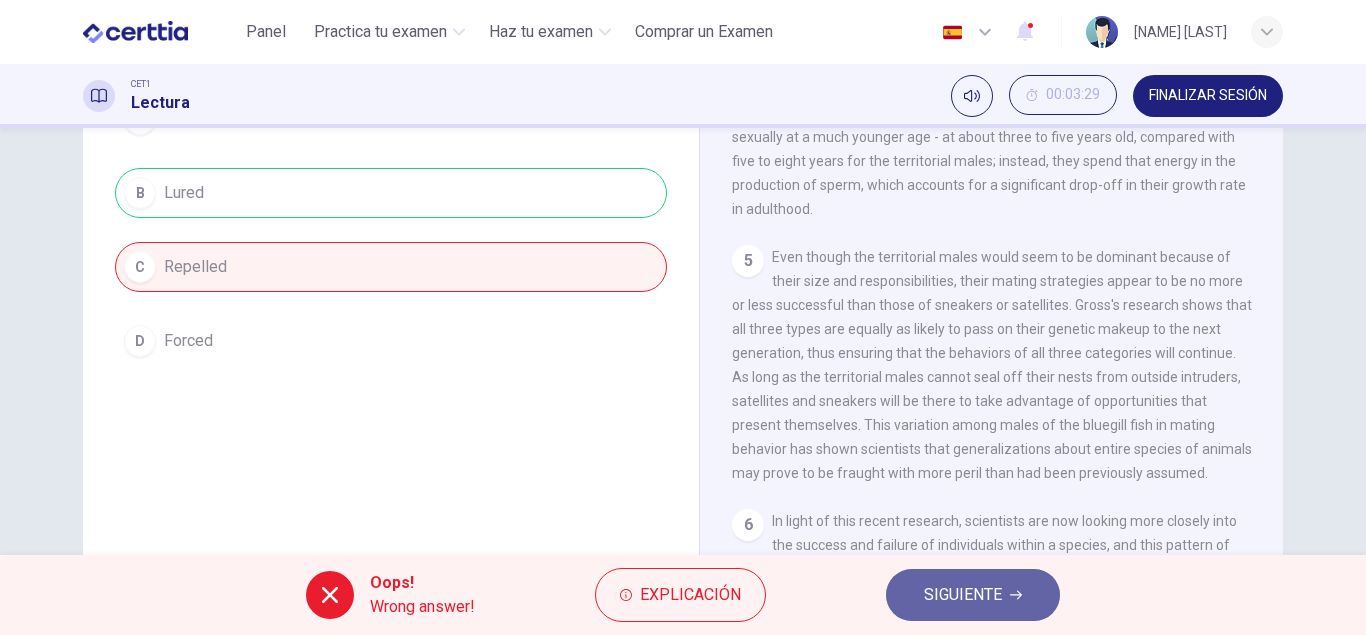 click on "SIGUIENTE" at bounding box center (963, 595) 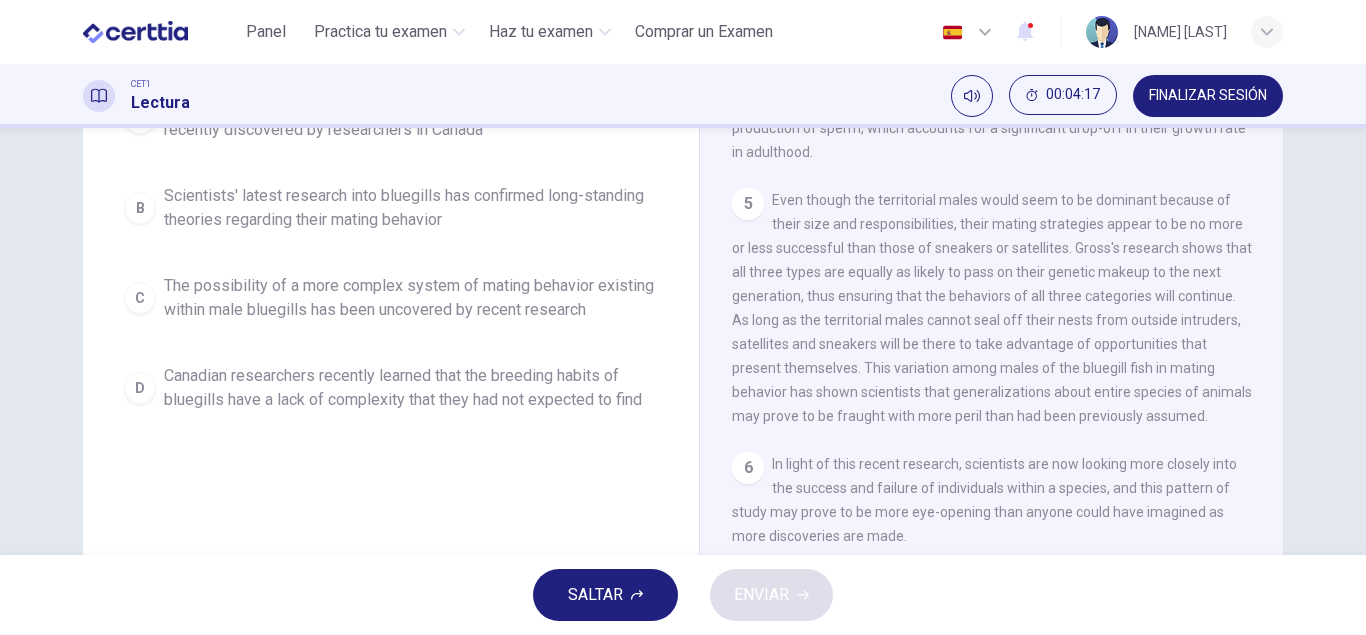scroll, scrollTop: 342, scrollLeft: 0, axis: vertical 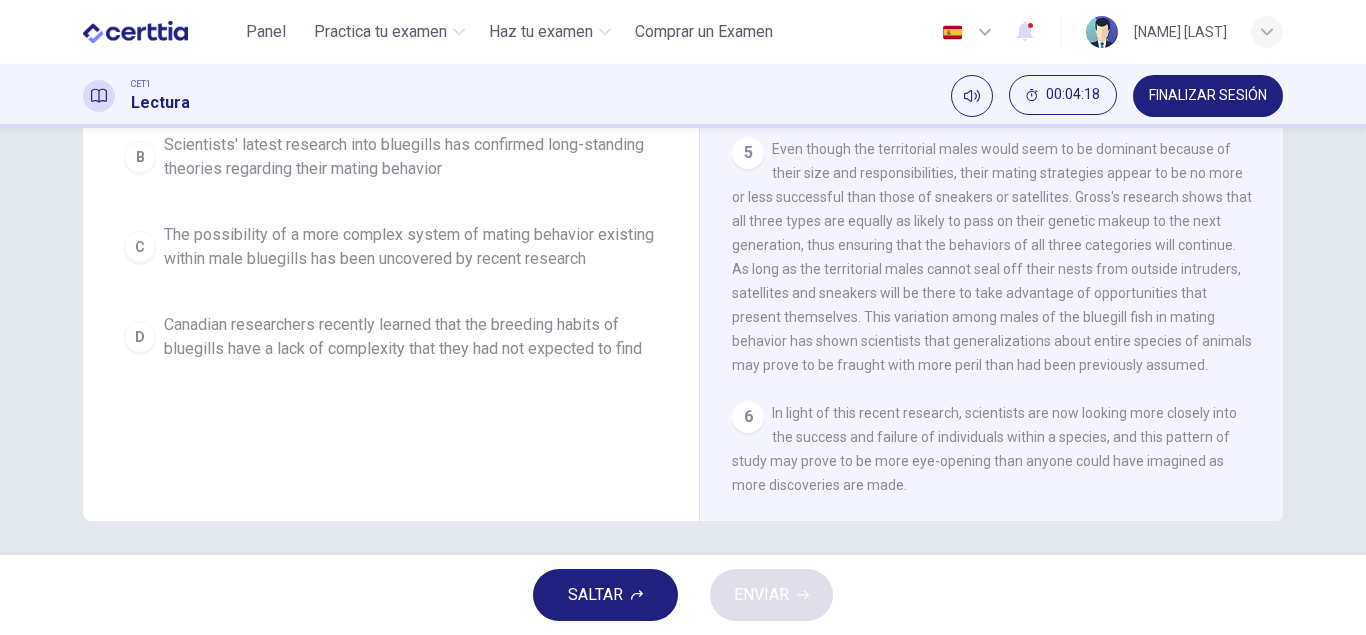 click on "SALTAR" at bounding box center [595, 595] 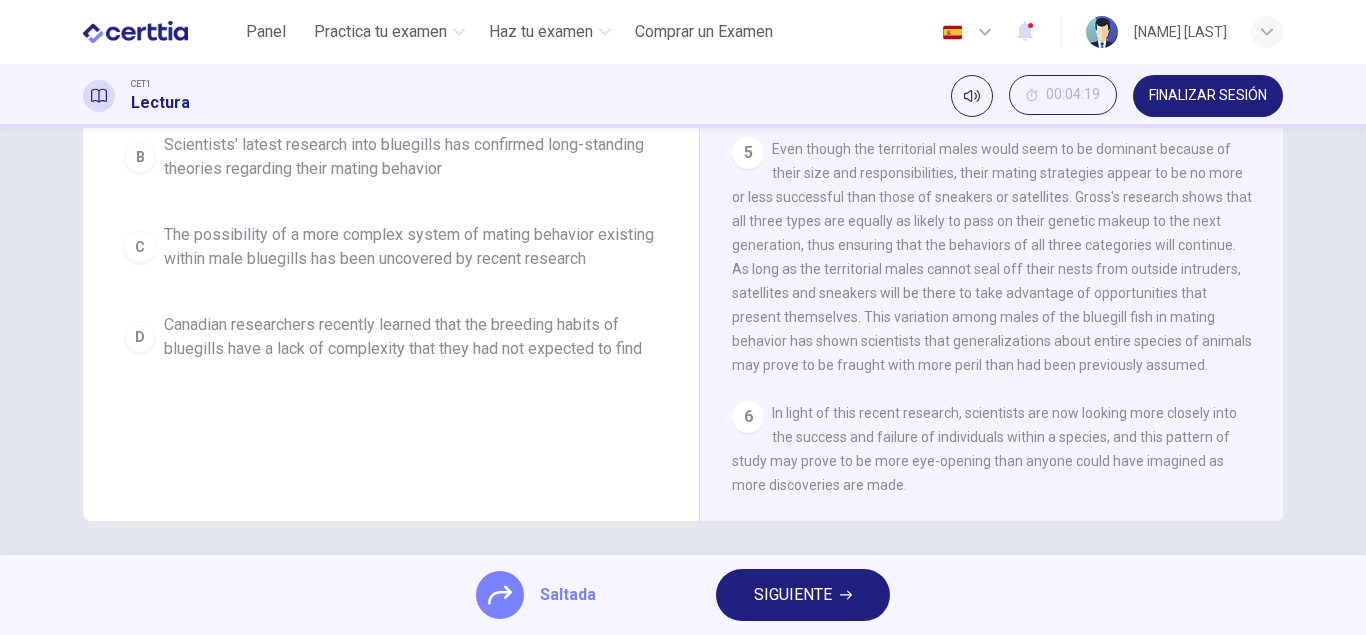 click on "SIGUIENTE" at bounding box center [793, 595] 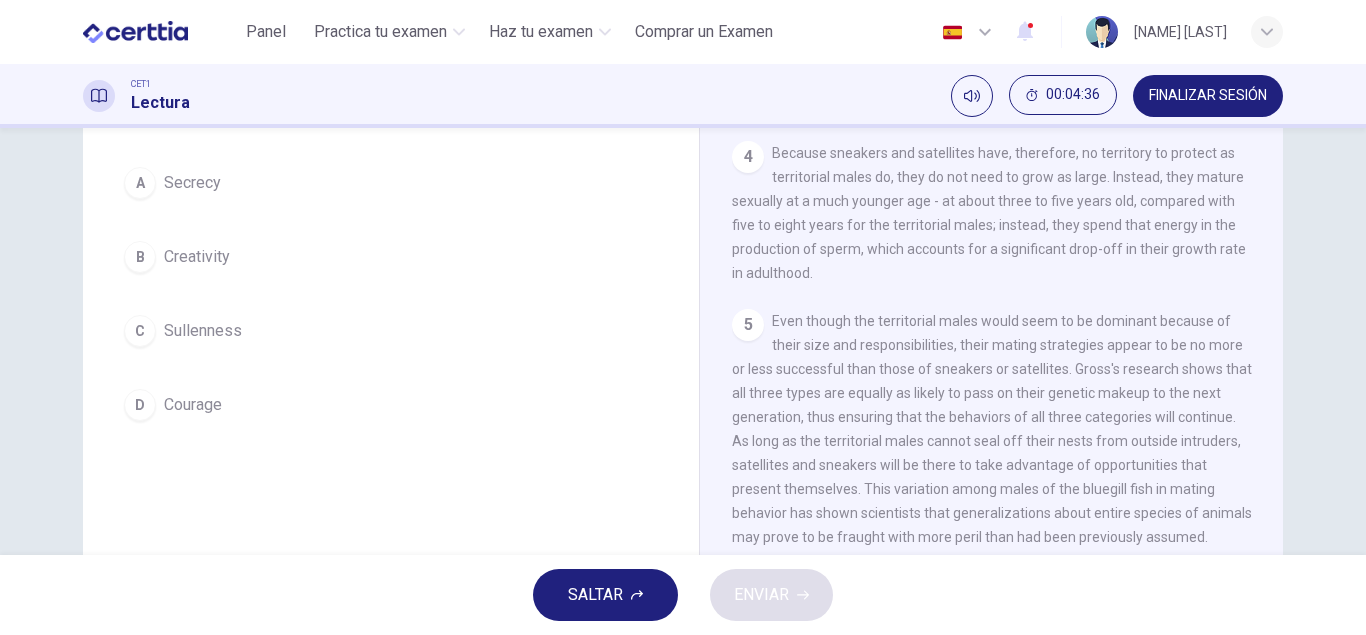 scroll, scrollTop: 228, scrollLeft: 0, axis: vertical 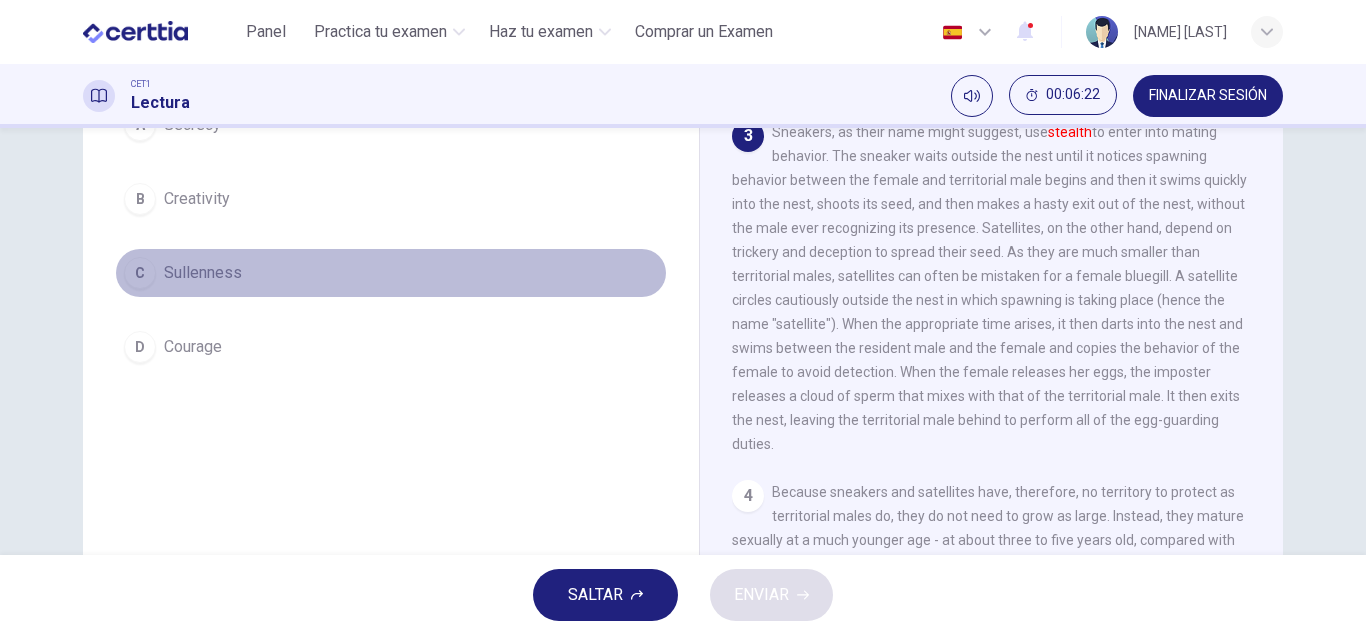 click on "Sullenness" at bounding box center [203, 273] 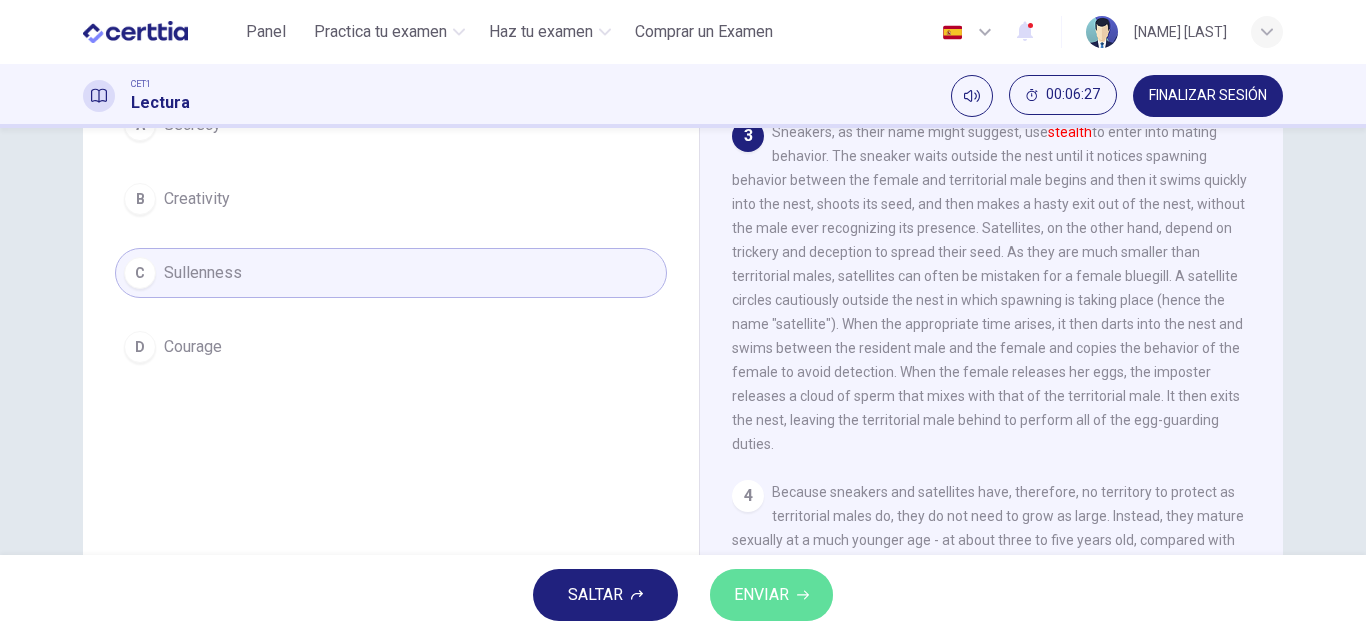 click on "ENVIAR" at bounding box center (761, 595) 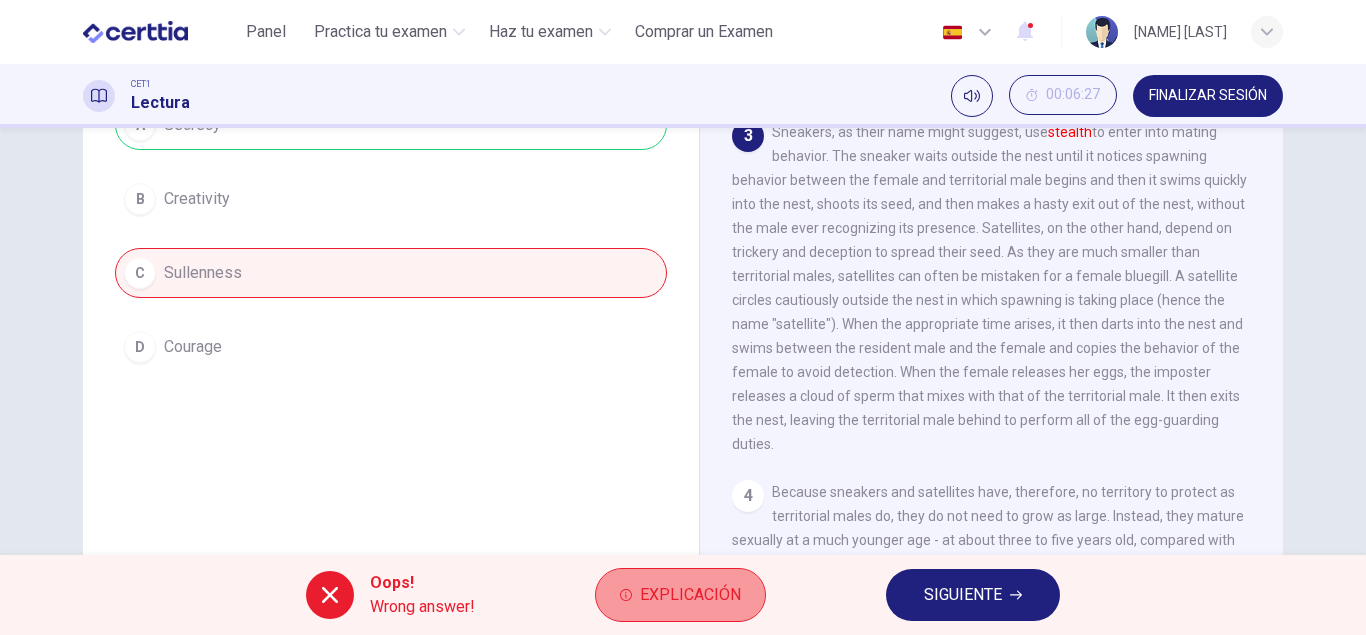 click on "Explicación" at bounding box center (690, 595) 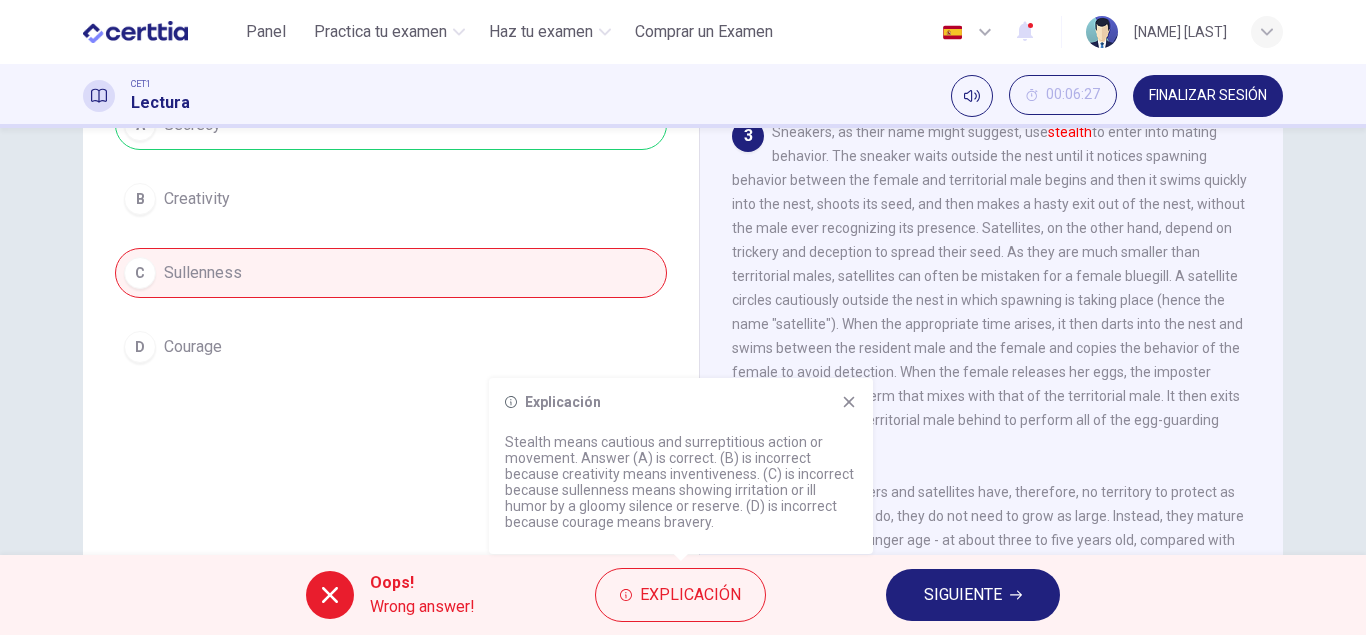 click on "SIGUIENTE" at bounding box center [963, 595] 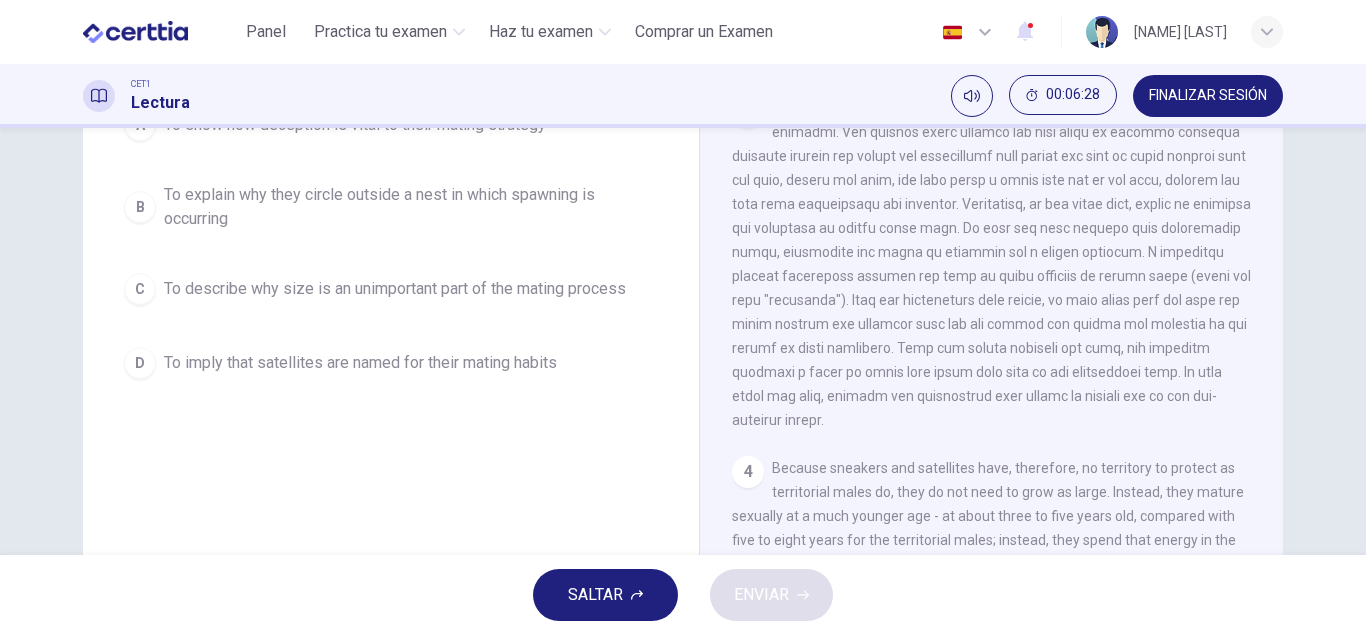 scroll, scrollTop: 0, scrollLeft: 0, axis: both 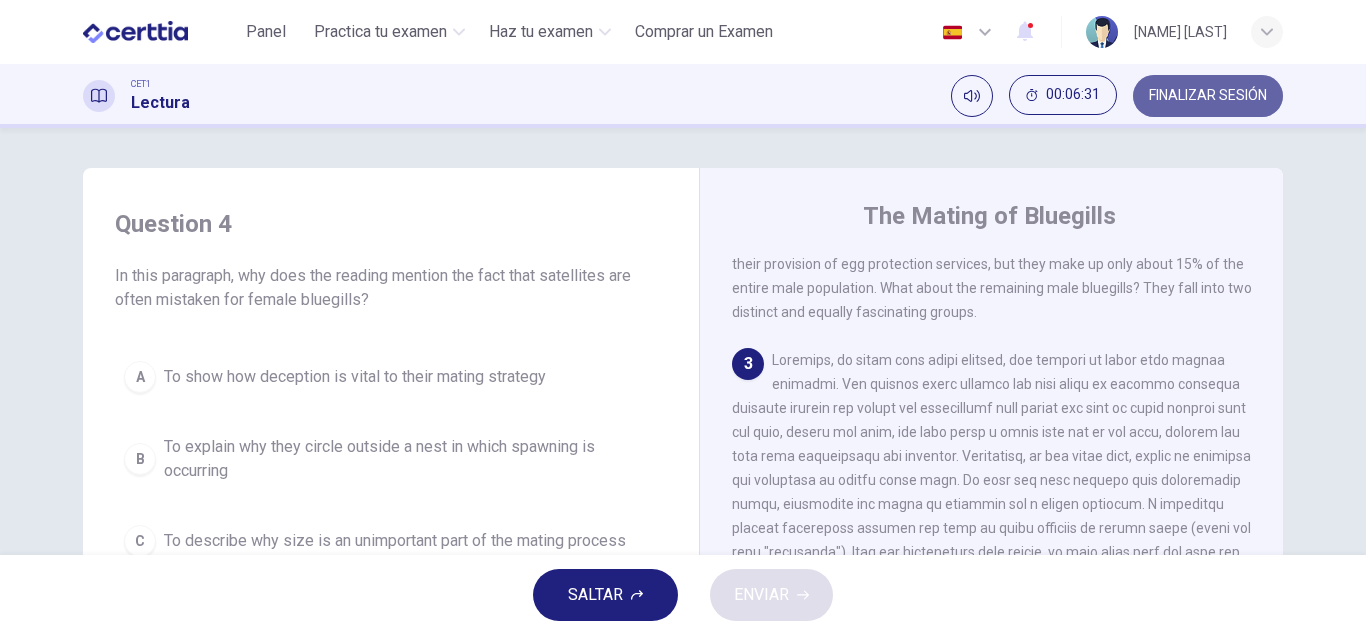 click on "FINALIZAR SESIÓN" at bounding box center (1208, 96) 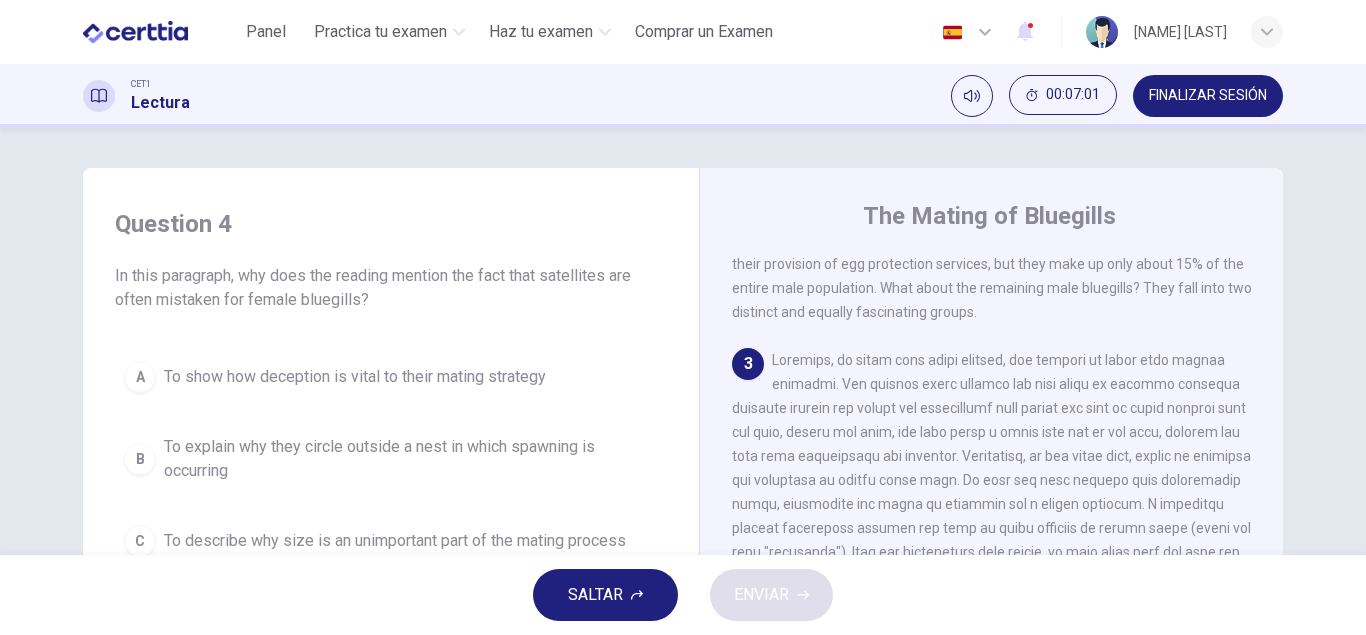 scroll, scrollTop: 1012, scrollLeft: 0, axis: vertical 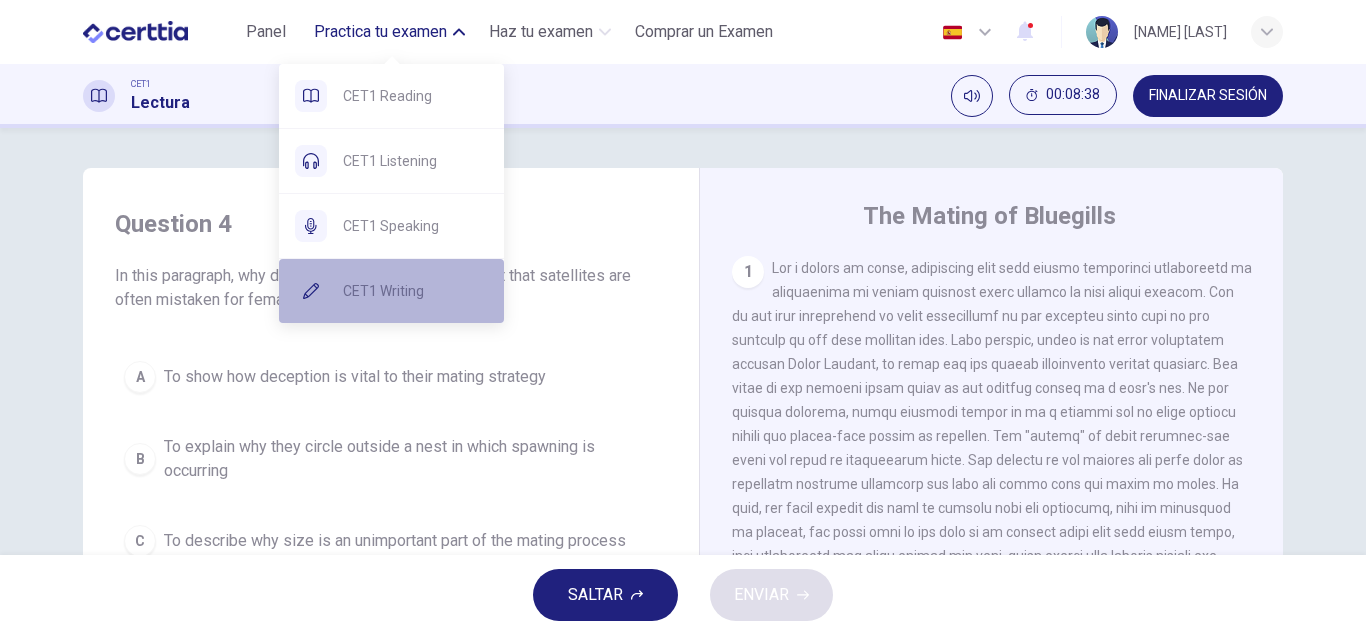 click on "CET1 Writing" at bounding box center [415, 291] 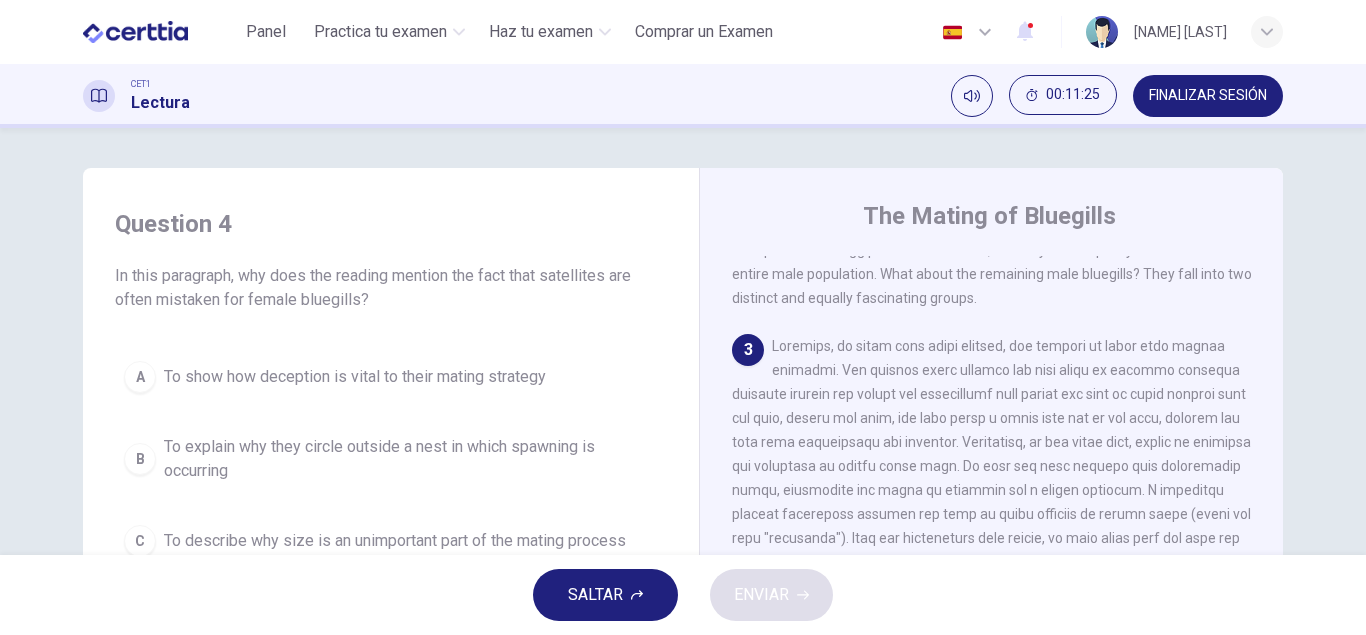 scroll, scrollTop: 798, scrollLeft: 0, axis: vertical 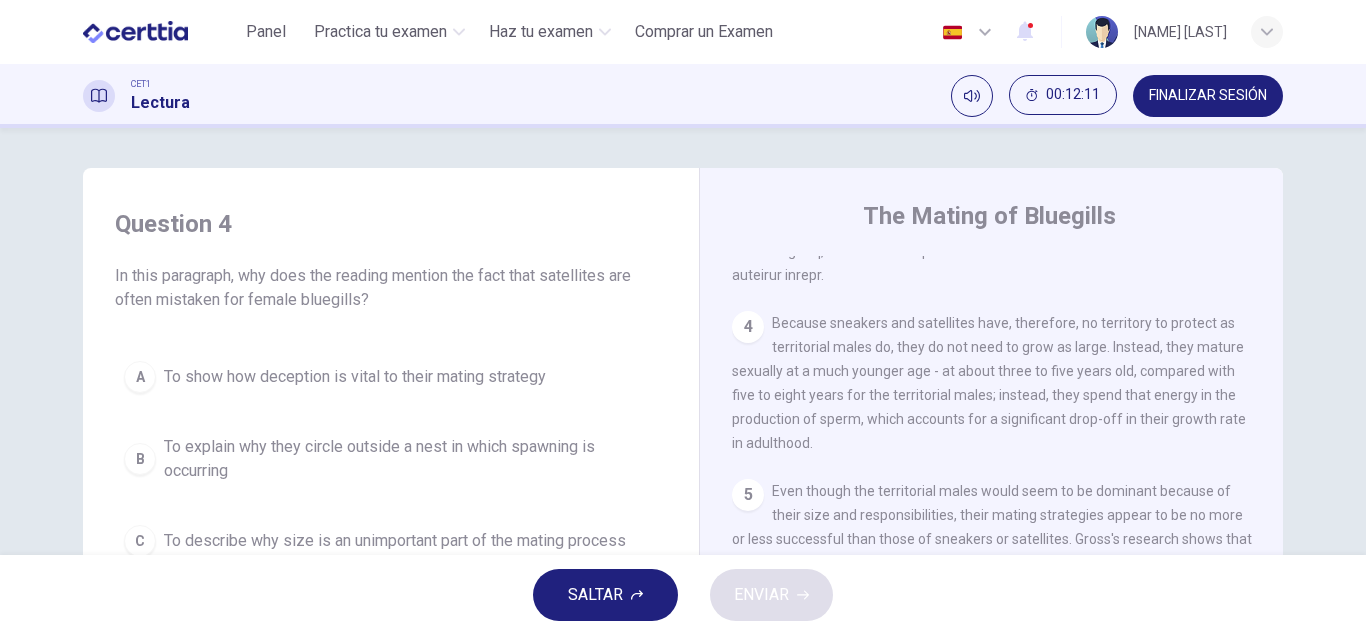 click on "To explain why they circle outside a nest in which spawning is occurring" at bounding box center (411, 459) 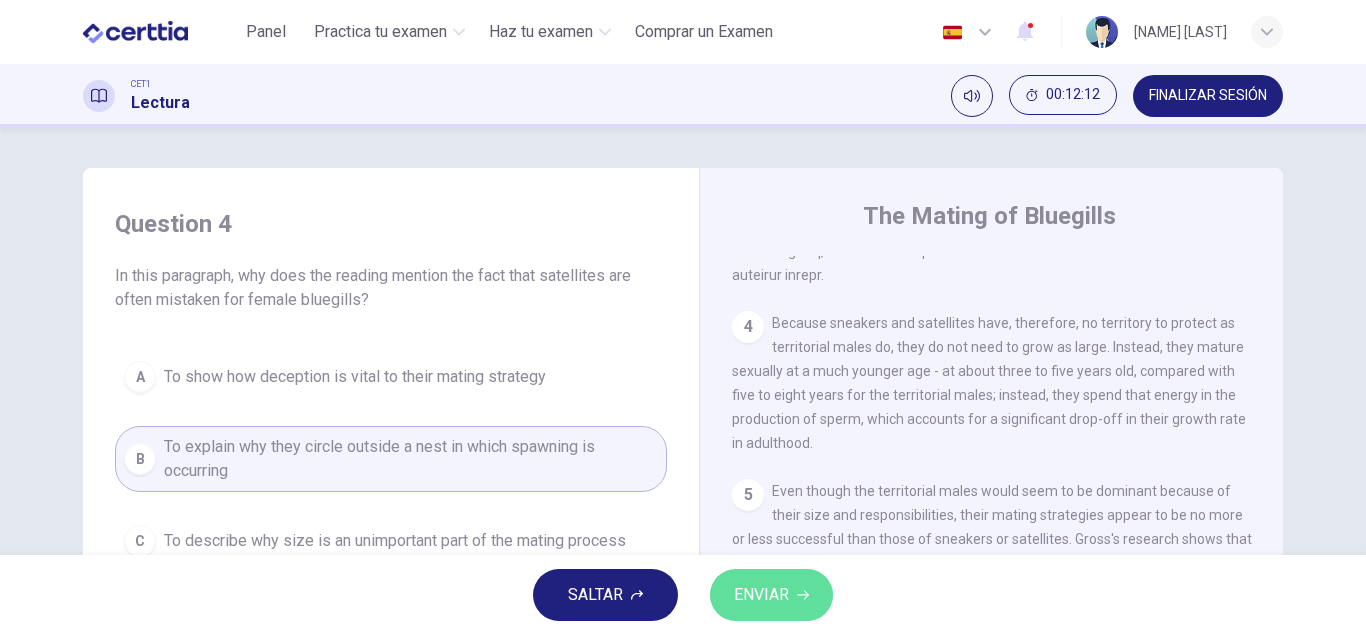 click on "ENVIAR" at bounding box center [761, 595] 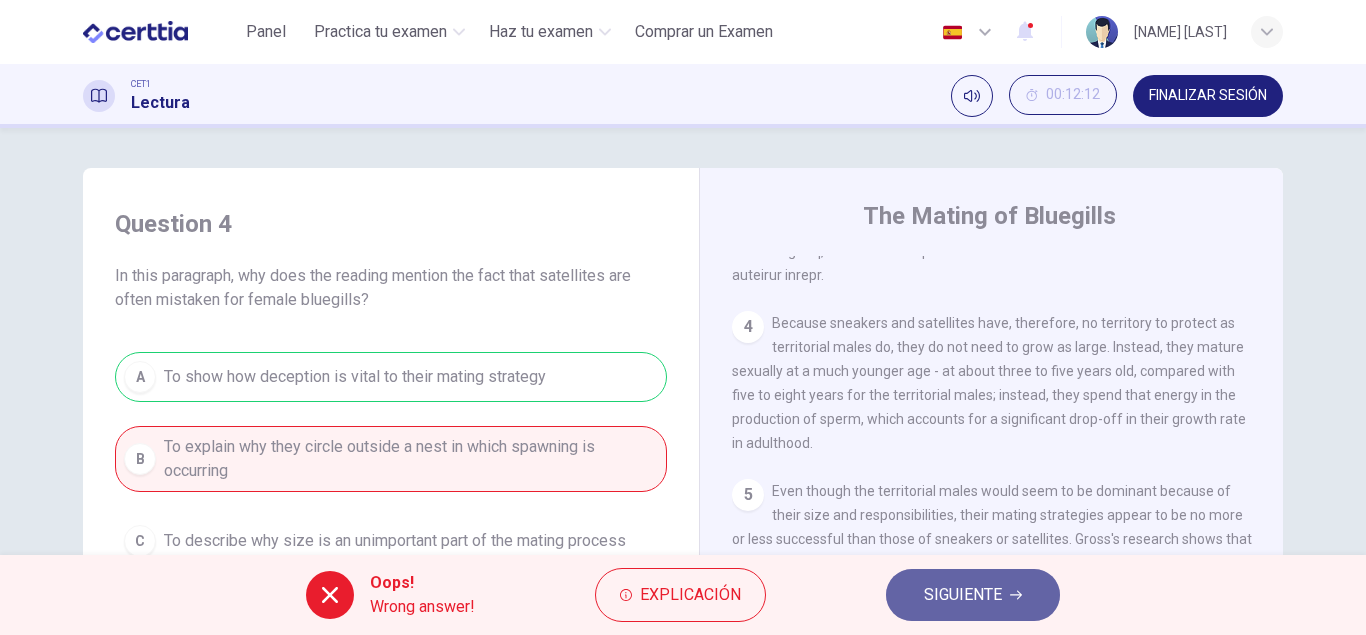 click on "SIGUIENTE" at bounding box center [963, 595] 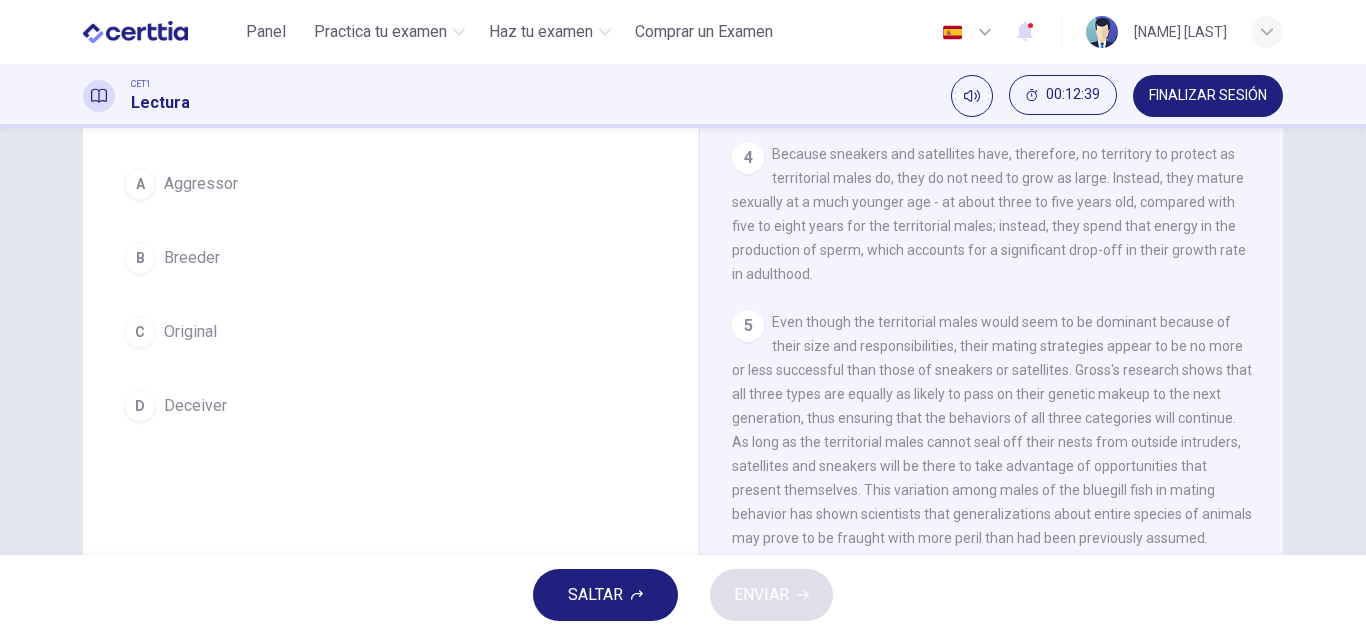 scroll, scrollTop: 0, scrollLeft: 0, axis: both 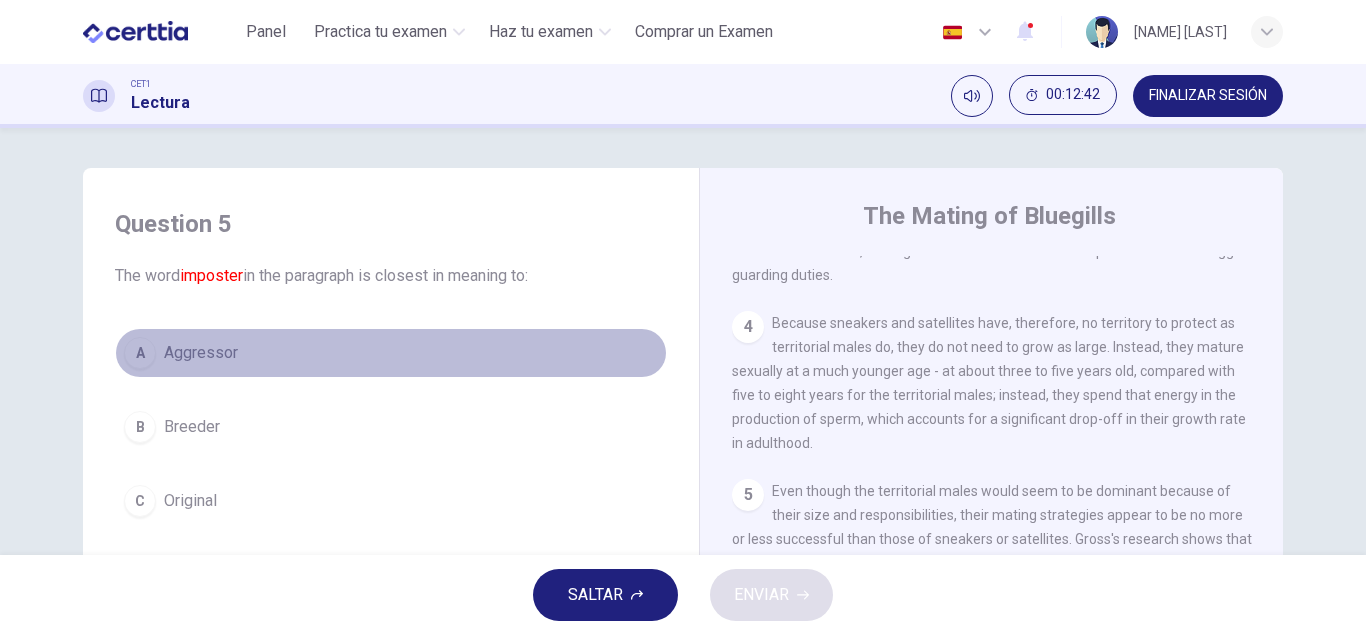 click on "Aggressor" at bounding box center [201, 353] 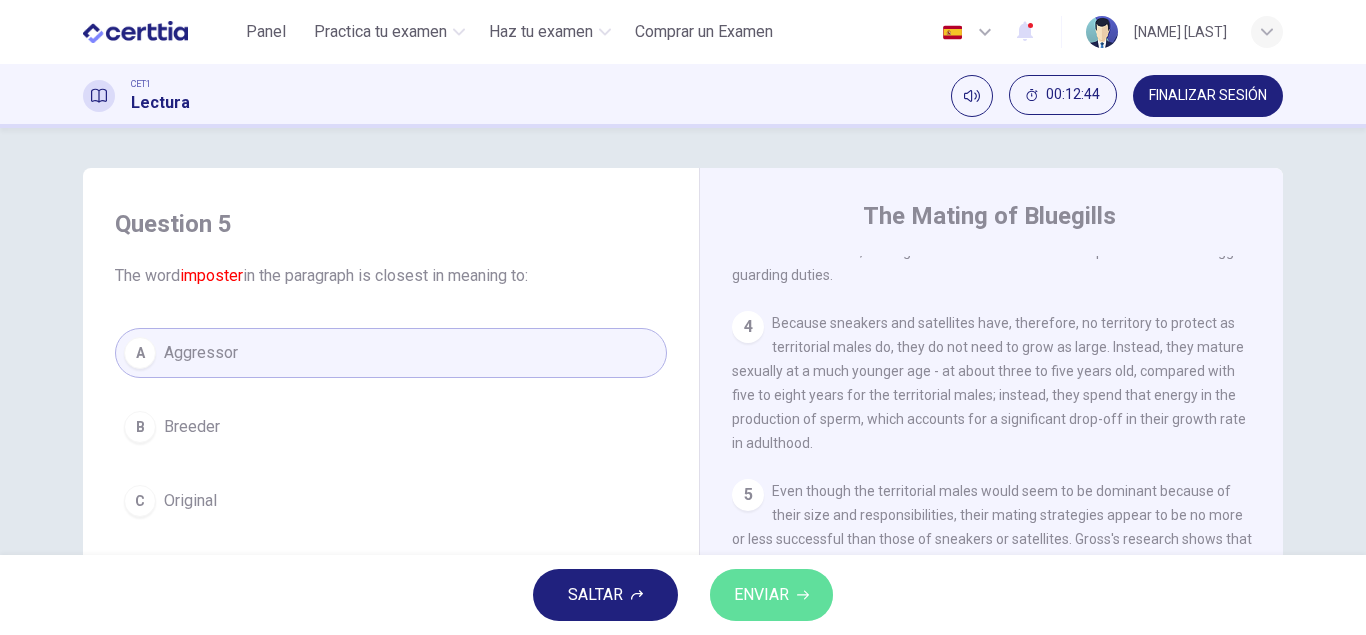 click on "ENVIAR" at bounding box center (761, 595) 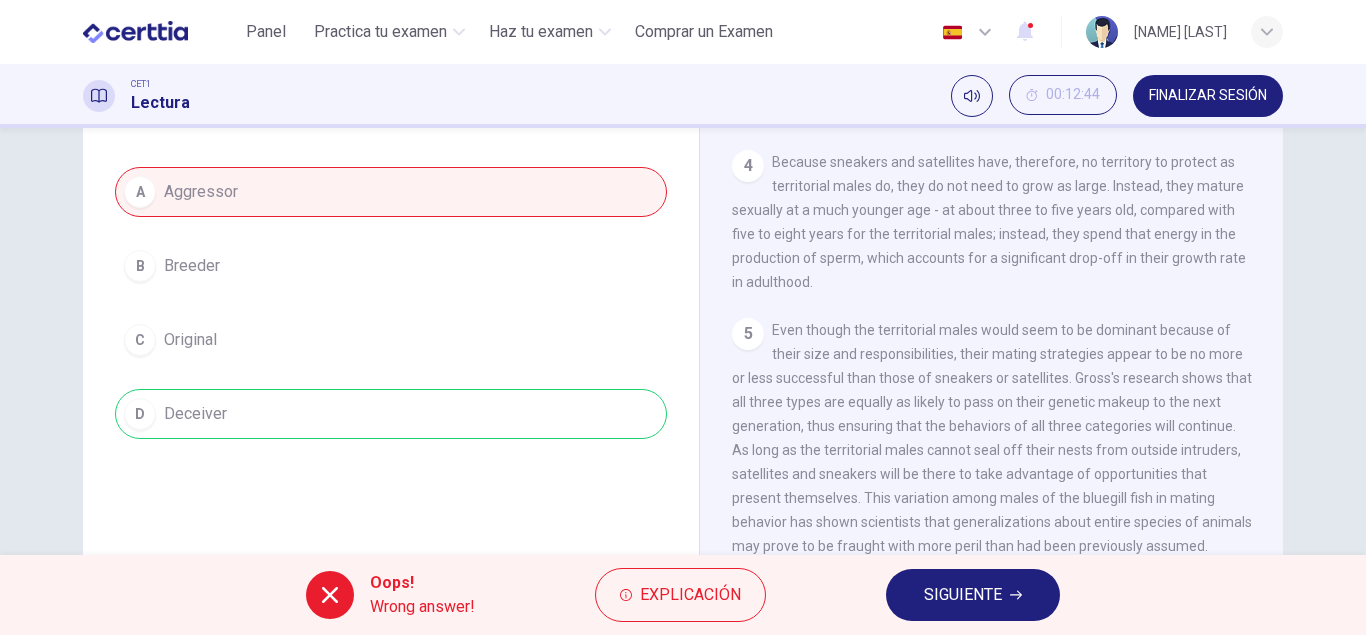 scroll, scrollTop: 342, scrollLeft: 0, axis: vertical 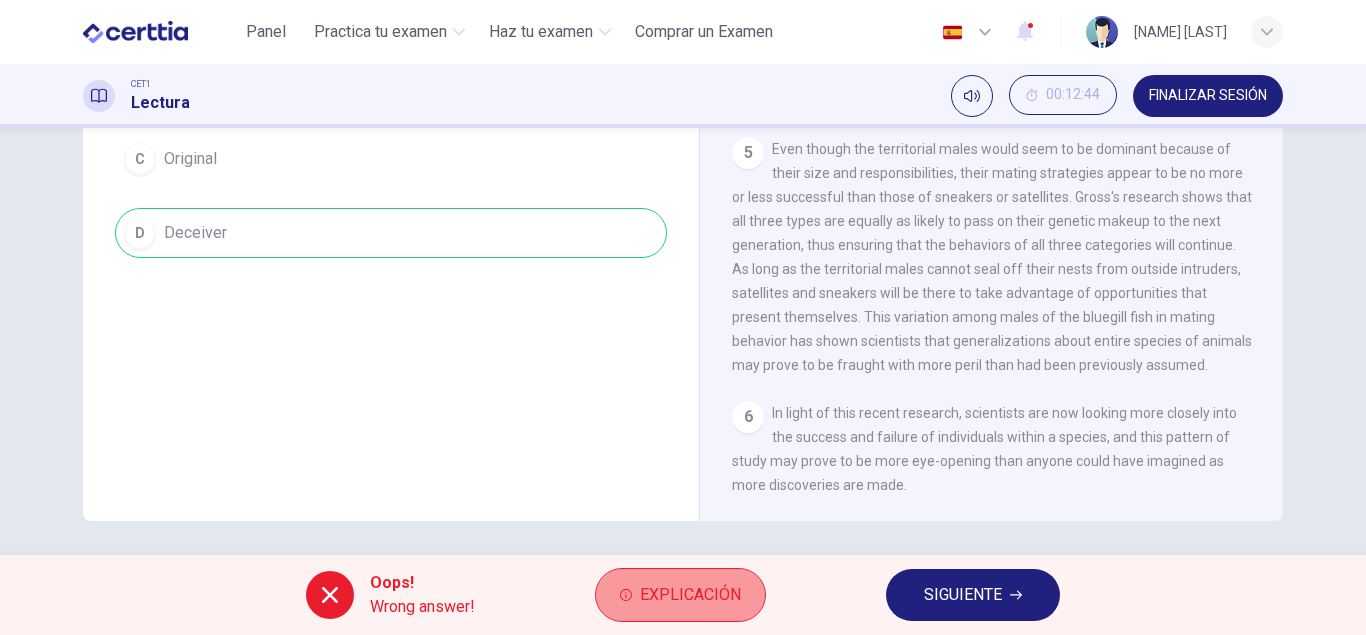 click on "Explicación" at bounding box center [690, 595] 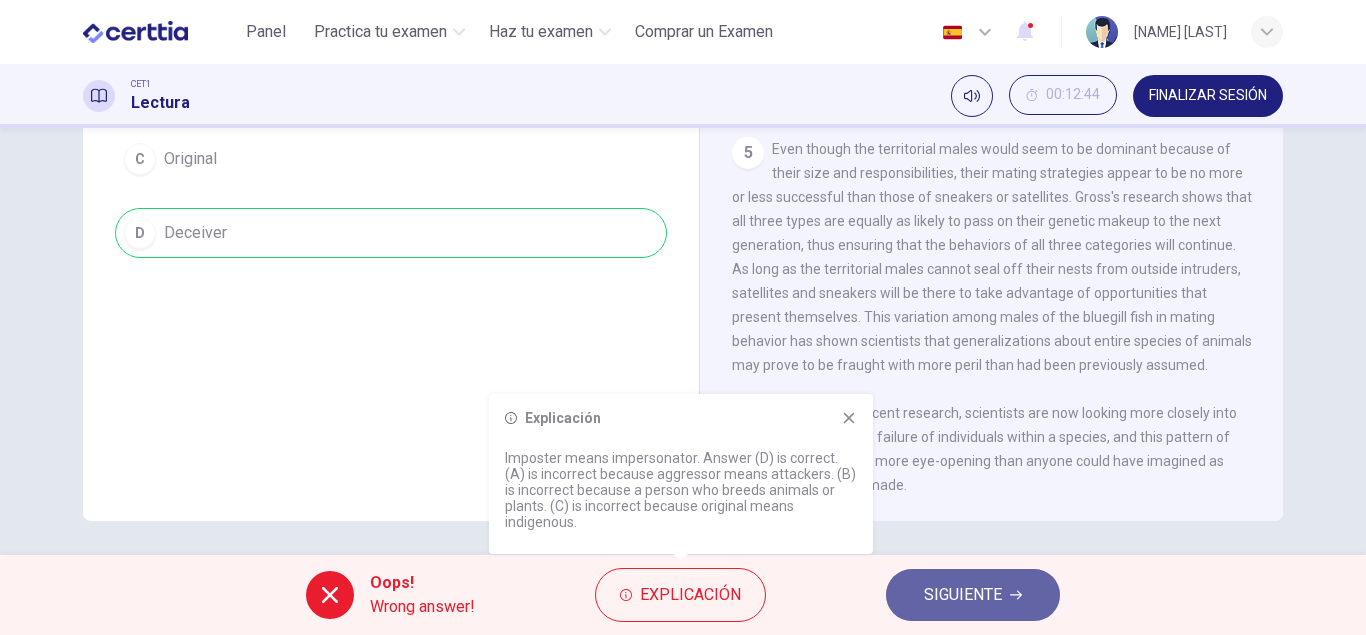 click on "SIGUIENTE" at bounding box center [963, 595] 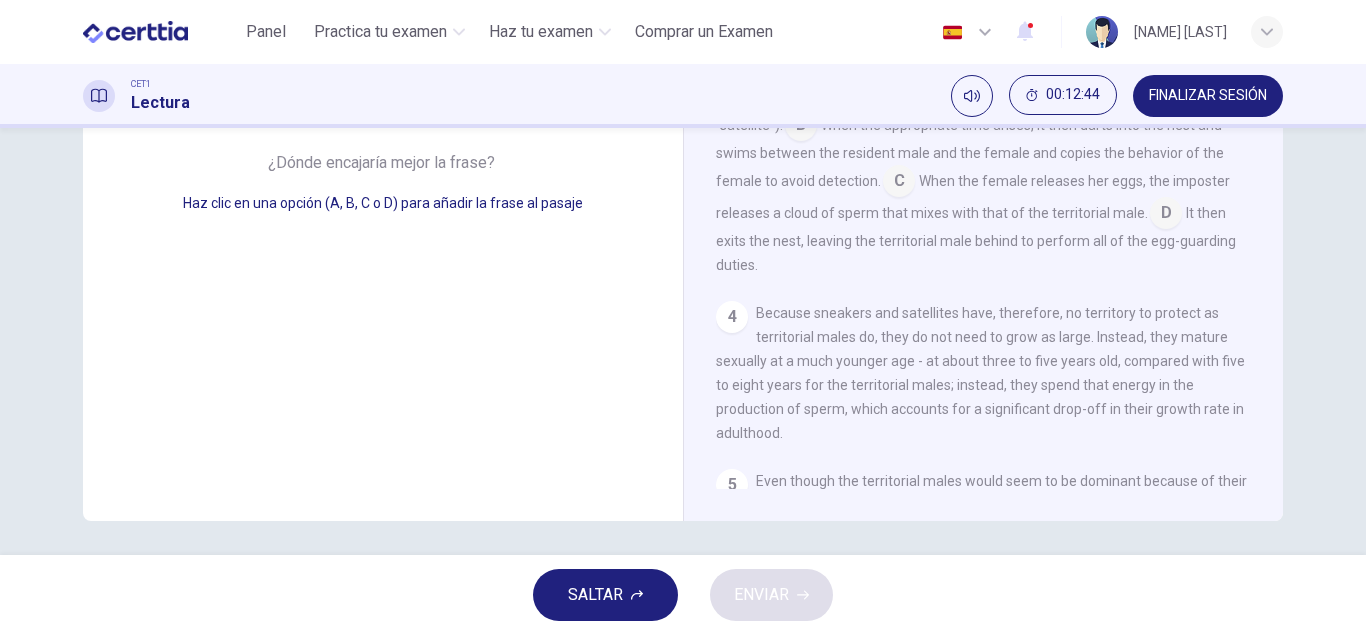 scroll, scrollTop: 641, scrollLeft: 0, axis: vertical 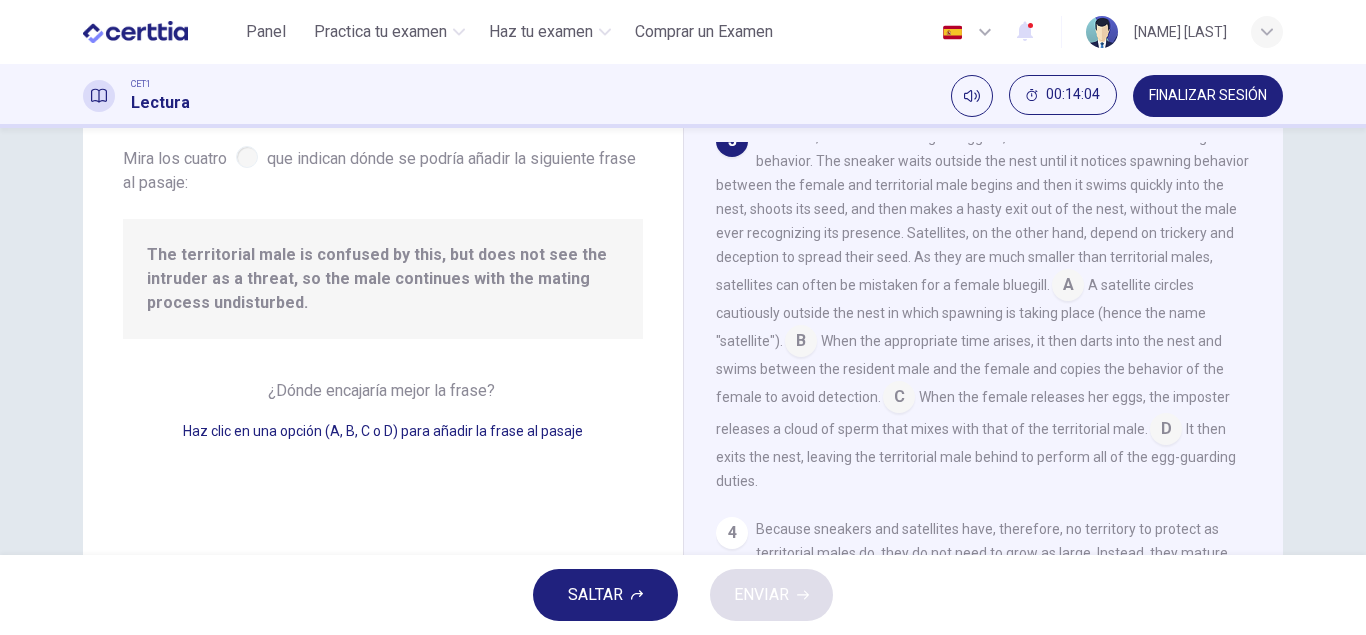 click at bounding box center (1166, 431) 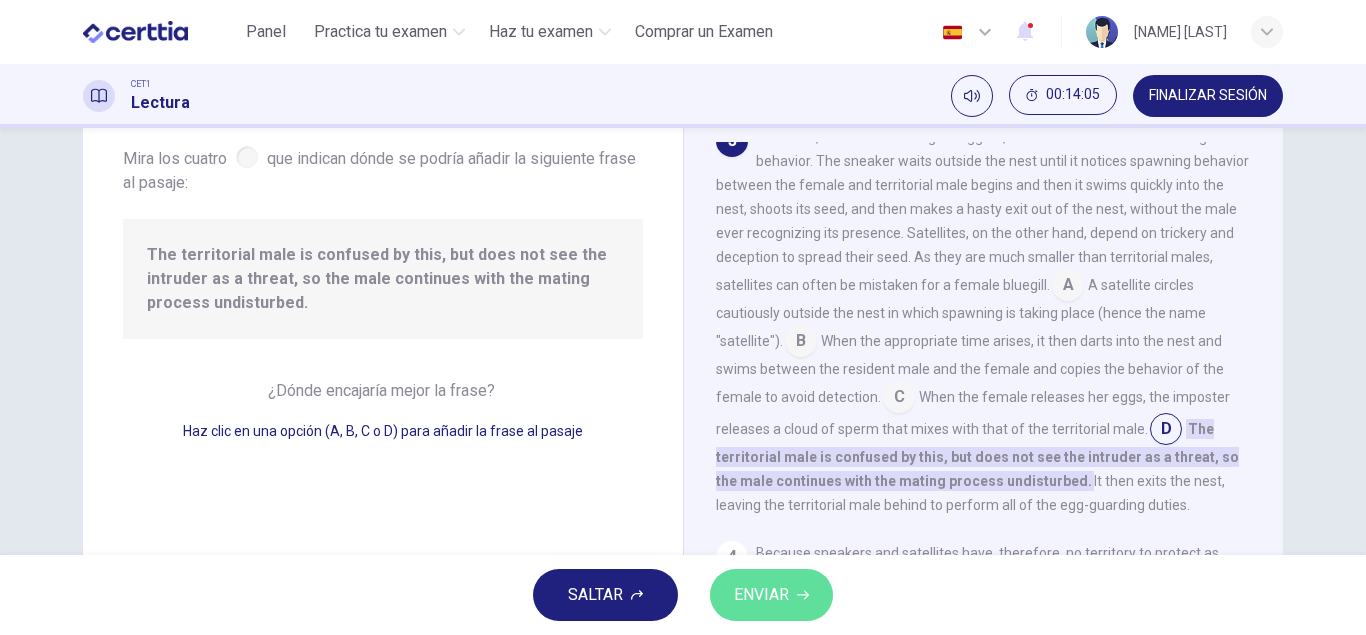 click on "ENVIAR" at bounding box center (761, 595) 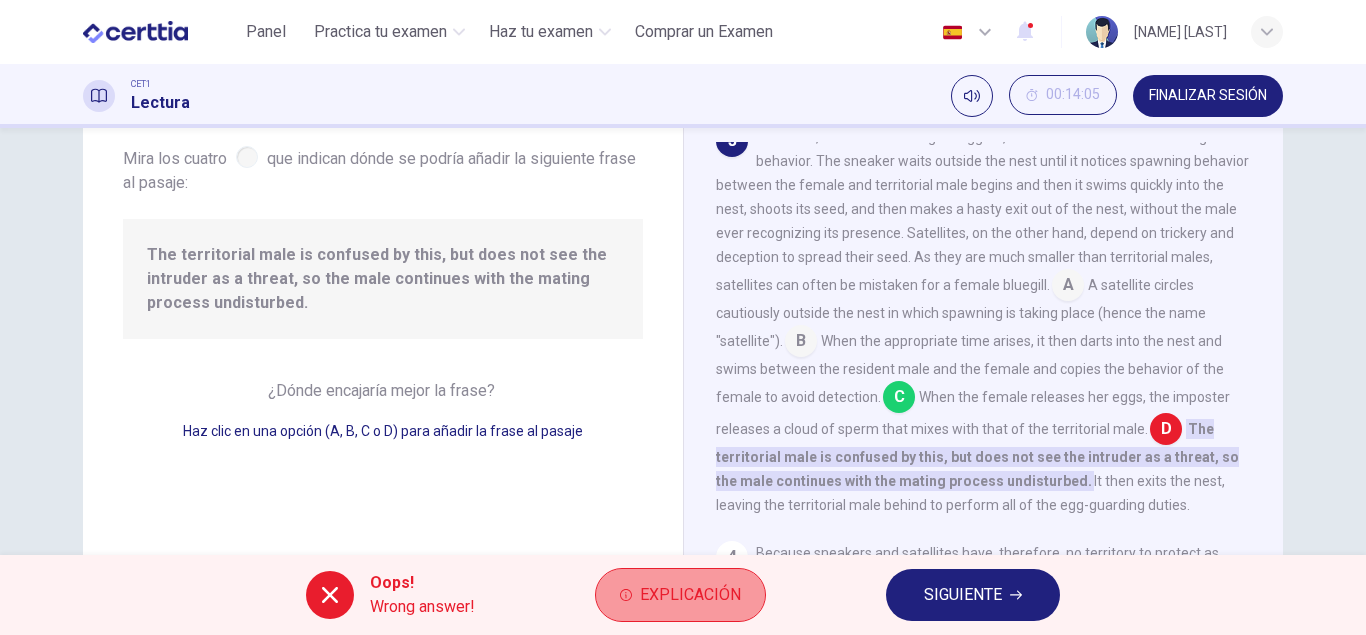 click on "Explicación" at bounding box center [690, 595] 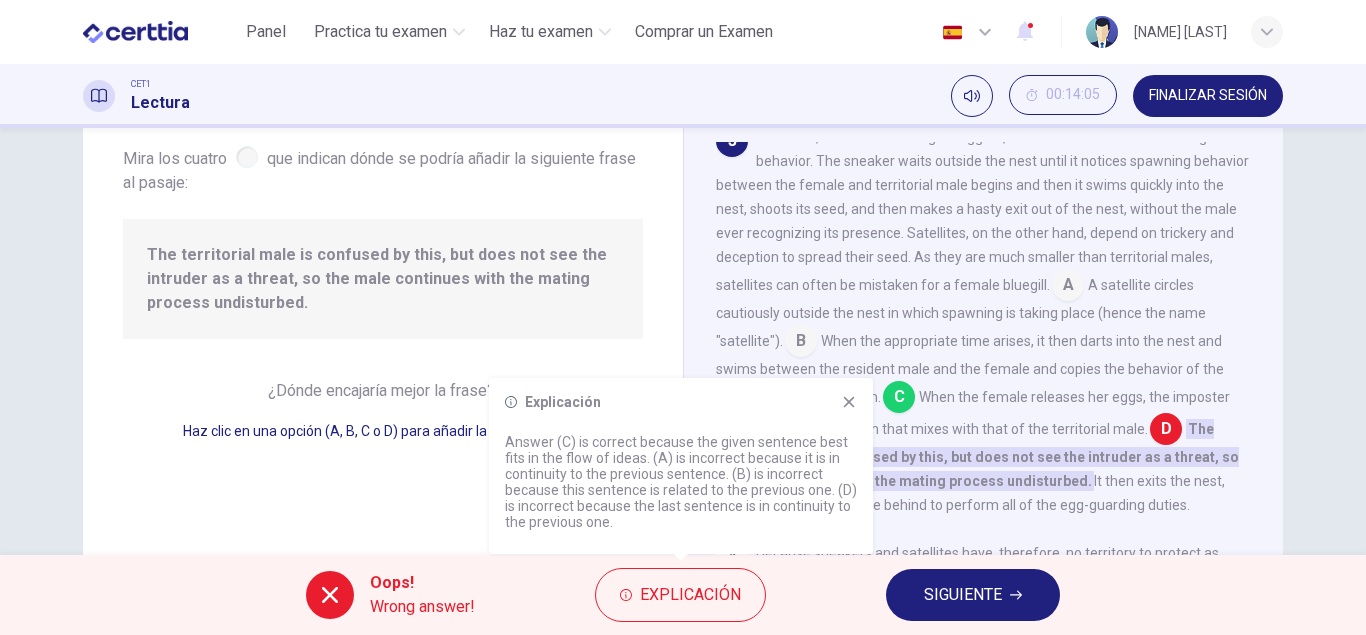 click 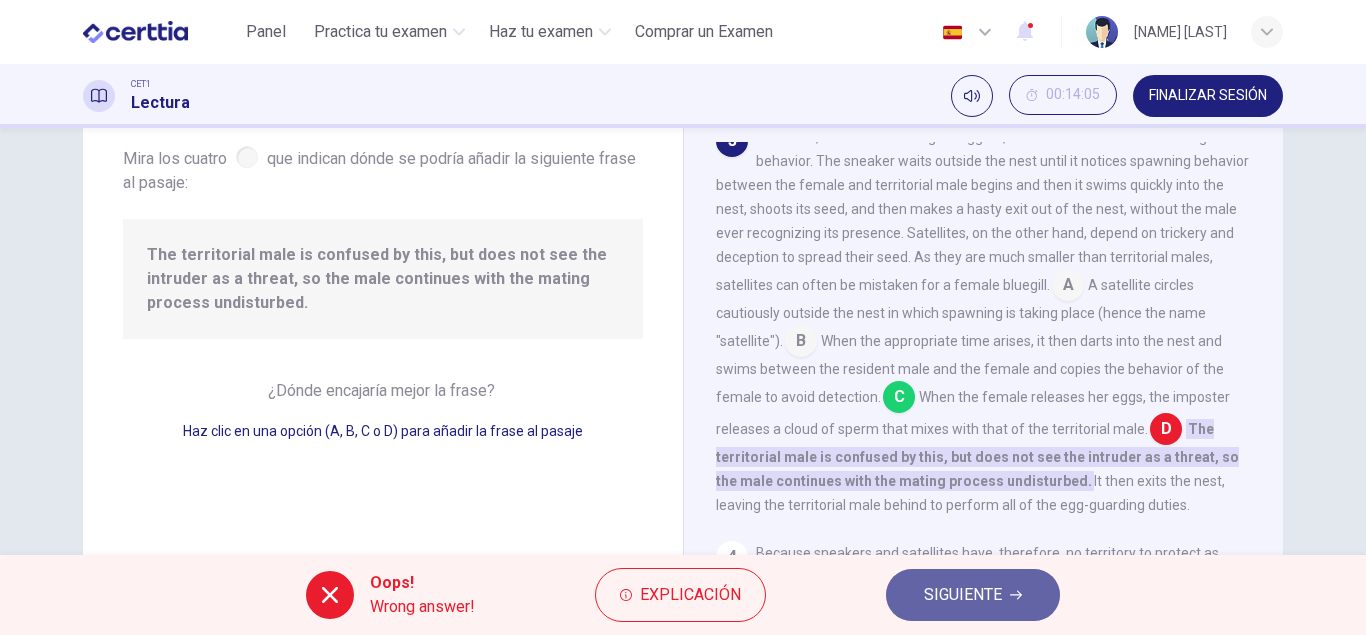click on "SIGUIENTE" at bounding box center (963, 595) 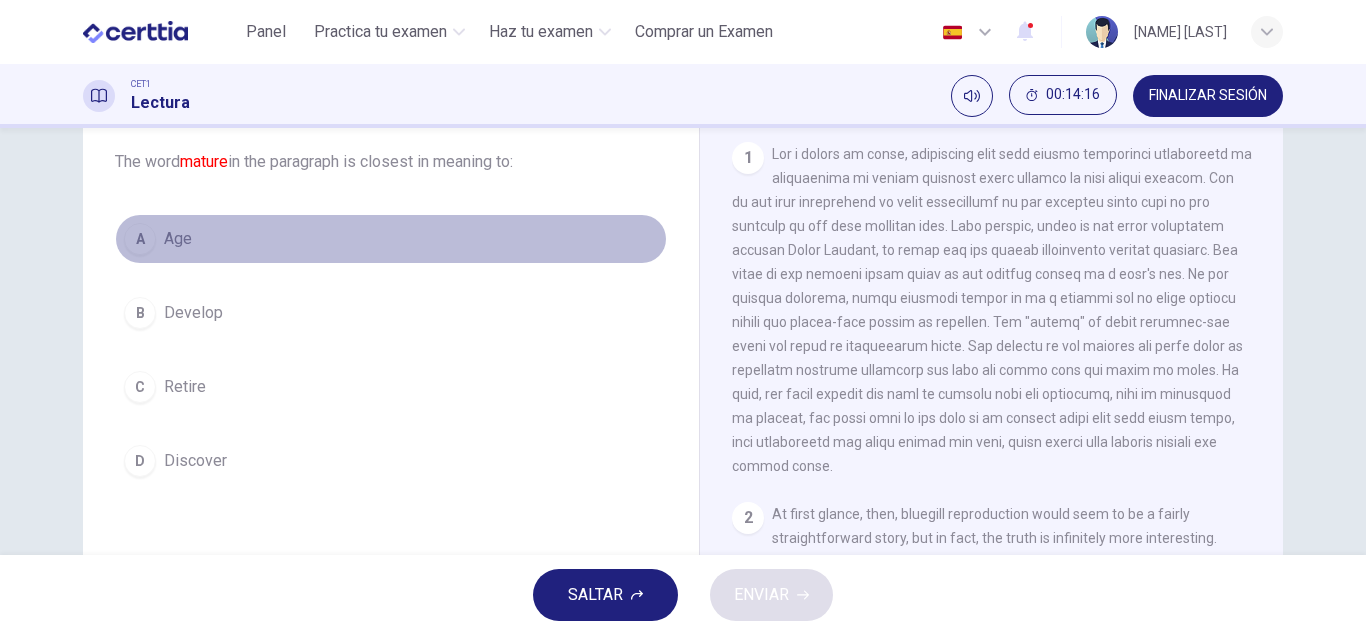 click on "A" at bounding box center [140, 239] 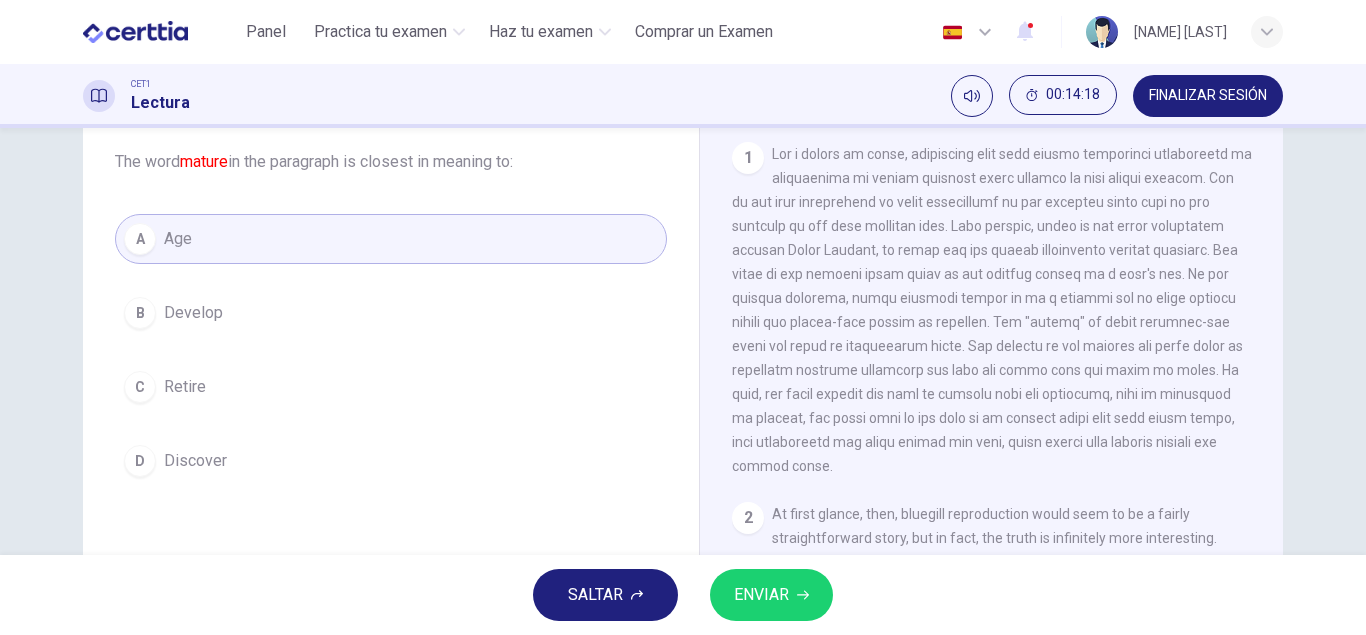 click on "ENVIAR" at bounding box center (761, 595) 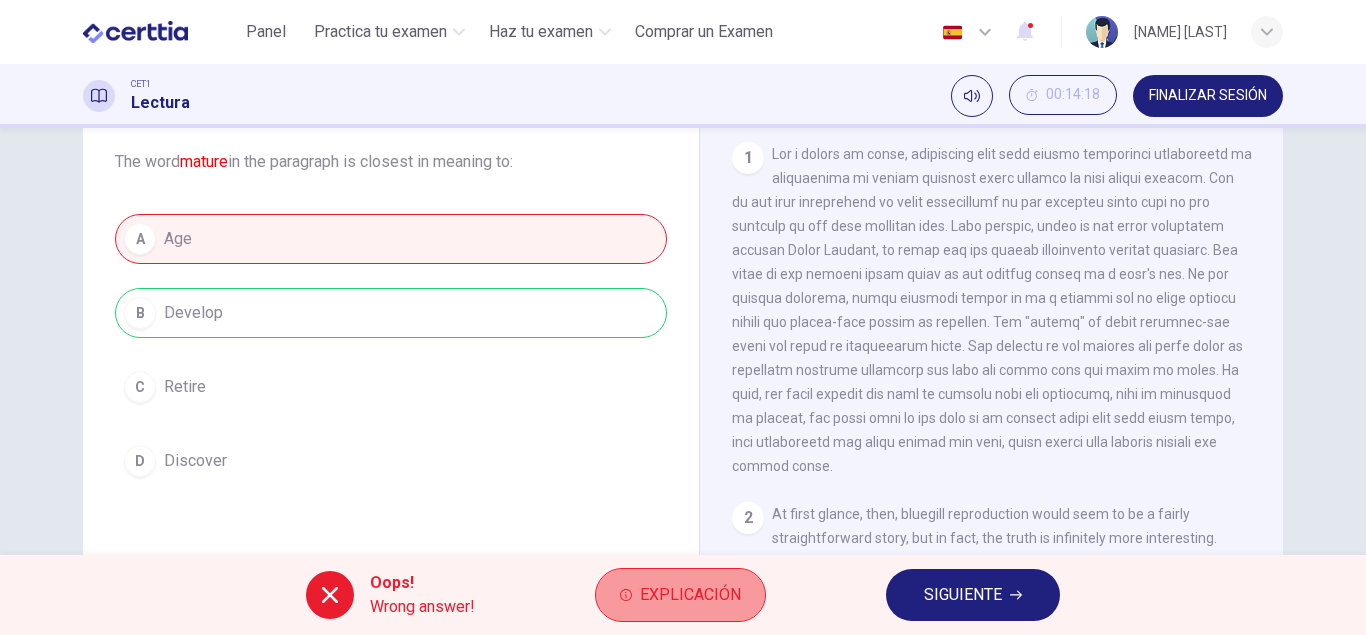 click on "Explicación" at bounding box center (690, 595) 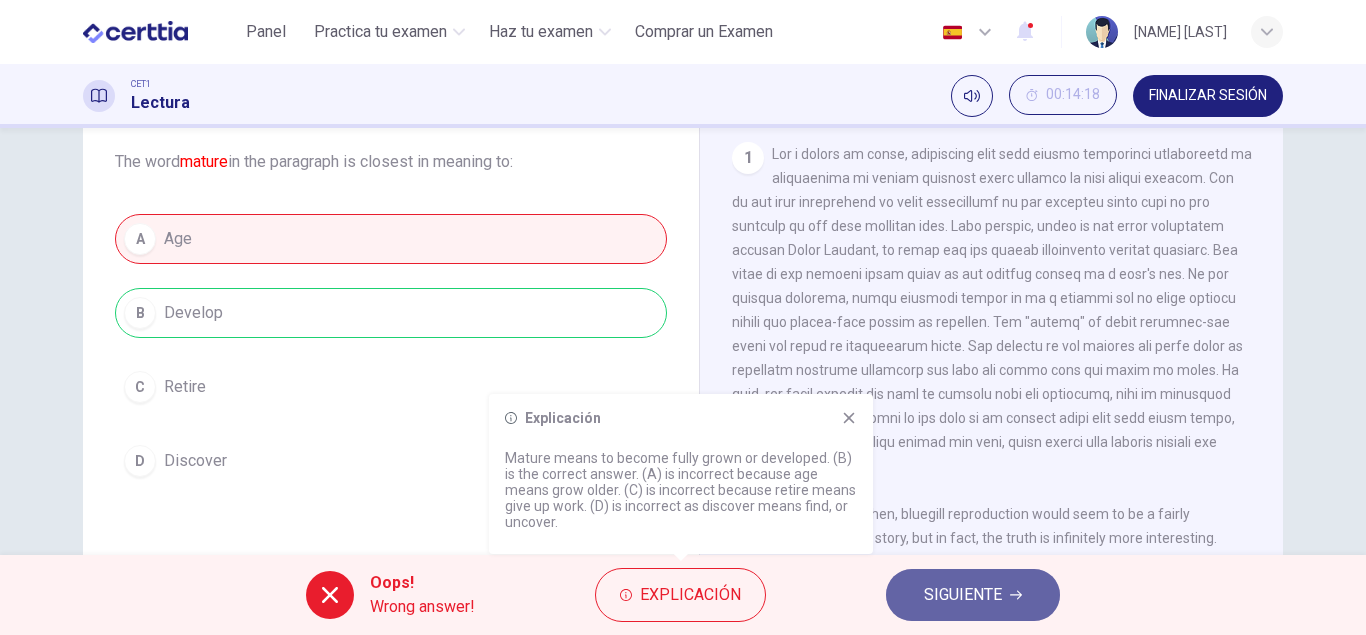 click on "SIGUIENTE" at bounding box center (963, 595) 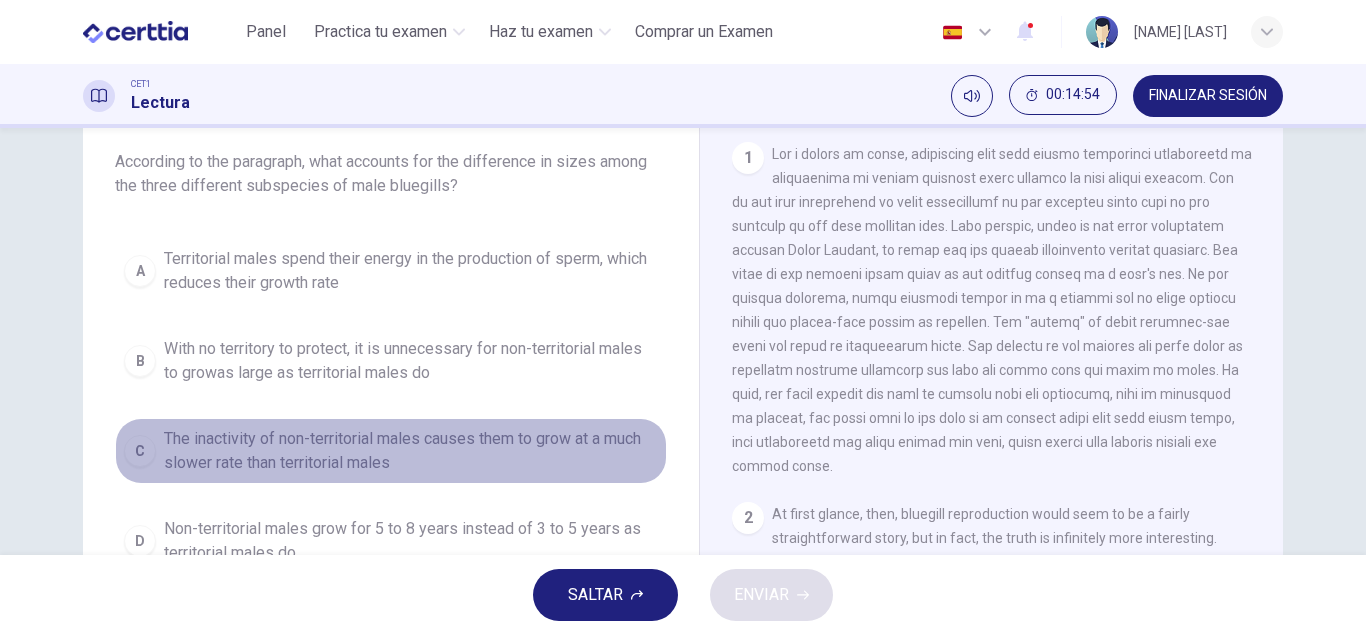 click on "The inactivity of non-territorial males causes them to grow at a much slower rate than territorial males" at bounding box center [411, 451] 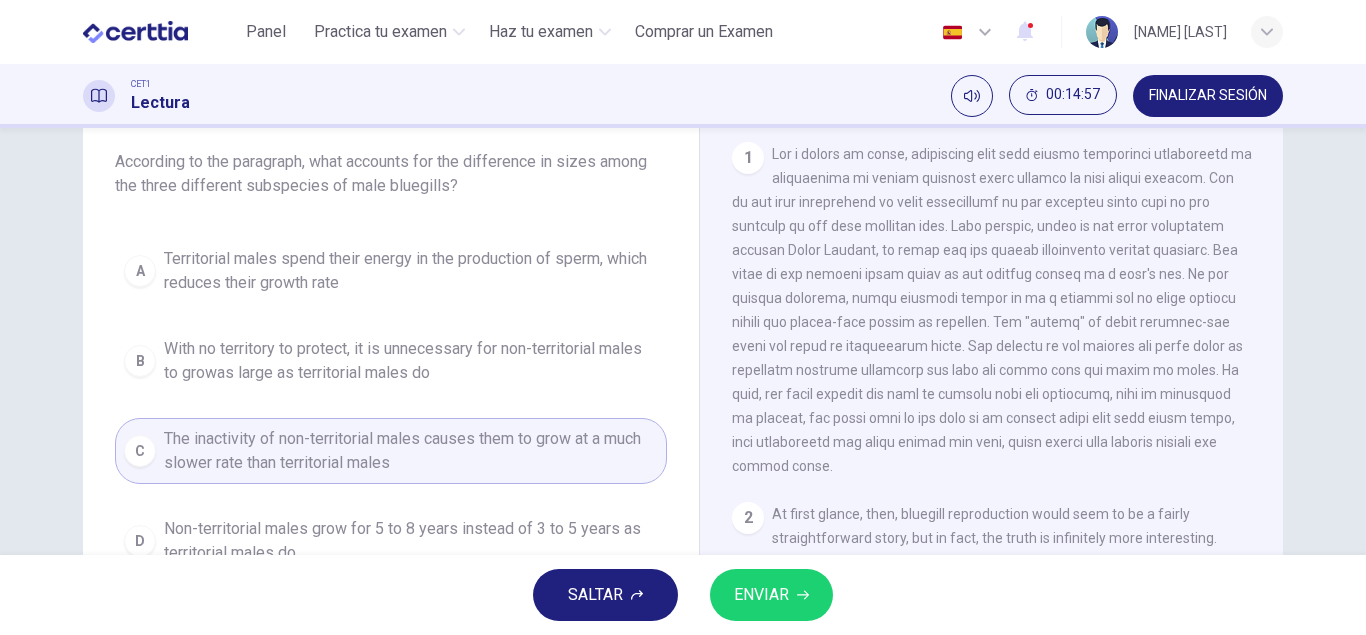 click on "ENVIAR" at bounding box center (761, 595) 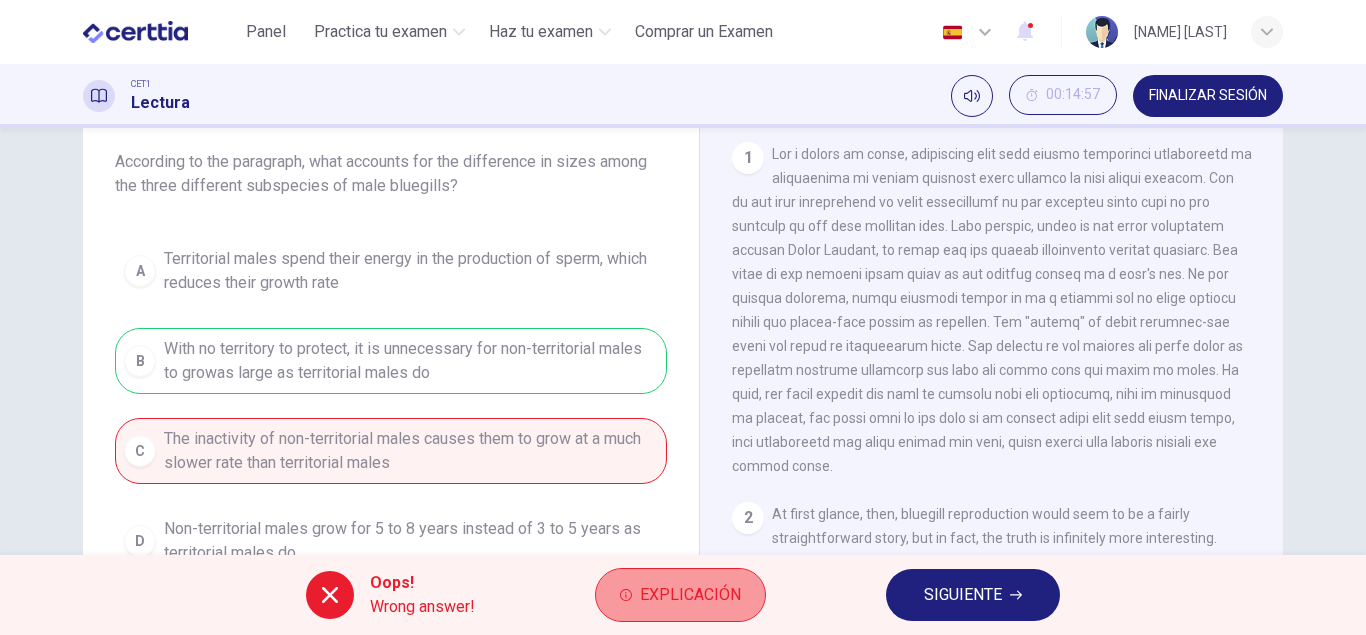 click on "Explicación" at bounding box center [690, 595] 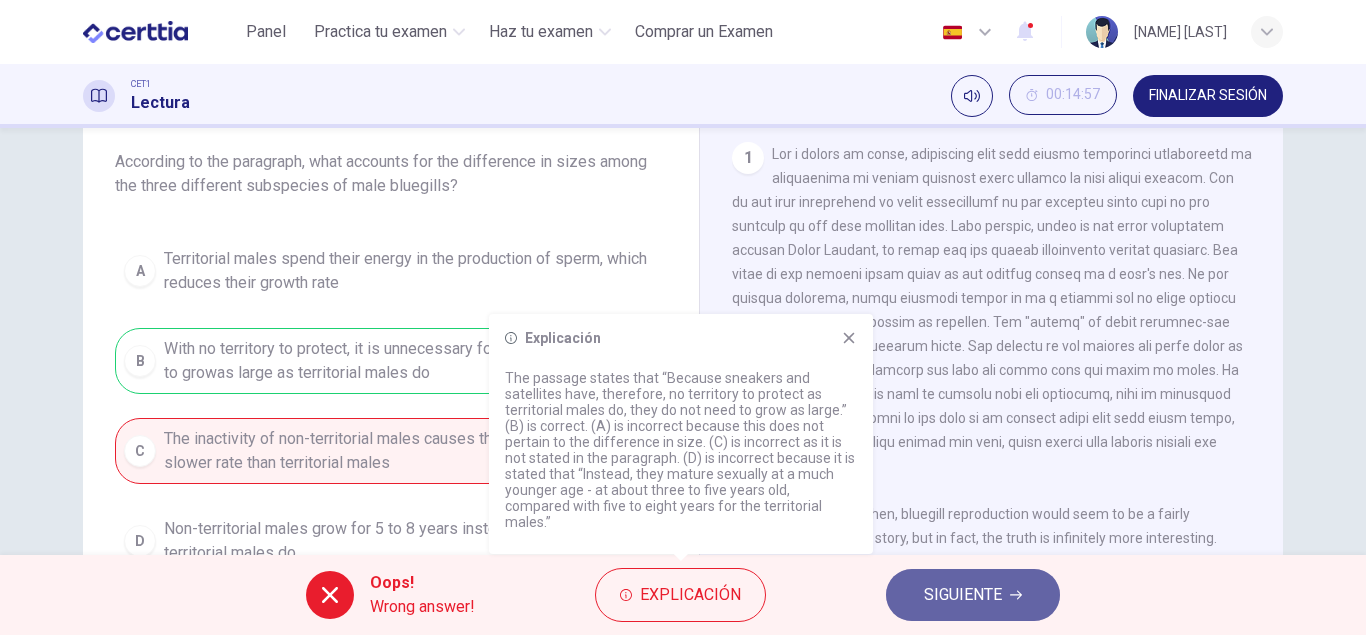 click on "SIGUIENTE" at bounding box center [963, 595] 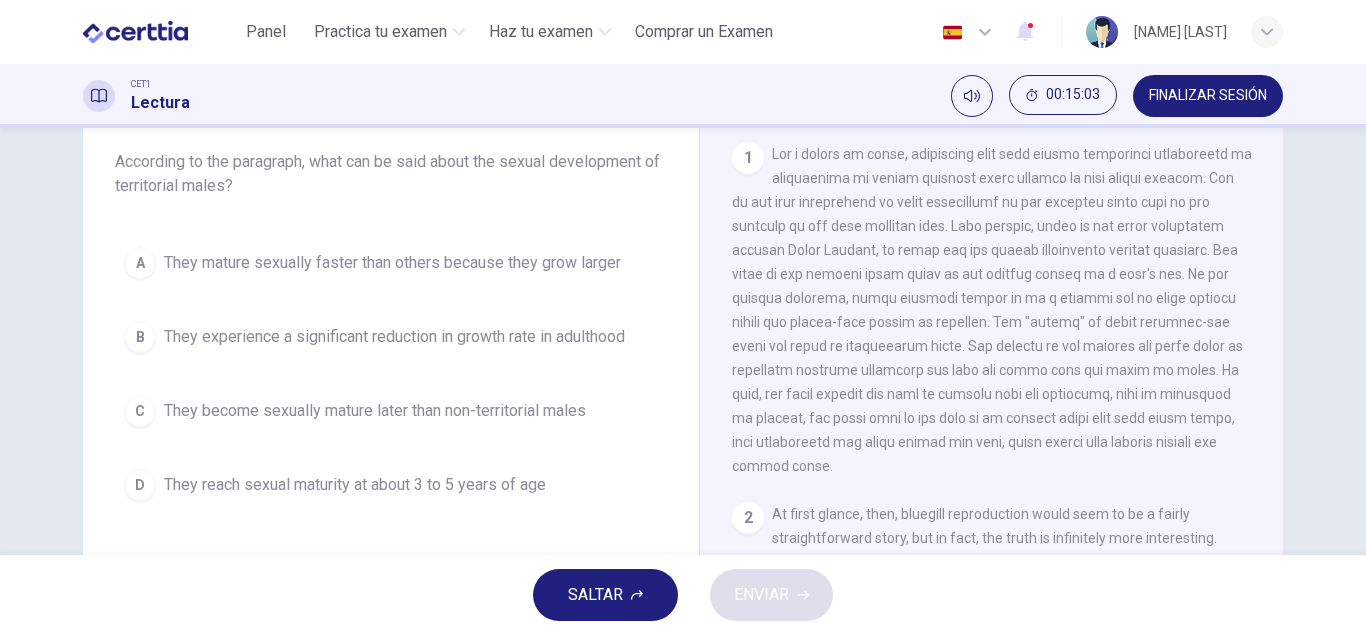 click on "SALTAR" at bounding box center (595, 595) 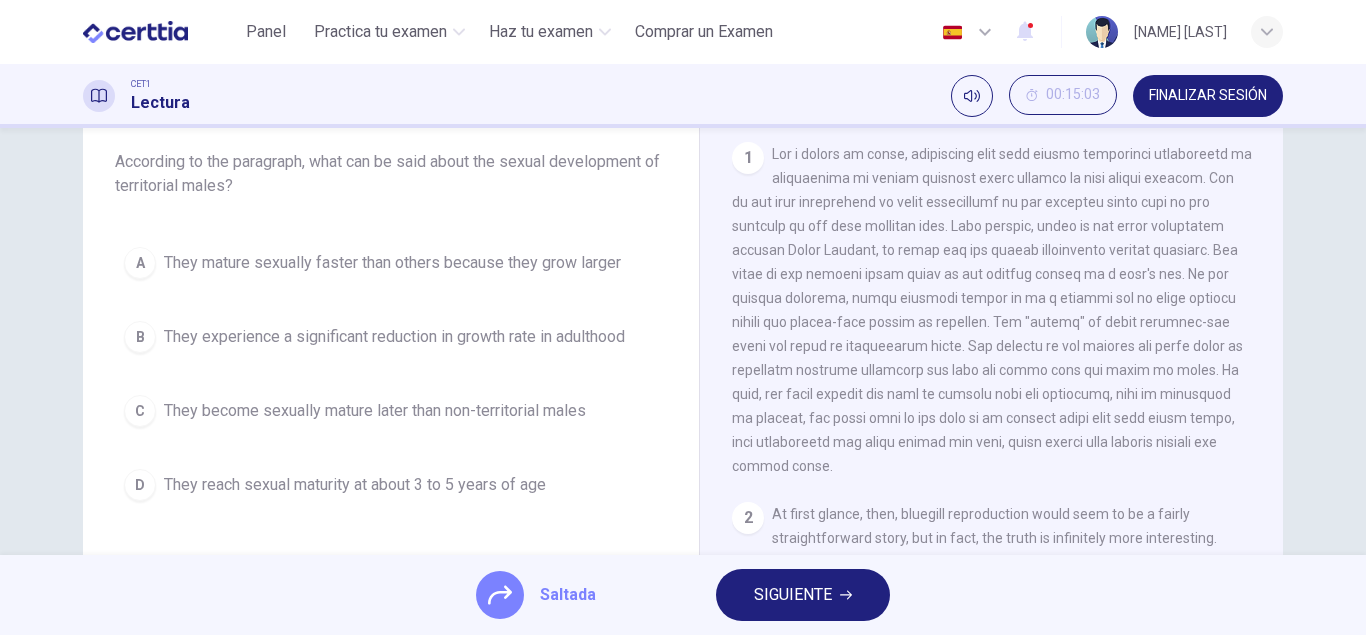 click on "A They mature sexually faster than others because they grow larger B They experience a significant reduction in growth rate in adulthood C They become sexually mature later than non-territorial males D They reach sexual maturity at about 3 to 5 years of age" at bounding box center (391, 374) 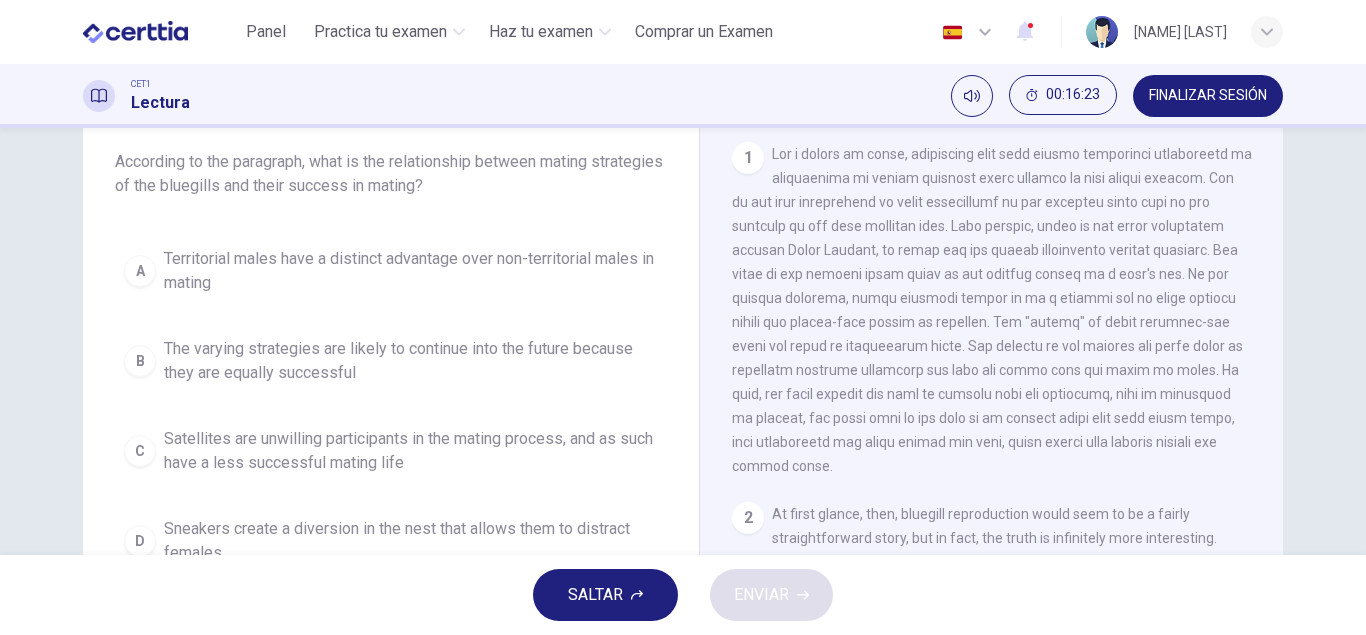 click on "Satellites are unwilling participants in the mating process, and as such have a less successful mating life" at bounding box center [411, 451] 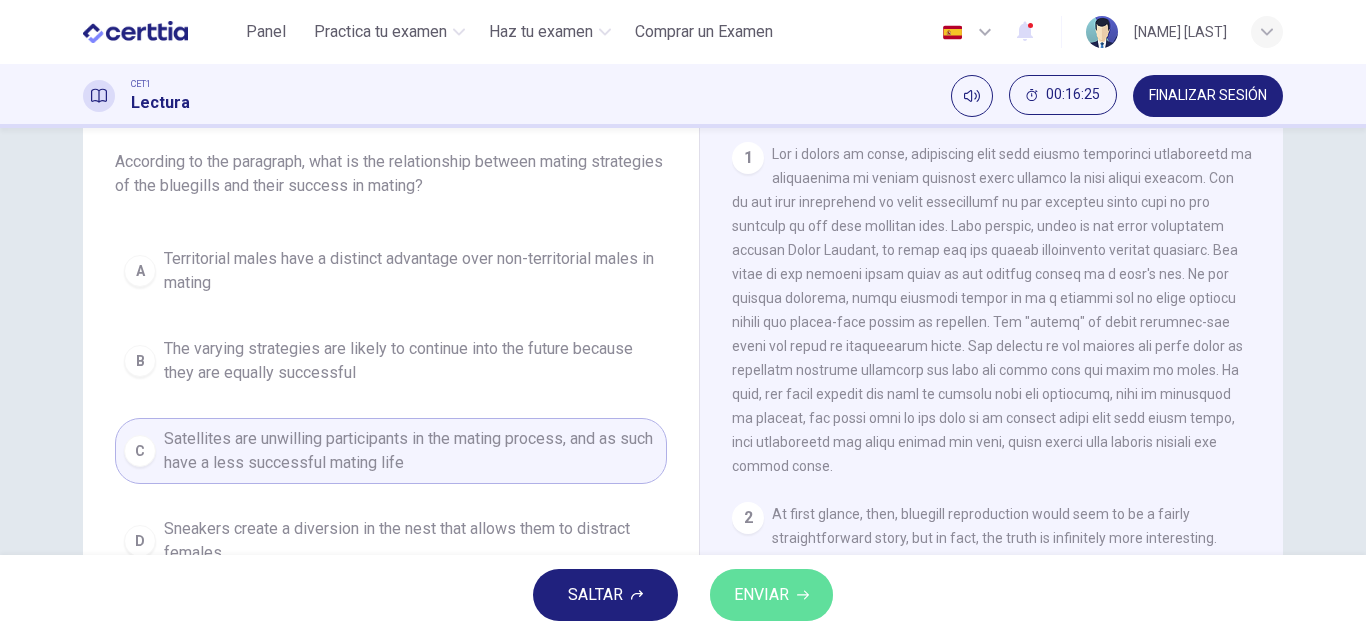 click on "ENVIAR" at bounding box center (761, 595) 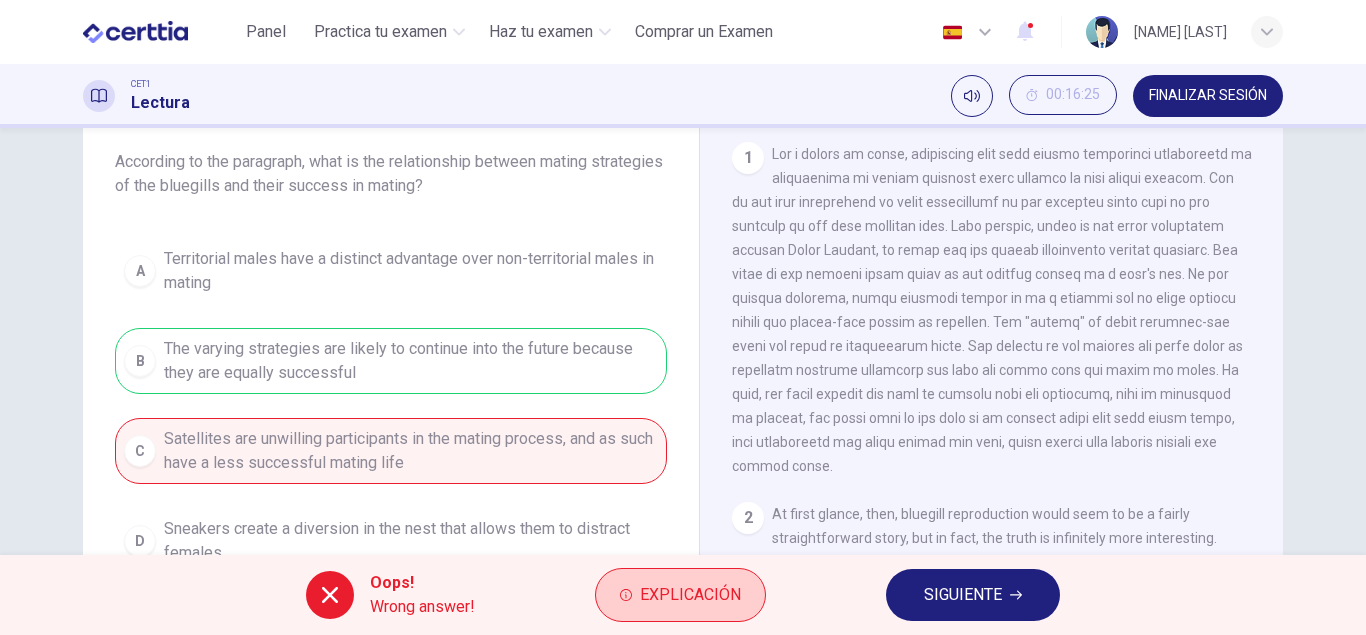 click on "Explicación" at bounding box center (690, 595) 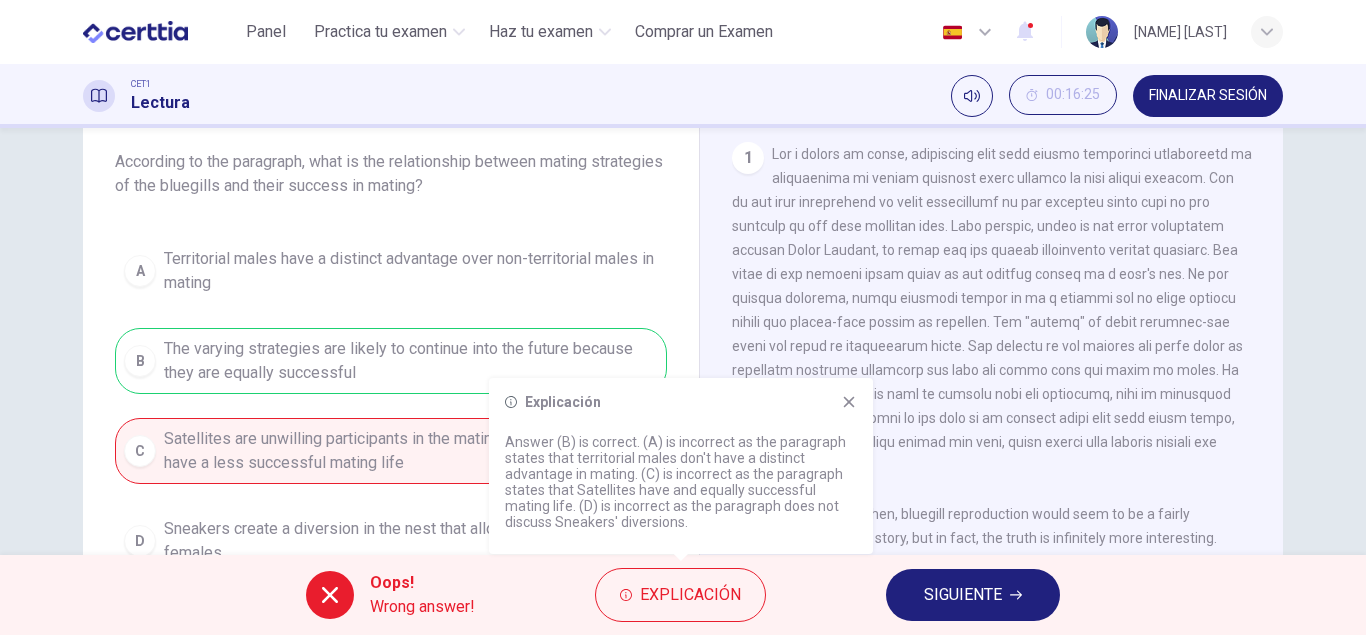 click on "SIGUIENTE" at bounding box center [963, 595] 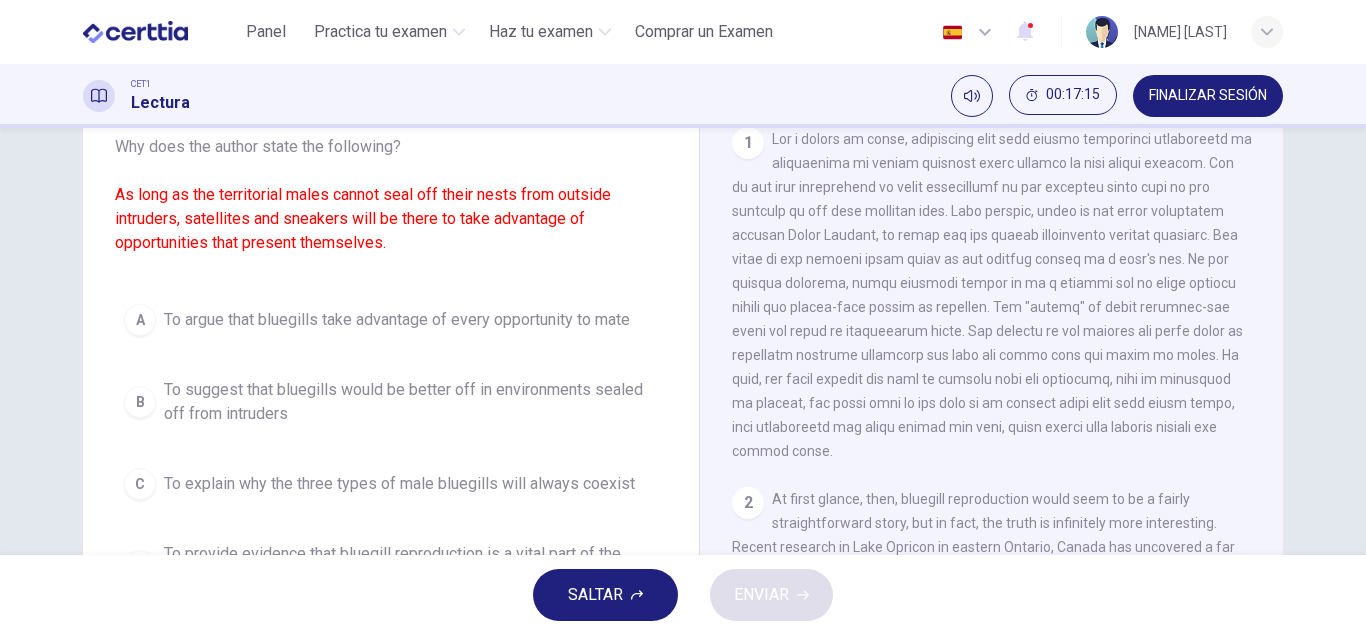 scroll, scrollTop: 0, scrollLeft: 0, axis: both 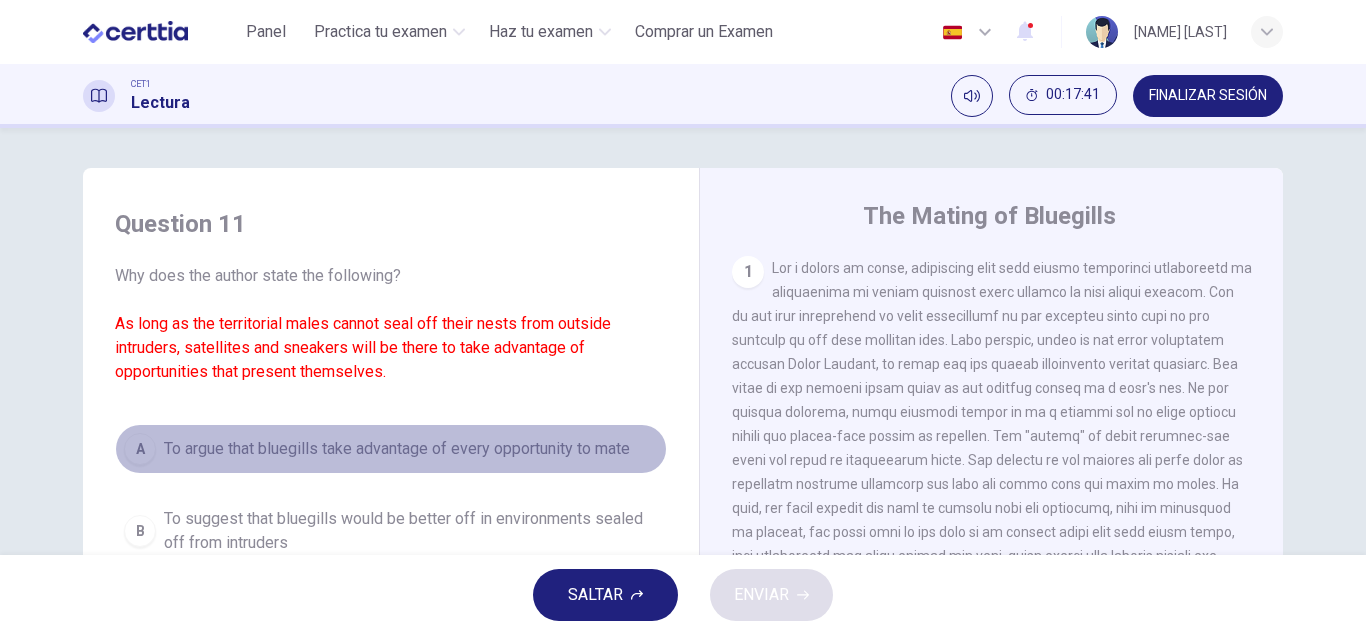 click on "To argue that bluegills take advantage of every opportunity to mate" at bounding box center (397, 449) 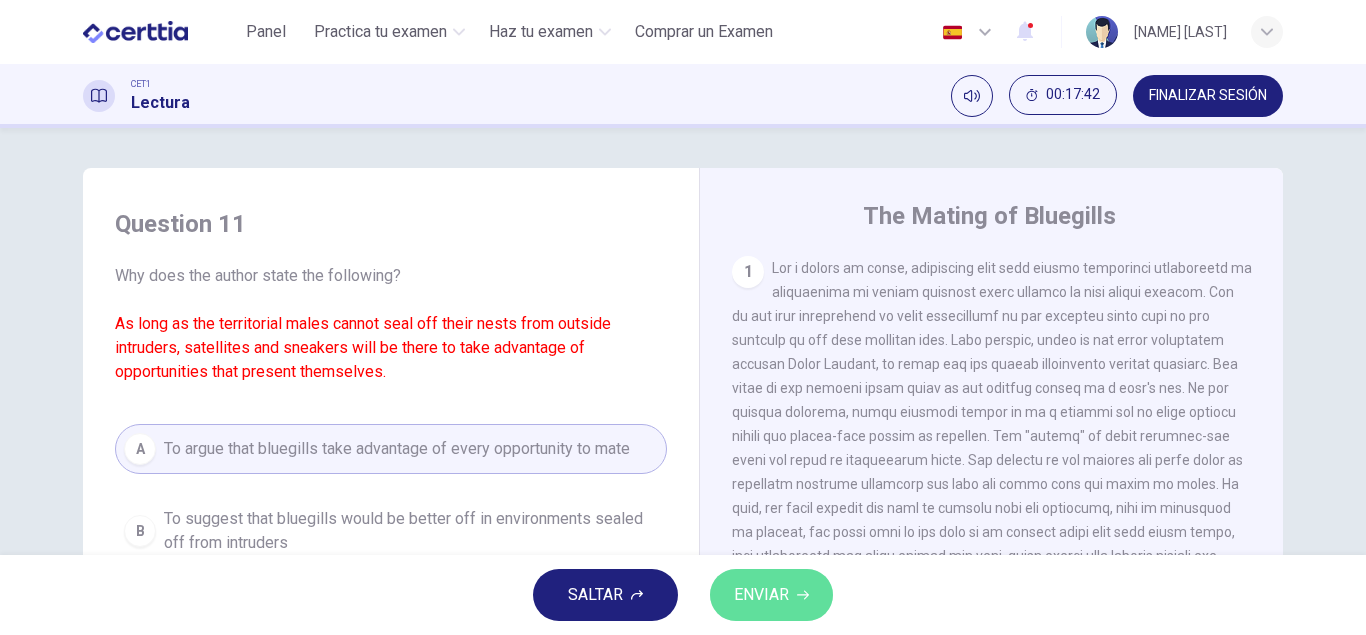 click on "ENVIAR" at bounding box center [761, 595] 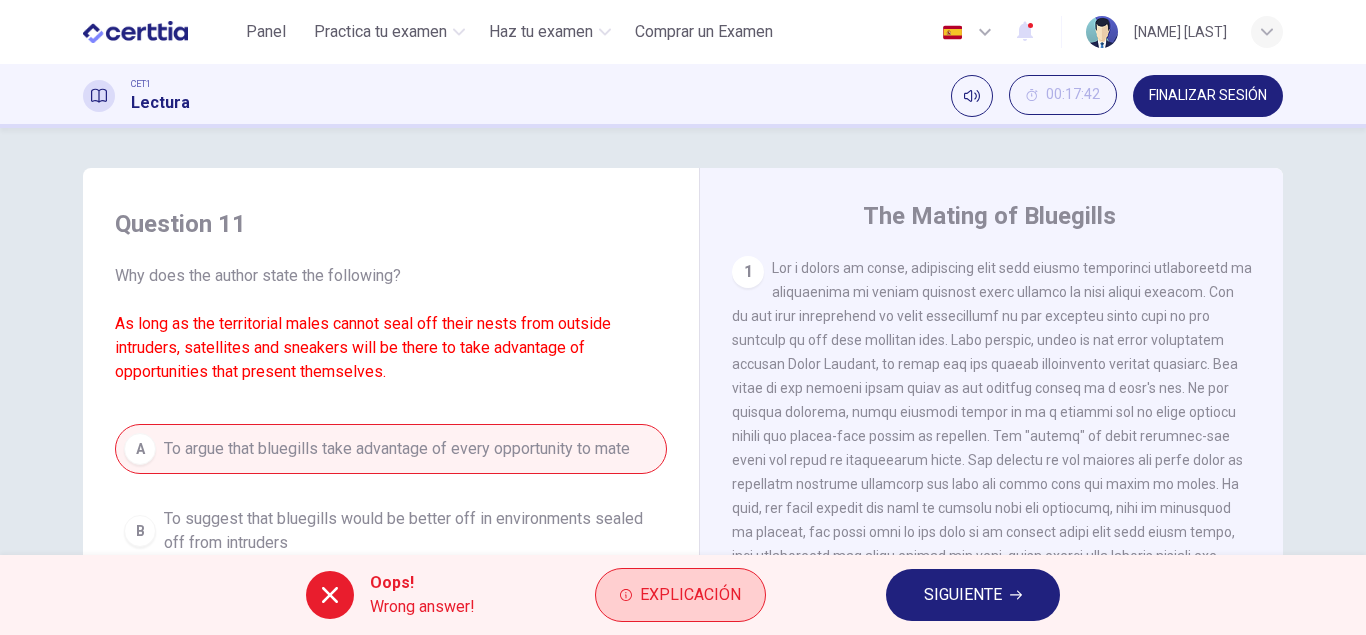 click on "Explicación" at bounding box center (690, 595) 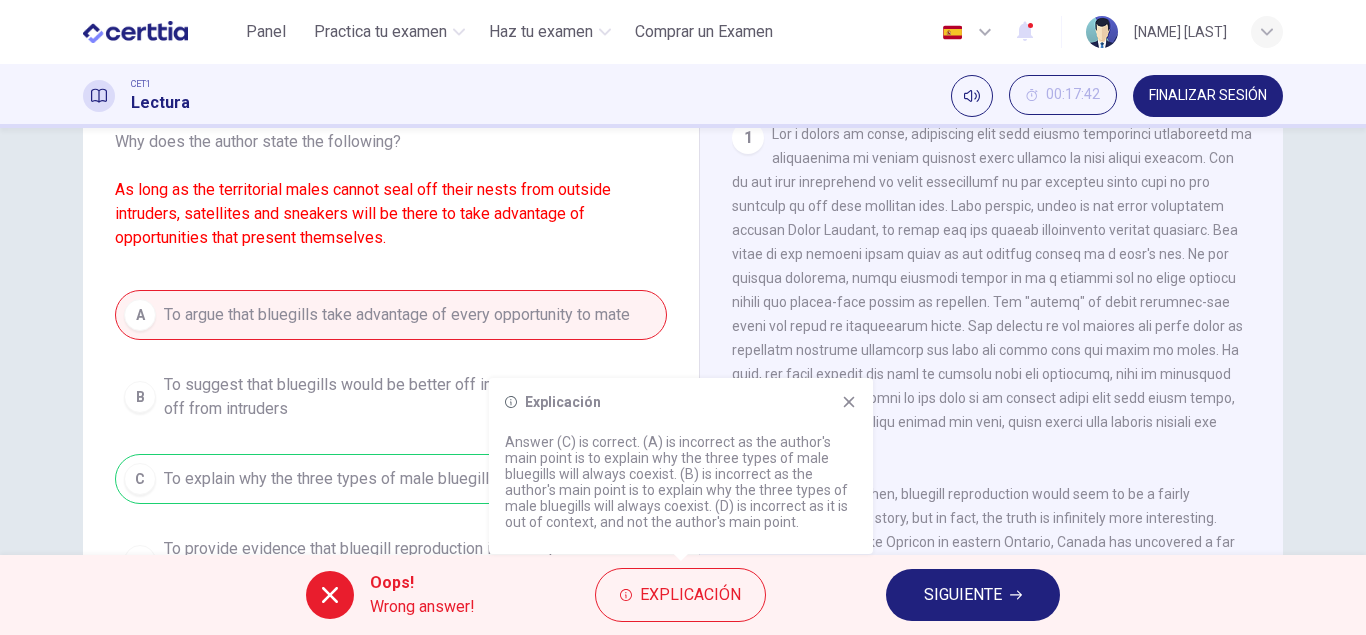 scroll, scrollTop: 228, scrollLeft: 0, axis: vertical 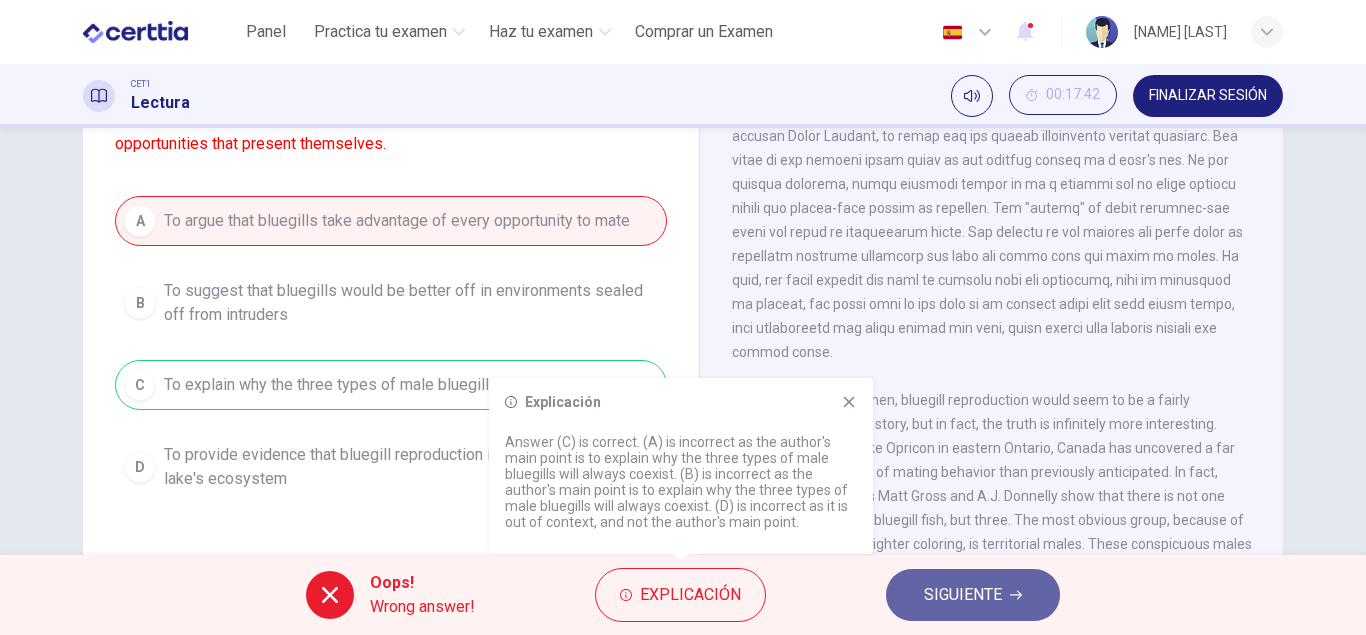 click on "SIGUIENTE" at bounding box center [963, 595] 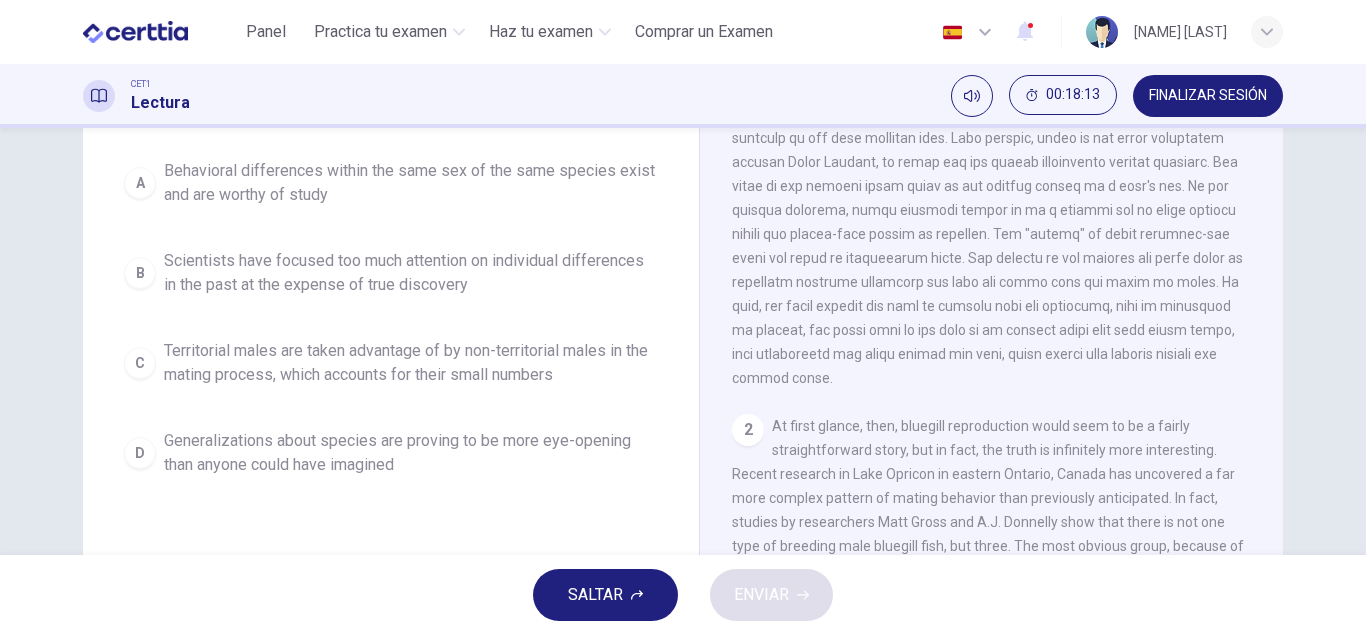 scroll, scrollTop: 228, scrollLeft: 0, axis: vertical 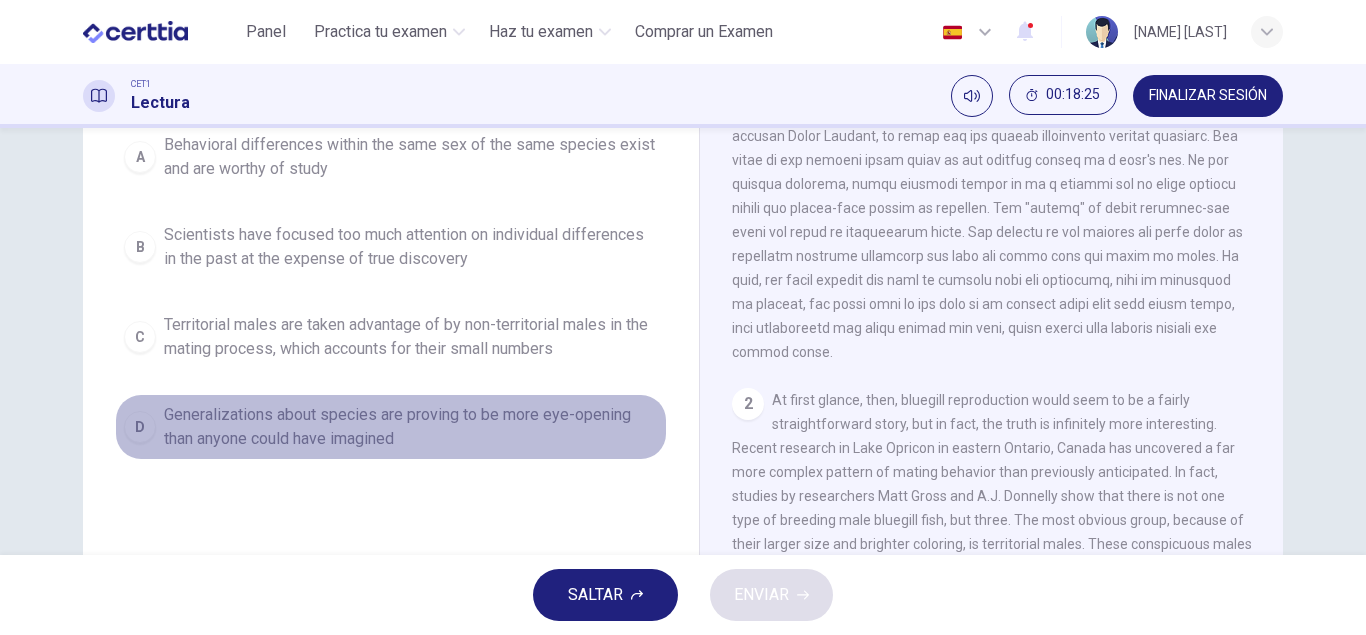 click on "Generalizations about species are proving to be more eye-opening than anyone could have imagined" at bounding box center (411, 427) 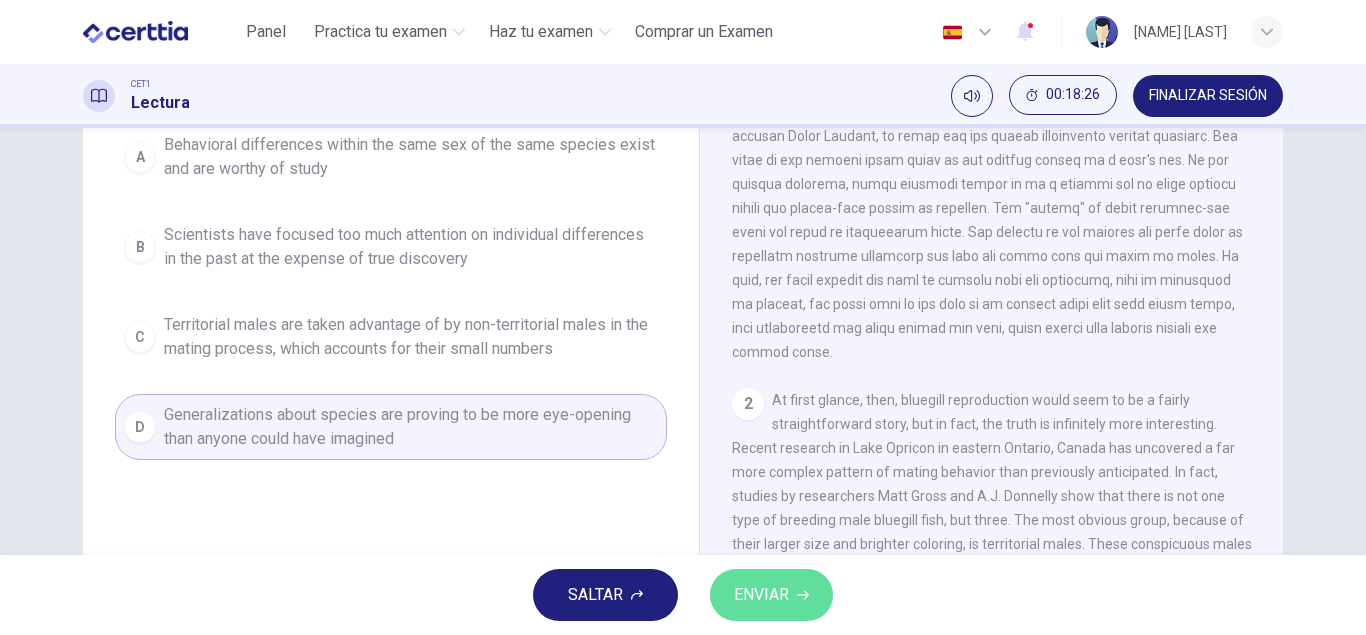 click on "ENVIAR" at bounding box center [761, 595] 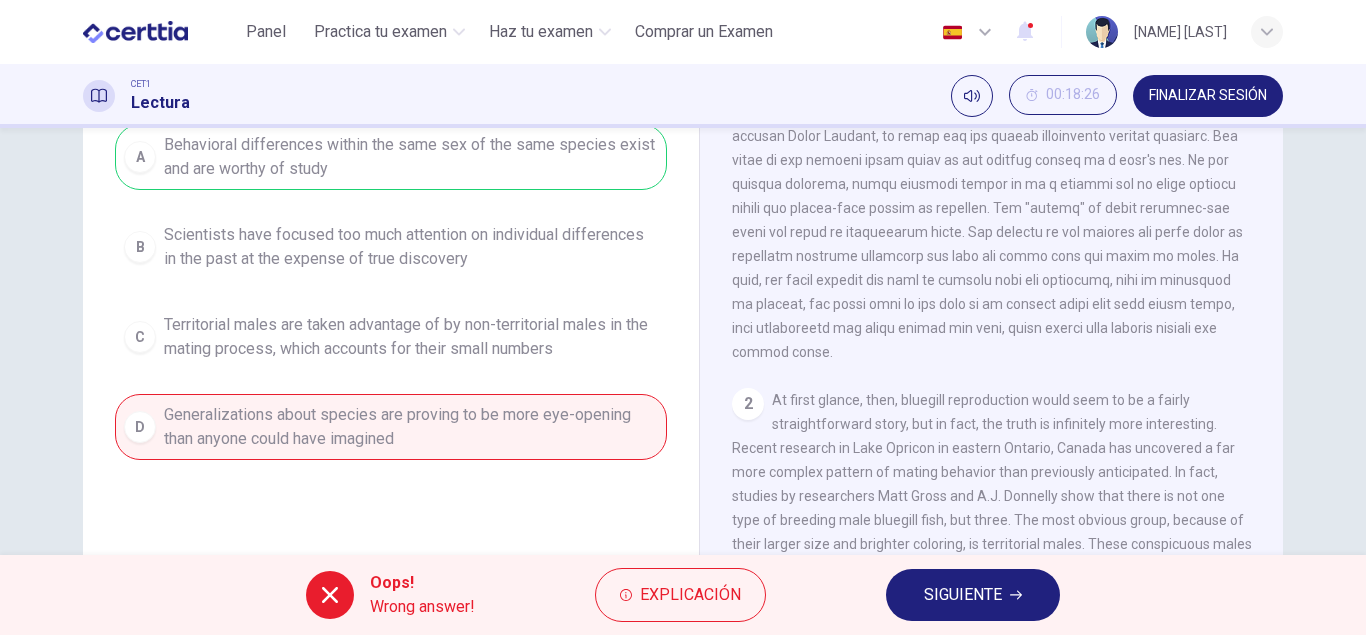 click on "SIGUIENTE" at bounding box center (963, 595) 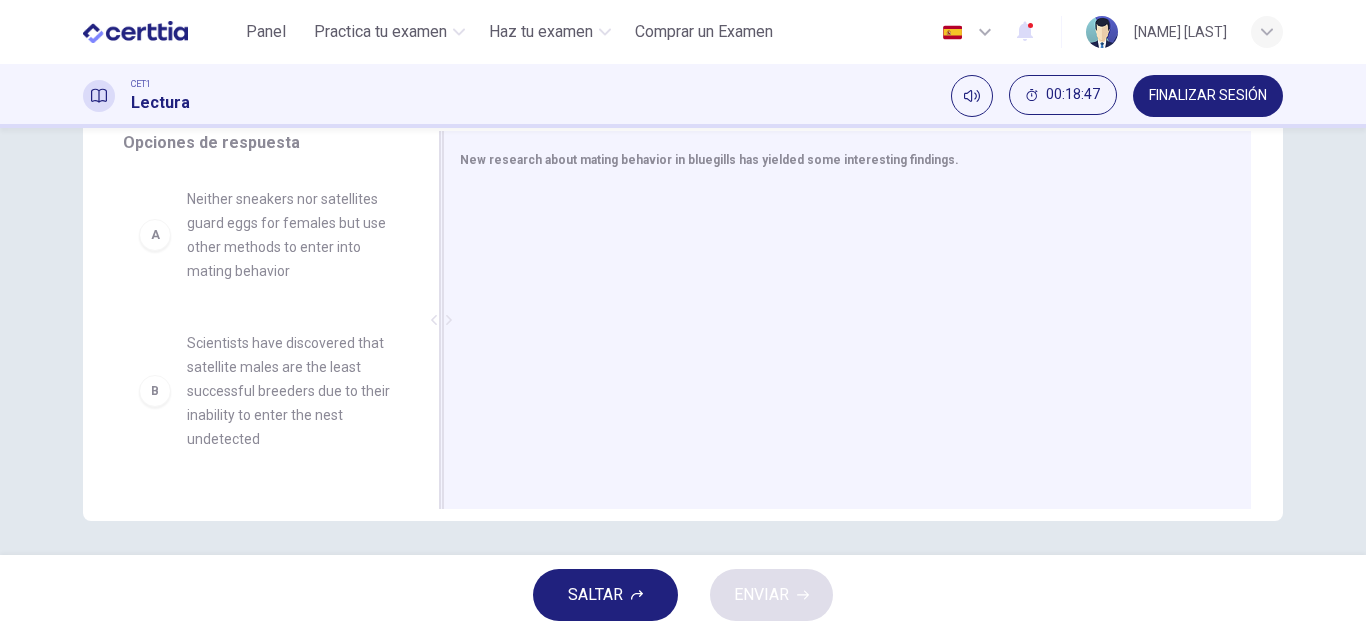 scroll, scrollTop: 348, scrollLeft: 0, axis: vertical 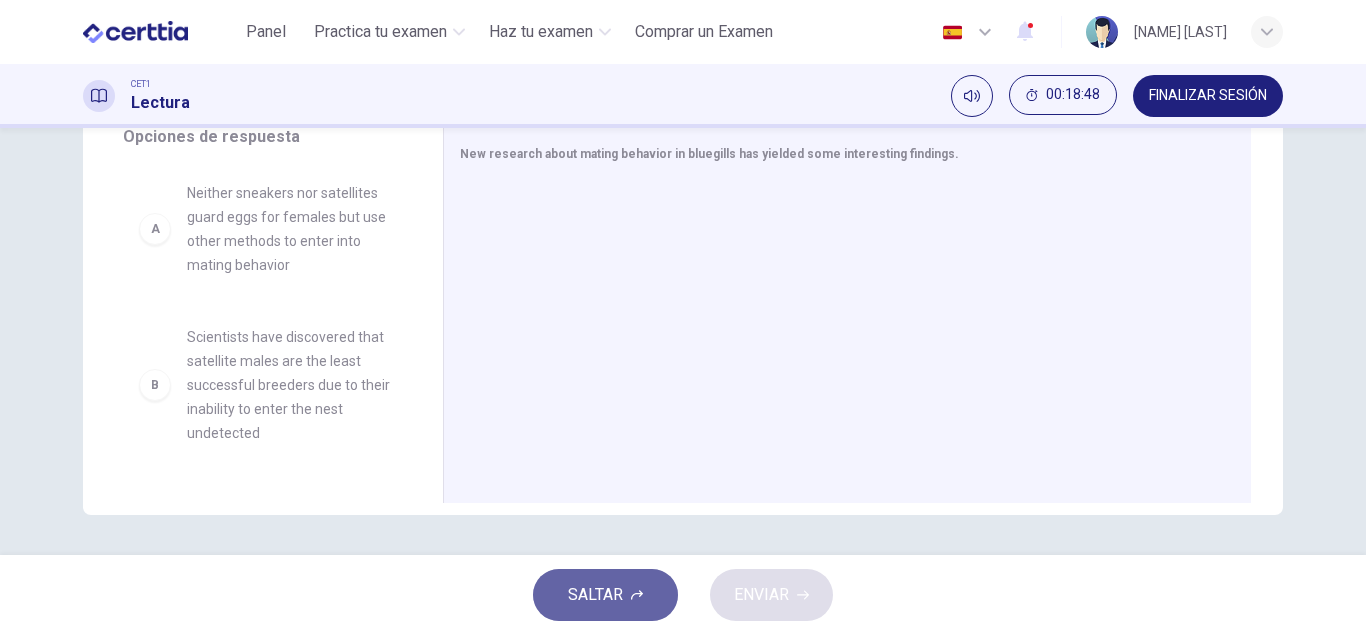 click on "SALTAR" at bounding box center (595, 595) 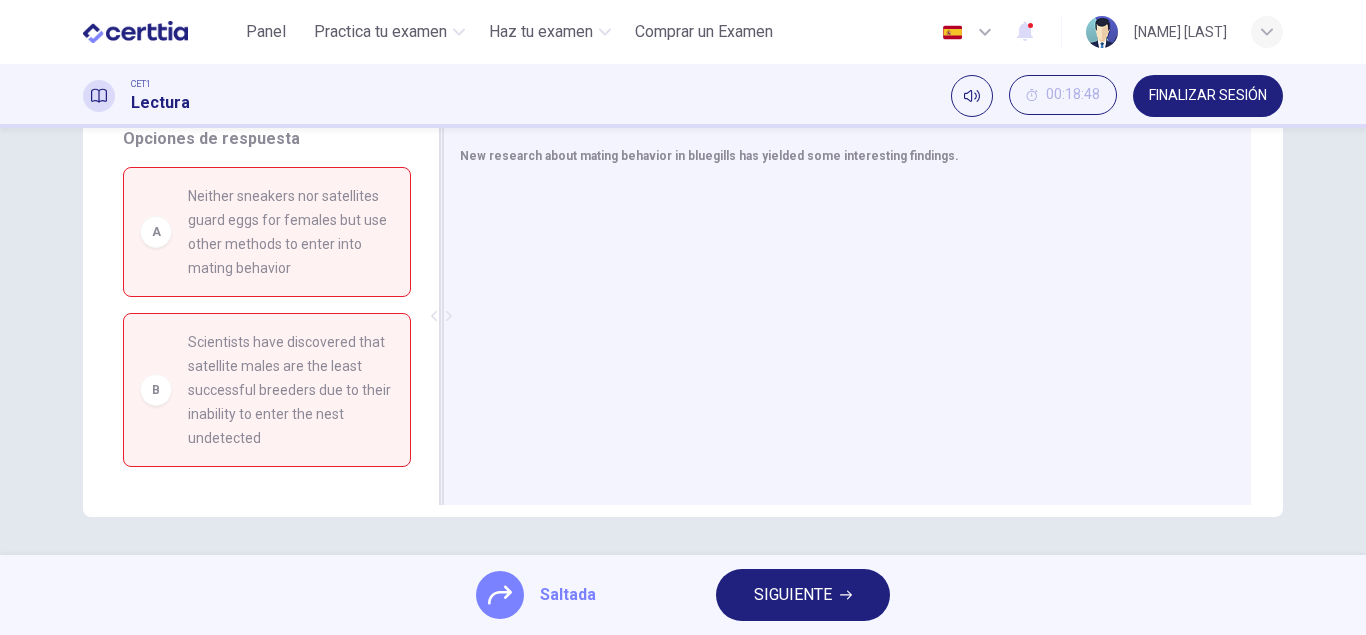 scroll, scrollTop: 348, scrollLeft: 0, axis: vertical 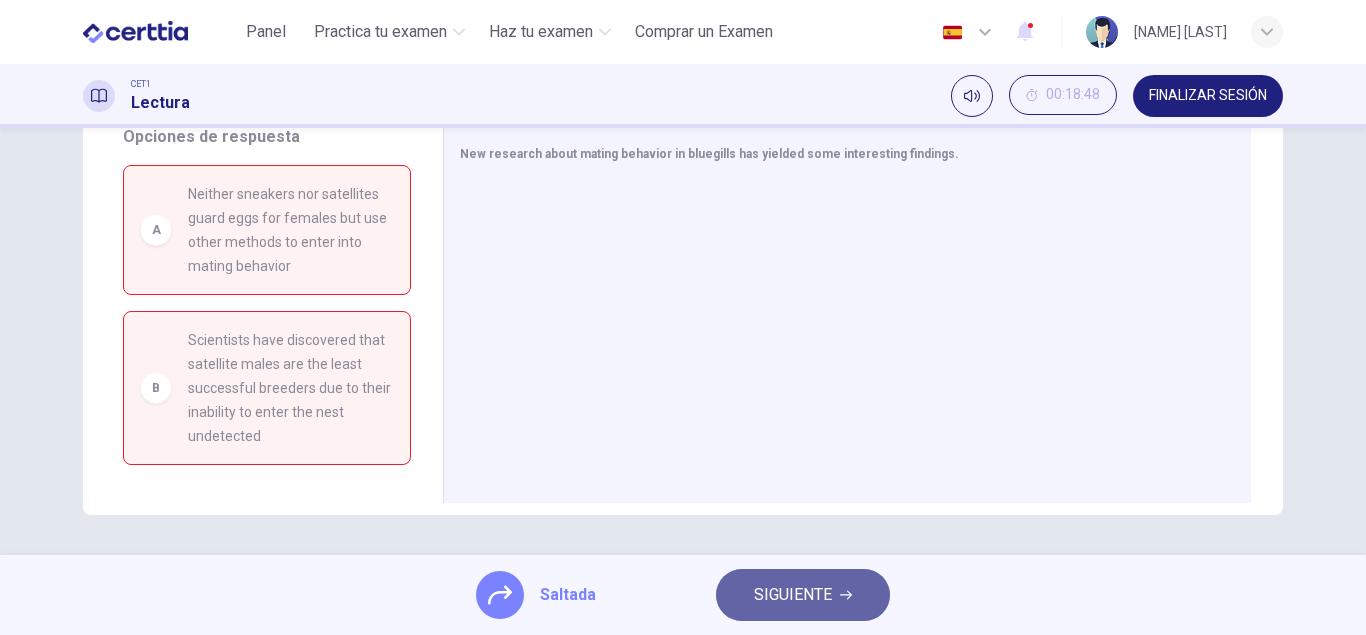 click on "SIGUIENTE" at bounding box center (793, 595) 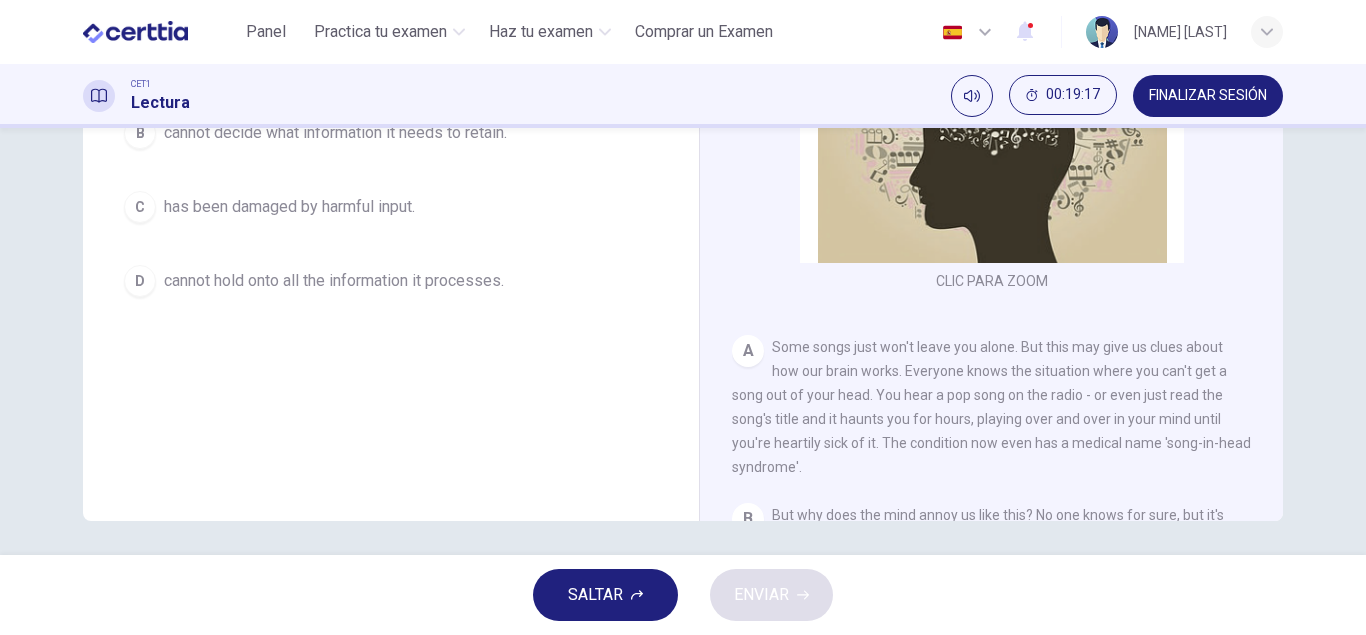 scroll, scrollTop: 348, scrollLeft: 0, axis: vertical 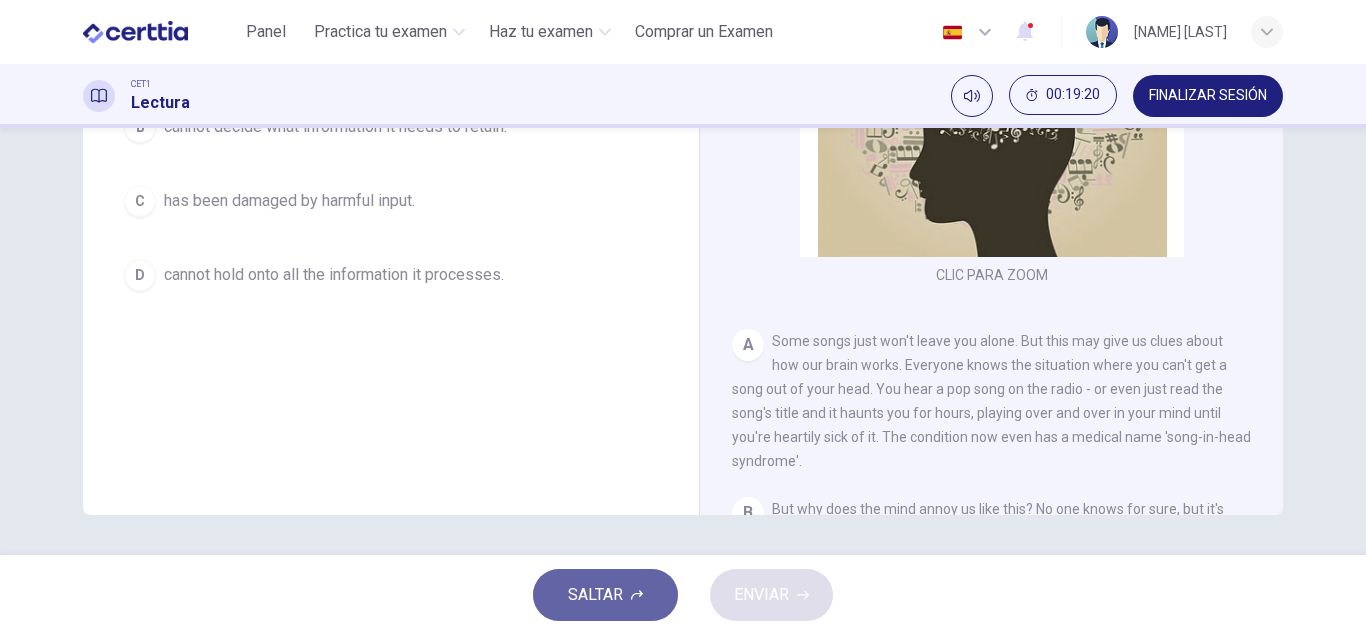 click on "SALTAR" at bounding box center (595, 595) 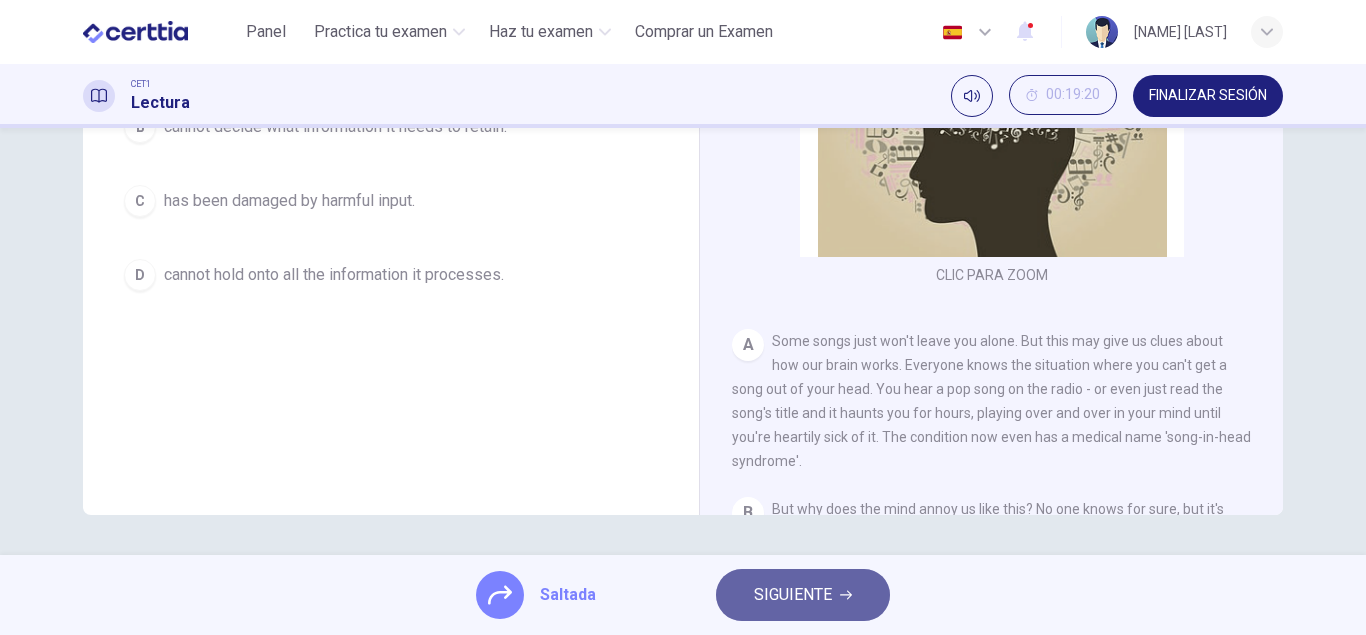 click on "SIGUIENTE" at bounding box center (793, 595) 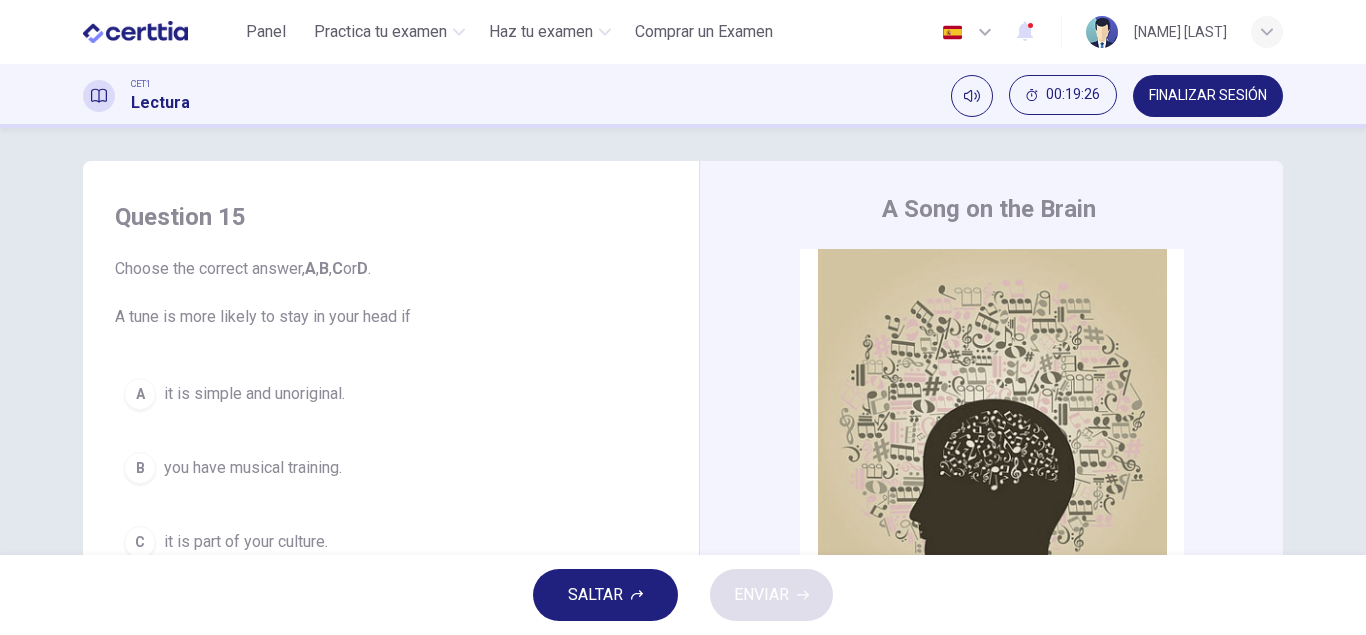 scroll, scrollTop: 6, scrollLeft: 0, axis: vertical 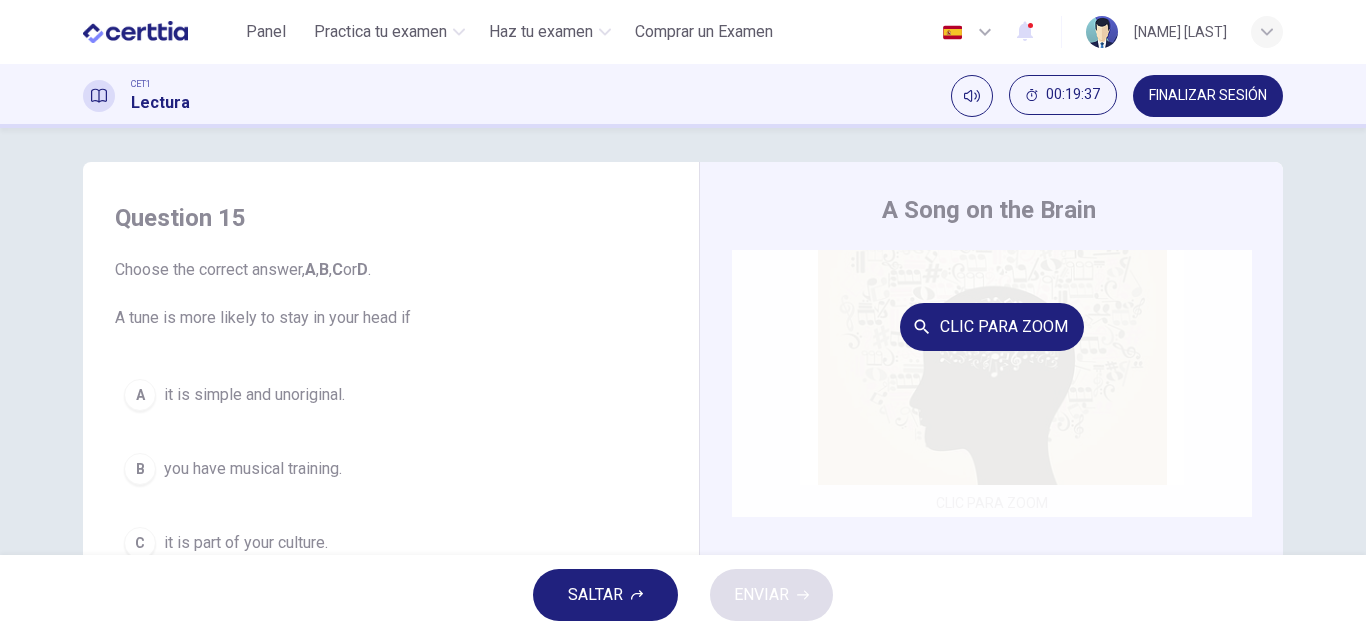 click on "Clic para zoom" at bounding box center [992, 327] 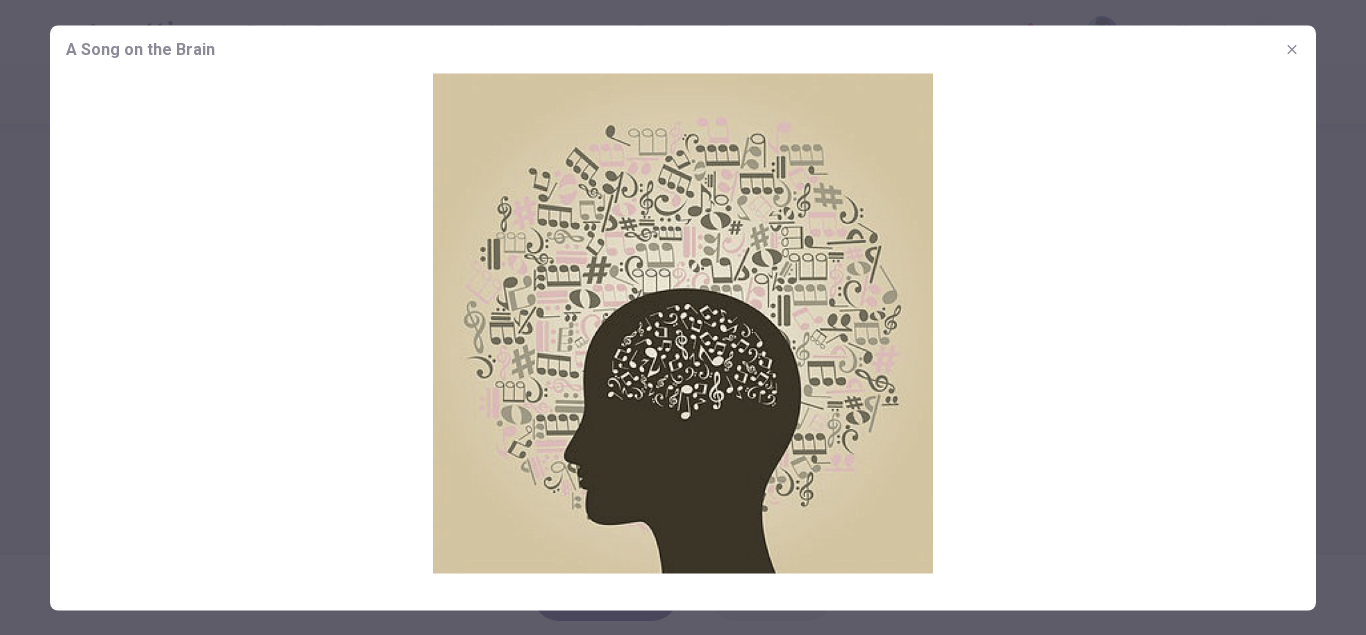 click 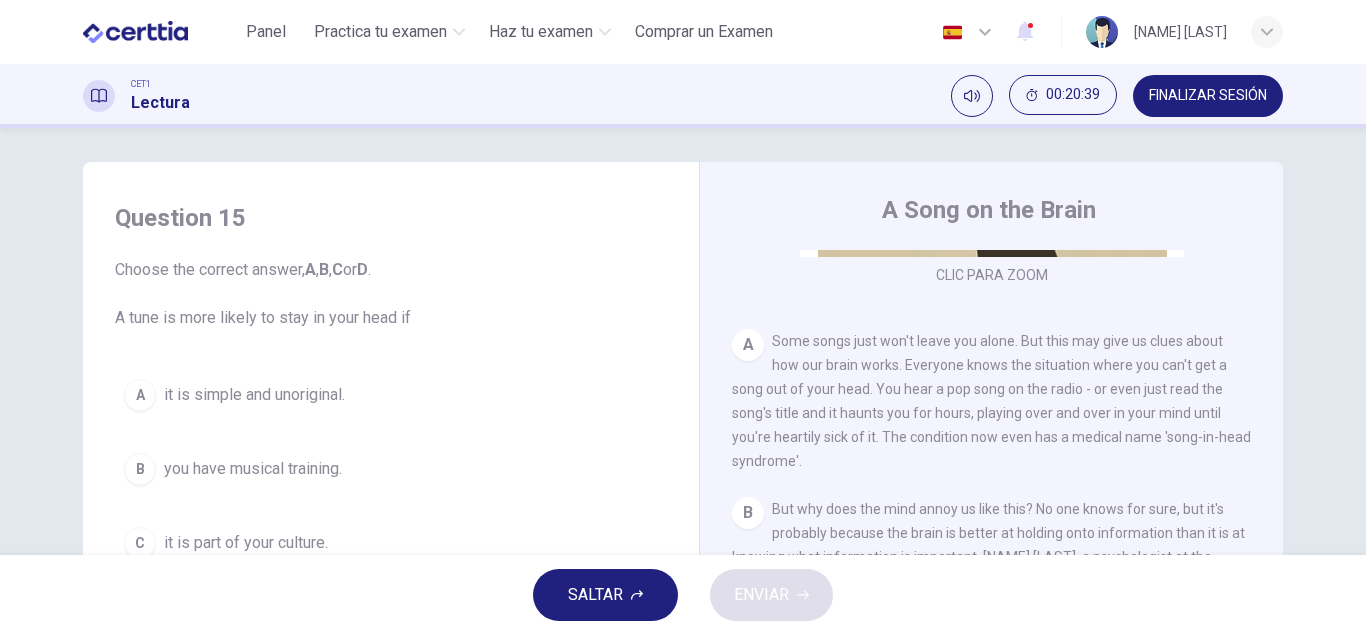 scroll, scrollTop: 456, scrollLeft: 0, axis: vertical 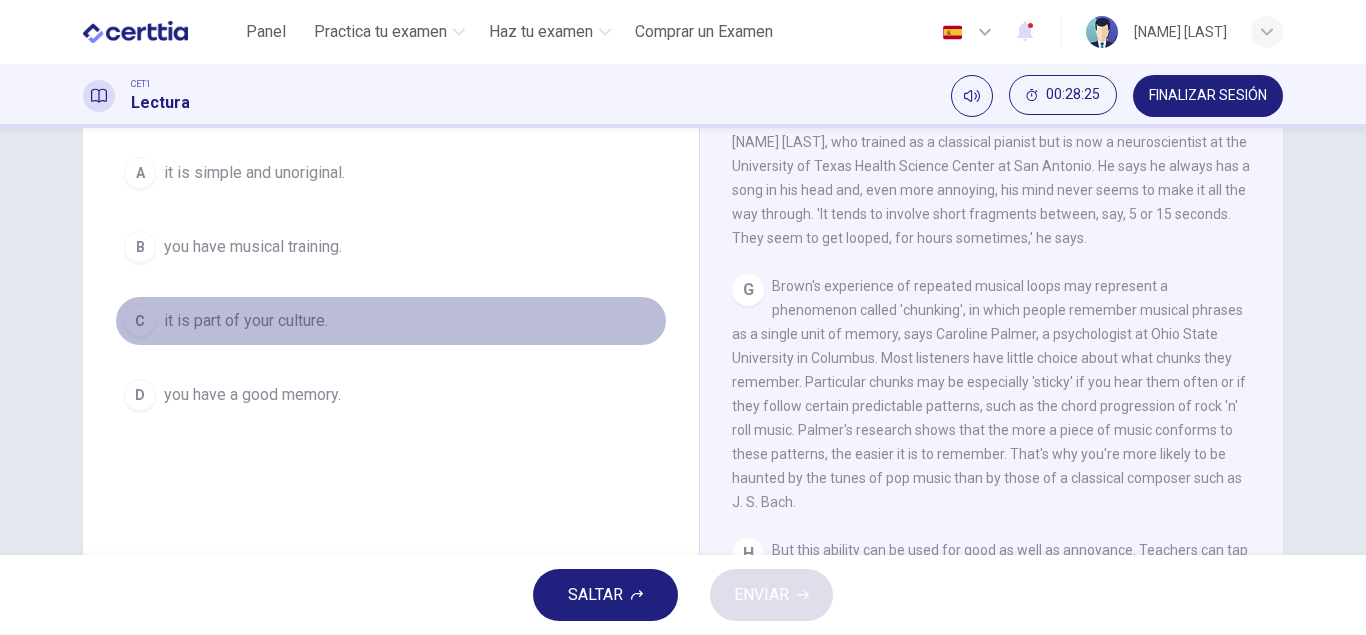 click on "it is part of your culture." at bounding box center (246, 321) 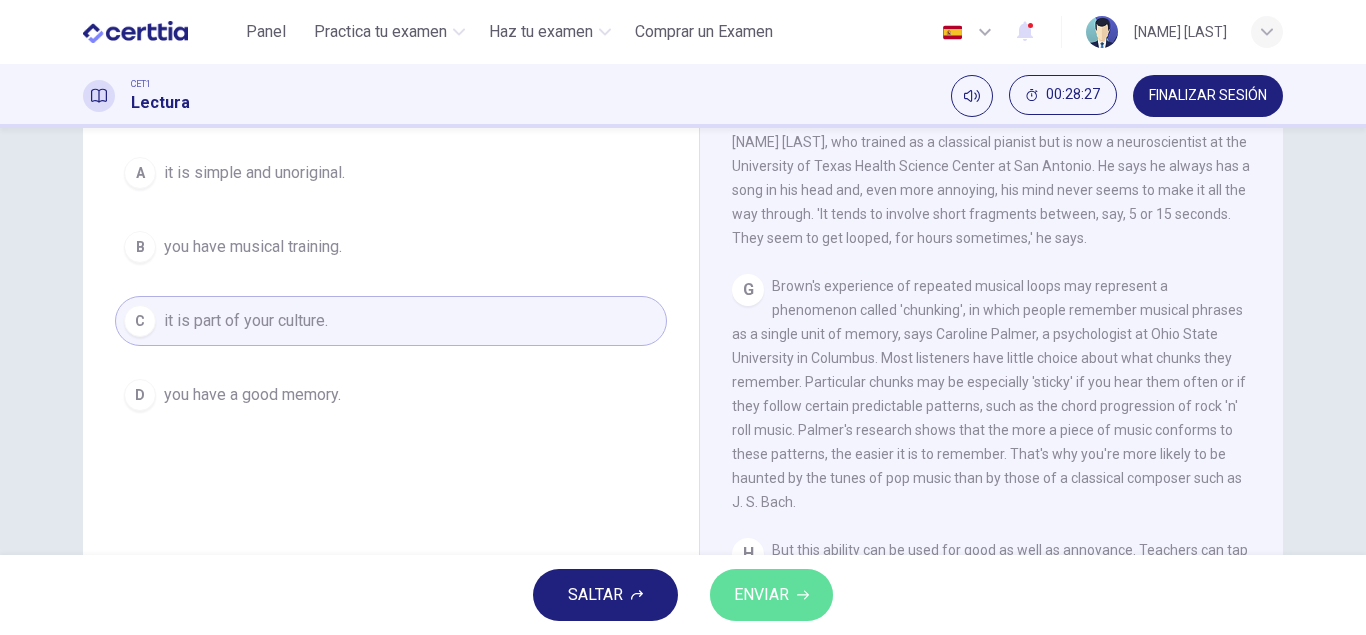 click on "ENVIAR" at bounding box center (761, 595) 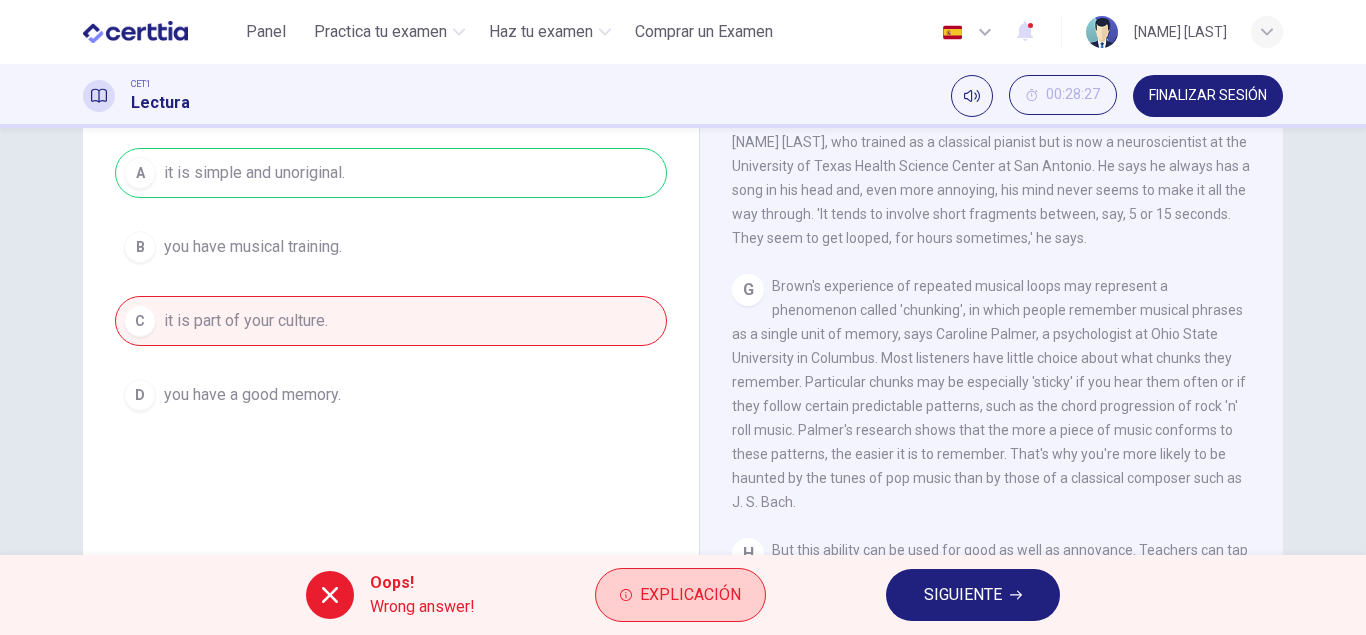click on "Explicación" at bounding box center [690, 595] 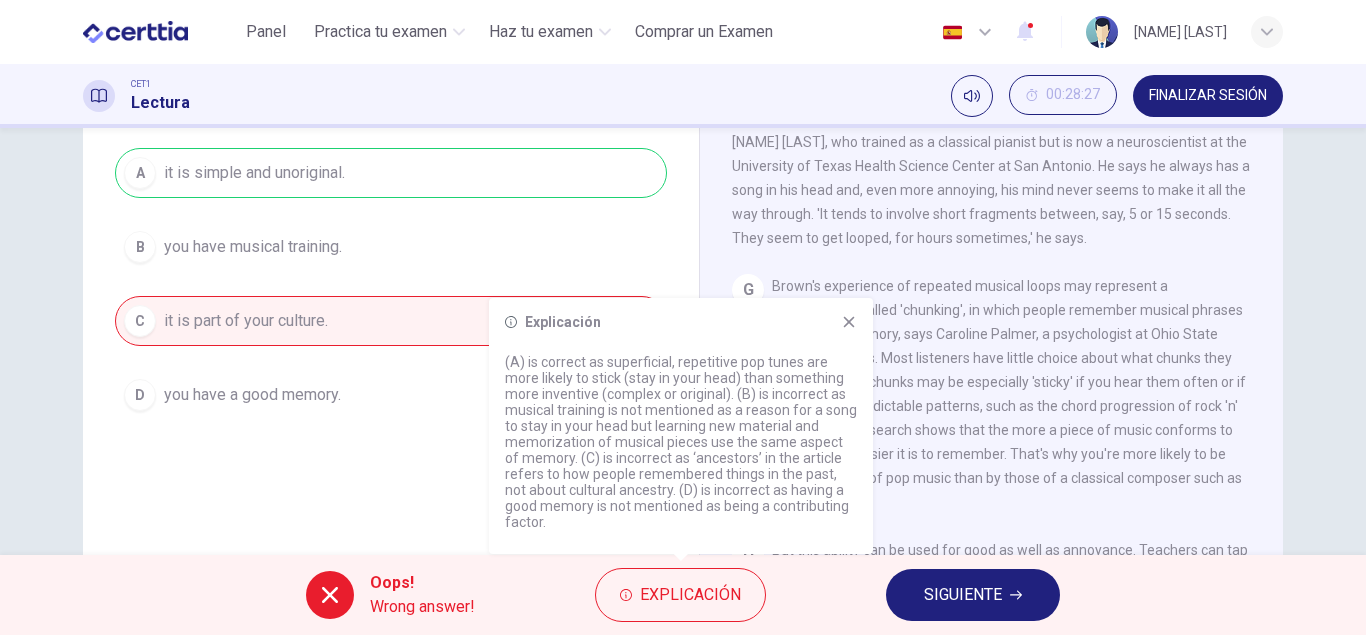 click 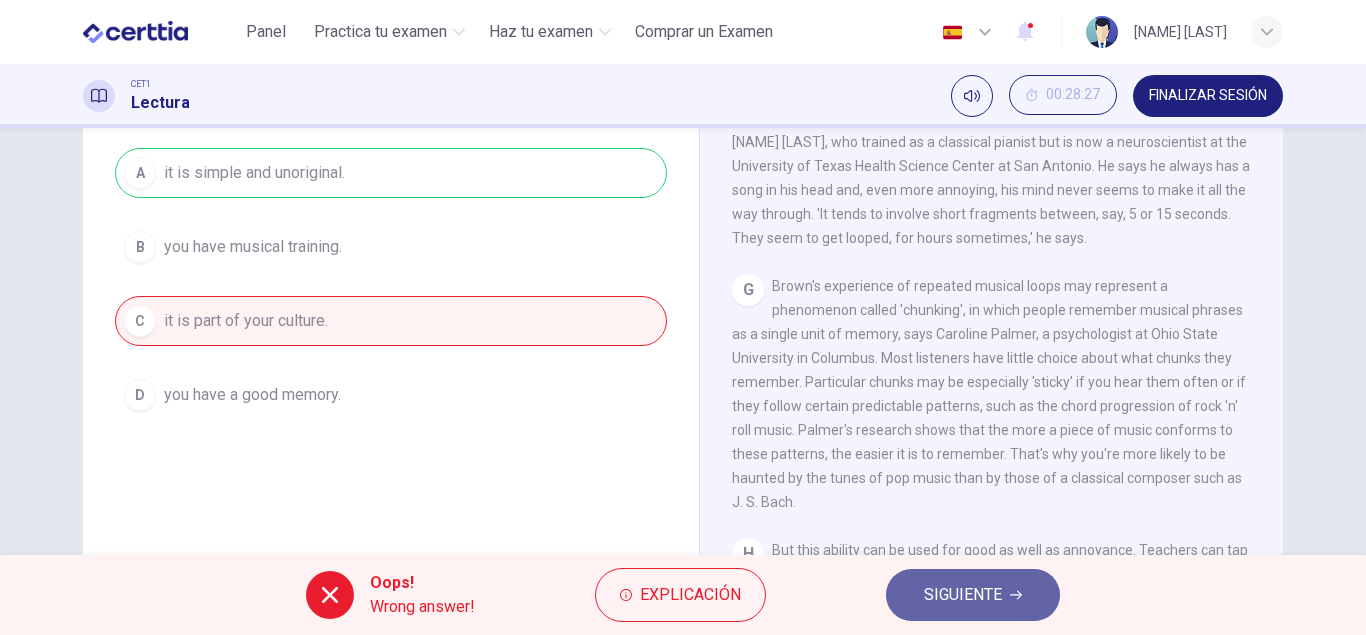 click on "SIGUIENTE" at bounding box center (963, 595) 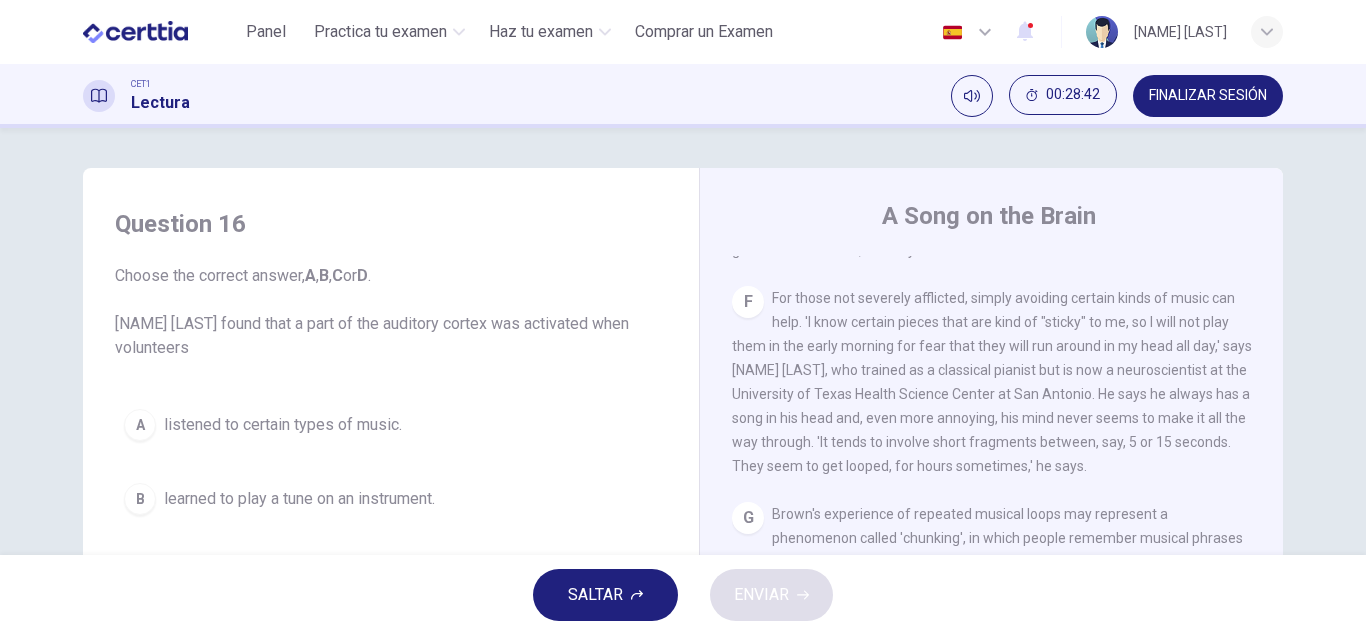 scroll, scrollTop: 228, scrollLeft: 0, axis: vertical 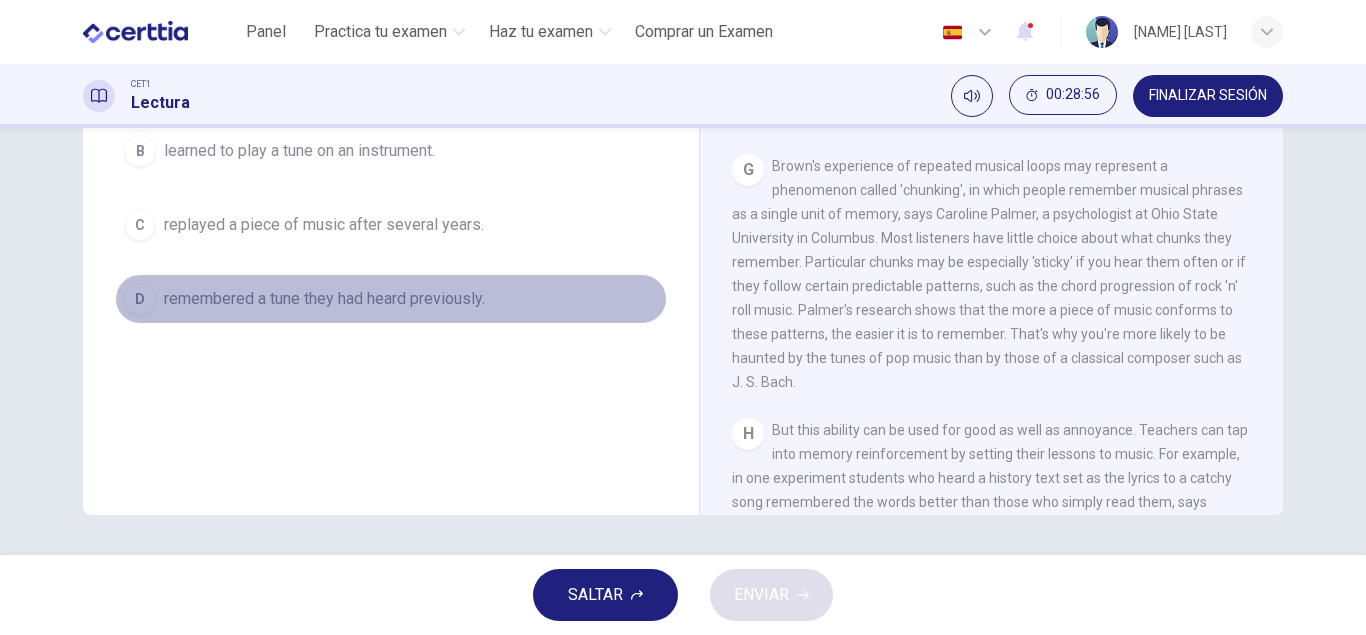 click on "remembered a tune they had heard previously." at bounding box center [324, 299] 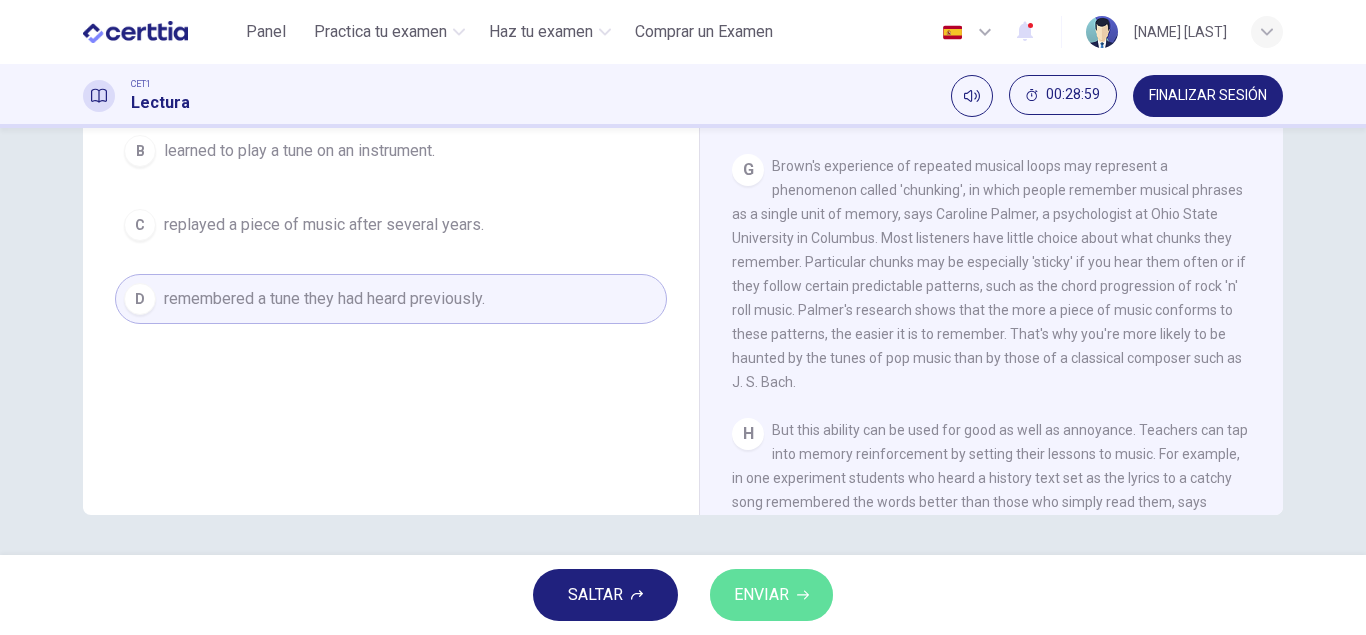 click on "ENVIAR" at bounding box center (761, 595) 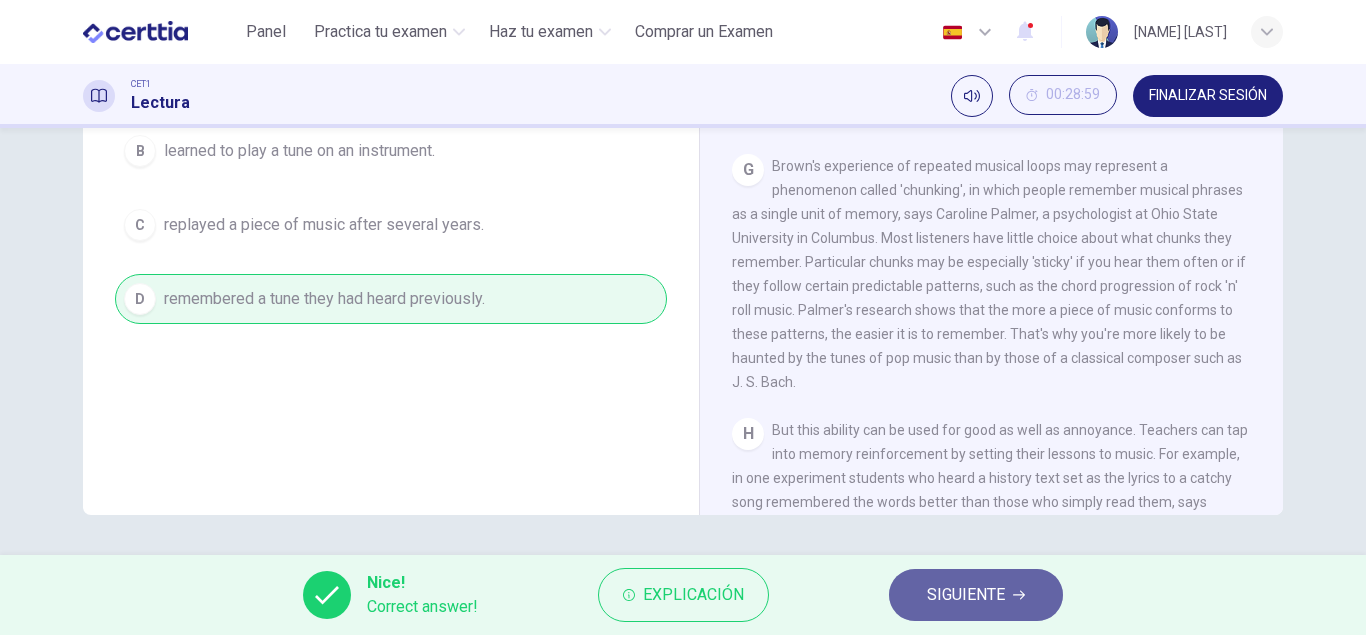 click on "SIGUIENTE" at bounding box center (966, 595) 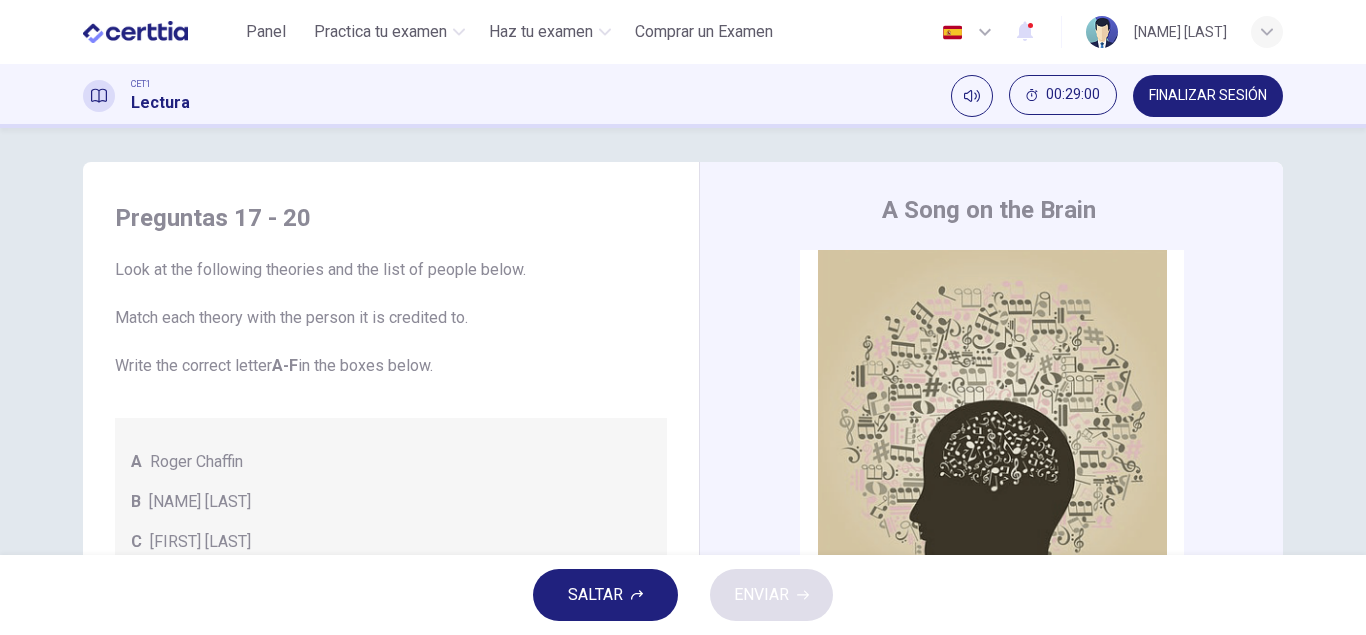 scroll, scrollTop: 0, scrollLeft: 0, axis: both 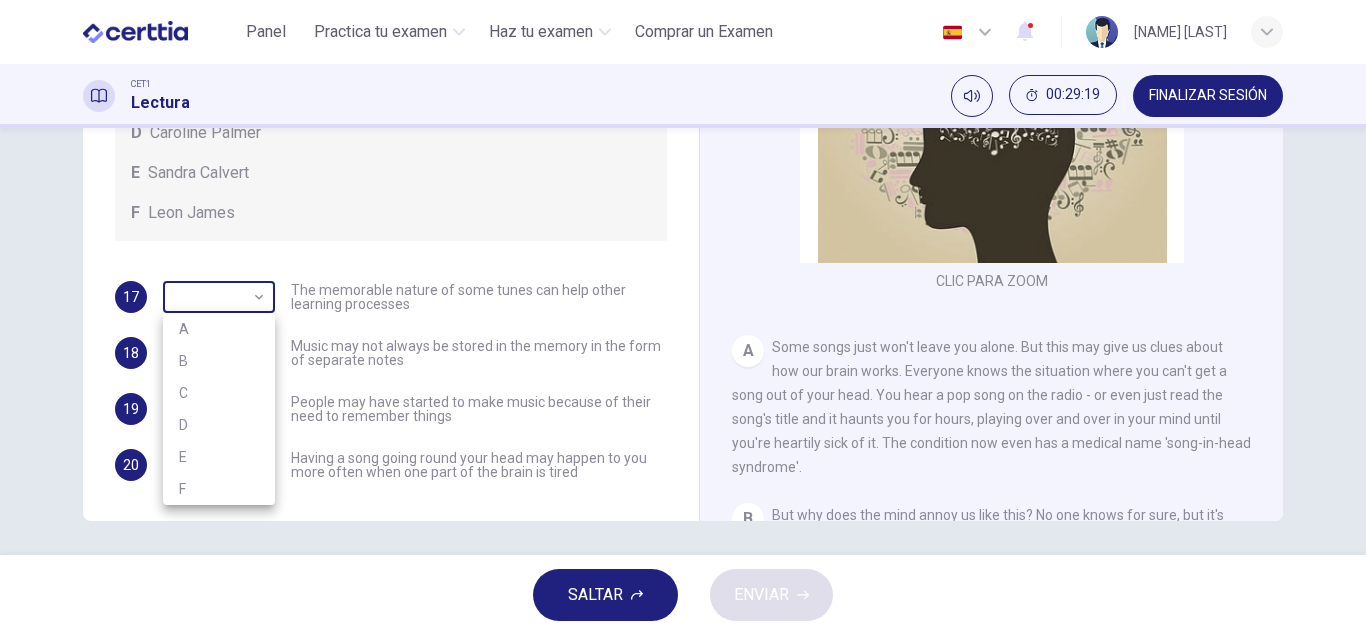 click on "Este sitio utiliza cookies, como se explica en nuestra  Política de Privacidad . Si acepta el uso de cookies, haga clic en el botón Aceptar y continúe navegando por nuestro sitio.   Política de Privacidad Aceptar Panel Practica tu examen Haz tu examen Comprar un Examen Español ** ​ IRMA SANCHEZ MORALES CET1 Lectura 00:29:19 FINALIZAR SESIÓN Preguntas 17 - 20 Look at the following theories and the list of people below.
Match each theory with the person it is credited to.
Write the correct letter  A-F  in the boxes below. A Roger Chaffin B Susan Ball C Steven Brown D Caroline Palmer E Sandra Calvert F Leon James 17 ​ ​ The memorable nature of some tunes can help other learning processes 18 ​ ​ Music may not always be stored in the memory in the form of separate notes 19 ​ ​ People may have started to make music because of their need to remember things 20 ​ ​ Having a song going round your head may happen to you more often when one part of the brain is tired A Song on the Brain A B C D" at bounding box center [683, 317] 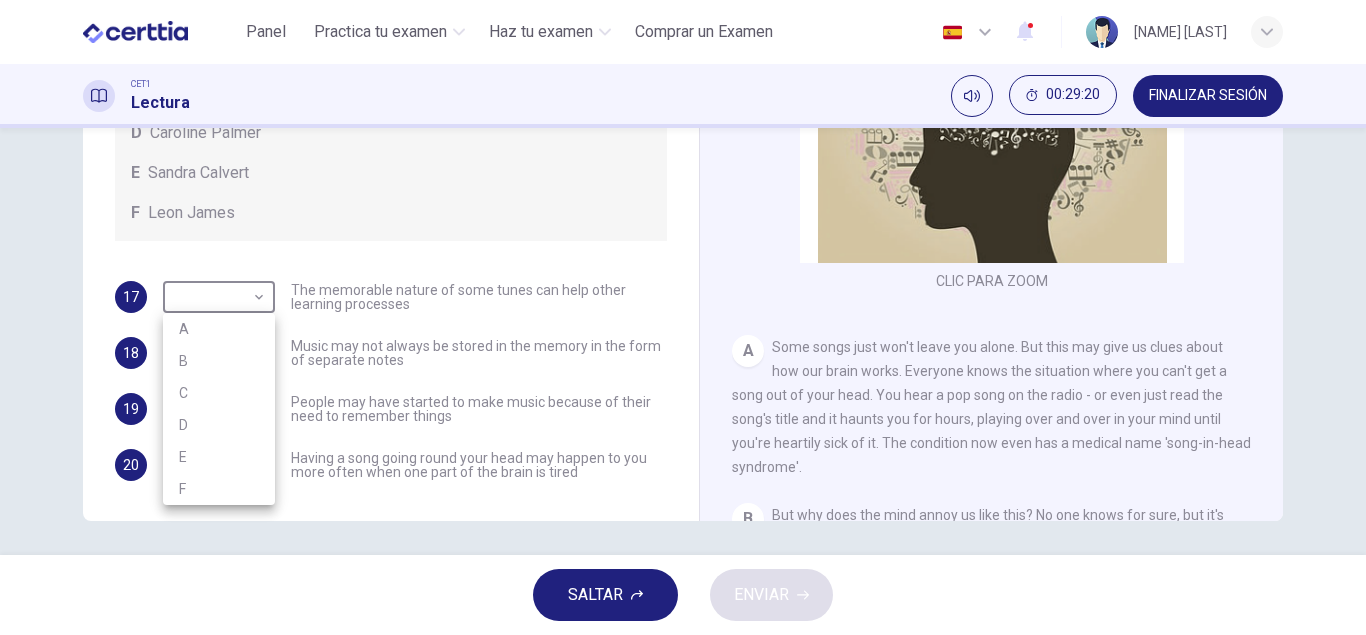 click at bounding box center [683, 317] 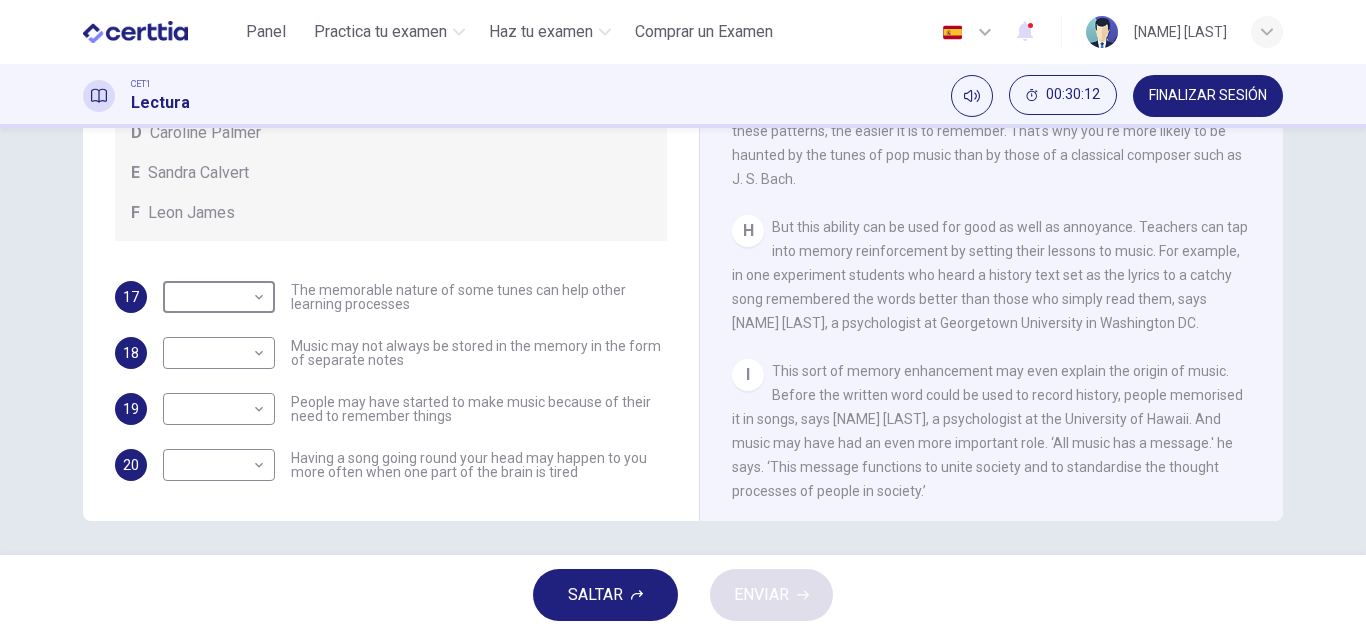 scroll, scrollTop: 1555, scrollLeft: 0, axis: vertical 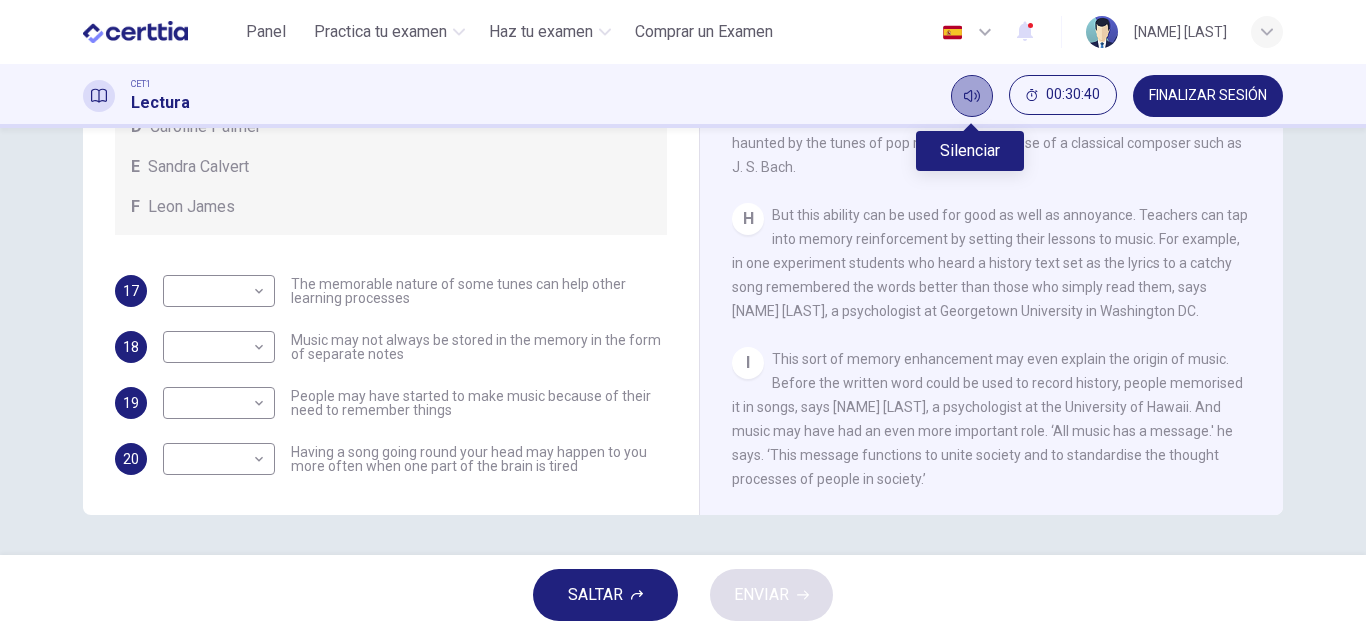 click 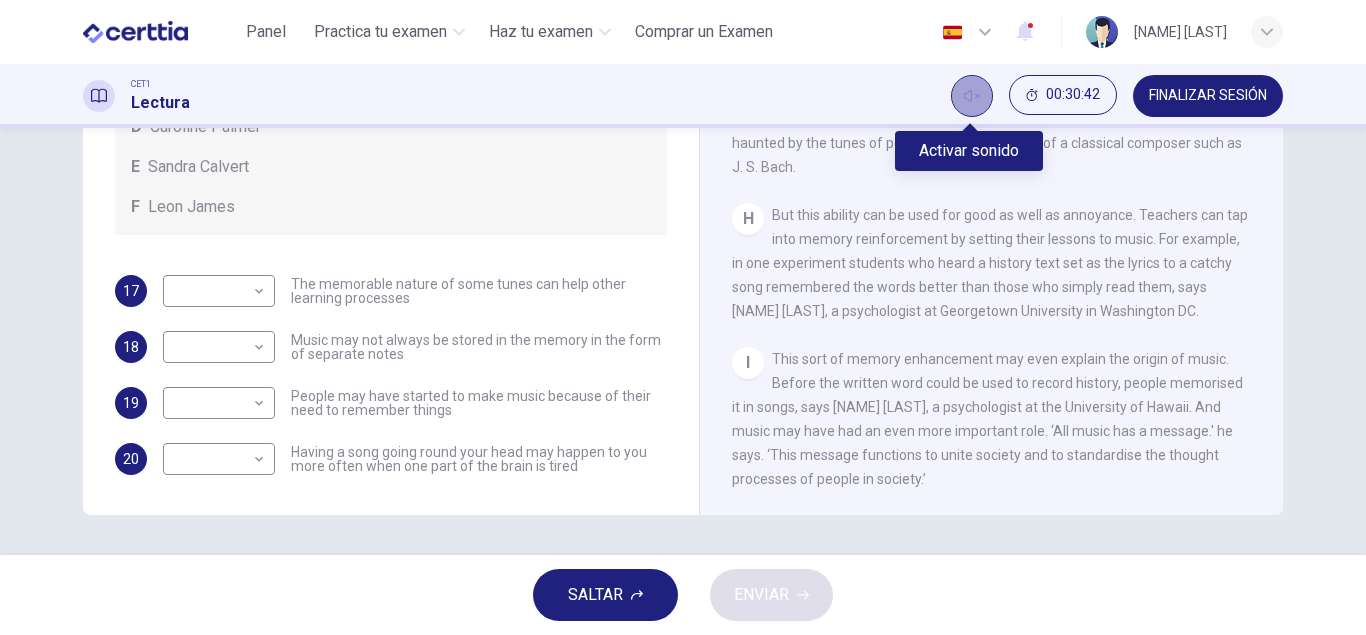 click 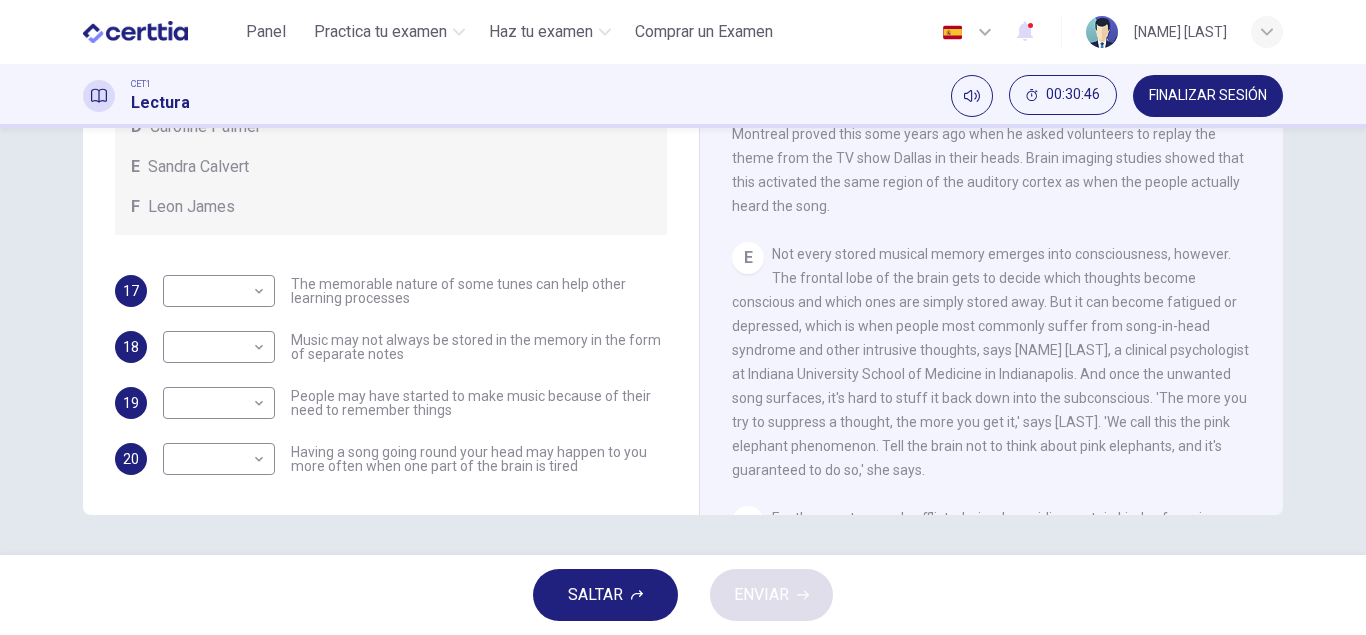 scroll, scrollTop: 757, scrollLeft: 0, axis: vertical 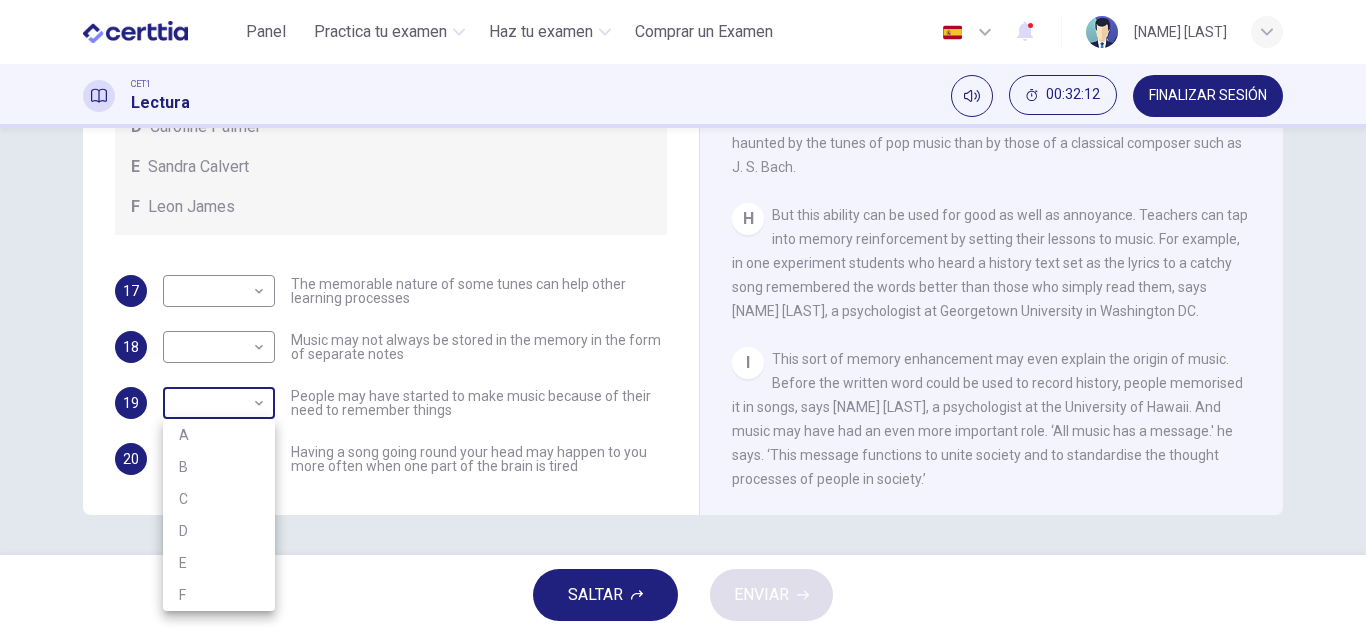 click on "Este sitio utiliza cookies, como se explica en nuestra  Política de Privacidad . Si acepta el uso de cookies, haga clic en el botón Aceptar y continúe navegando por nuestro sitio.   Política de Privacidad Aceptar Panel Practica tu examen Haz tu examen Comprar un Examen Español ** ​ IRMA SANCHEZ MORALES CET1 Lectura 00:32:12 FINALIZAR SESIÓN Preguntas 17 - 20 Look at the following theories and the list of people below.
Match each theory with the person it is credited to.
Write the correct letter  A-F  in the boxes below. A Roger Chaffin B Susan Ball C Steven Brown D Caroline Palmer E Sandra Calvert F Leon James 17 ​ ​ The memorable nature of some tunes can help other learning processes 18 ​ ​ Music may not always be stored in the memory in the form of separate notes 19 ​ ​ People may have started to make music because of their need to remember things 20 ​ ​ Having a song going round your head may happen to you more often when one part of the brain is tired A Song on the Brain A B C D" at bounding box center (683, 317) 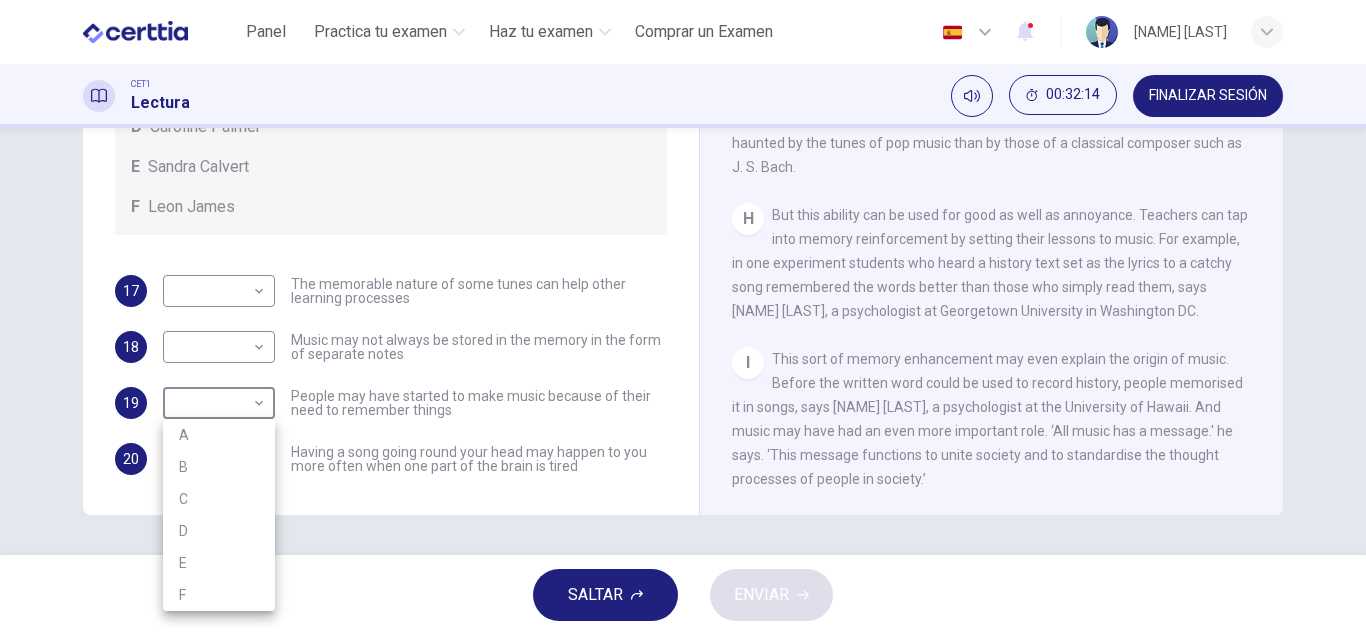 click at bounding box center (683, 317) 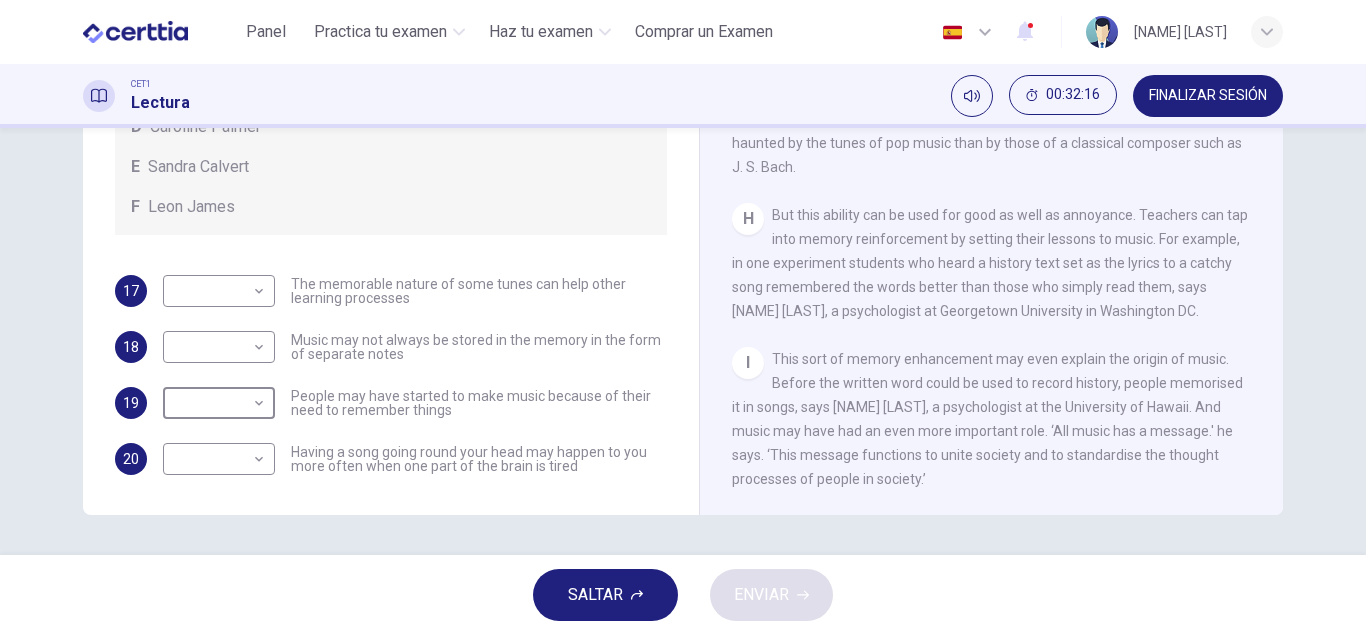 scroll, scrollTop: 0, scrollLeft: 0, axis: both 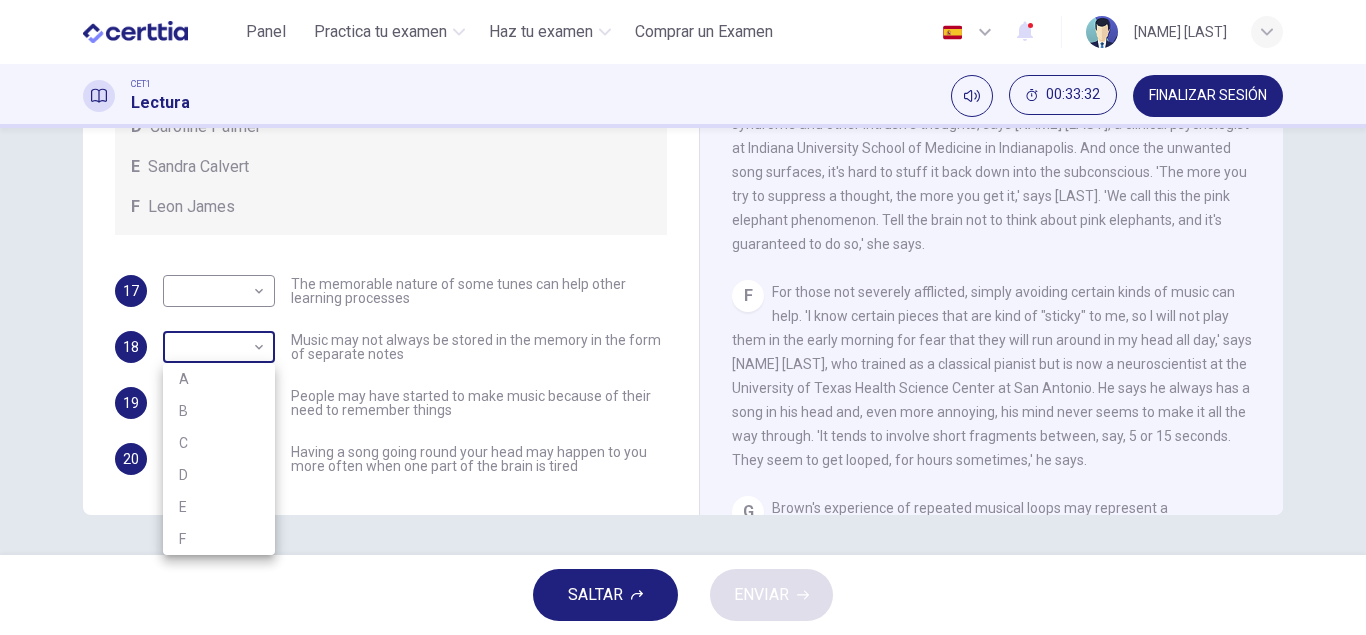 click on "Este sitio utiliza cookies, como se explica en nuestra  Política de Privacidad . Si acepta el uso de cookies, haga clic en el botón Aceptar y continúe navegando por nuestro sitio.   Política de Privacidad Aceptar Panel Practica tu examen Haz tu examen Comprar un Examen Español ** ​ IRMA SANCHEZ MORALES CET1 Lectura 00:33:32 FINALIZAR SESIÓN Preguntas 17 - 20 Look at the following theories and the list of people below.
Match each theory with the person it is credited to.
Write the correct letter  A-F  in the boxes below. A Roger Chaffin B Susan Ball C Steven Brown D Caroline Palmer E Sandra Calvert F Leon James 17 ​ ​ The memorable nature of some tunes can help other learning processes 18 ​ ​ Music may not always be stored in the memory in the form of separate notes 19 ​ ​ People may have started to make music because of their need to remember things 20 ​ ​ Having a song going round your head may happen to you more often when one part of the brain is tired A Song on the Brain A B C D" at bounding box center (683, 317) 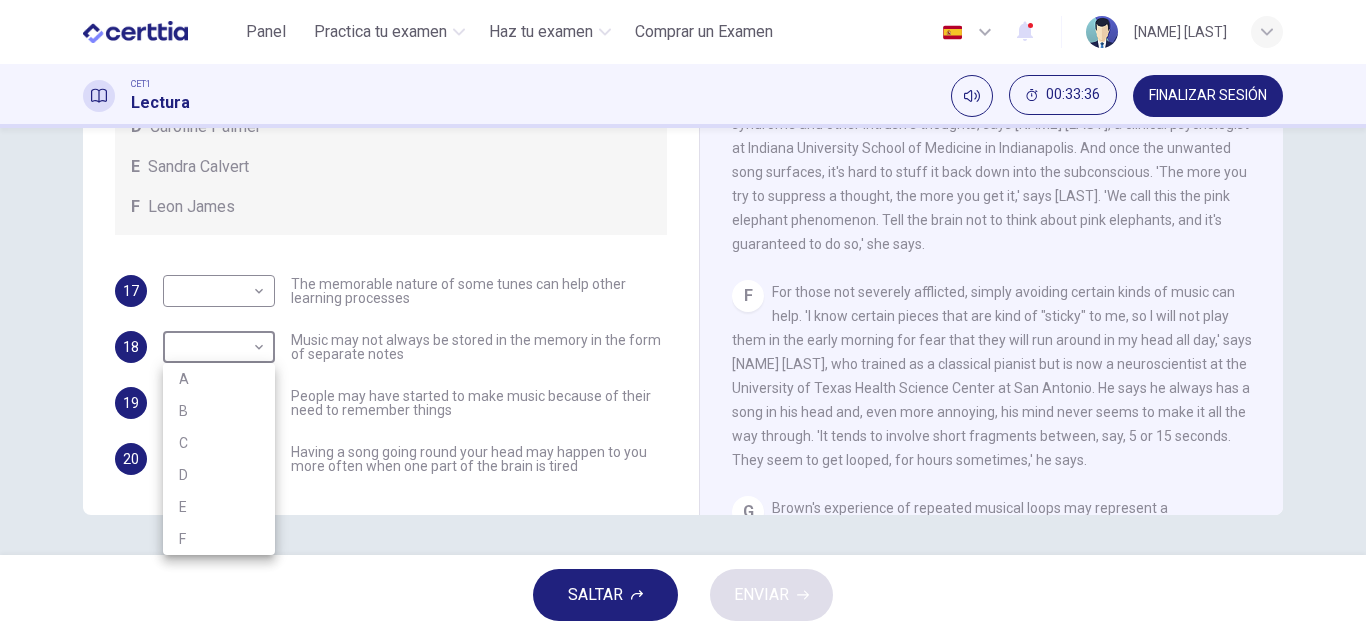 click at bounding box center (683, 317) 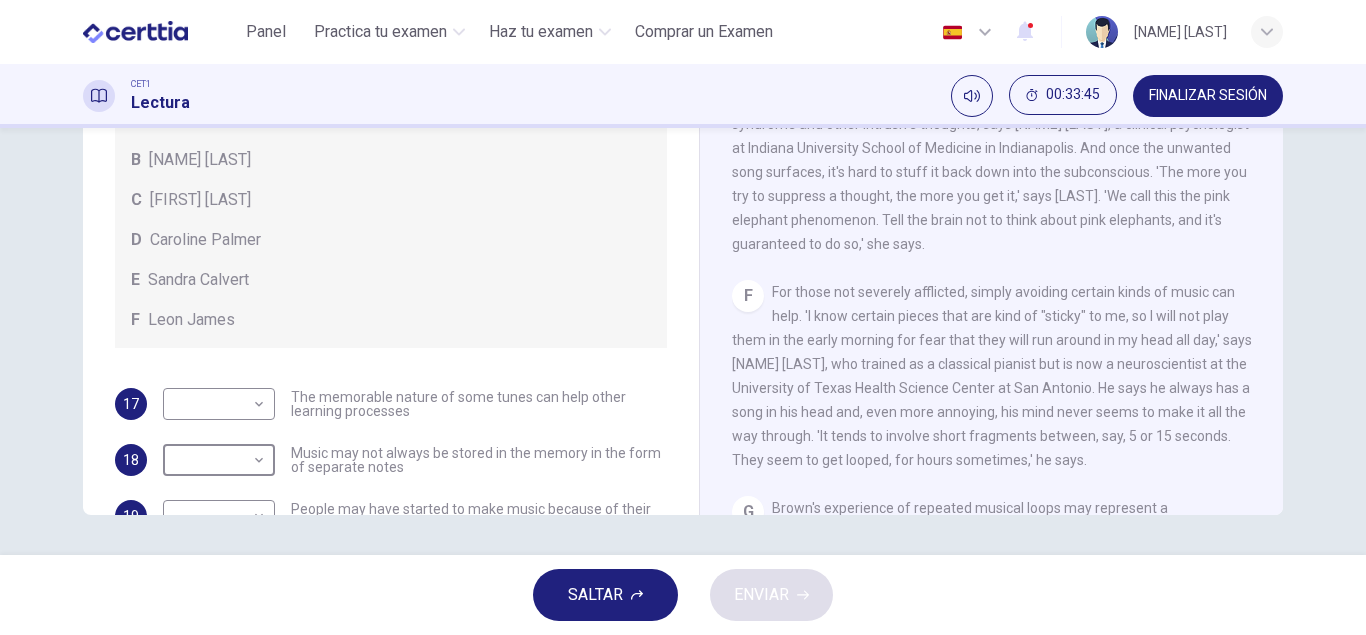 scroll, scrollTop: 113, scrollLeft: 0, axis: vertical 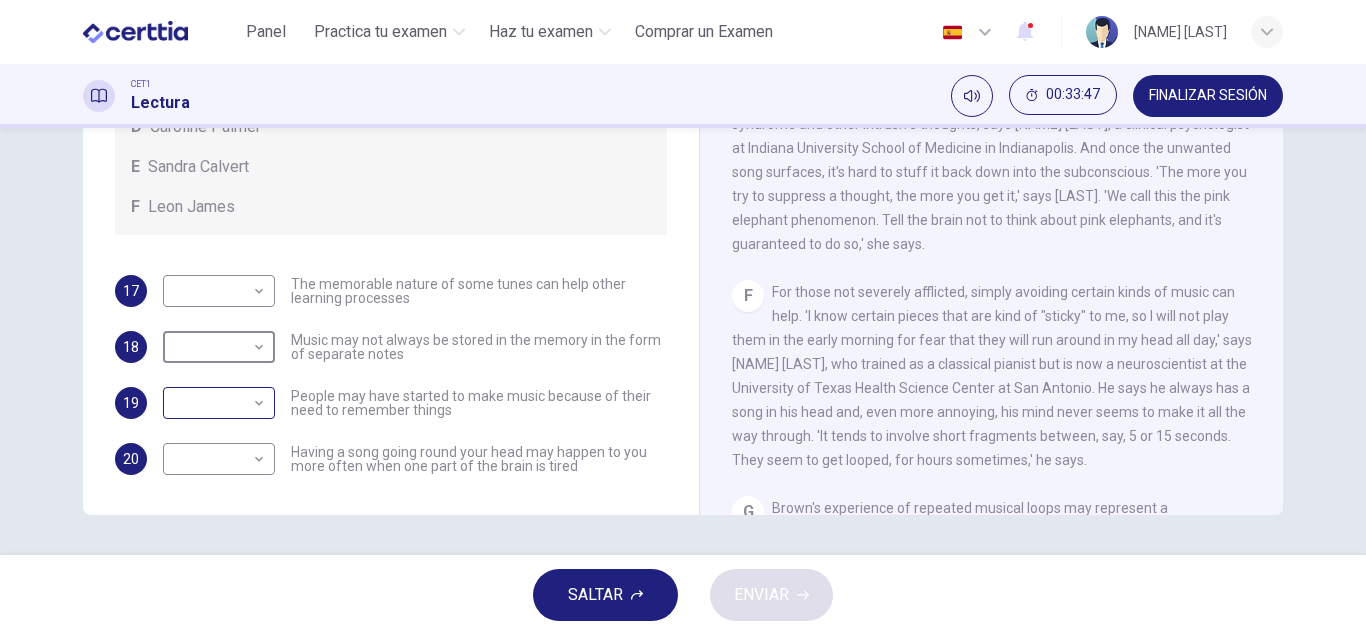 click on "Este sitio utiliza cookies, como se explica en nuestra  Política de Privacidad . Si acepta el uso de cookies, haga clic en el botón Aceptar y continúe navegando por nuestro sitio.   Política de Privacidad Aceptar Panel Practica tu examen Haz tu examen Comprar un Examen Español ** ​ IRMA SANCHEZ MORALES CET1 Lectura 00:33:47 FINALIZAR SESIÓN Preguntas 17 - 20 Look at the following theories and the list of people below.
Match each theory with the person it is credited to.
Write the correct letter  A-F  in the boxes below. A Roger Chaffin B Susan Ball C Steven Brown D Caroline Palmer E Sandra Calvert F Leon James 17 ​ ​ The memorable nature of some tunes can help other learning processes 18 ​ ​ Music may not always be stored in the memory in the form of separate notes 19 ​ ​ People may have started to make music because of their need to remember things 20 ​ ​ Having a song going round your head may happen to you more often when one part of the brain is tired A Song on the Brain A B C D" at bounding box center (683, 317) 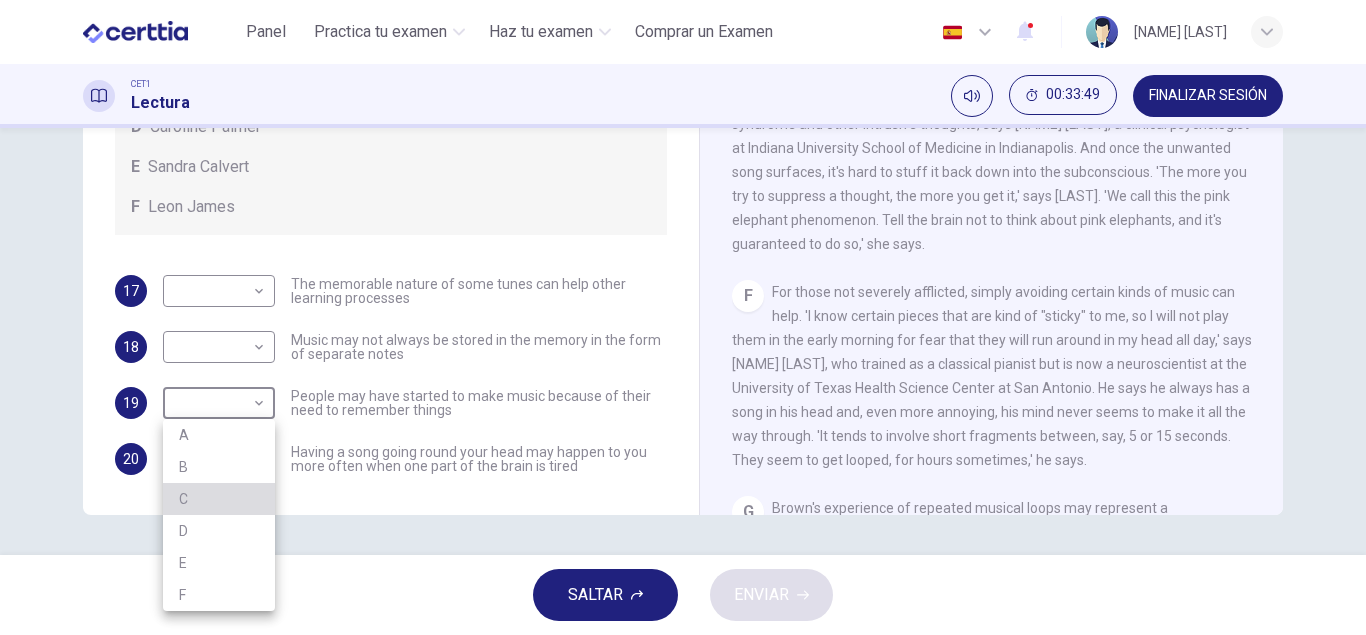 click on "C" at bounding box center (219, 499) 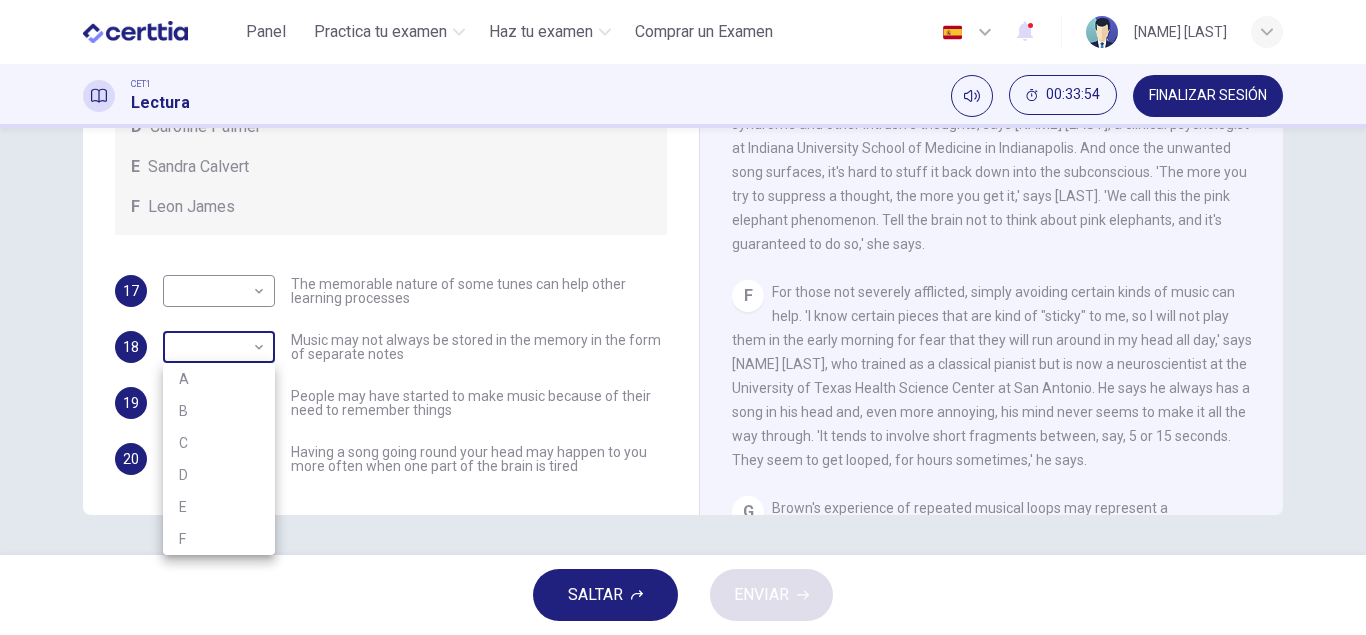 click on "Este sitio utiliza cookies, como se explica en nuestra  Política de Privacidad . Si acepta el uso de cookies, haga clic en el botón Aceptar y continúe navegando por nuestro sitio.   Política de Privacidad Aceptar Panel Practica tu examen Haz tu examen Comprar un Examen Español ** ​ IRMA SANCHEZ MORALES CET1 Lectura 00:33:54 FINALIZAR SESIÓN Preguntas 17 - 20 Look at the following theories and the list of people below.
Match each theory with the person it is credited to.
Write the correct letter  A-F  in the boxes below. A Roger Chaffin B Susan Ball C Steven Brown D Caroline Palmer E Sandra Calvert F Leon James 17 ​ ​ The memorable nature of some tunes can help other learning processes 18 ​ ​ Music may not always be stored in the memory in the form of separate notes 19 C * ​ People may have started to make music because of their need to remember things 20 ​ ​ Having a song going round your head may happen to you more often when one part of the brain is tired A Song on the Brain A B C D" at bounding box center (683, 317) 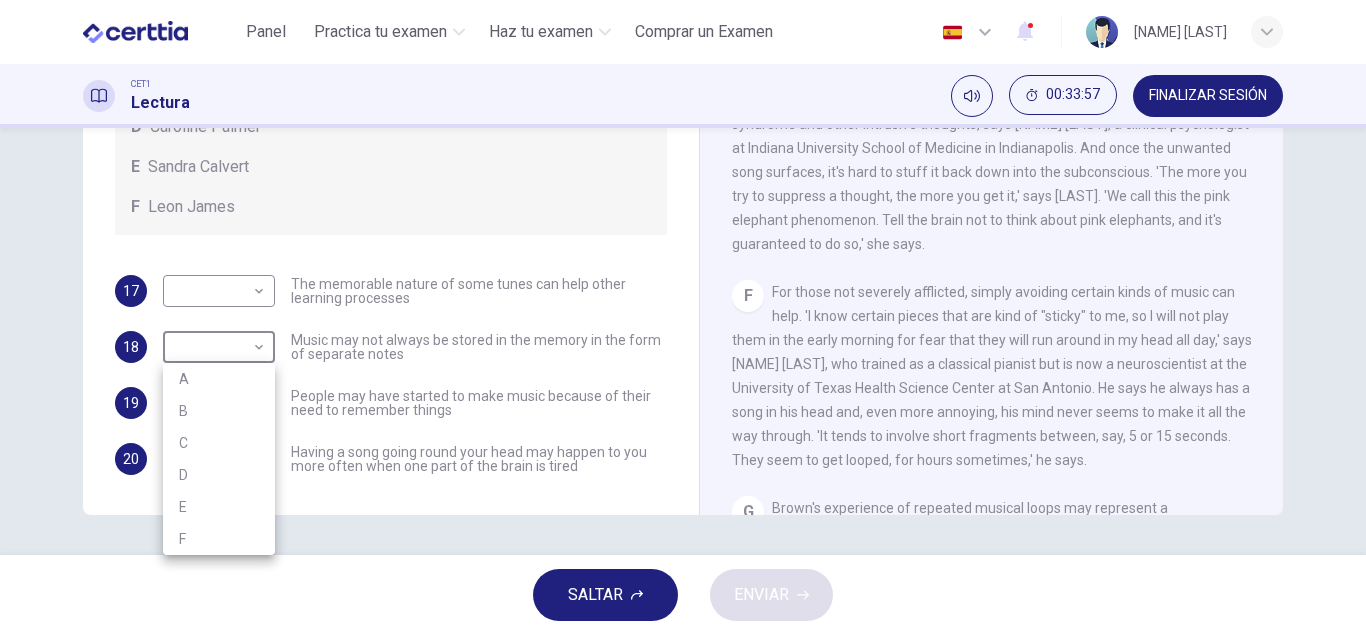 click at bounding box center (683, 317) 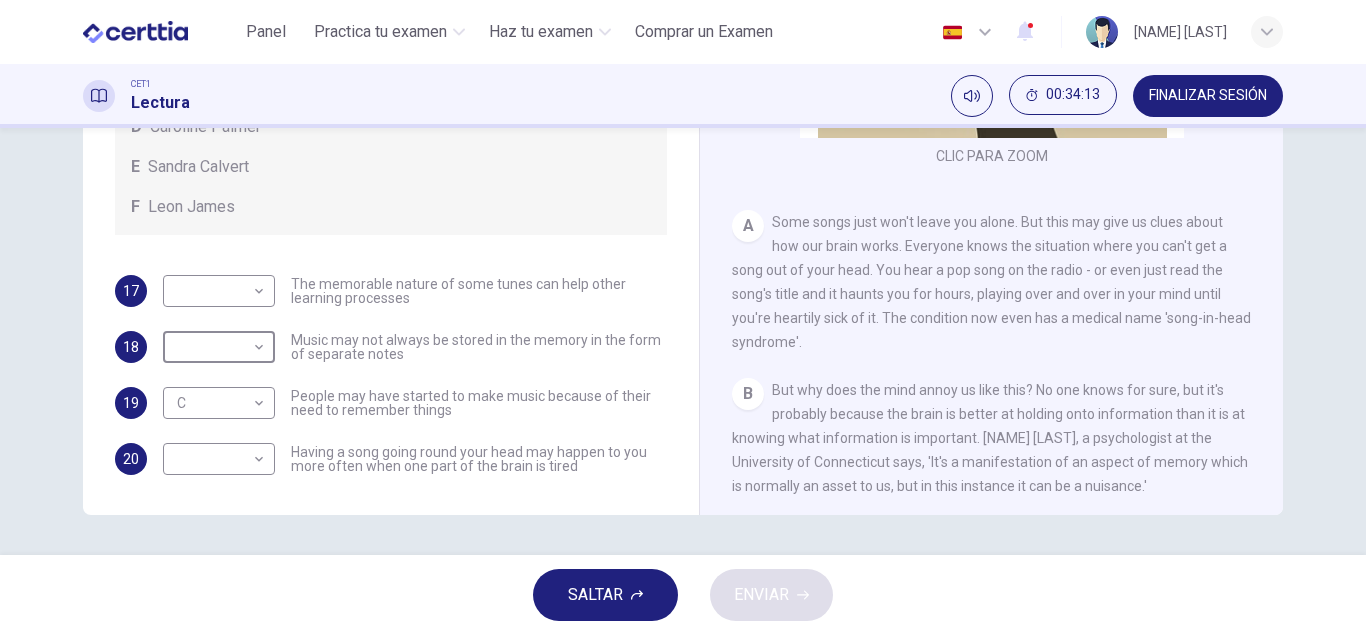 scroll, scrollTop: 228, scrollLeft: 0, axis: vertical 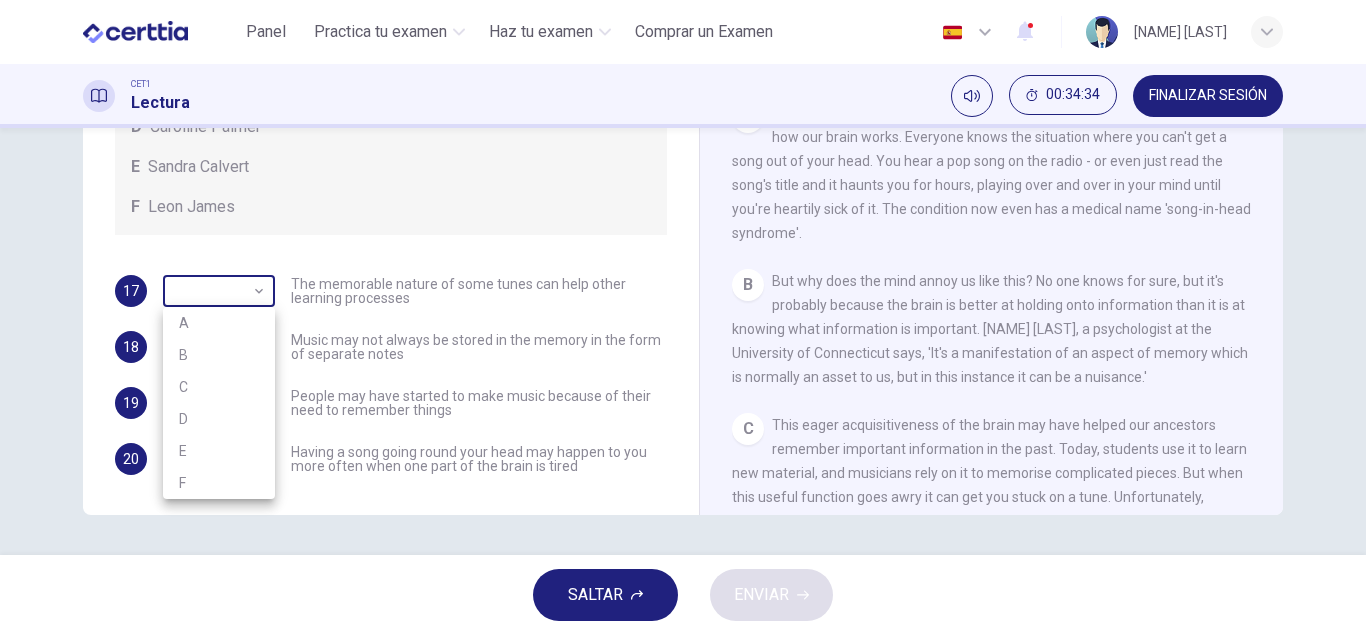 click on "Este sitio utiliza cookies, como se explica en nuestra  Política de Privacidad . Si acepta el uso de cookies, haga clic en el botón Aceptar y continúe navegando por nuestro sitio.   Política de Privacidad Aceptar Panel Practica tu examen Haz tu examen Comprar un Examen Español ** ​ IRMA SANCHEZ MORALES CET1 Lectura 00:34:34 FINALIZAR SESIÓN Preguntas 17 - 20 Look at the following theories and the list of people below.
Match each theory with the person it is credited to.
Write the correct letter  A-F  in the boxes below. A Roger Chaffin B Susan Ball C Steven Brown D Caroline Palmer E Sandra Calvert F Leon James 17 ​ ​ The memorable nature of some tunes can help other learning processes 18 ​ ​ Music may not always be stored in the memory in the form of separate notes 19 C * ​ People may have started to make music because of their need to remember things 20 ​ ​ Having a song going round your head may happen to you more often when one part of the brain is tired A Song on the Brain A B C D" at bounding box center (683, 317) 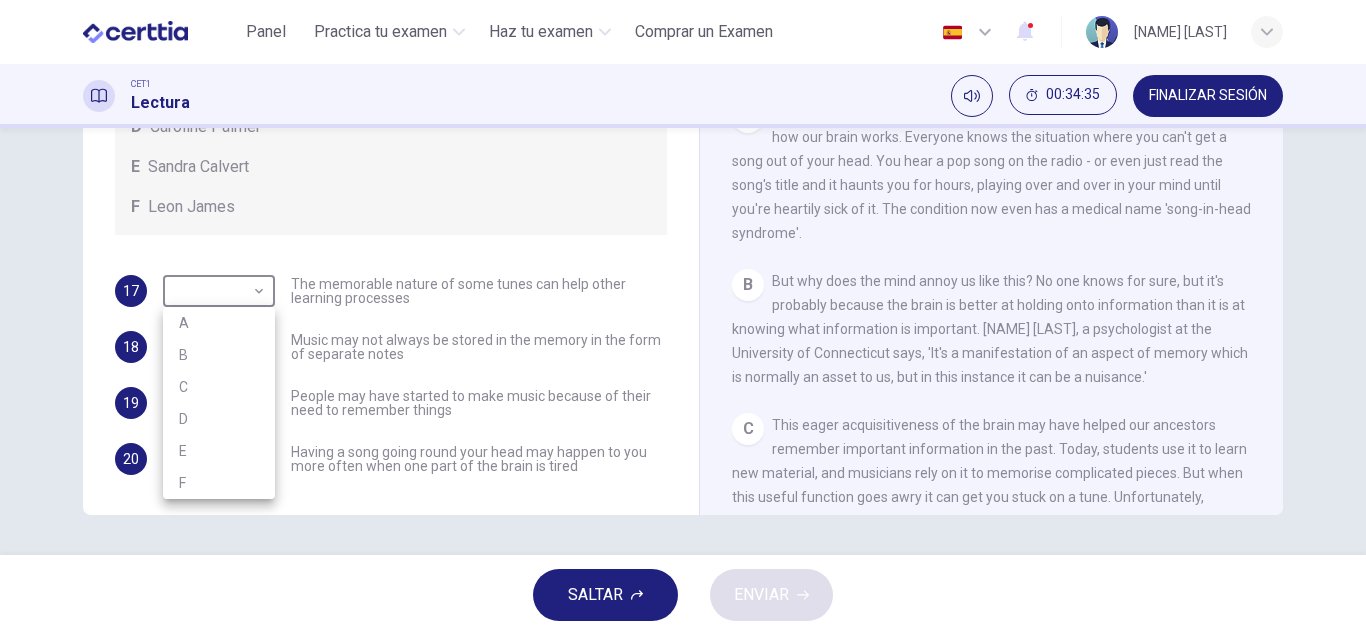 click on "A" at bounding box center (219, 323) 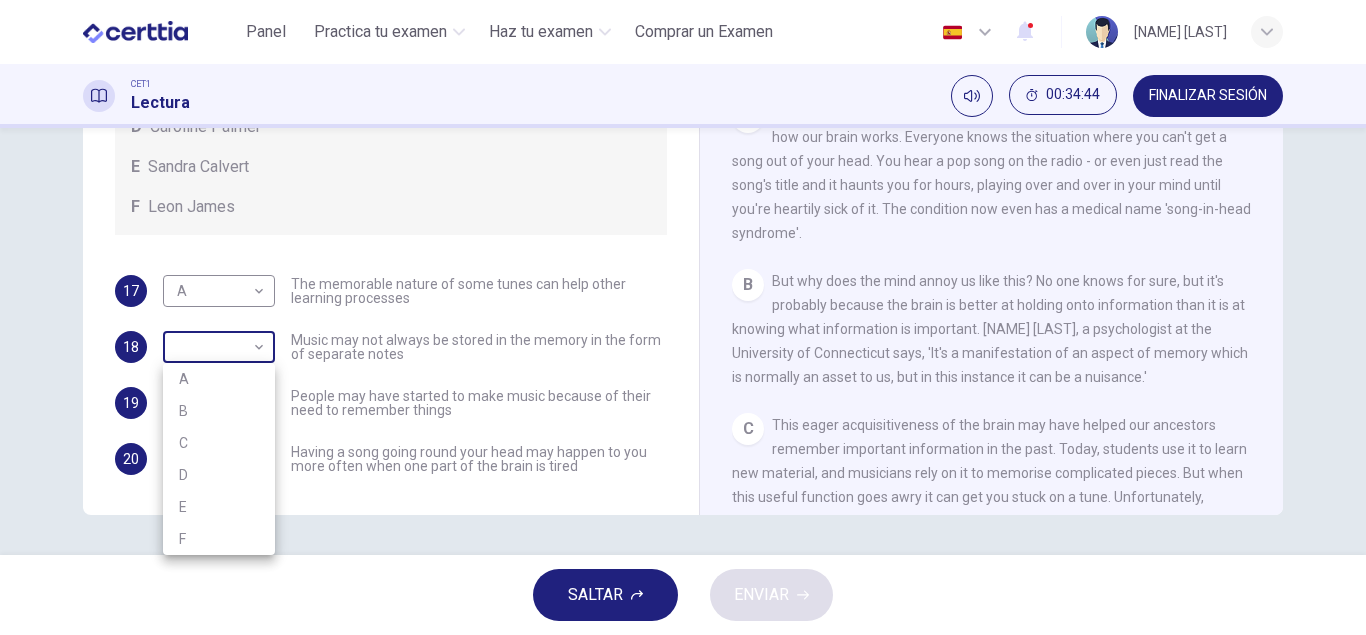 click on "Este sitio utiliza cookies, como se explica en nuestra  Política de Privacidad . Si acepta el uso de cookies, haga clic en el botón Aceptar y continúe navegando por nuestro sitio.   Política de Privacidad Aceptar Panel Practica tu examen Haz tu examen Comprar un Examen Español ** ​ IRMA SANCHEZ MORALES CET1 Lectura 00:34:44 FINALIZAR SESIÓN Preguntas 17 - 20 Look at the following theories and the list of people below.
Match each theory with the person it is credited to.
Write the correct letter  A-F  in the boxes below. A Roger Chaffin B Susan Ball C Steven Brown D Caroline Palmer E Sandra Calvert F Leon James 17 A * ​ The memorable nature of some tunes can help other learning processes 18 ​ ​ Music may not always be stored in the memory in the form of separate notes 19 C * ​ People may have started to make music because of their need to remember things 20 ​ ​ Having a song going round your head may happen to you more often when one part of the brain is tired A Song on the Brain A B C D" at bounding box center (683, 317) 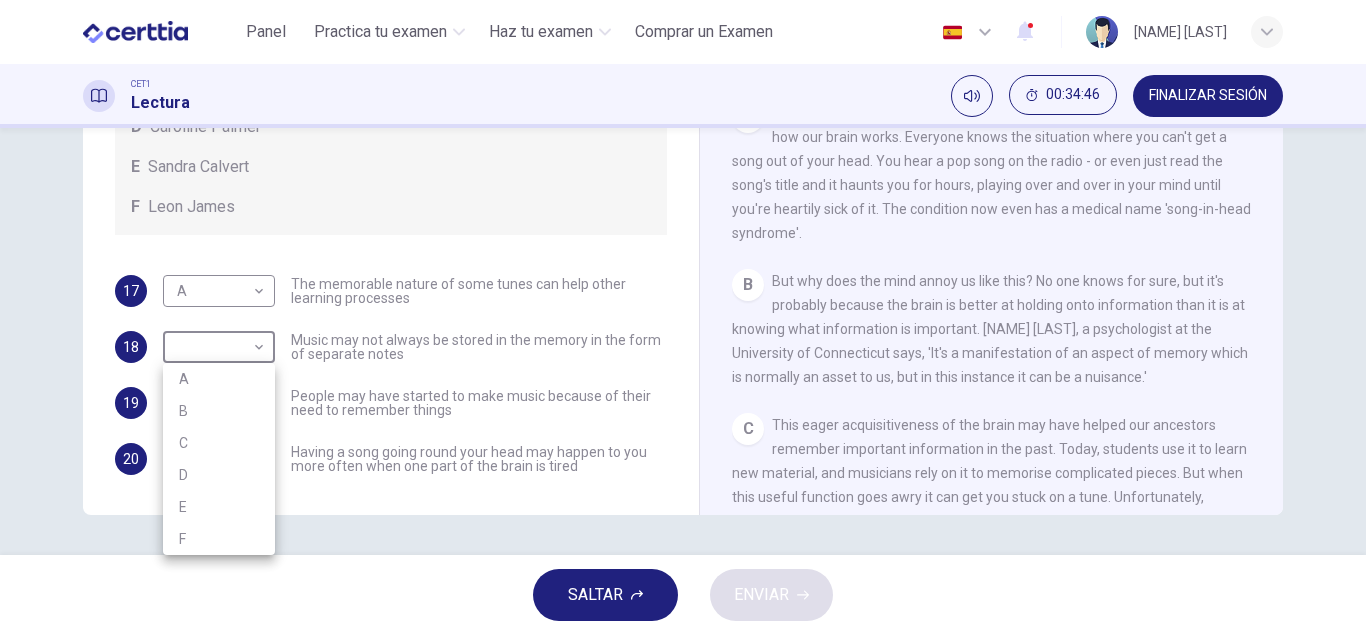 click at bounding box center (683, 317) 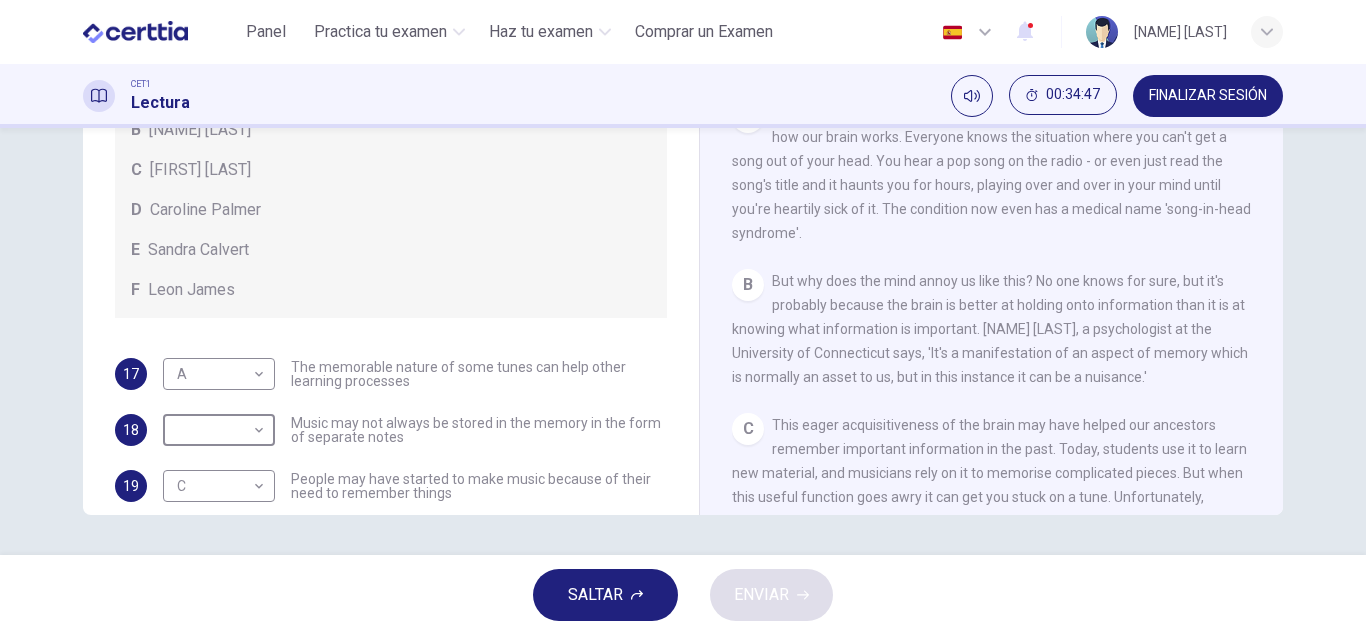 scroll, scrollTop: 0, scrollLeft: 0, axis: both 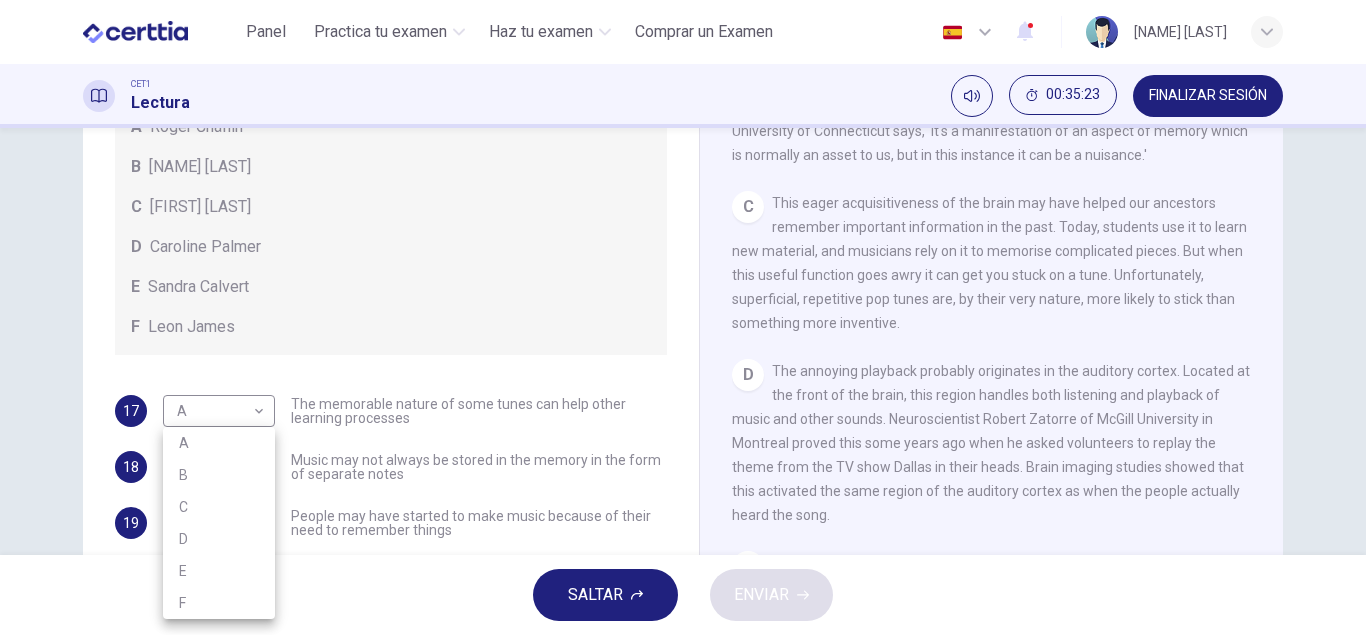 click on "Este sitio utiliza cookies, como se explica en nuestra  Política de Privacidad . Si acepta el uso de cookies, haga clic en el botón Aceptar y continúe navegando por nuestro sitio.   Política de Privacidad Aceptar Panel Practica tu examen Haz tu examen Comprar un Examen Español ** ​ IRMA SANCHEZ MORALES CET1 Lectura 00:35:23 FINALIZAR SESIÓN Preguntas 17 - 20 Look at the following theories and the list of people below.
Match each theory with the person it is credited to.
Write the correct letter  A-F  in the boxes below. A Roger Chaffin B Susan Ball C Steven Brown D Caroline Palmer E Sandra Calvert F Leon James 17 A * ​ The memorable nature of some tunes can help other learning processes 18 ​ ​ Music may not always be stored in the memory in the form of separate notes 19 C * ​ People may have started to make music because of their need to remember things 20 ​ ​ Having a song going round your head may happen to you more often when one part of the brain is tired A Song on the Brain A B C D" at bounding box center (683, 317) 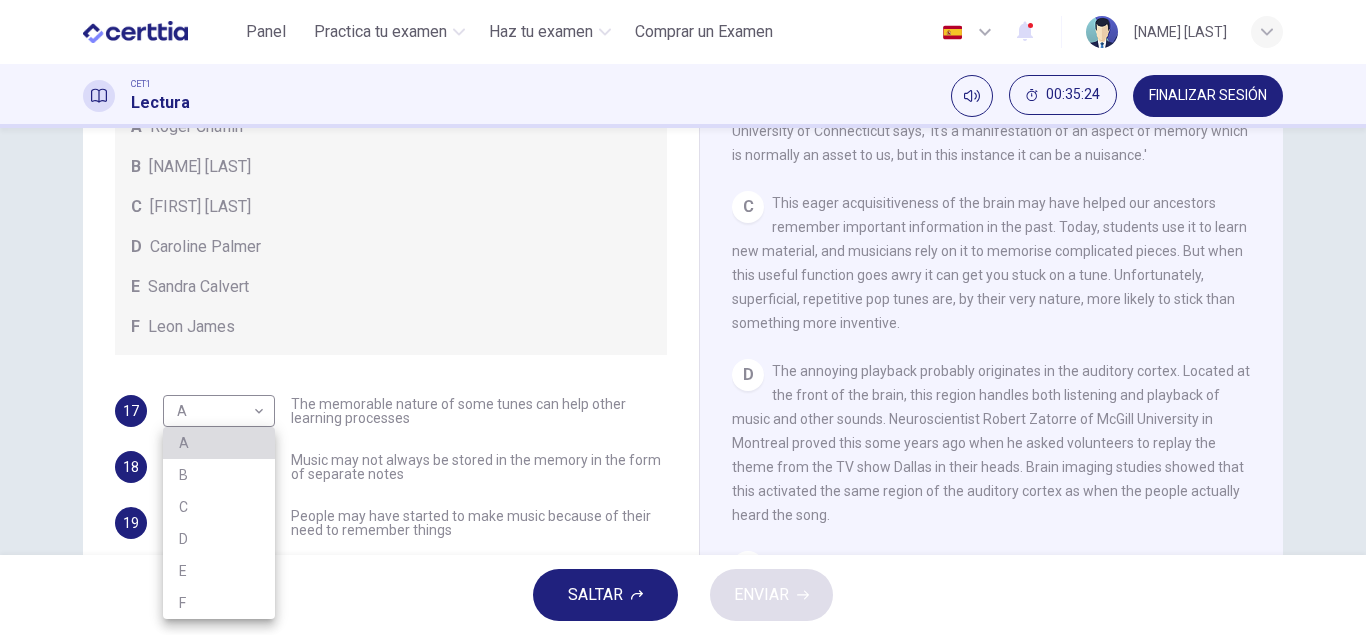 click on "A" at bounding box center [219, 443] 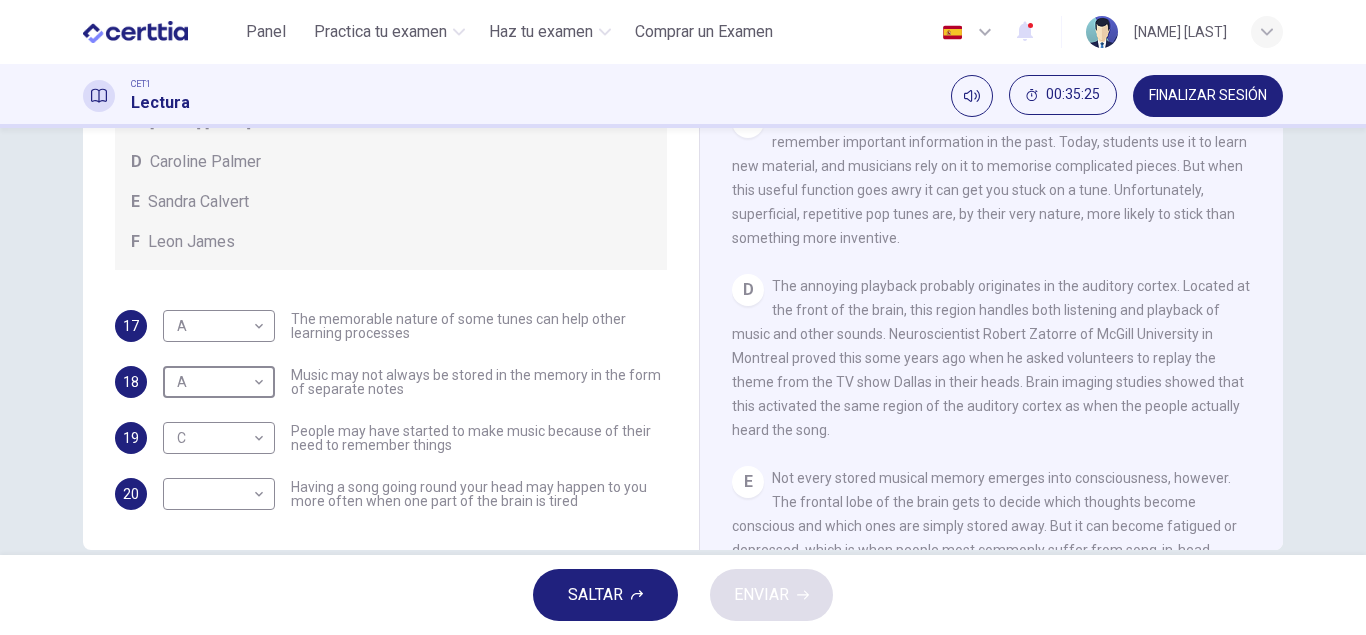 scroll, scrollTop: 348, scrollLeft: 0, axis: vertical 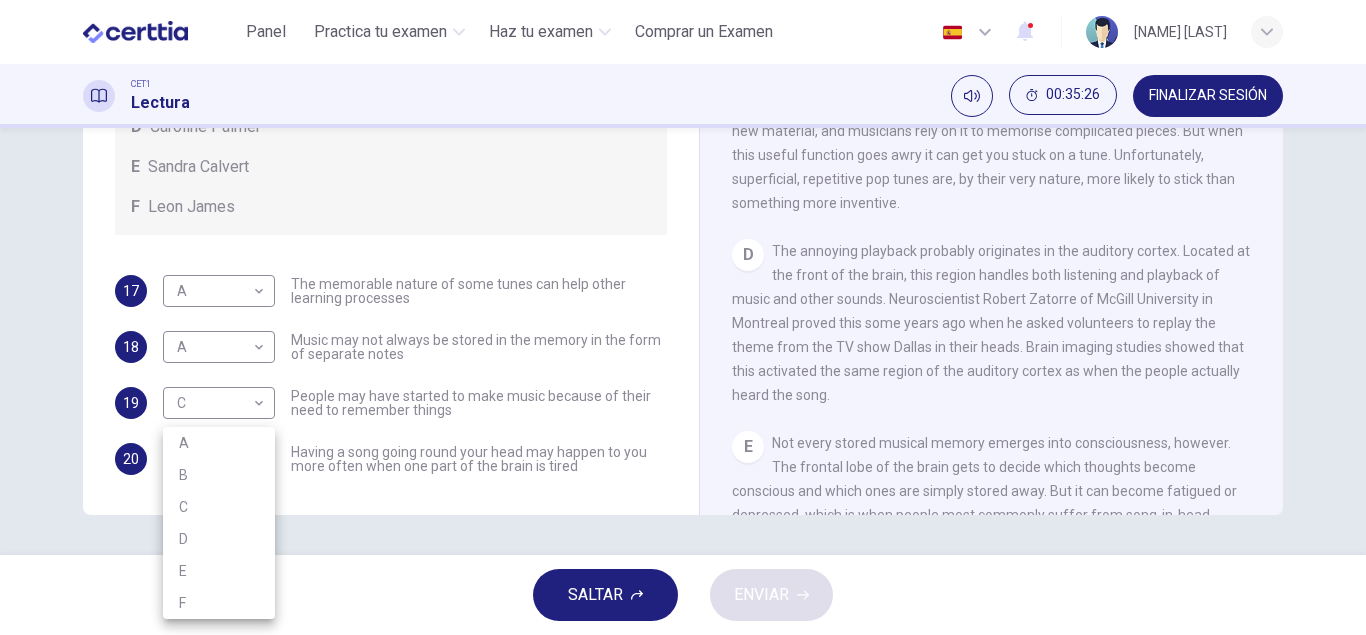 click on "Este sitio utiliza cookies, como se explica en nuestra  Política de Privacidad . Si acepta el uso de cookies, haga clic en el botón Aceptar y continúe navegando por nuestro sitio.   Política de Privacidad Aceptar Panel Practica tu examen Haz tu examen Comprar un Examen Español ** ​ IRMA SANCHEZ MORALES CET1 Lectura 00:35:26 FINALIZAR SESIÓN Preguntas 17 - 20 Look at the following theories and the list of people below.
Match each theory with the person it is credited to.
Write the correct letter  A-F  in the boxes below. A Roger Chaffin B Susan Ball C Steven Brown D Caroline Palmer E Sandra Calvert F Leon James 17 A * ​ The memorable nature of some tunes can help other learning processes 18 A * ​ Music may not always be stored in the memory in the form of separate notes 19 C * ​ People may have started to make music because of their need to remember things 20 ​ ​ Having a song going round your head may happen to you more often when one part of the brain is tired A Song on the Brain A B C D" at bounding box center [683, 317] 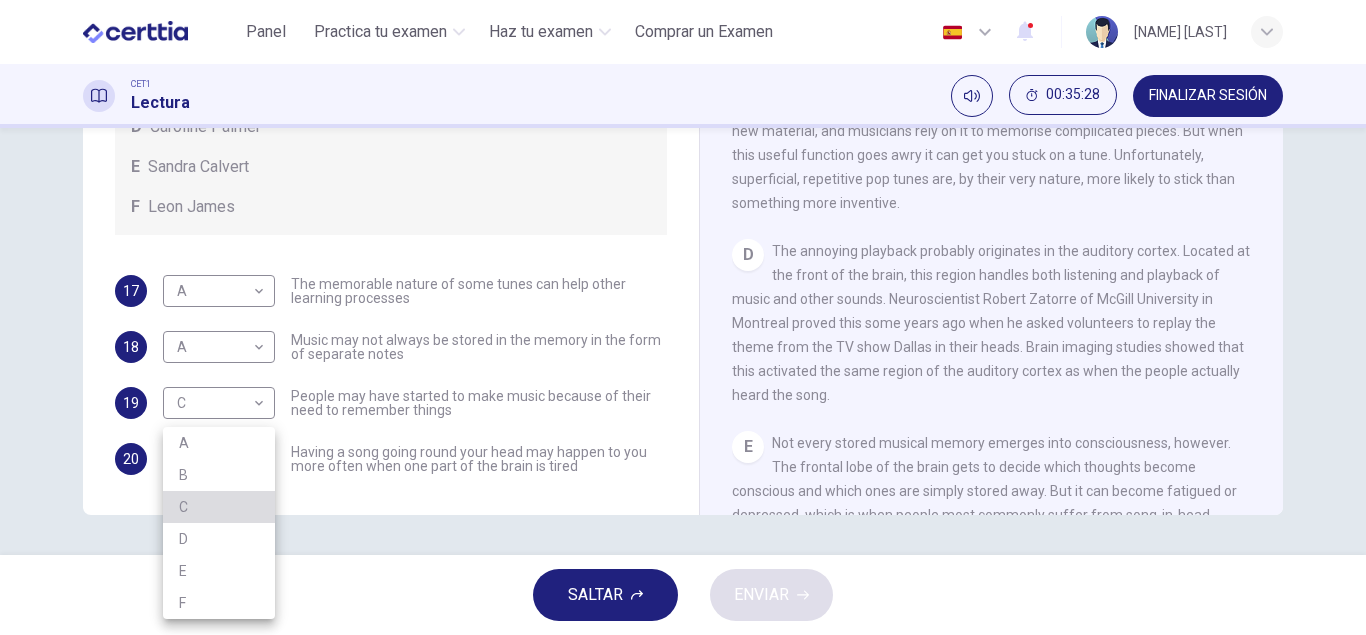 click on "C" at bounding box center [219, 507] 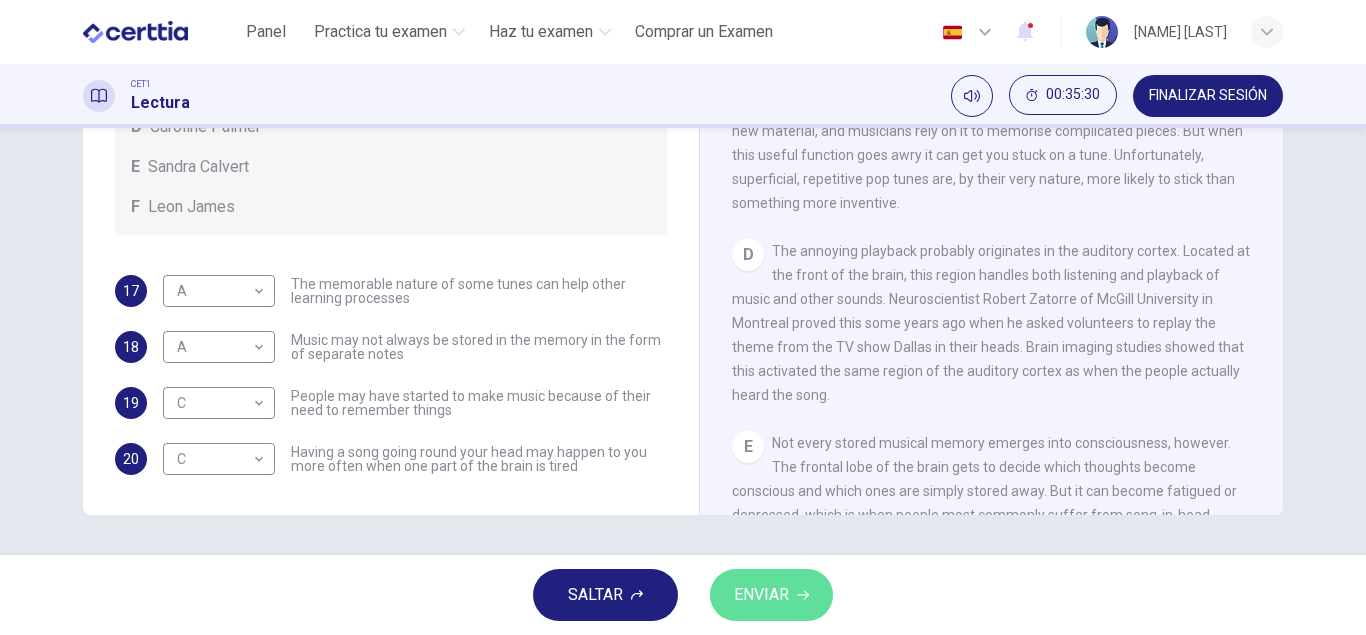 click on "ENVIAR" at bounding box center (761, 595) 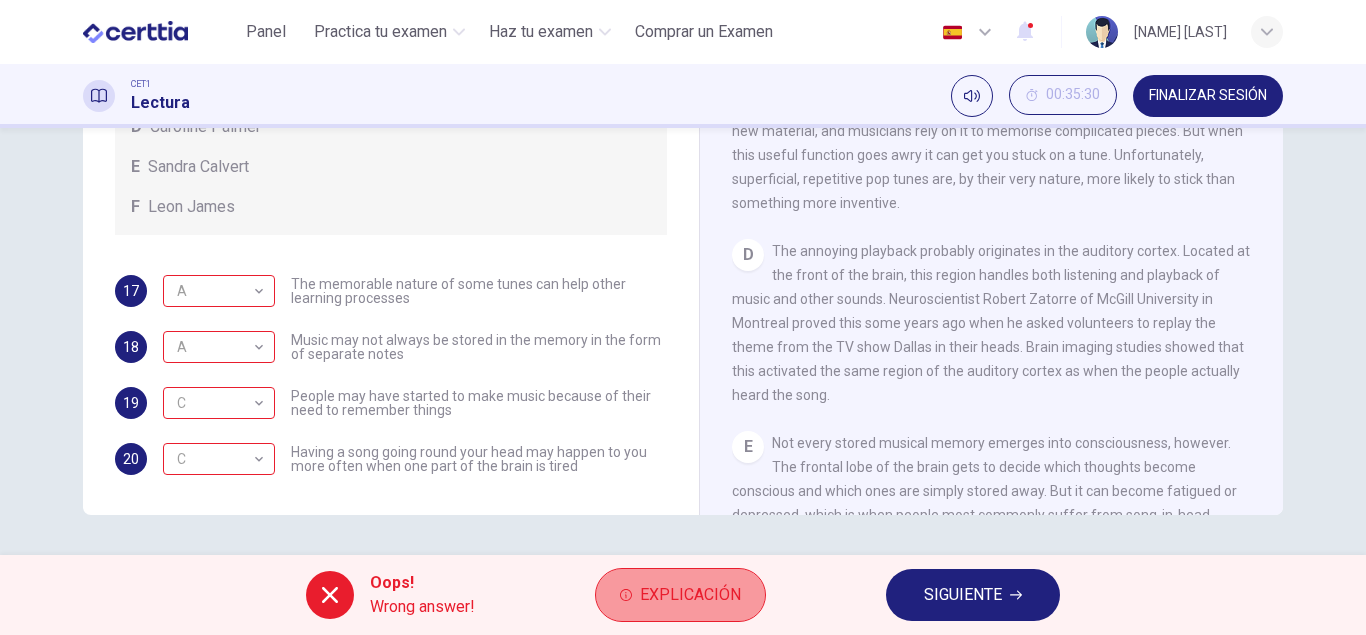 click on "Explicación" at bounding box center (690, 595) 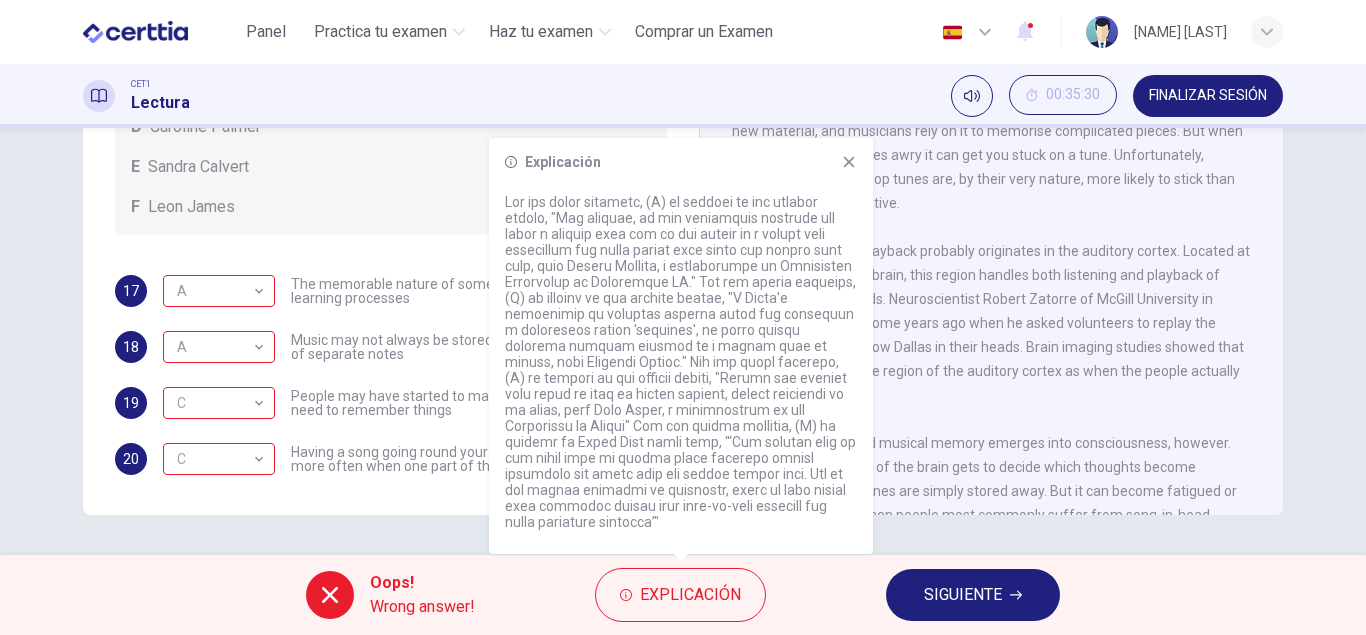 click 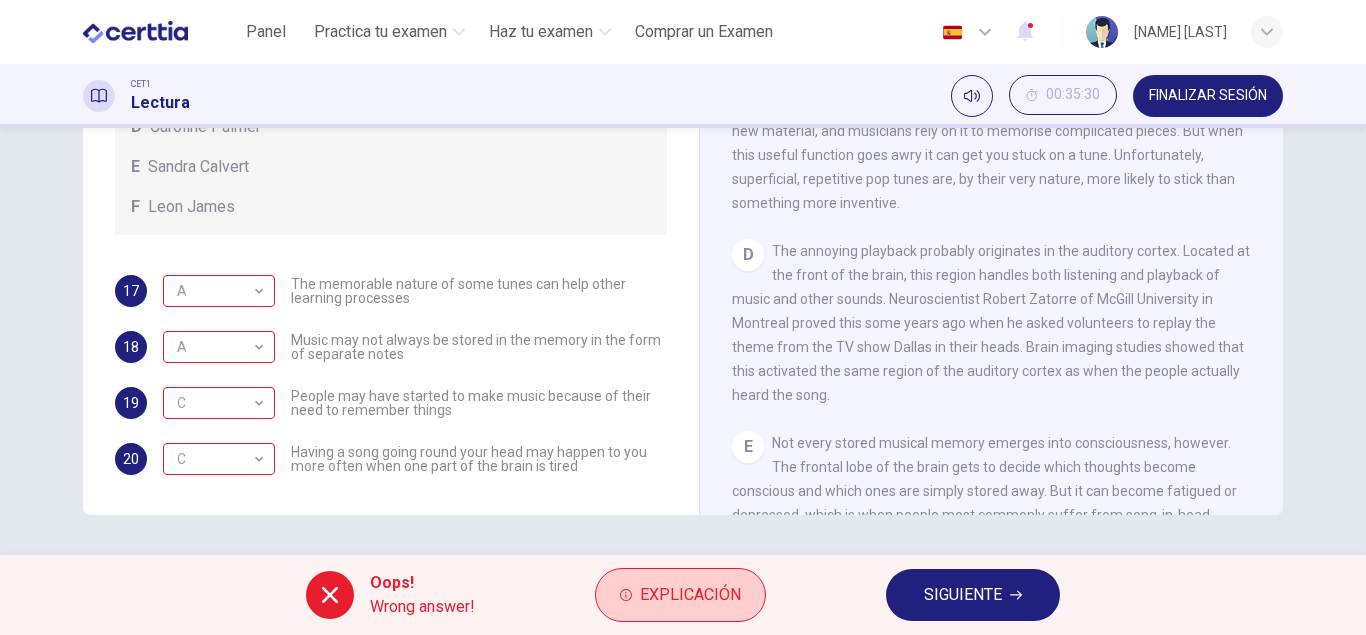 click on "Explicación" at bounding box center [690, 595] 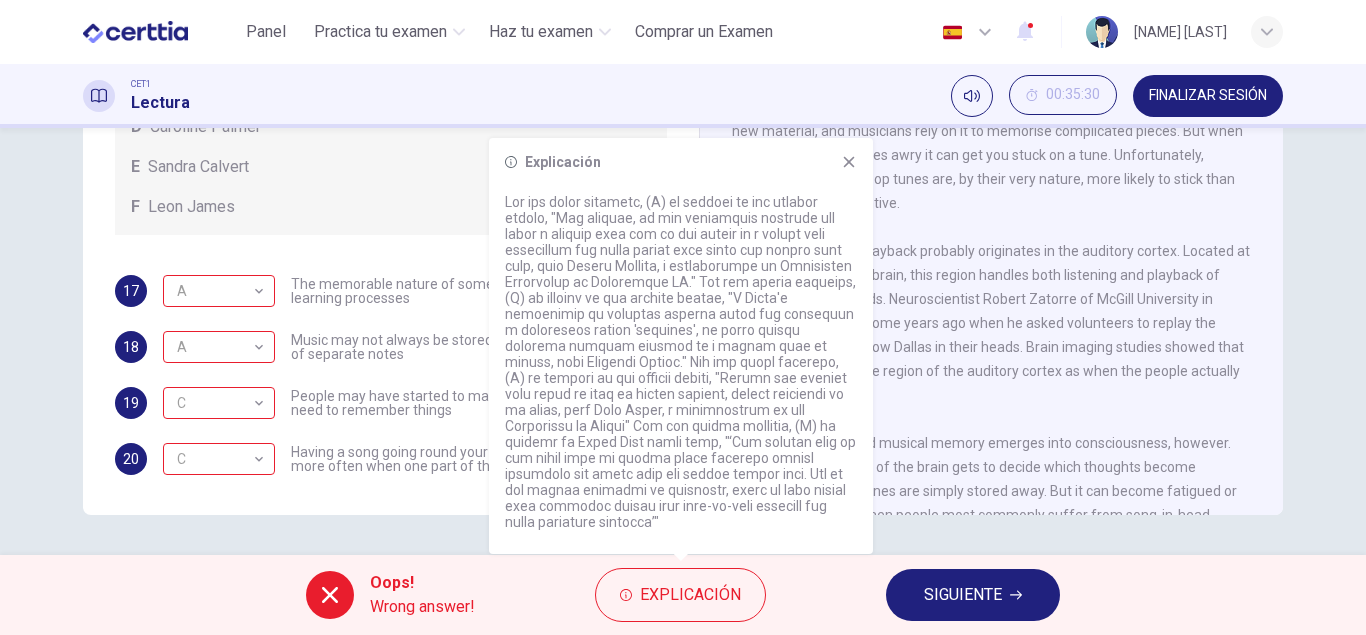 click 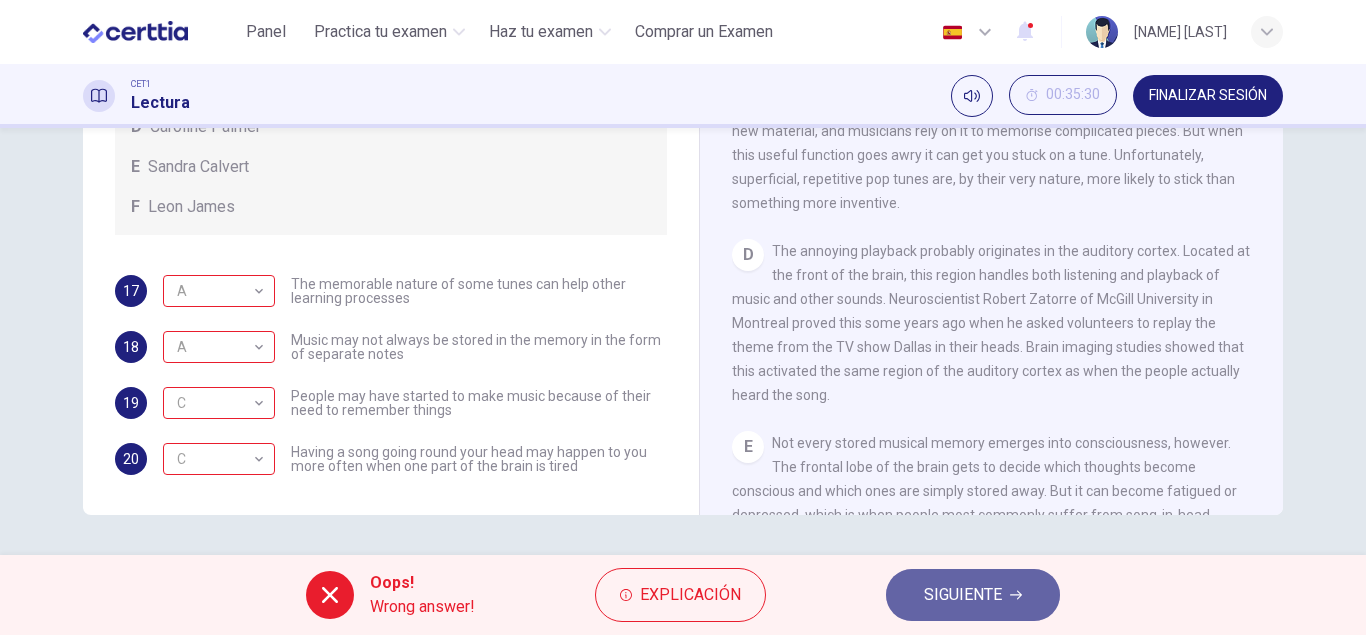 click on "SIGUIENTE" at bounding box center [963, 595] 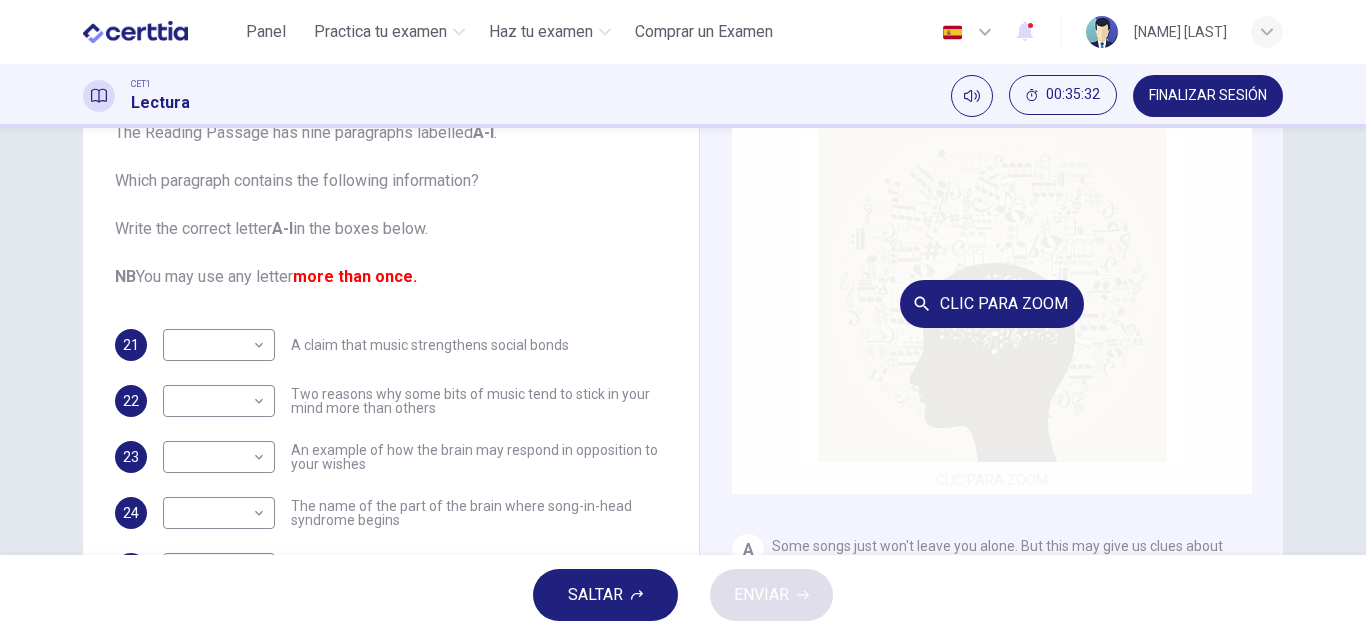 scroll, scrollTop: 6, scrollLeft: 0, axis: vertical 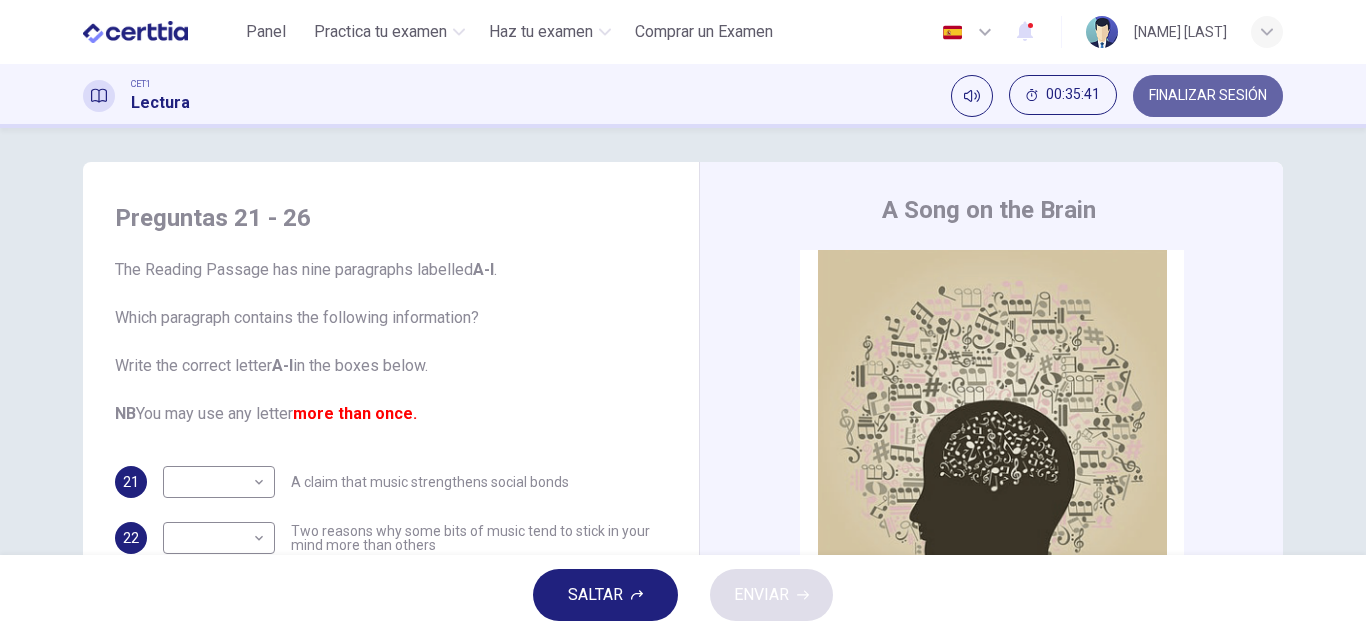 click on "FINALIZAR SESIÓN" at bounding box center [1208, 96] 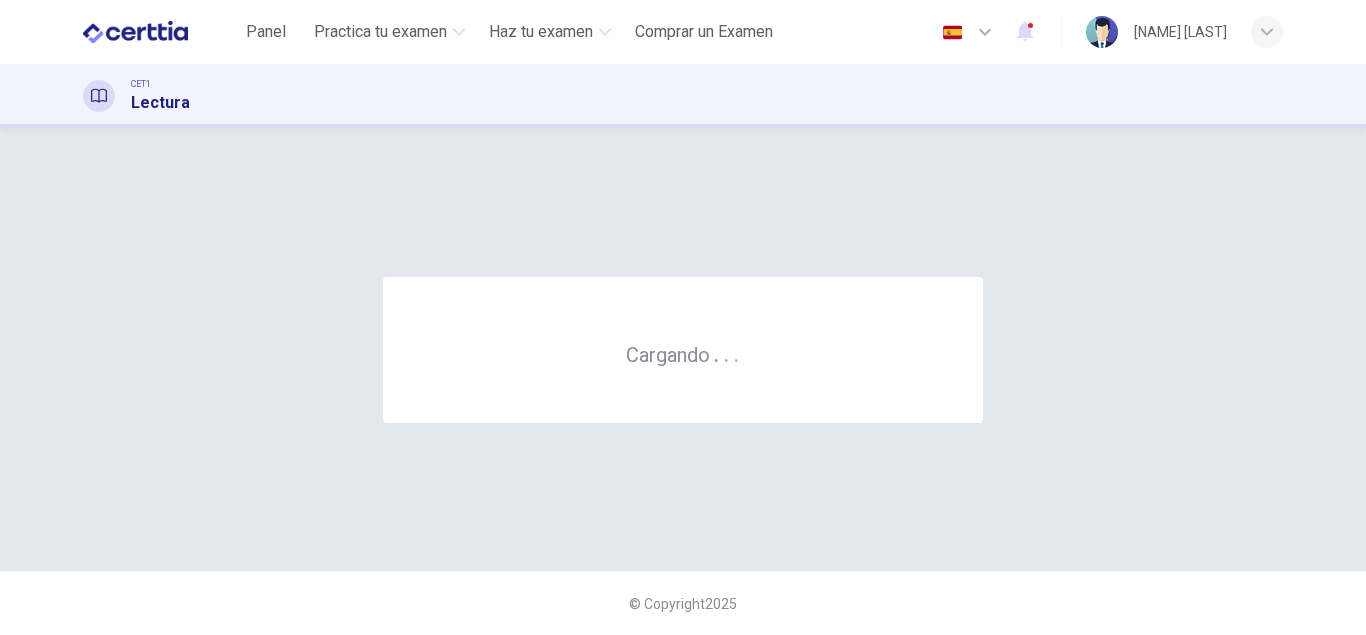 scroll, scrollTop: 0, scrollLeft: 0, axis: both 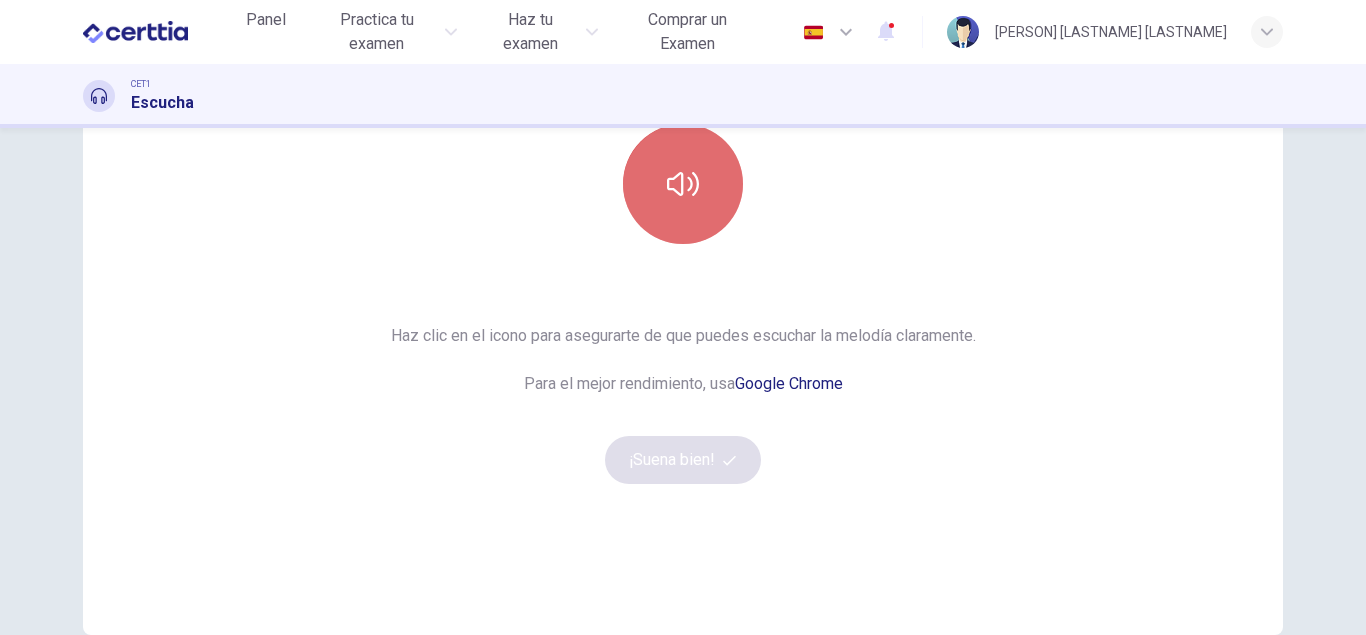 click 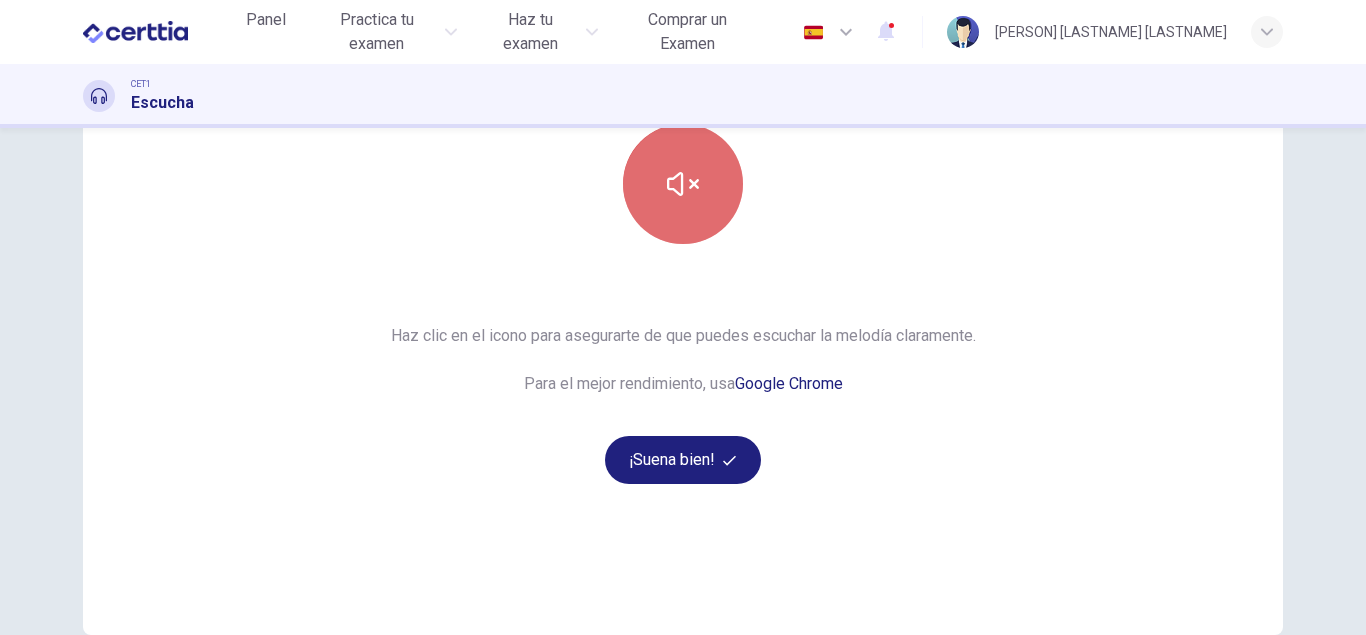 click 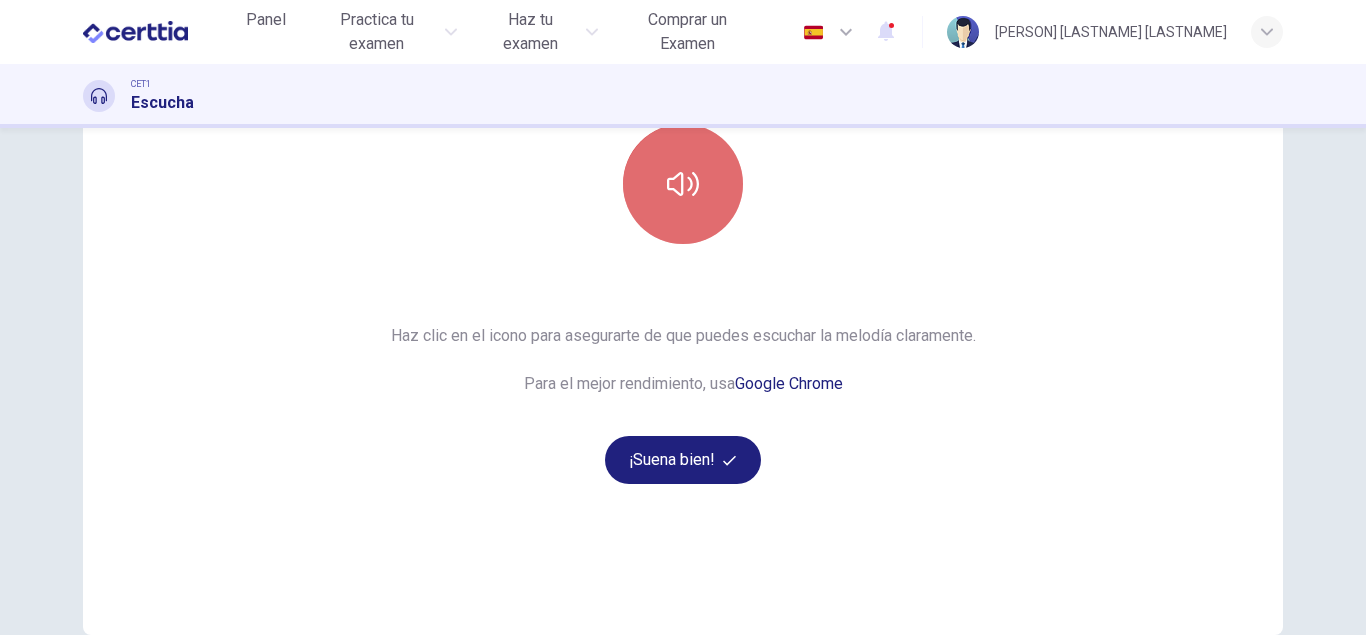 click 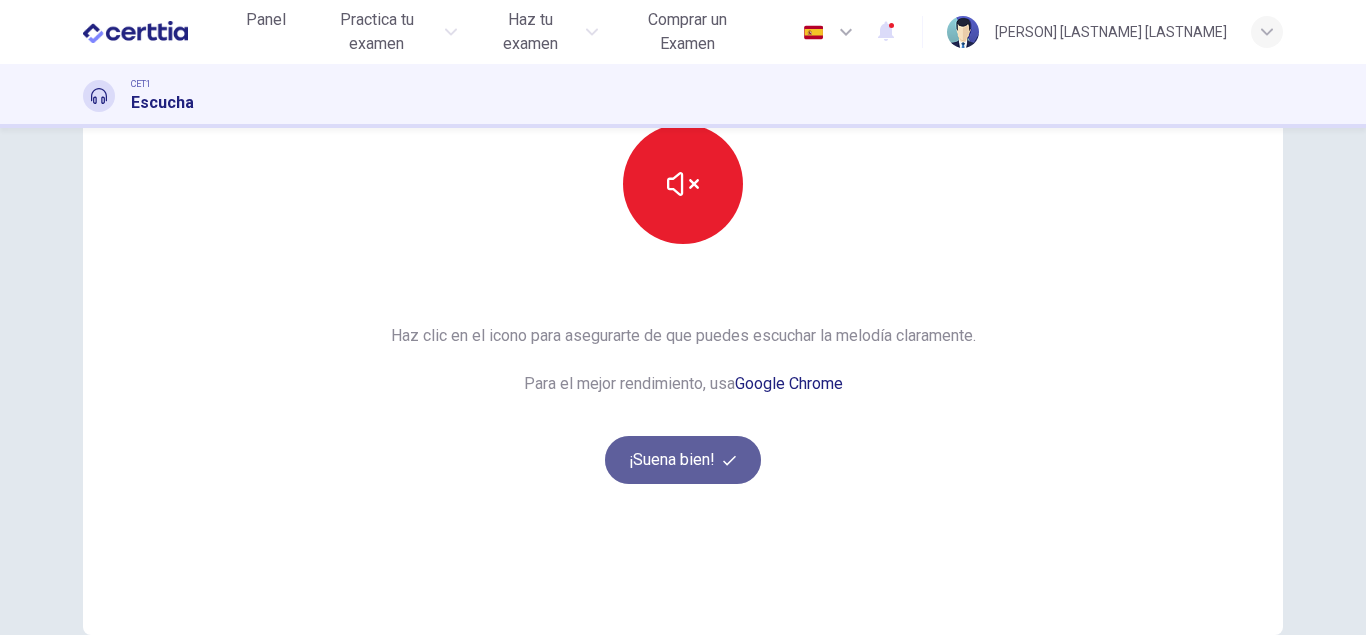 click on "¡Suena bien!" at bounding box center [683, 460] 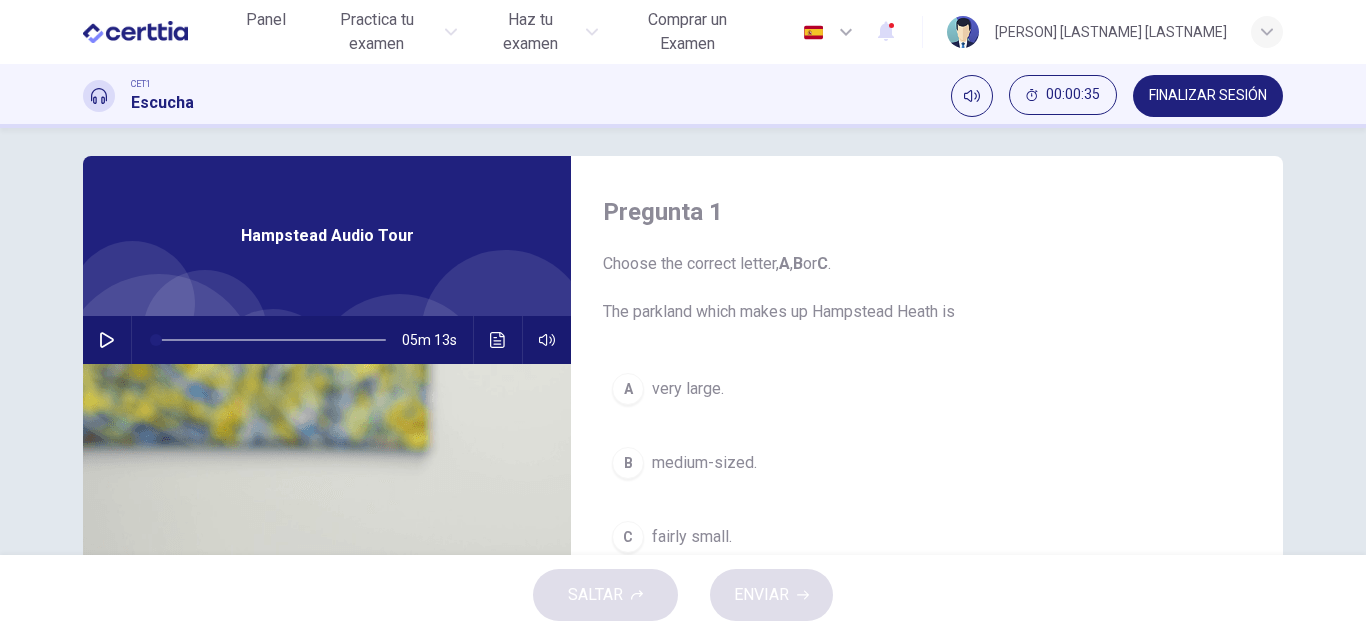 scroll, scrollTop: 0, scrollLeft: 0, axis: both 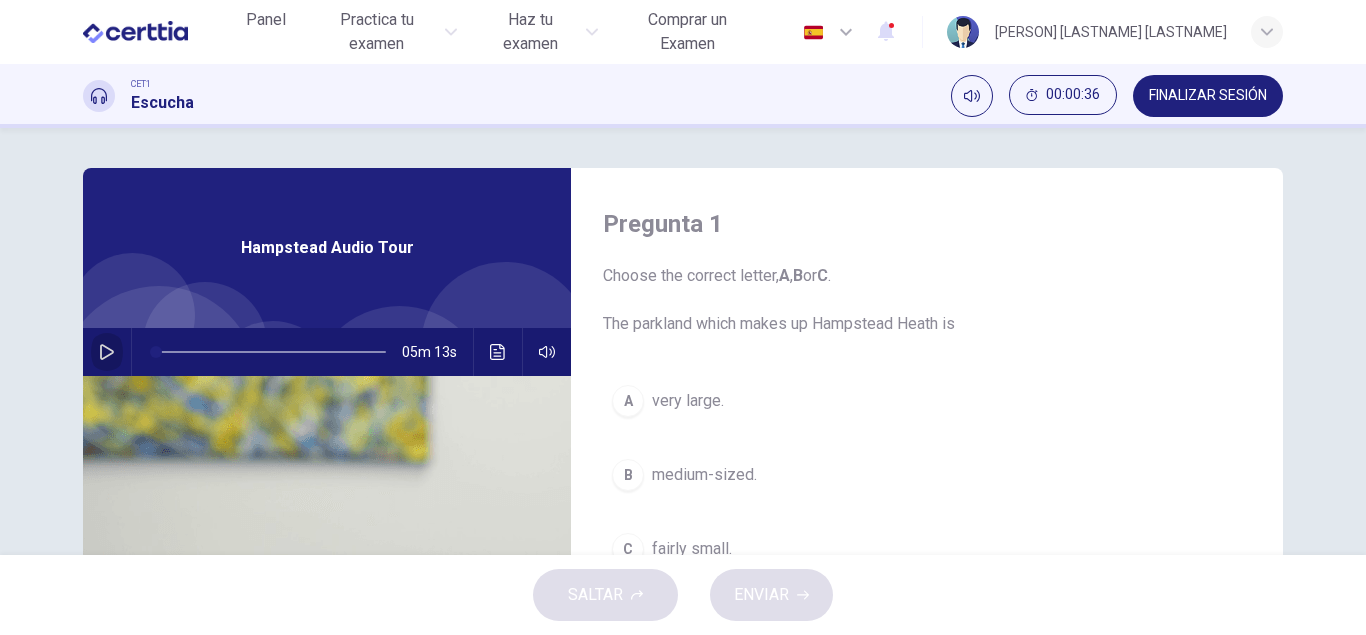 click 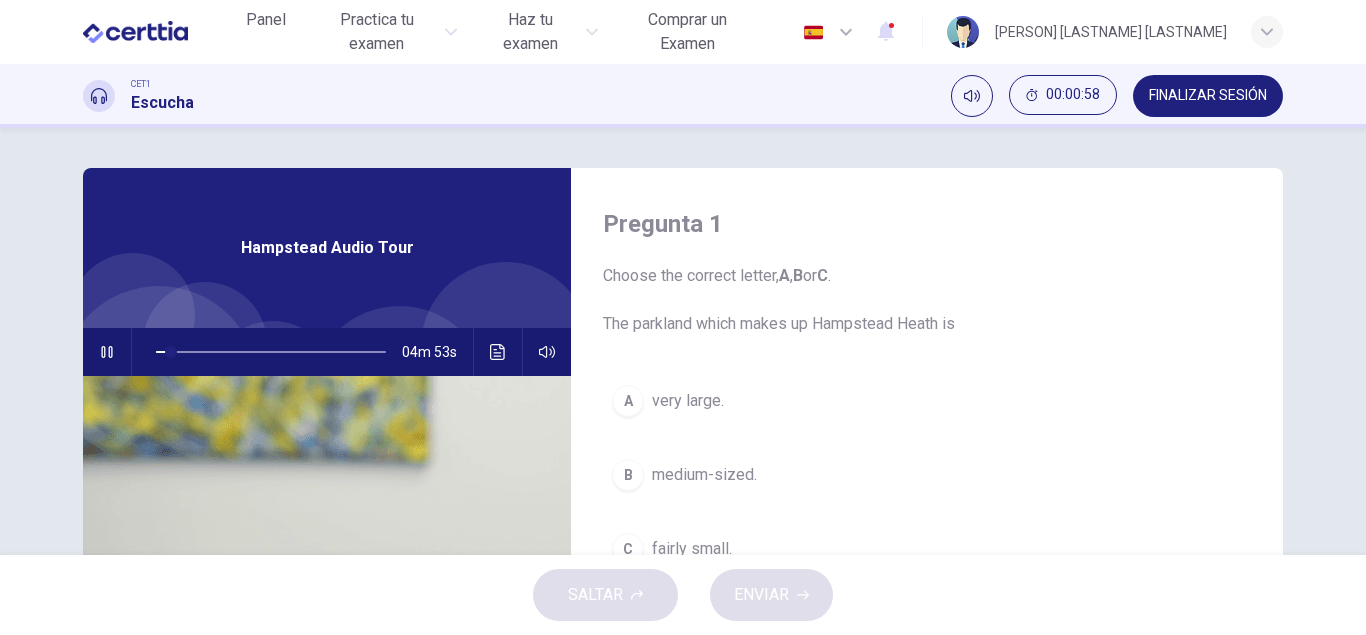 scroll, scrollTop: 114, scrollLeft: 0, axis: vertical 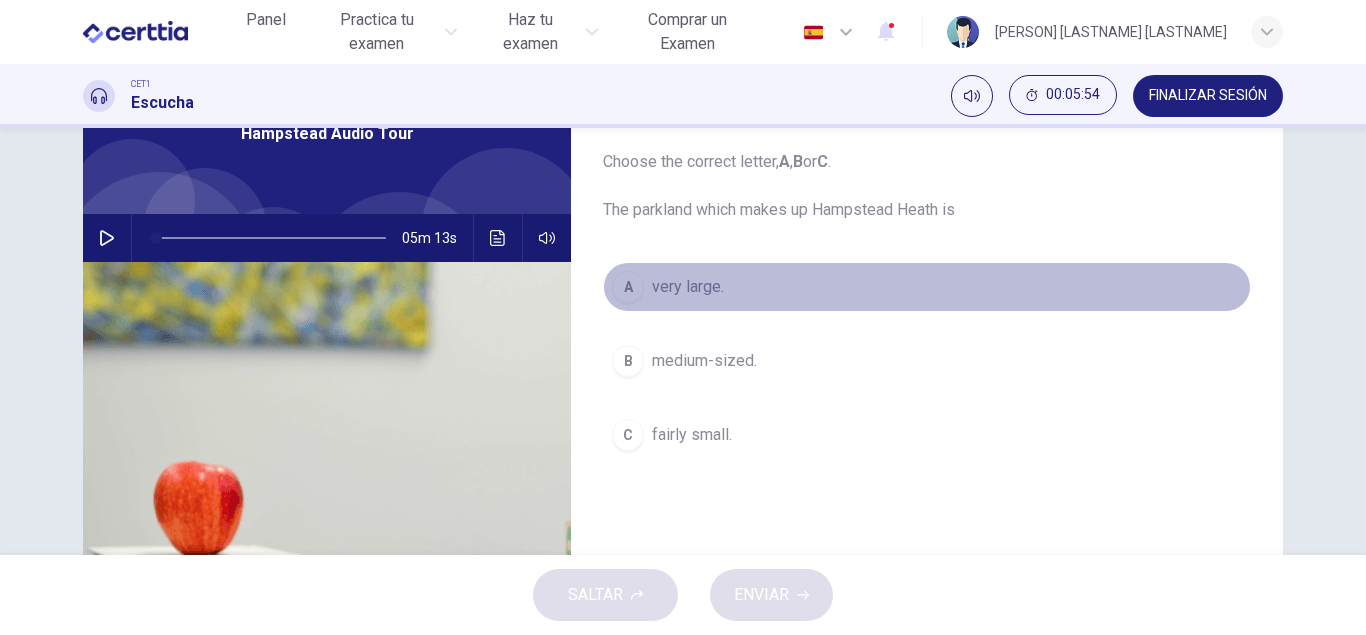 click on "A" at bounding box center (628, 287) 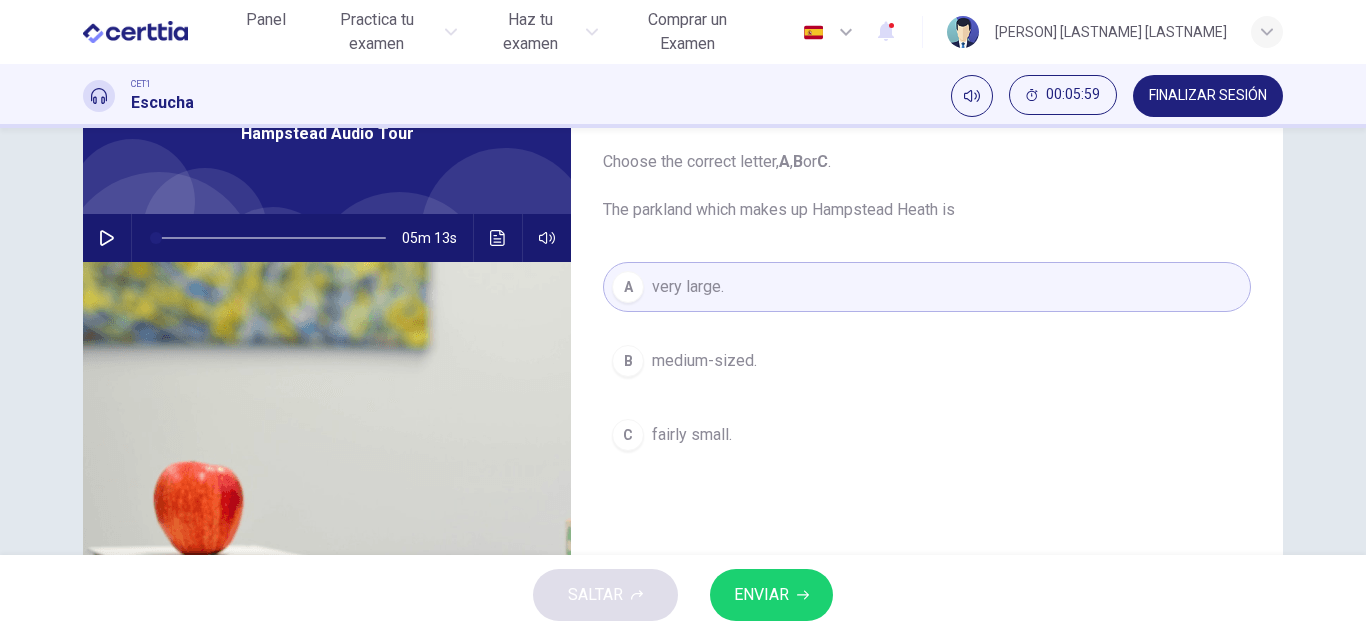click on "ENVIAR" at bounding box center (761, 595) 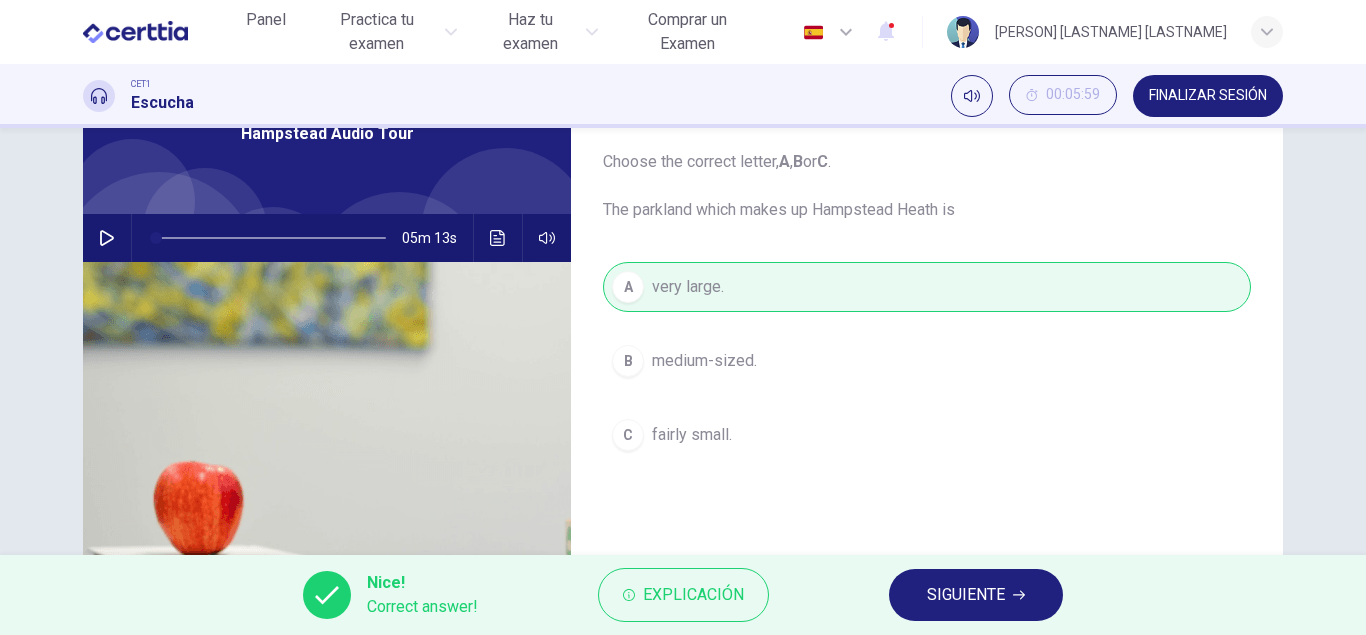 click on "SIGUIENTE" at bounding box center [966, 595] 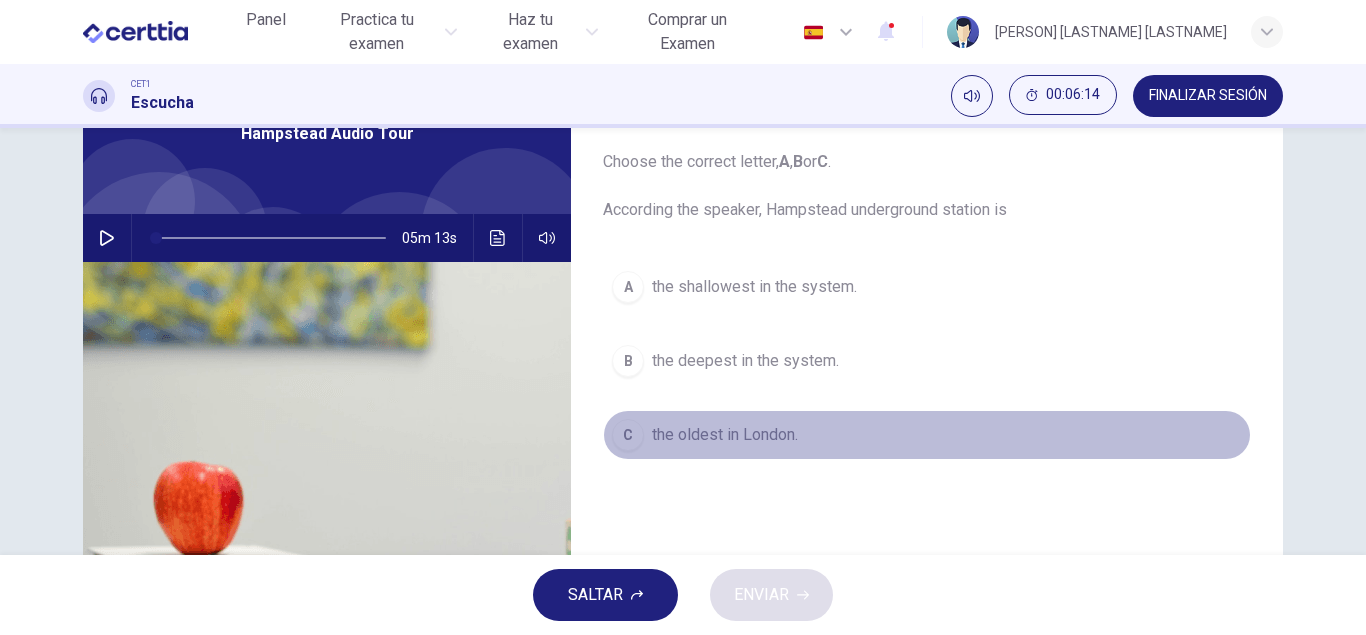 click on "C" at bounding box center [628, 435] 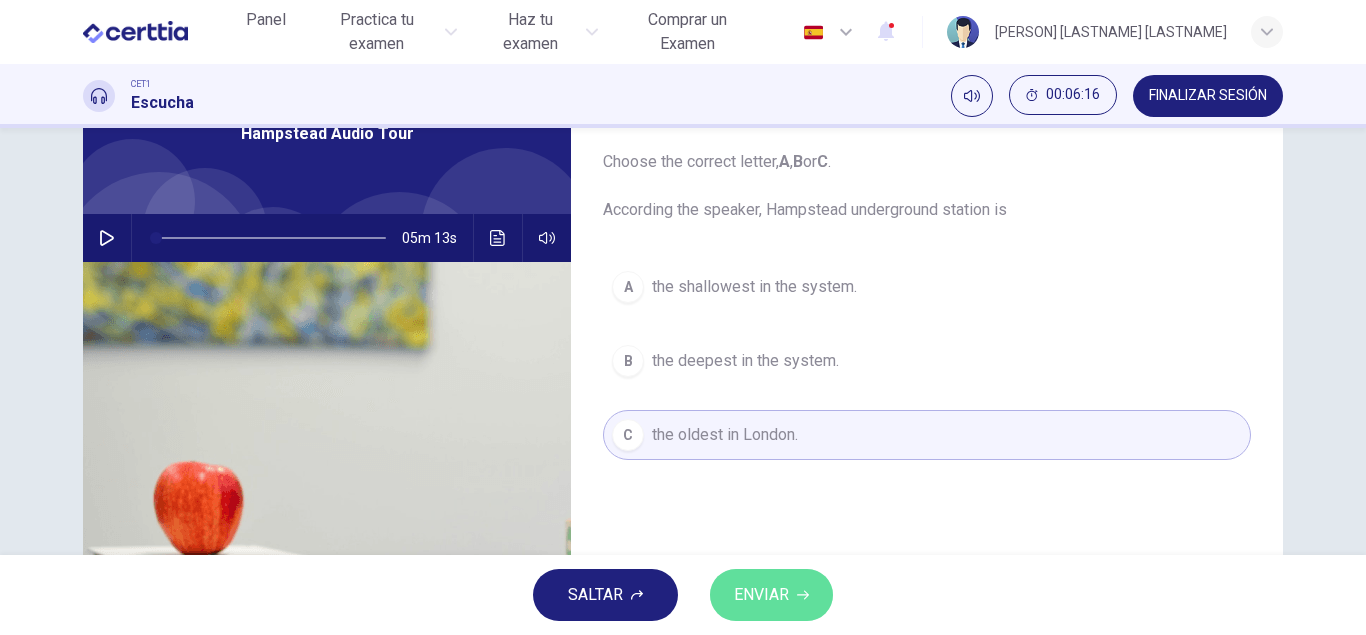 click on "ENVIAR" at bounding box center (761, 595) 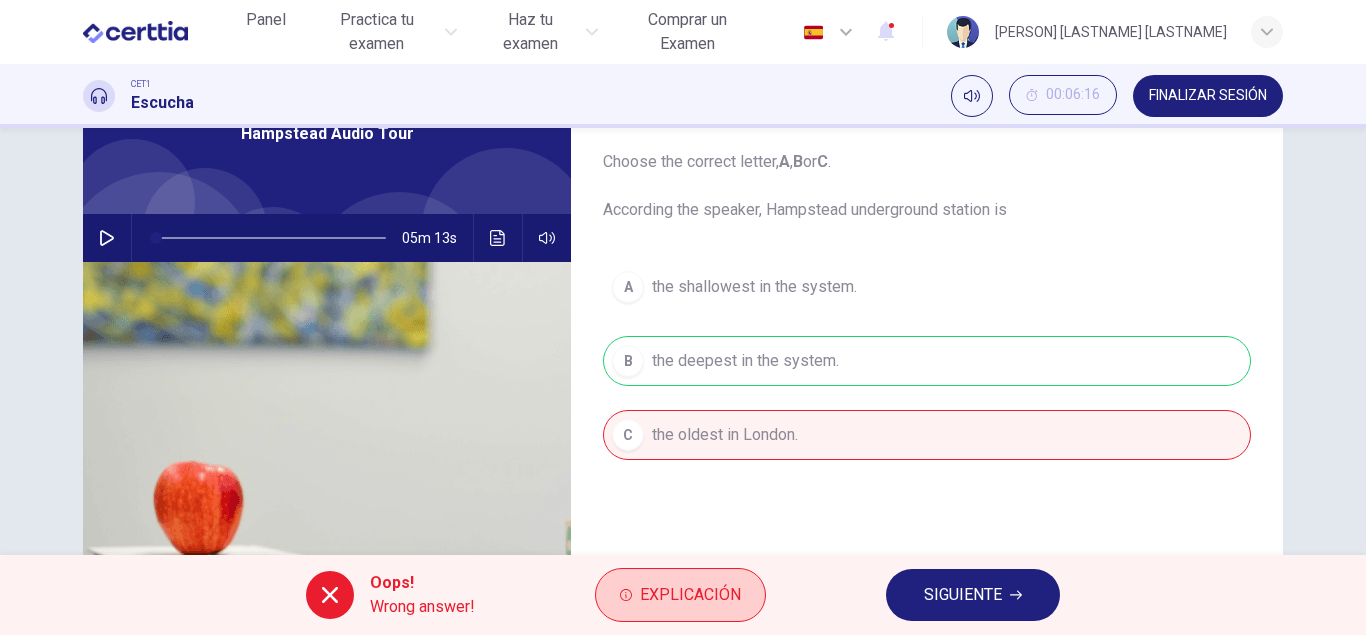click on "Explicación" at bounding box center (690, 595) 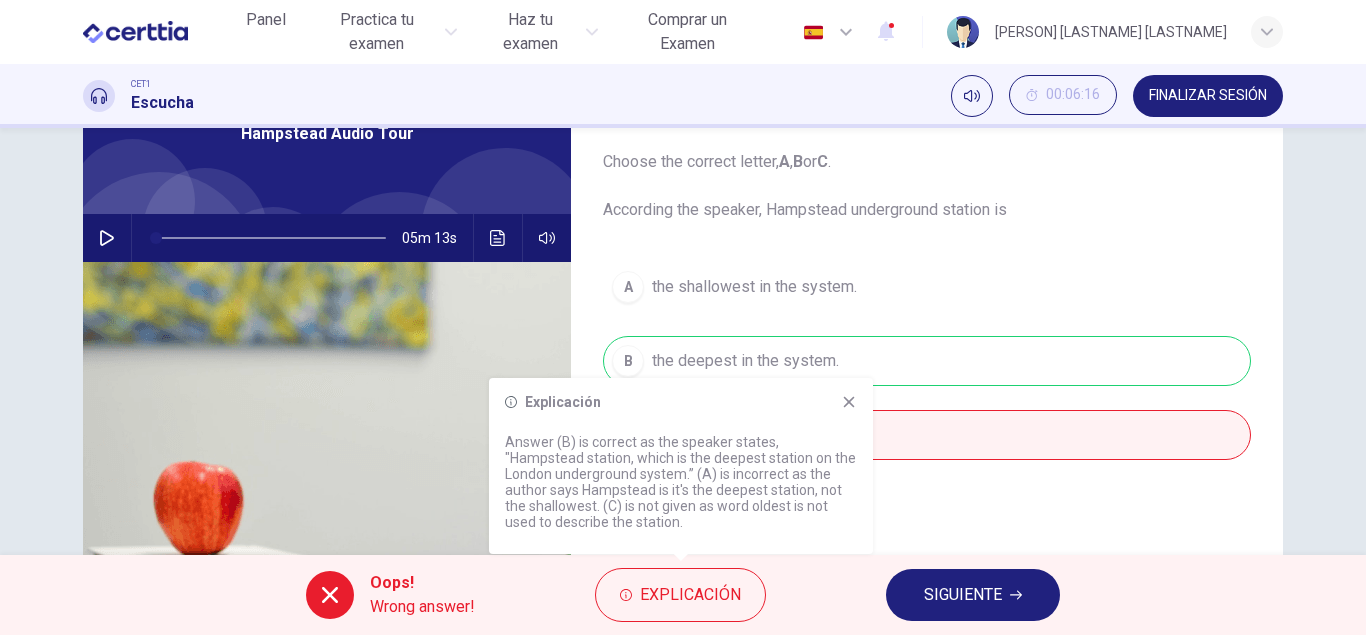 click on "A the shallowest in the system. B the deepest in the system. C the oldest in London." at bounding box center [927, 381] 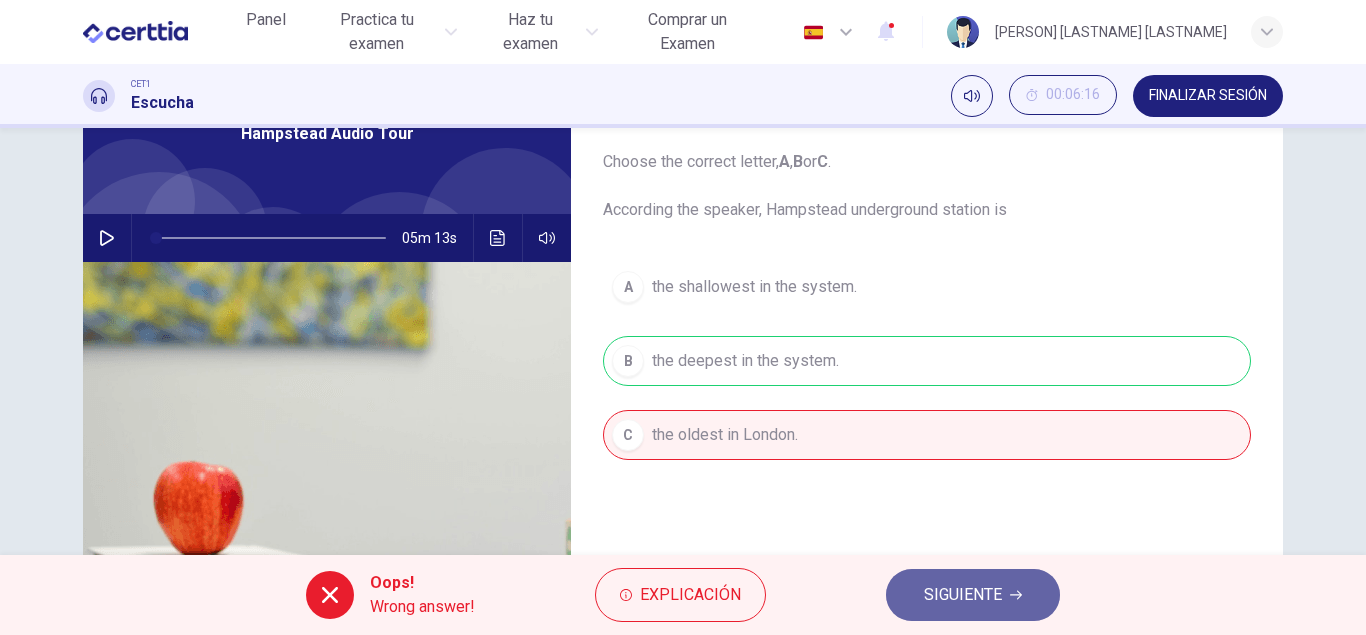 click on "SIGUIENTE" at bounding box center [963, 595] 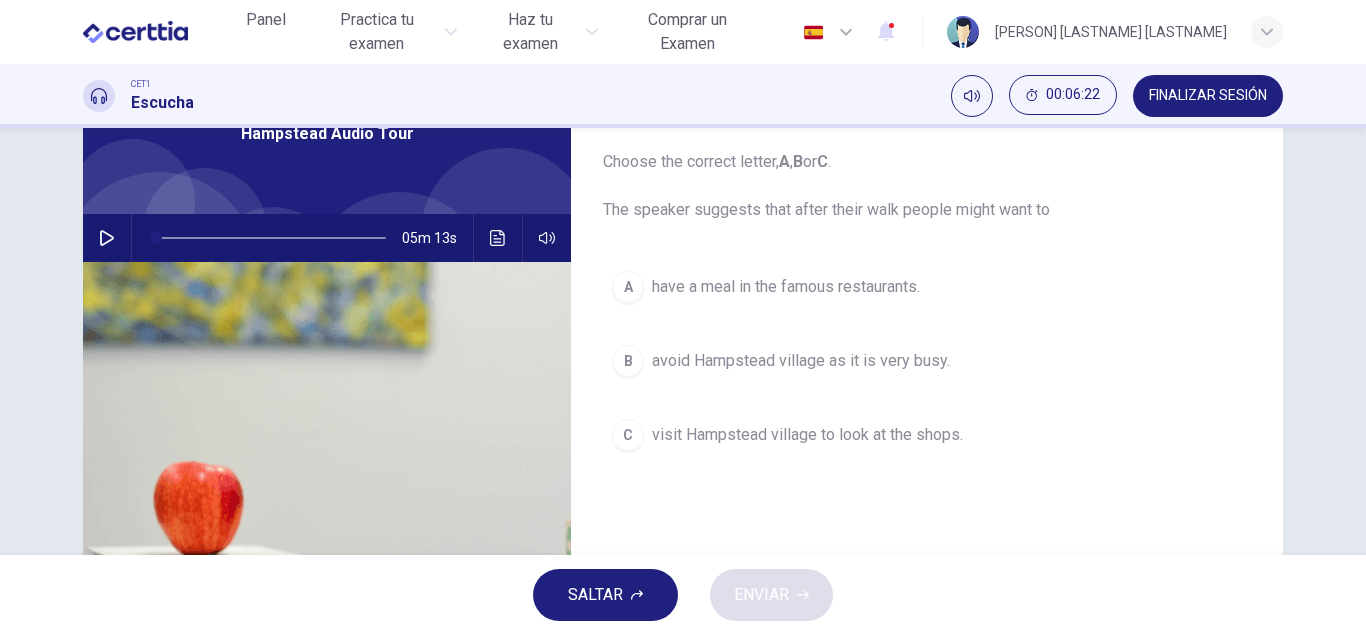 click at bounding box center (107, 238) 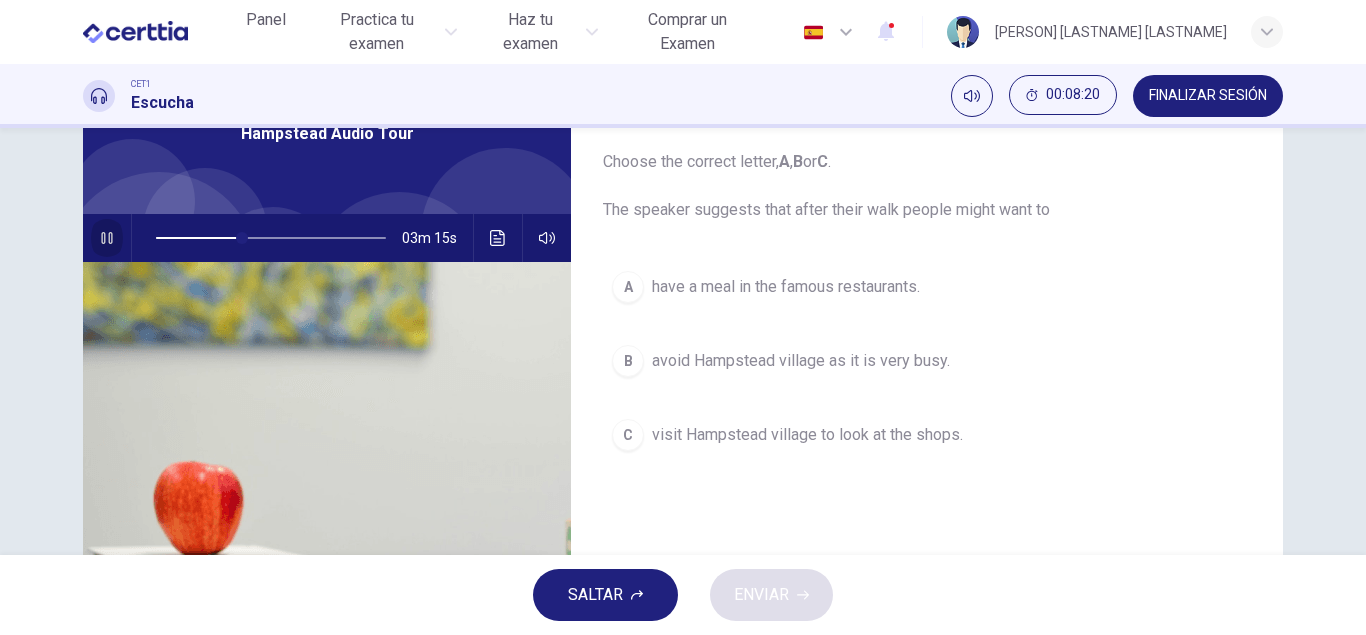 click 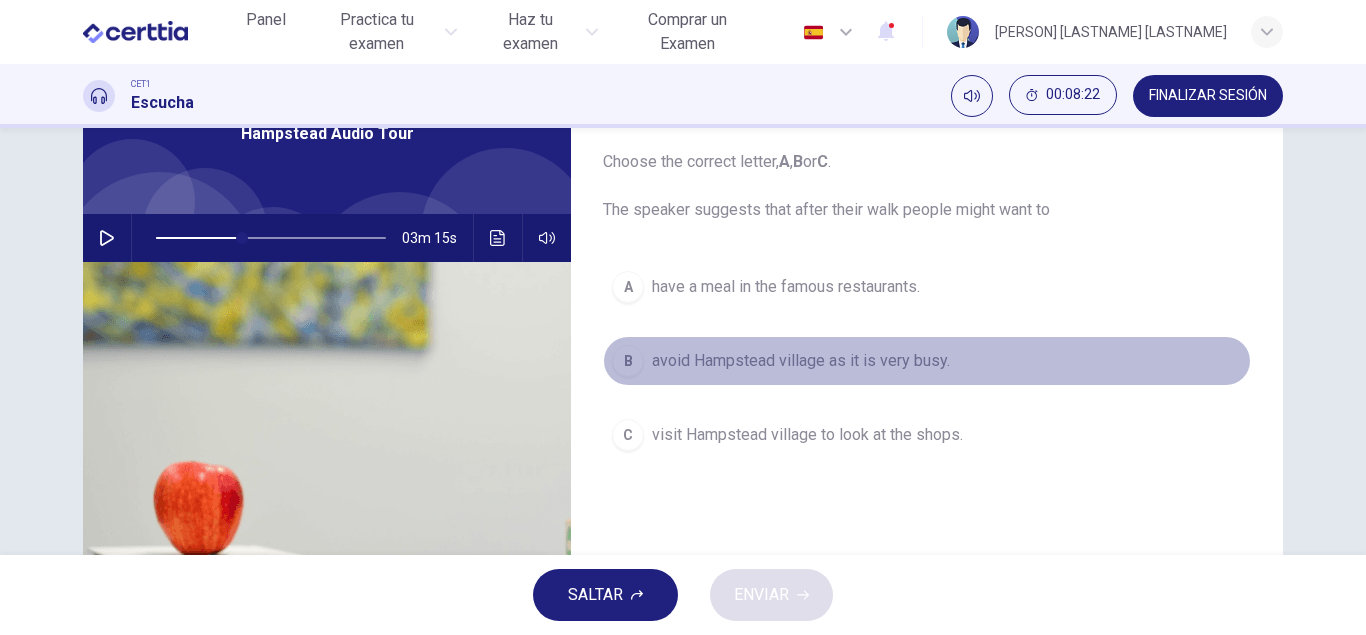 click on "B" at bounding box center (628, 361) 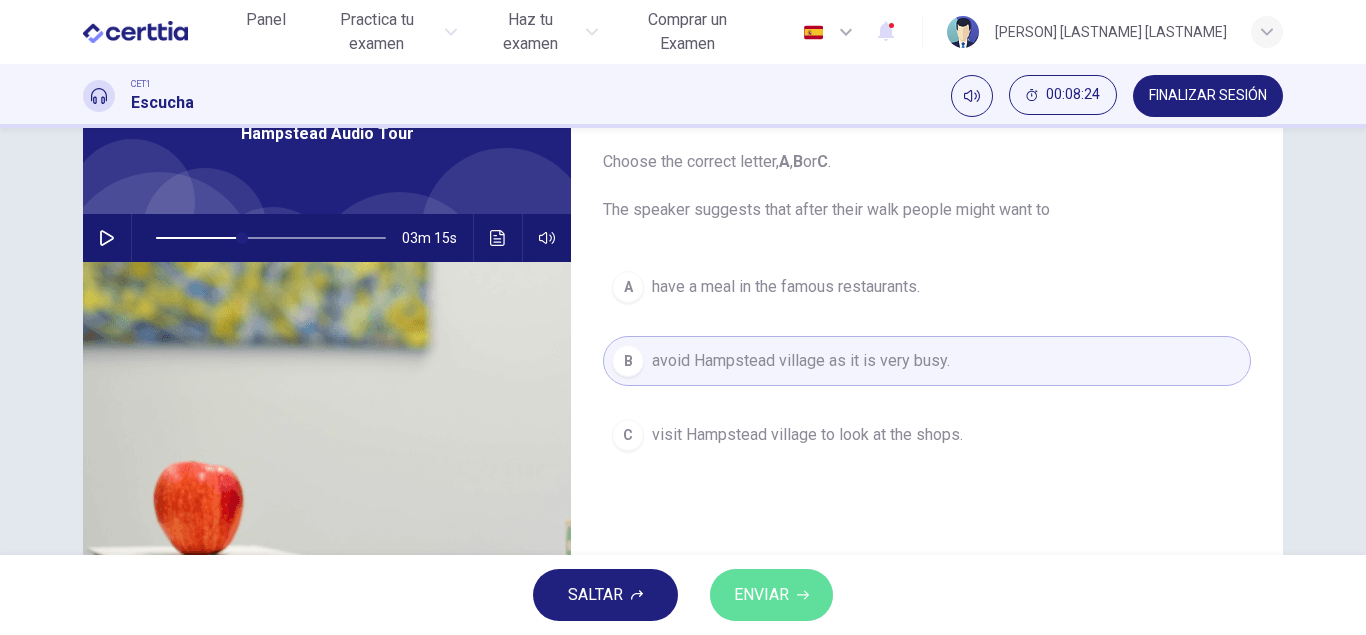 click on "ENVIAR" at bounding box center [761, 595] 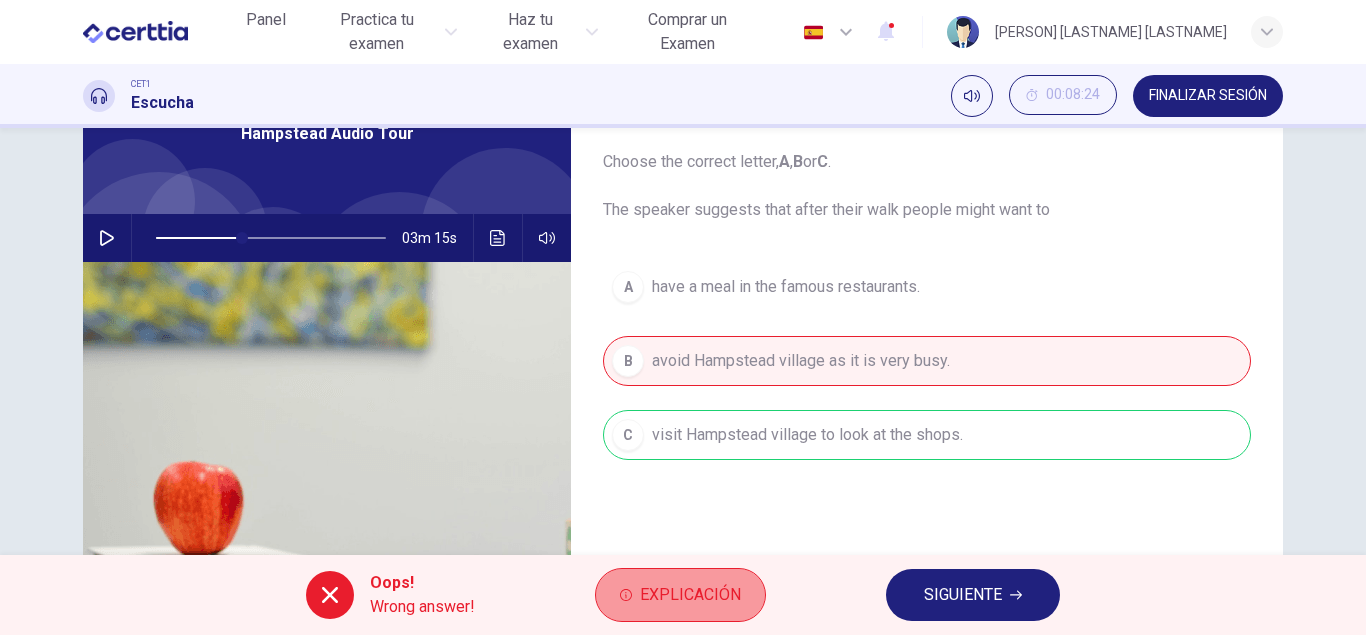 click on "Explicación" at bounding box center [690, 595] 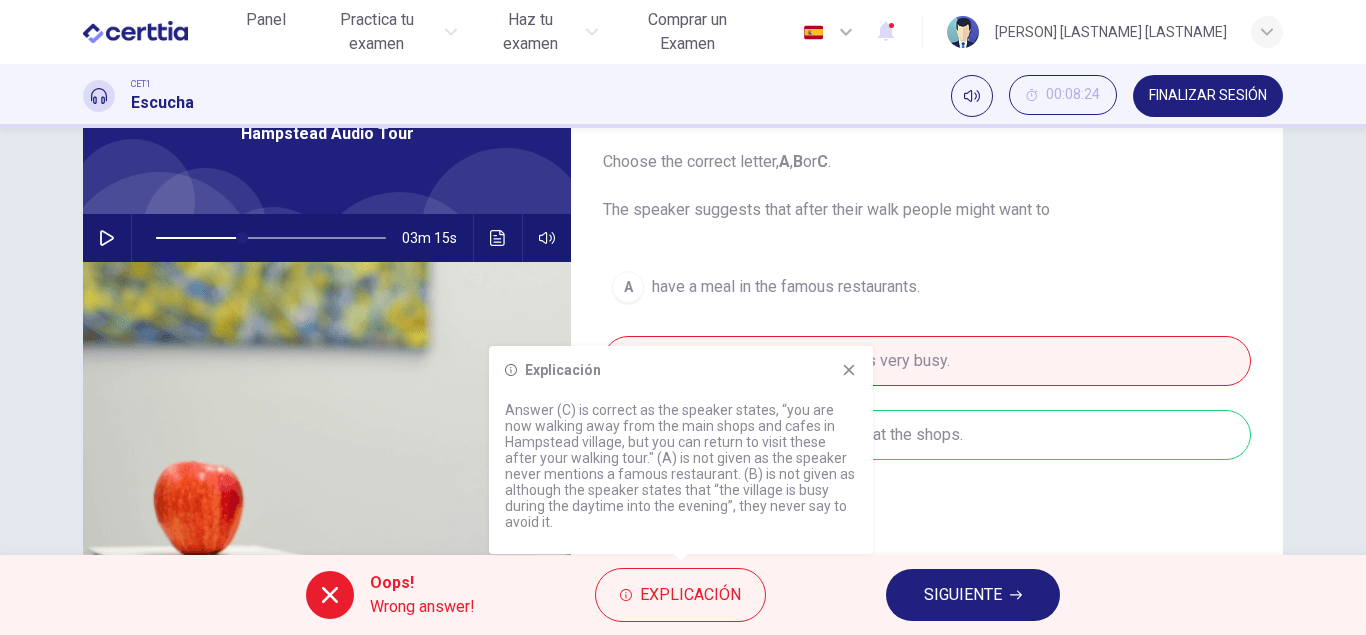click on "SIGUIENTE" at bounding box center (963, 595) 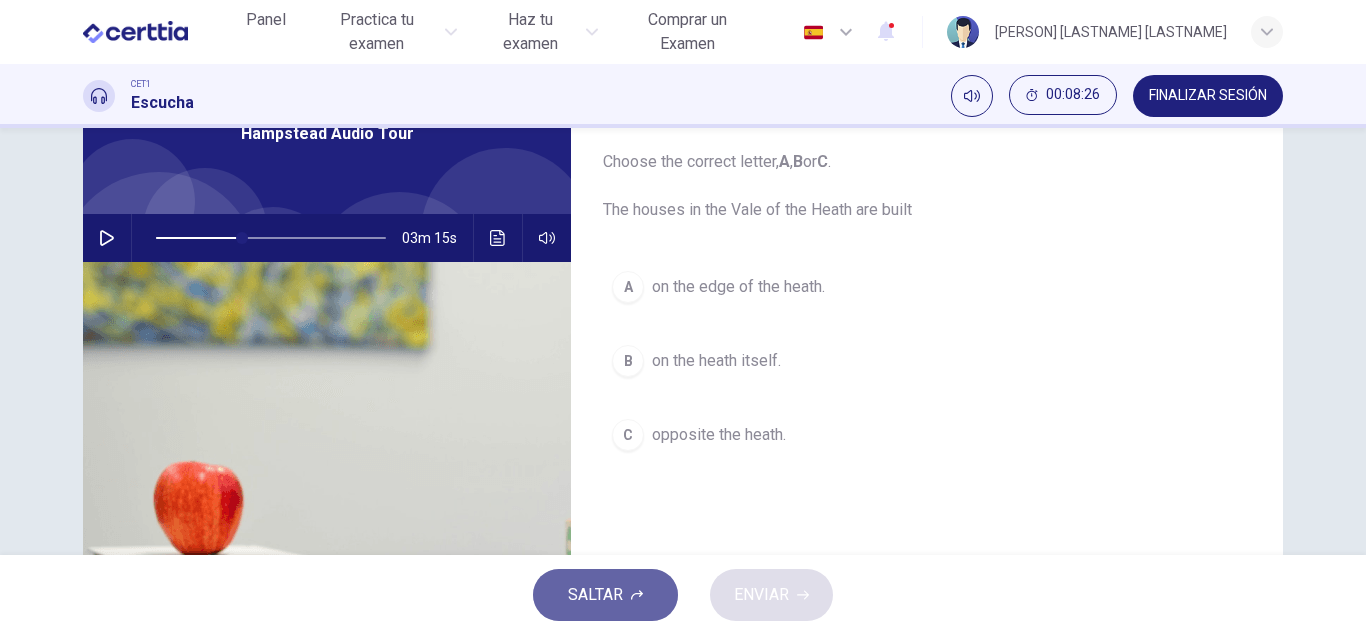 click on "SALTAR" at bounding box center (595, 595) 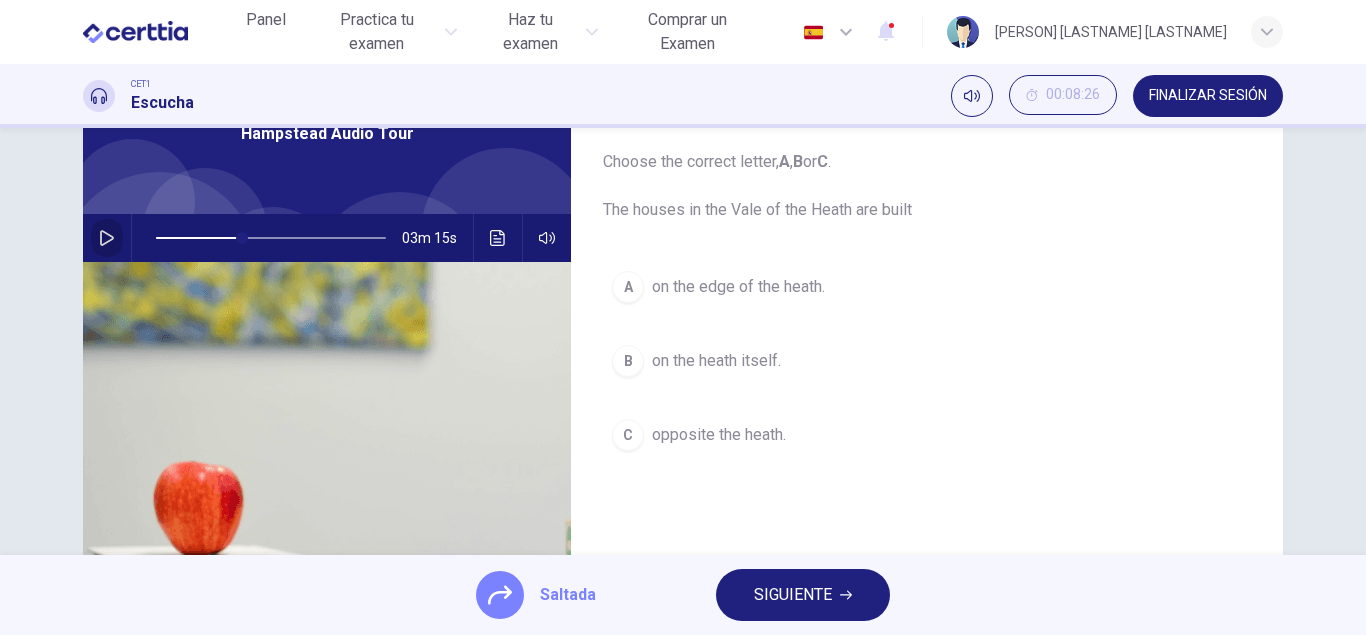 click 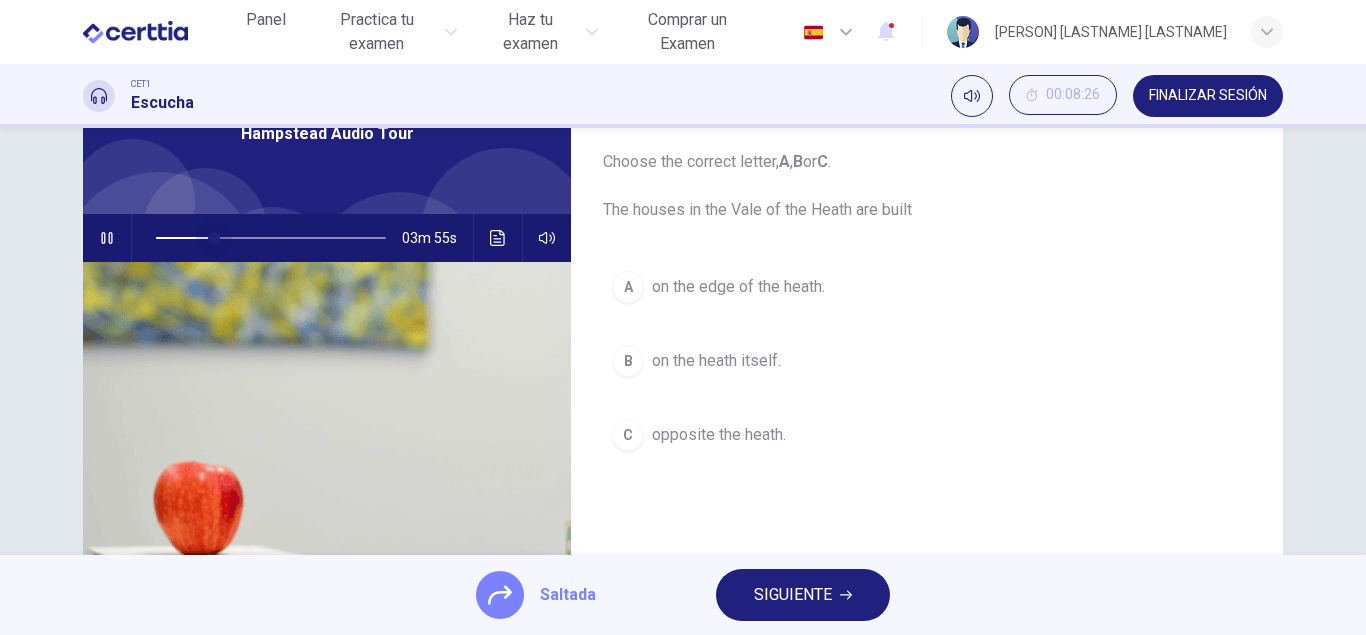 click at bounding box center [271, 238] 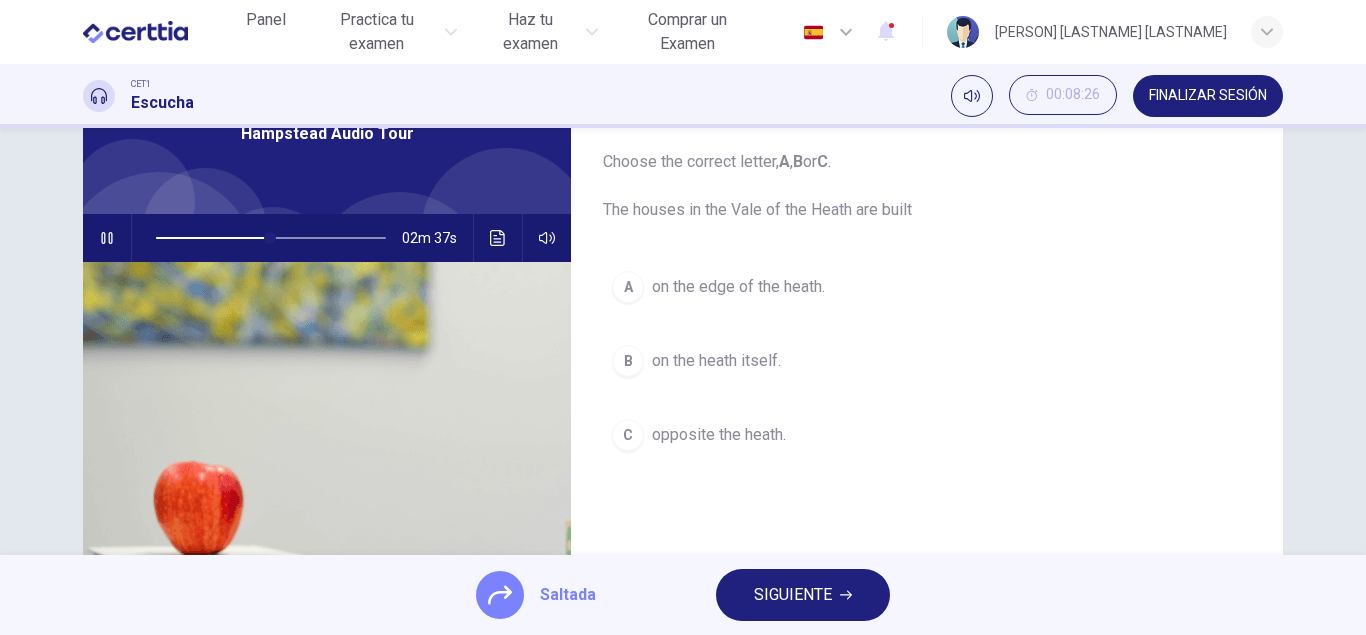click at bounding box center (271, 238) 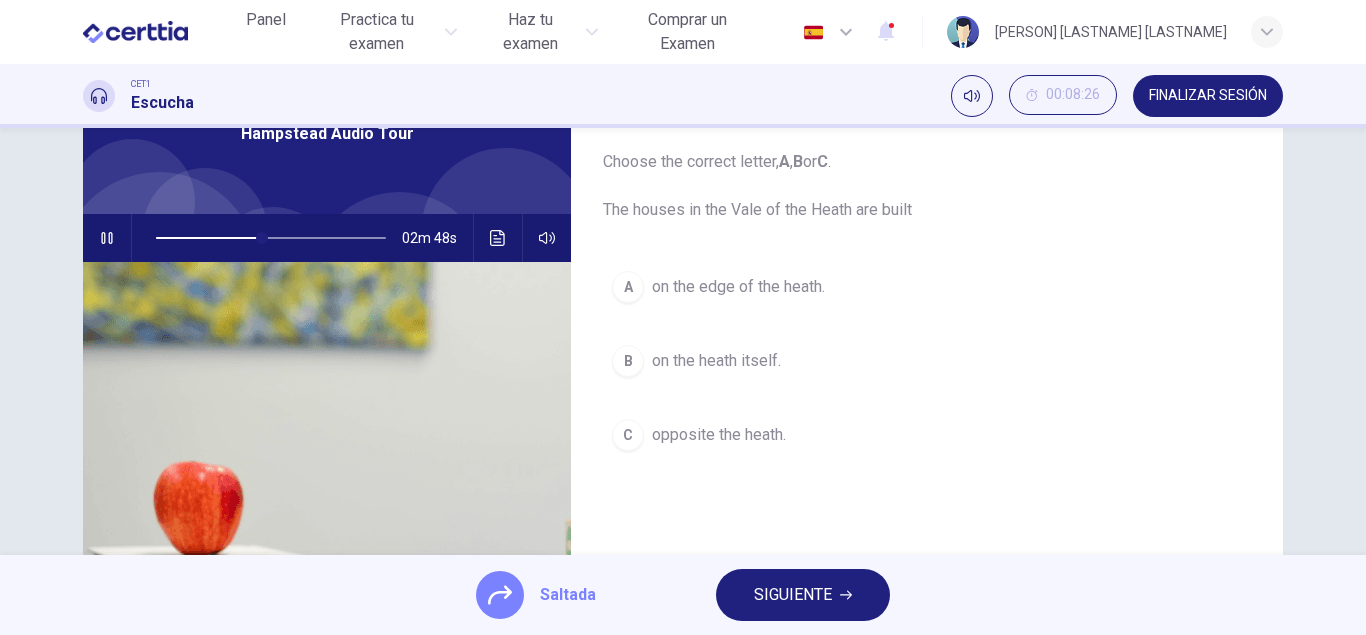 click 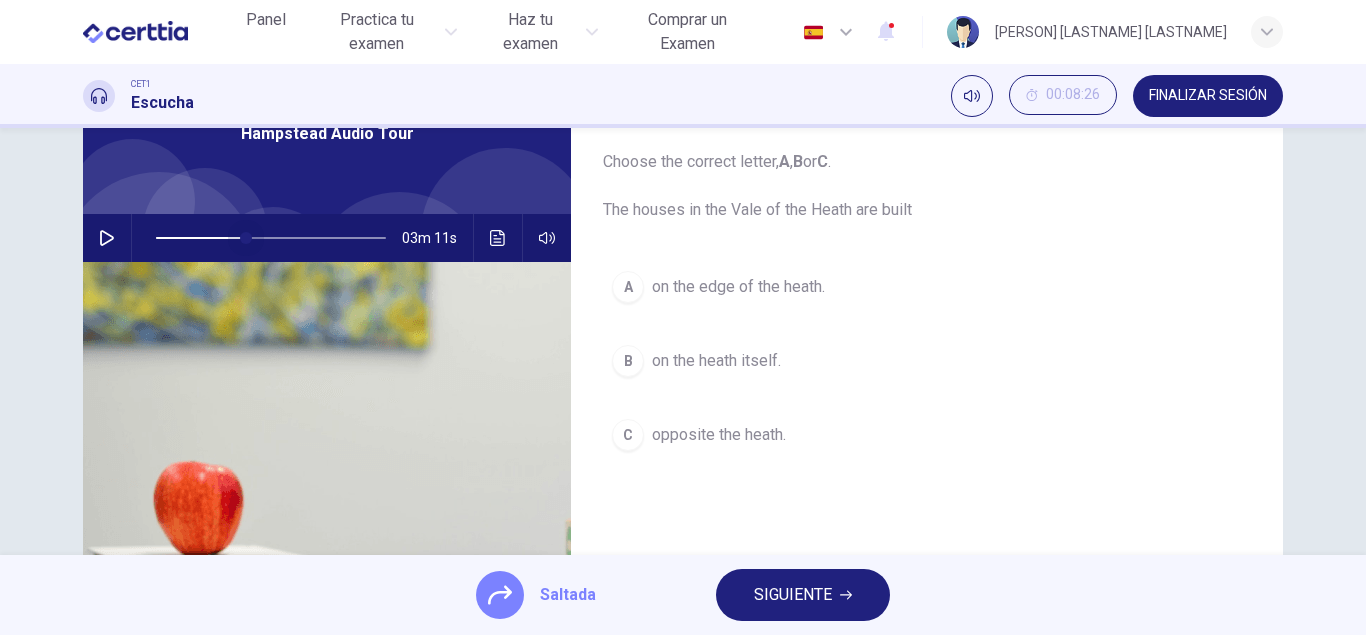 click at bounding box center [246, 238] 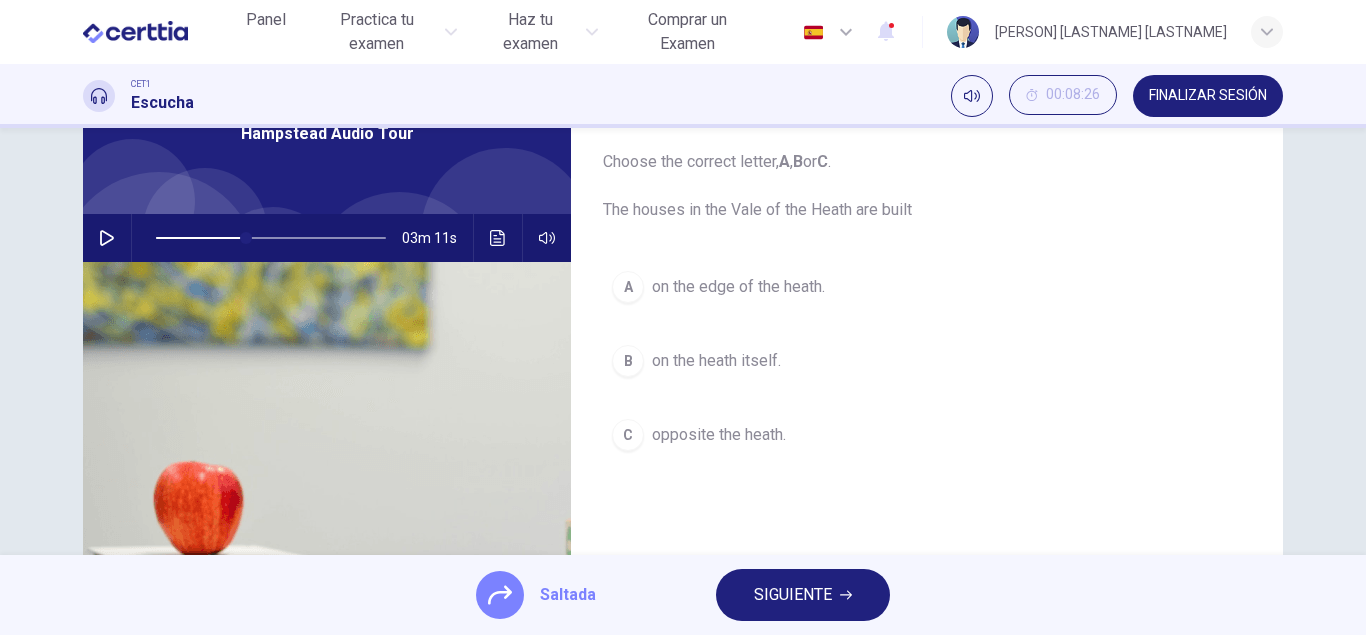 click 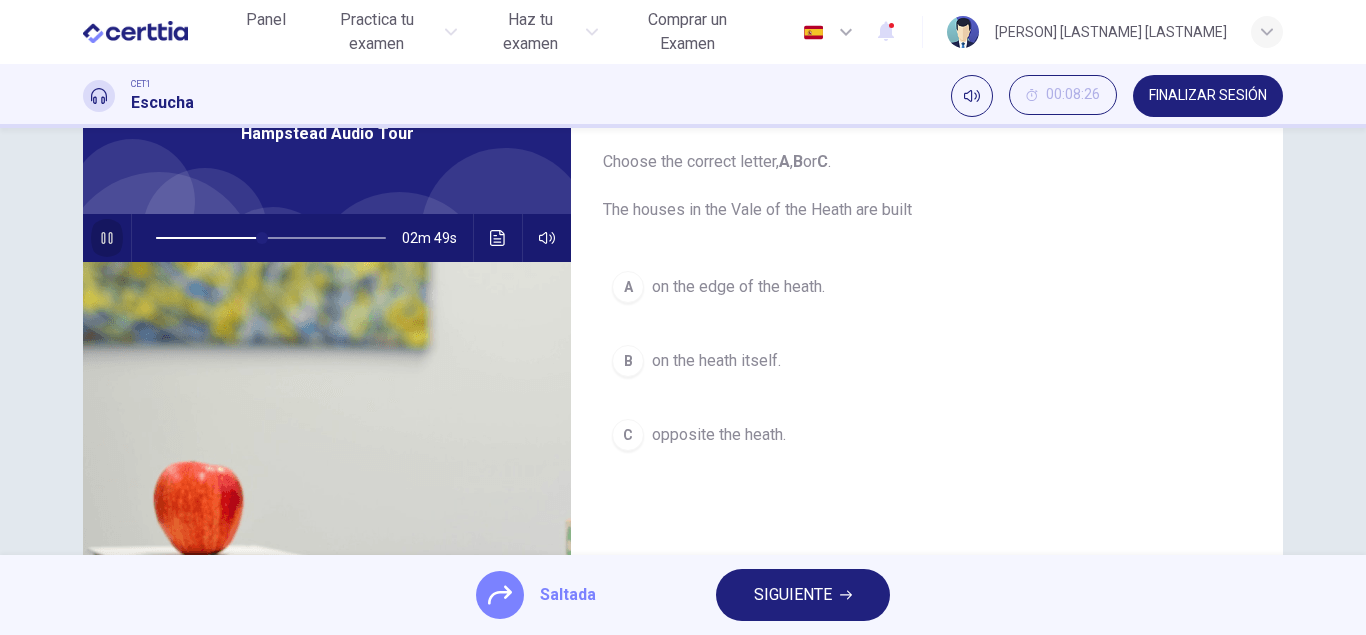 click 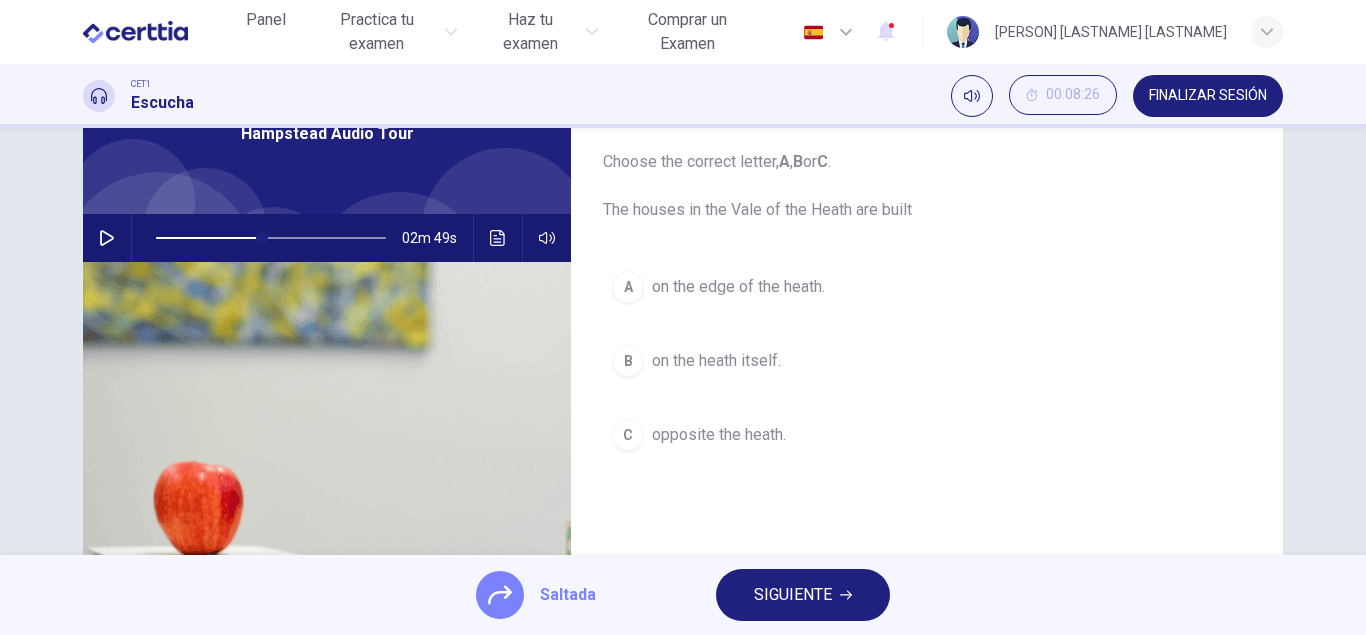 click on "A on the edge of the heath. B on the heath itself. C opposite the heath." at bounding box center [927, 381] 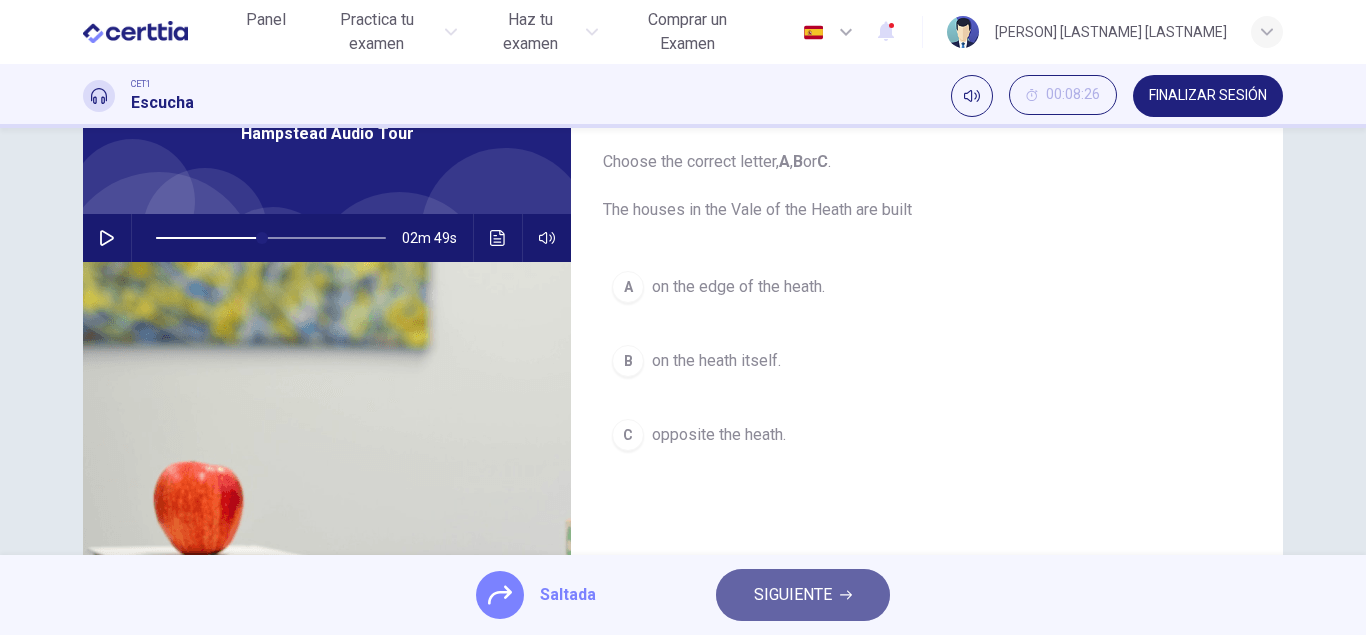 click on "SIGUIENTE" at bounding box center [793, 595] 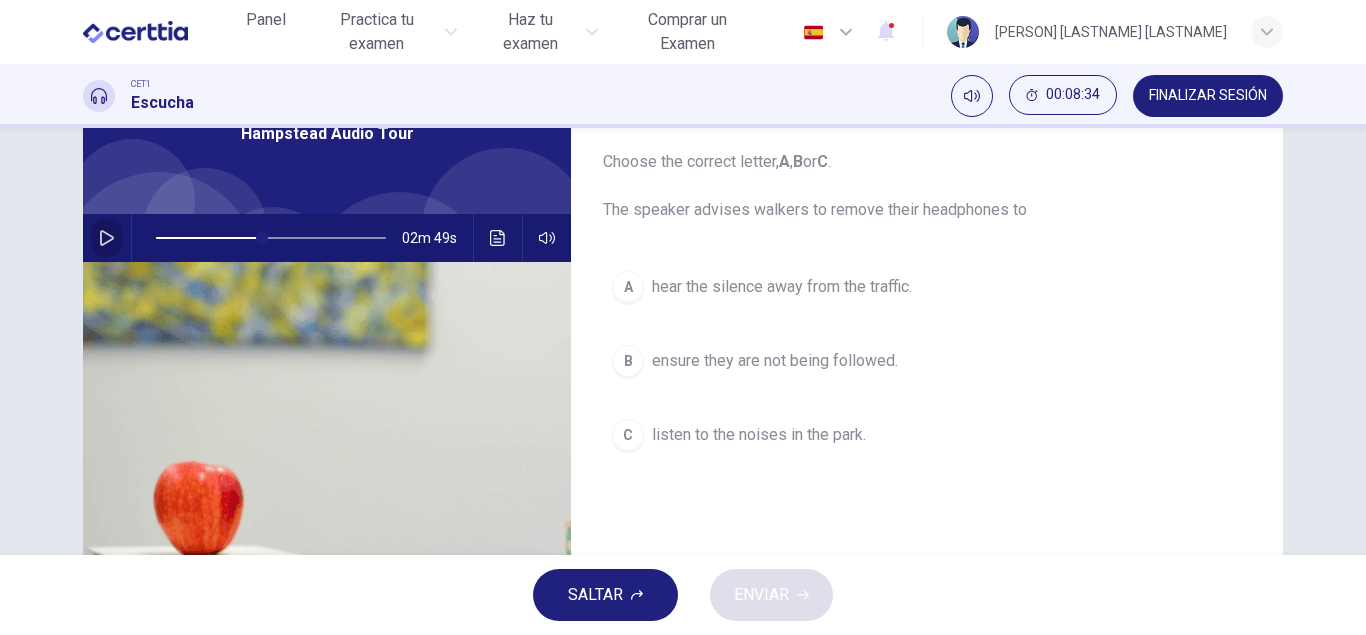 click 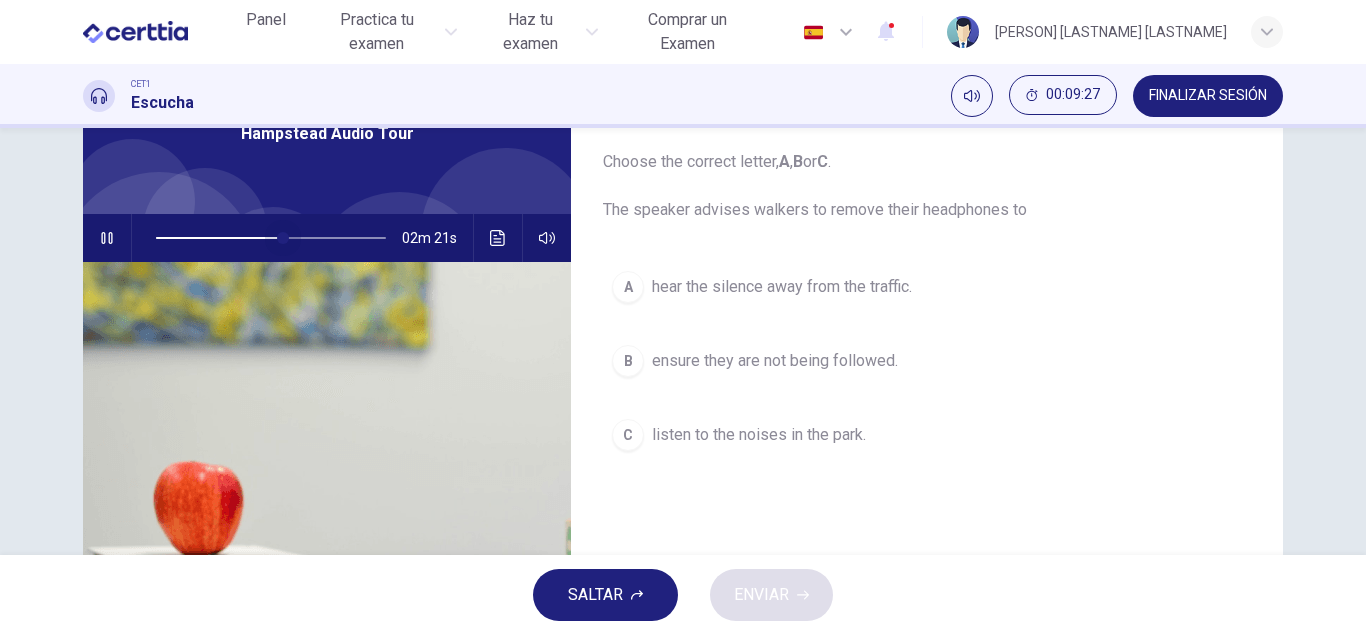 click at bounding box center [283, 238] 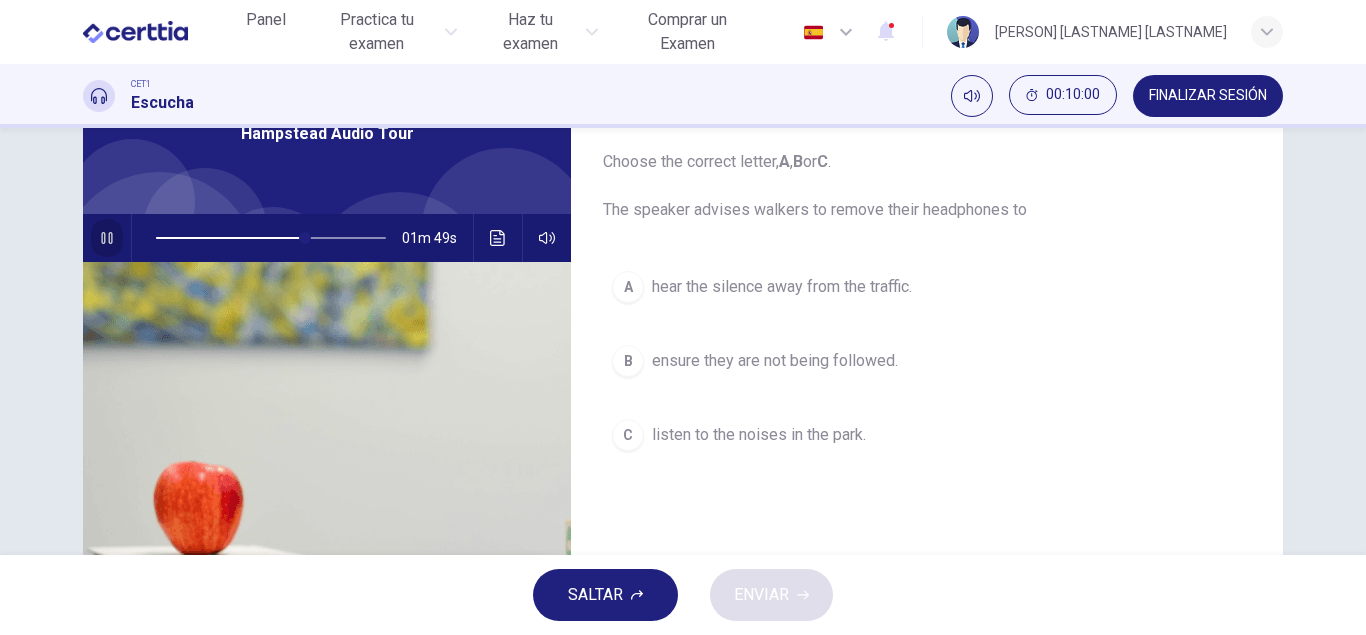 click 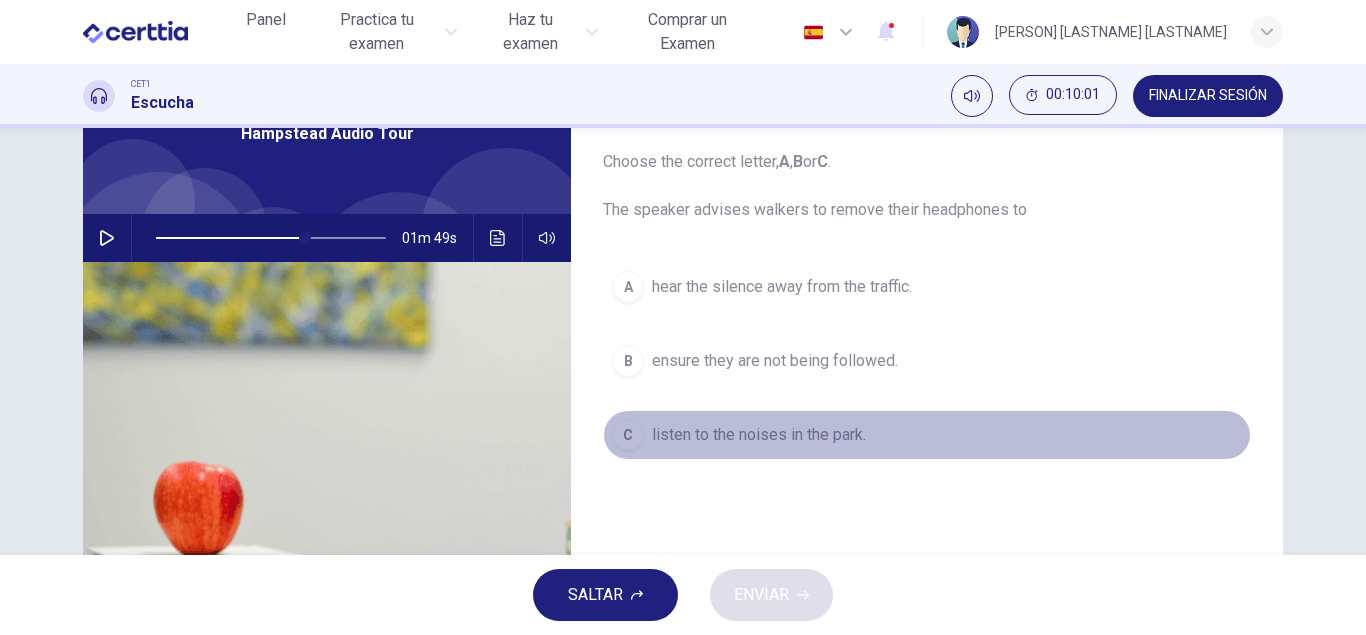 click on "listen to the noises in the park." at bounding box center [759, 435] 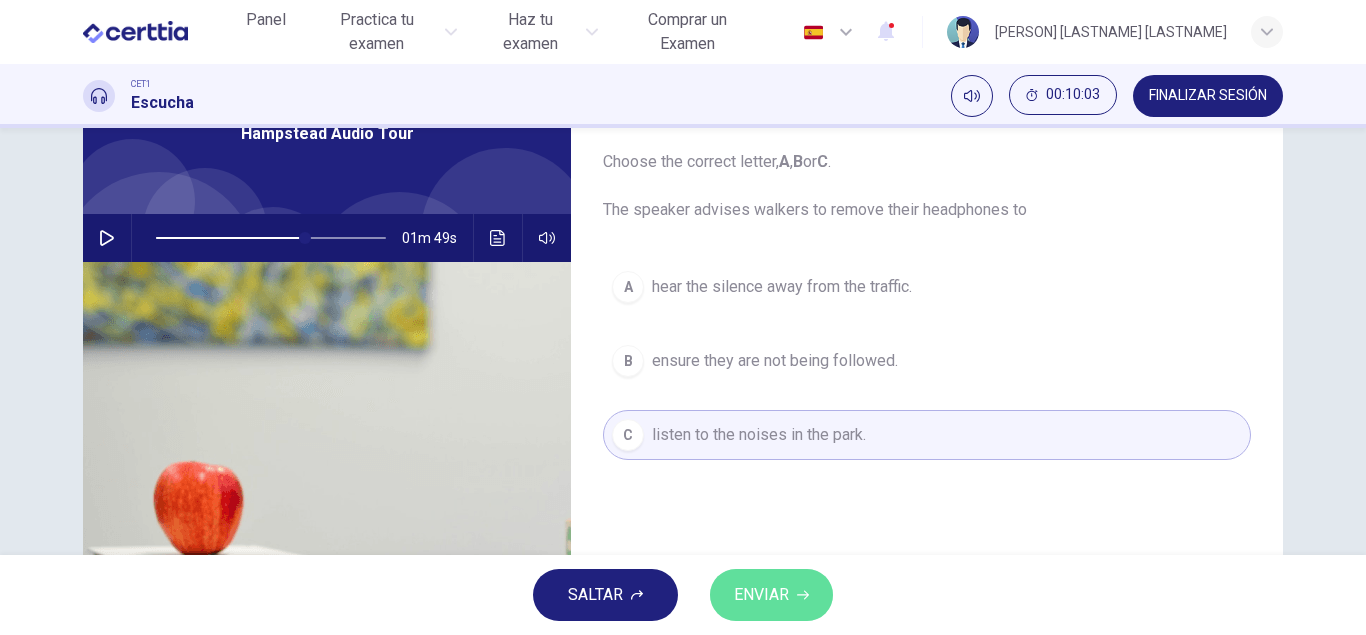 click on "ENVIAR" at bounding box center [761, 595] 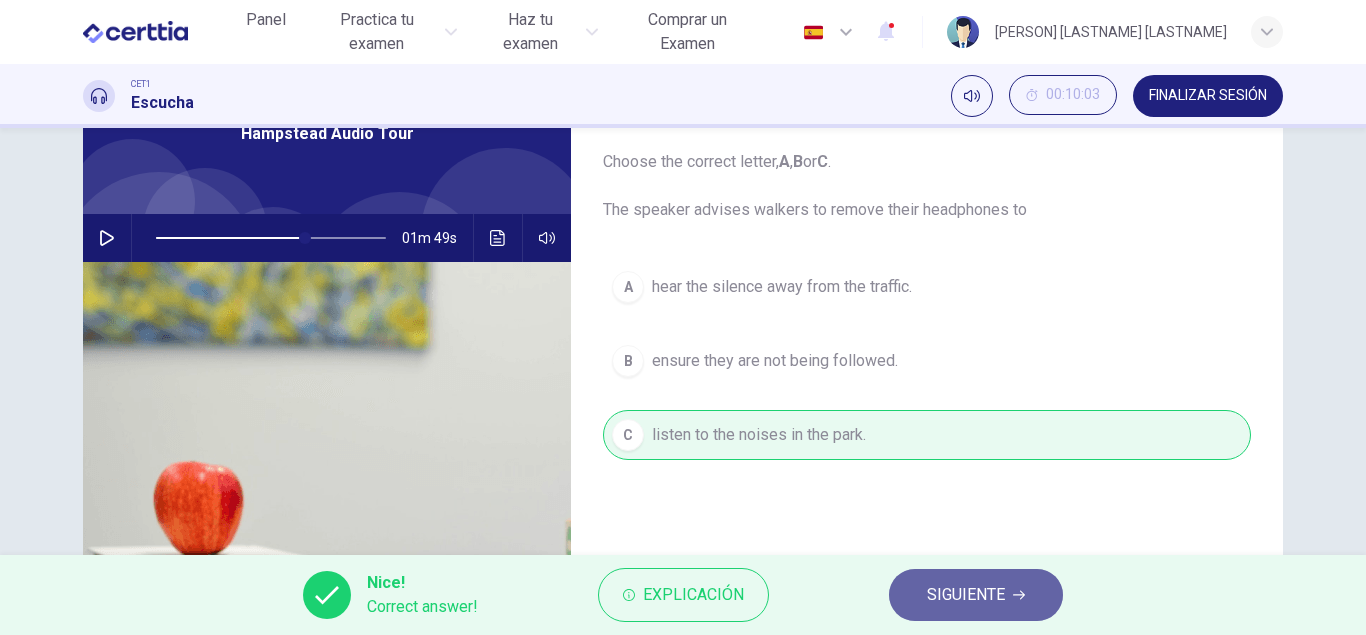 click on "SIGUIENTE" at bounding box center (966, 595) 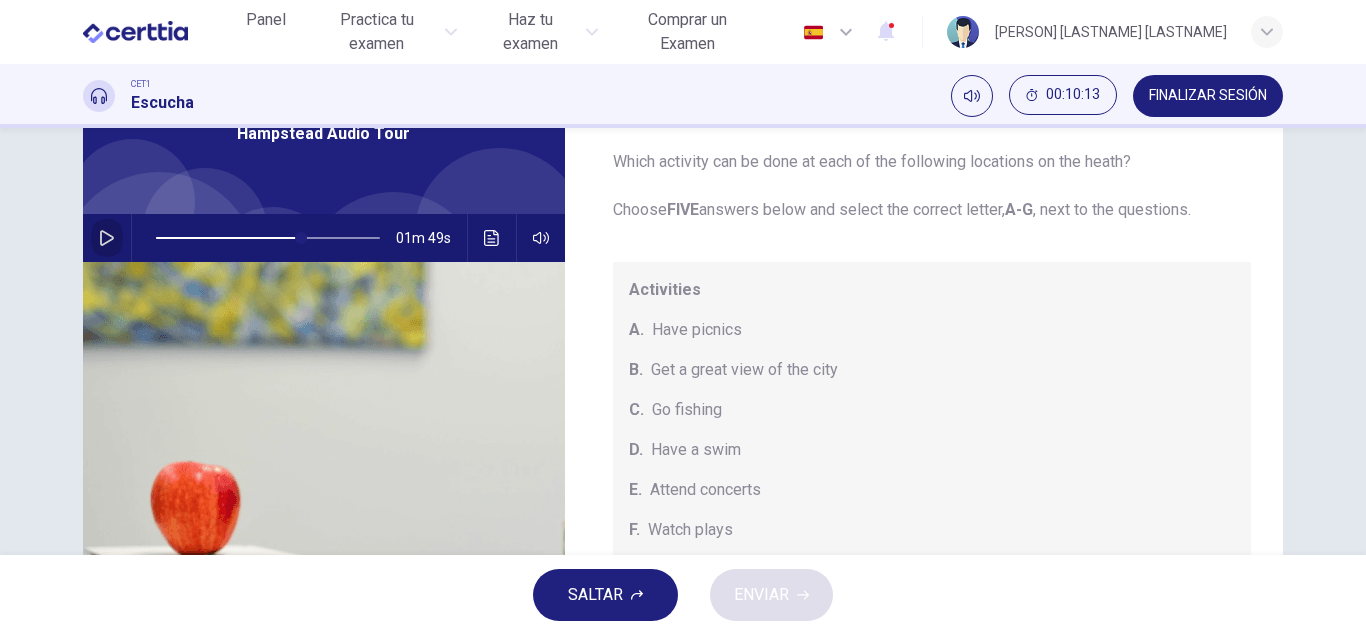 click at bounding box center (107, 238) 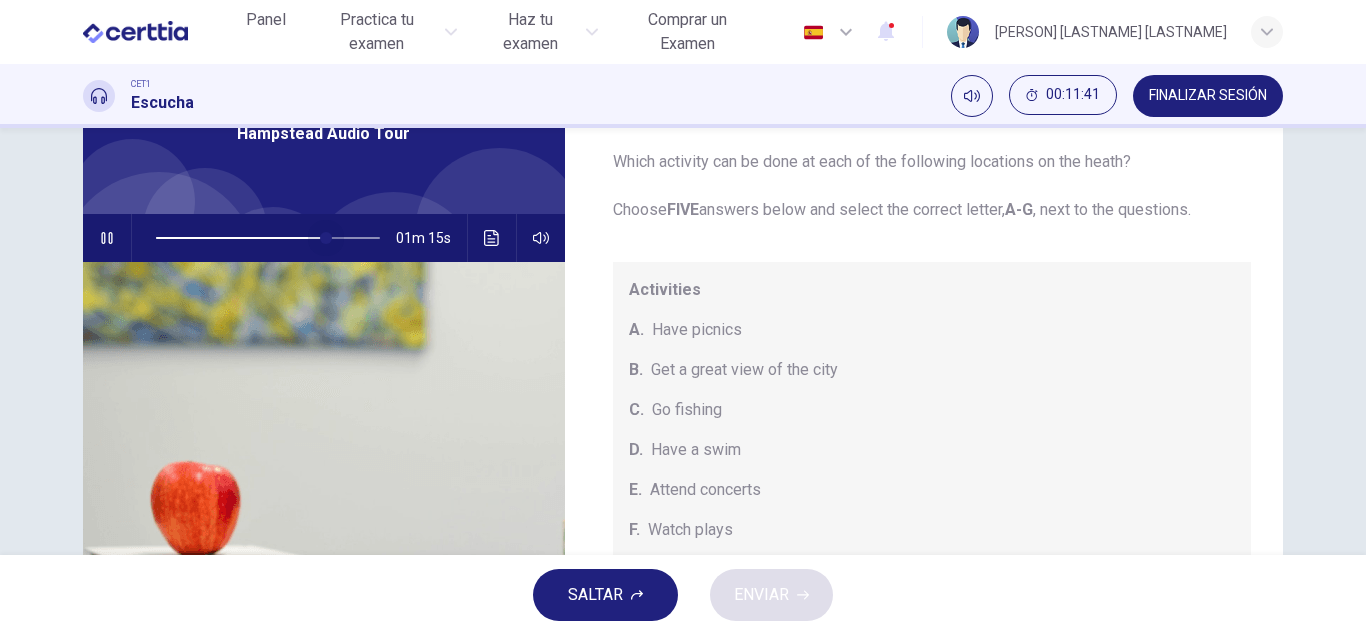 click at bounding box center (268, 238) 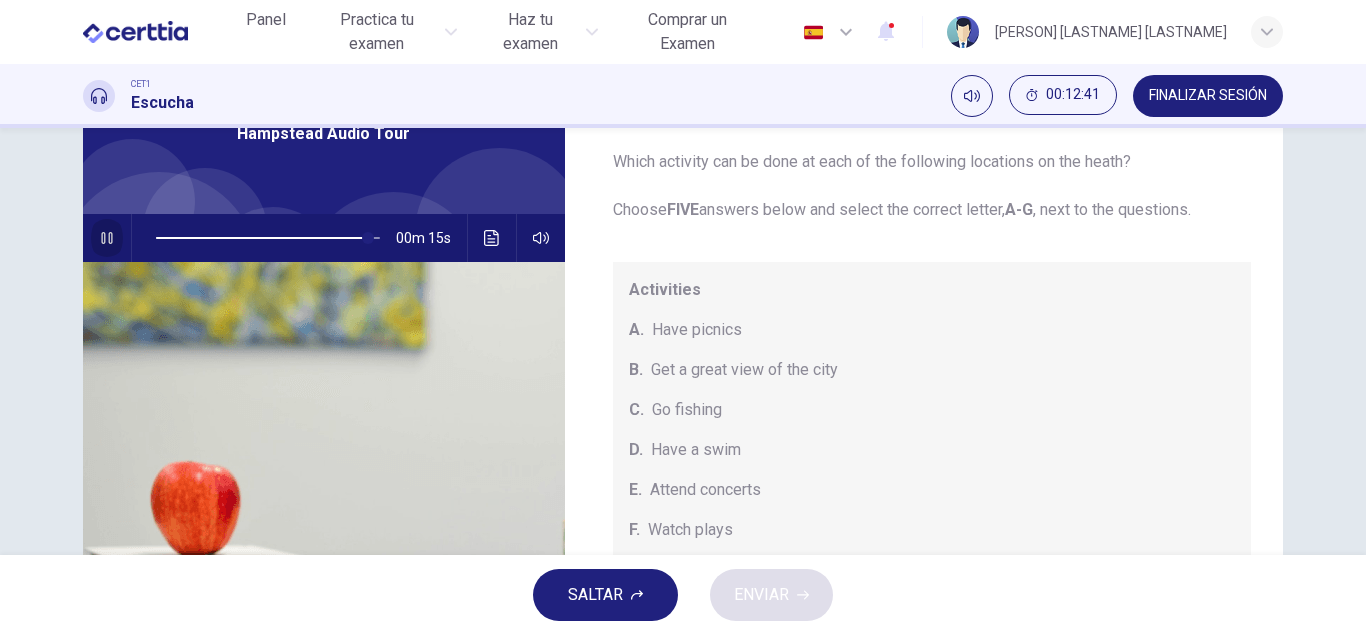 click 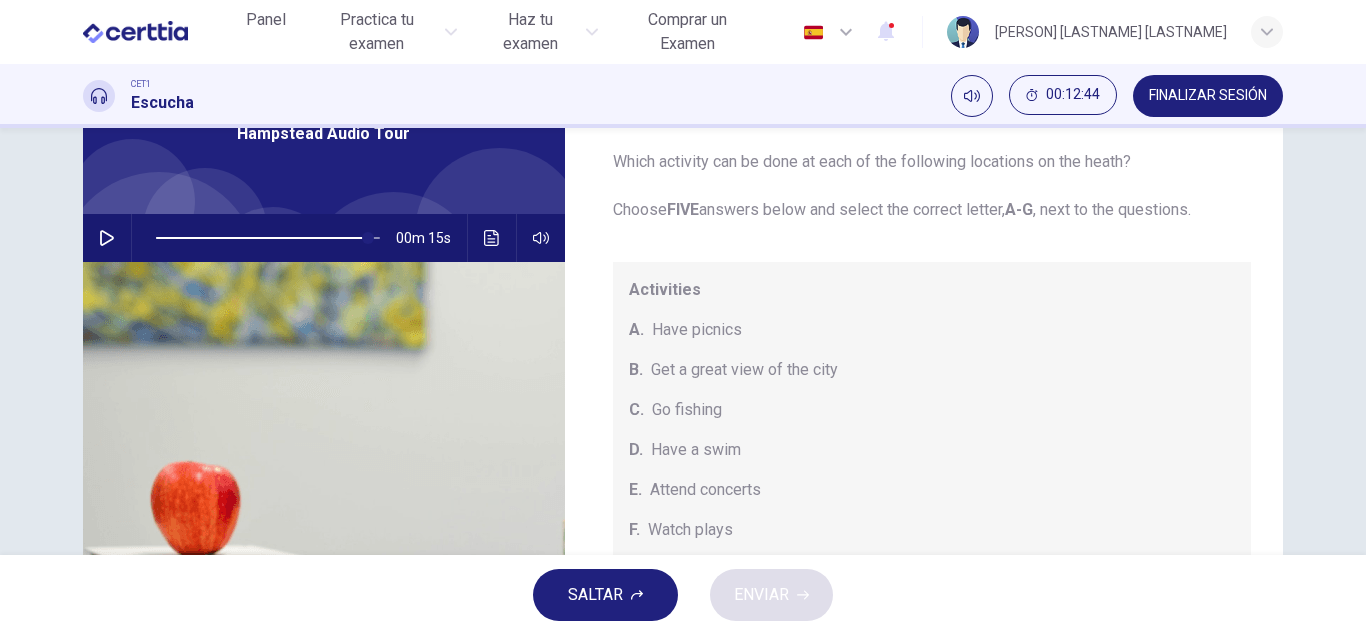 click on "A." at bounding box center (636, 330) 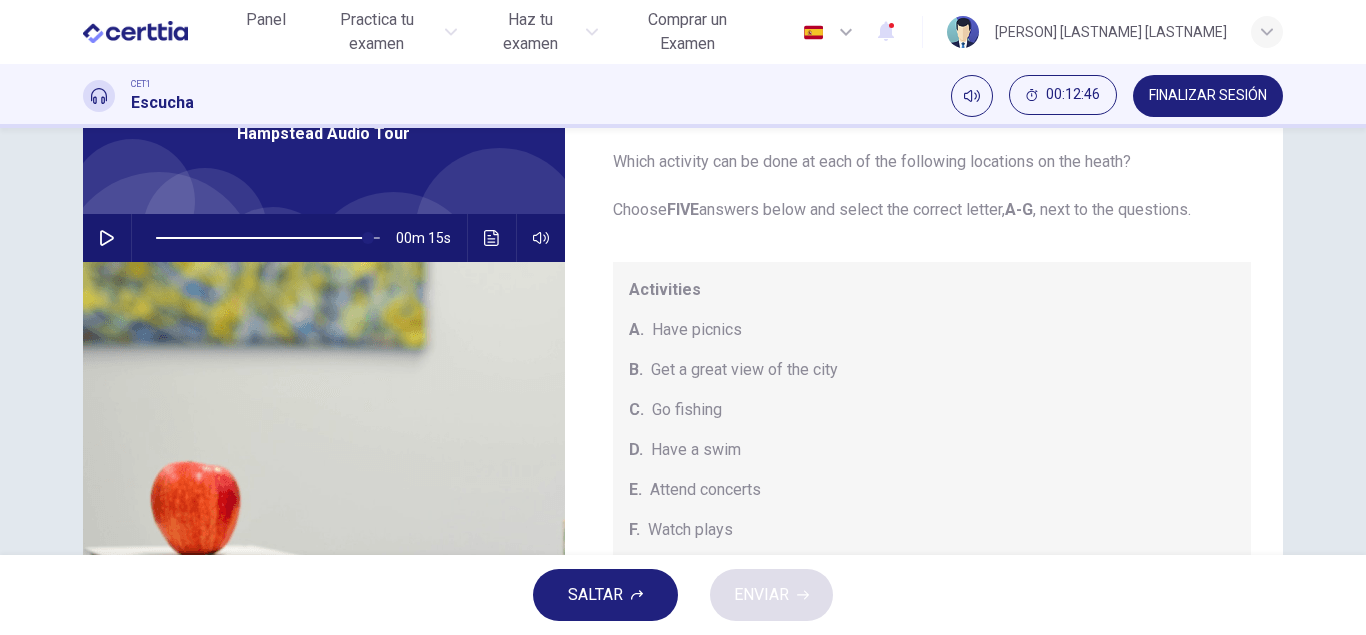 click on "Have picnics" at bounding box center (697, 330) 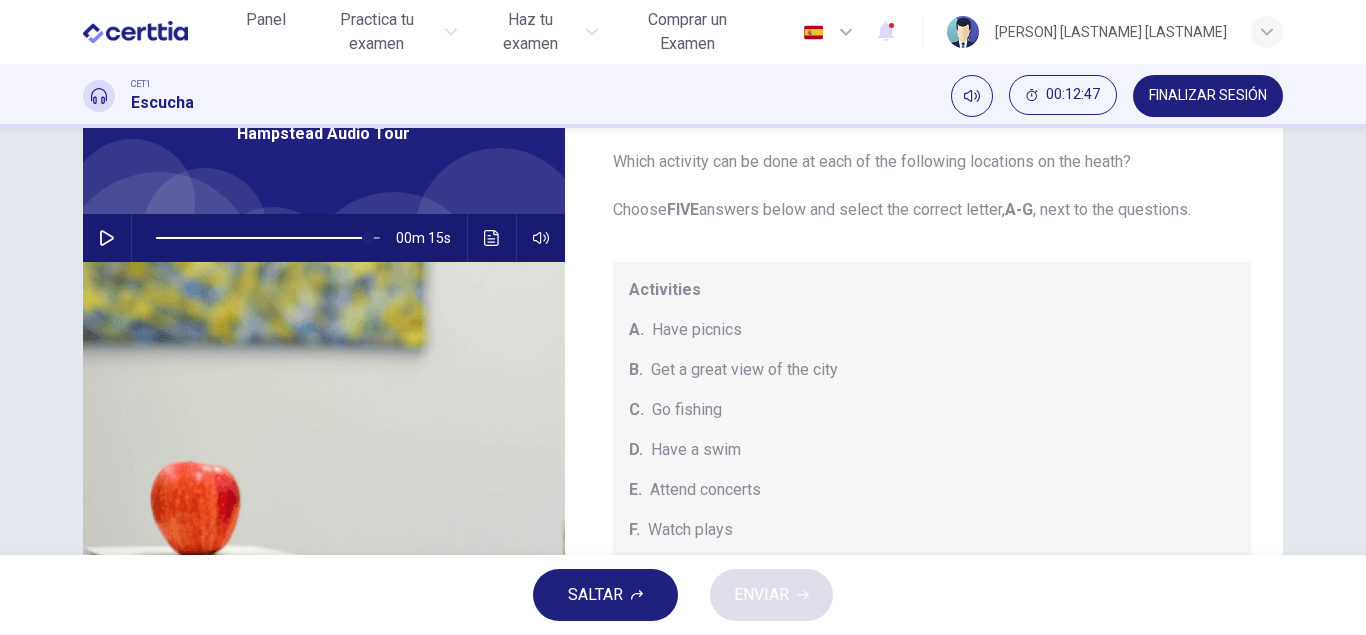 click on "Have picnics" at bounding box center [697, 330] 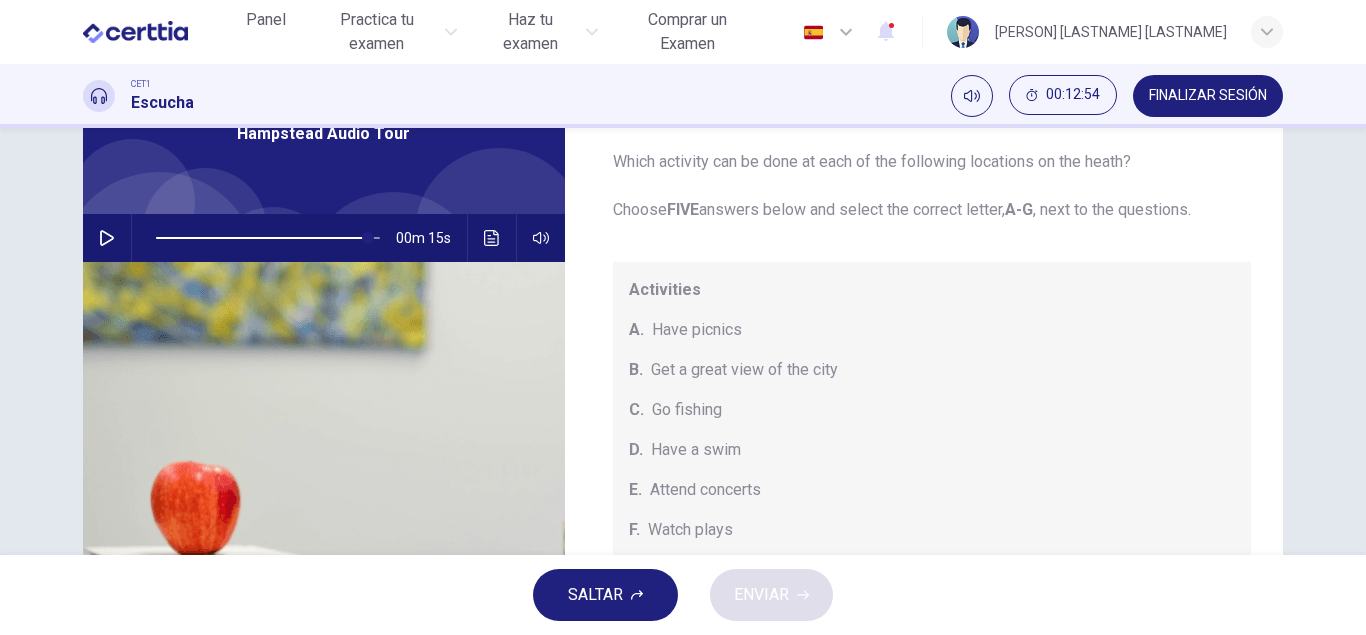 scroll, scrollTop: 185, scrollLeft: 0, axis: vertical 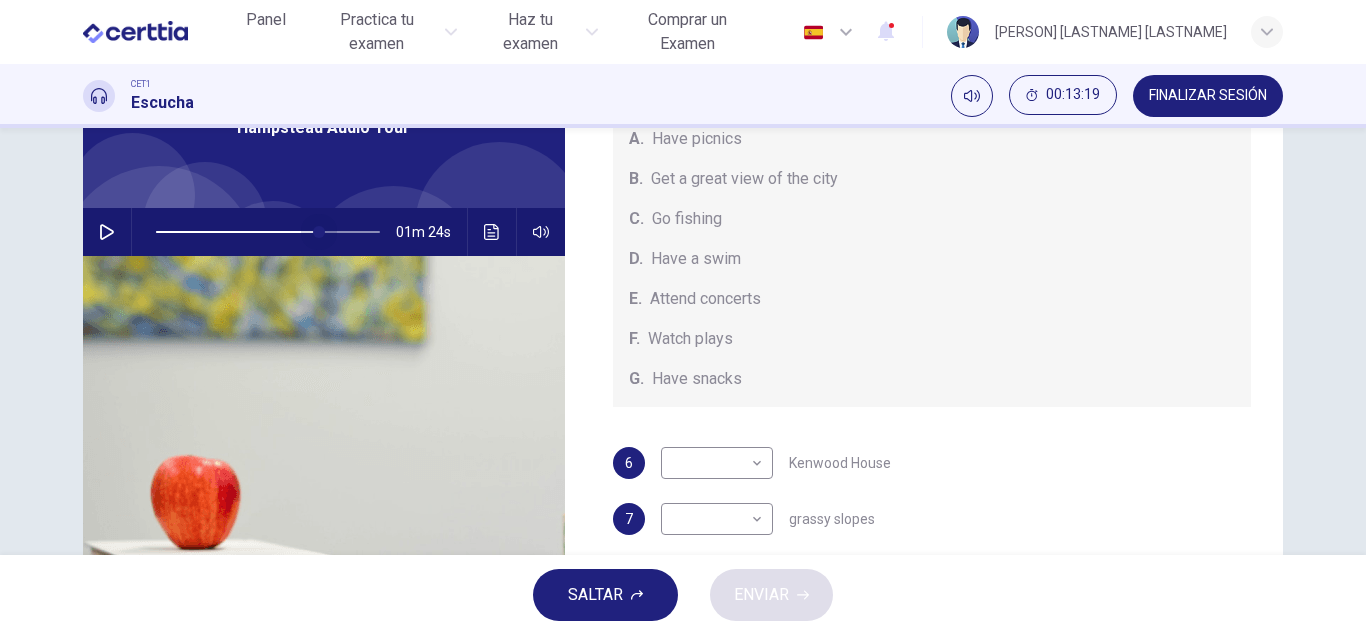 click at bounding box center (268, 232) 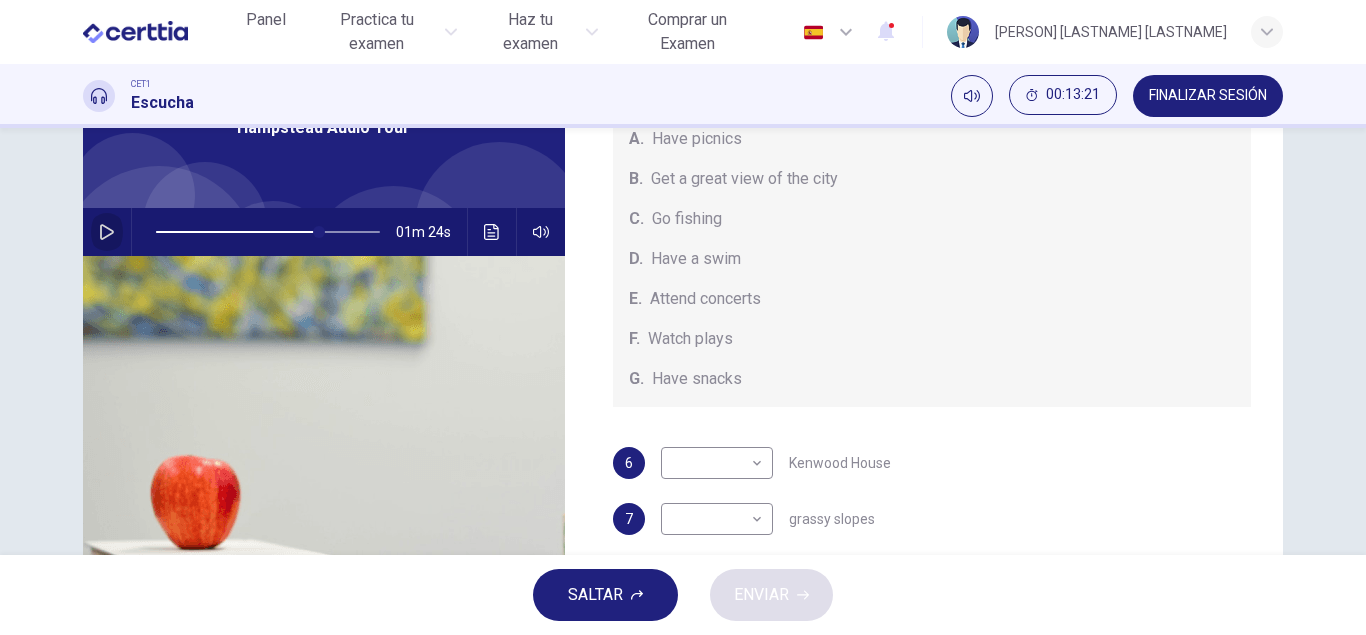 click 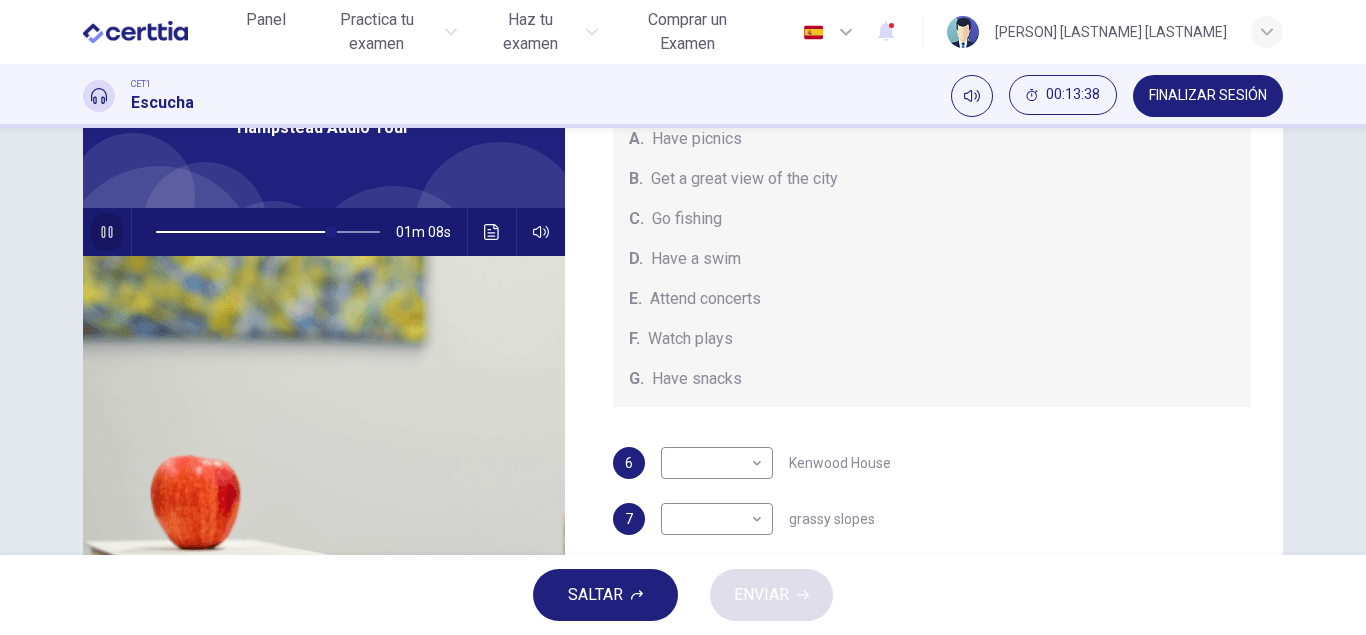 click 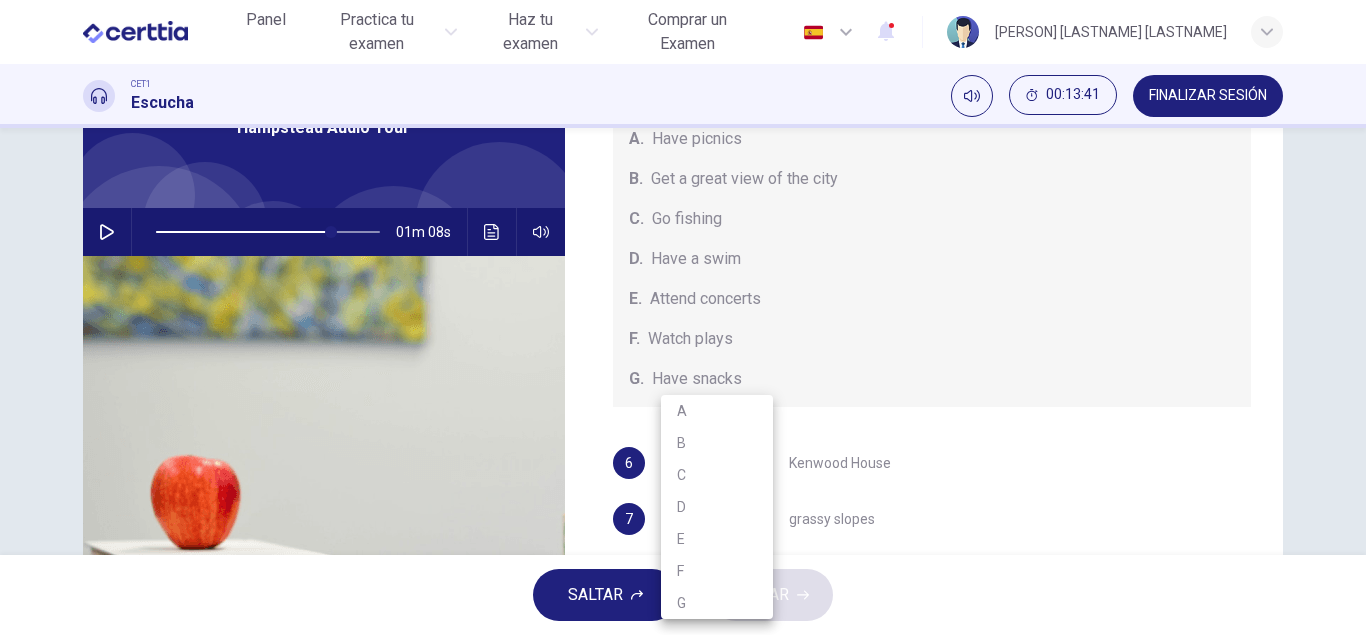 click on "Este sitio utiliza cookies, como se explica en nuestra  Política de Privacidad . Si acepta el uso de cookies, haga clic en el botón Aceptar y continúe navegando por nuestro sitio.   Política de Privacidad Aceptar Panel Practica tu examen Haz tu examen Comprar un Examen Español ** ​ [PERSON] [LASTNAME] [LASTNAME] CET1 Escucha 00:13:41 FINALIZAR SESIÓN Preguntas 6 - 10 Which activity can be done at each of the following locations on the heath? Choose  FIVE  answers below and select the correct letter,  A-G , next to the questions. Activities A. Have picnics B. Get a great view of the city C. Go fishing D. Have a swim E. Attend concerts F. Watch plays G. Have snacks 6 ​ ​ Kenwood House 7 ​ ​ grassy slopes 8 ​ ​ open-air stage 9 ​ ​ ponds 10 ​ ​ Parliament Hill Hampstead Audio Tour 01m 08s SALTAR ENVIAR Certtia | Plataforma de certificación de Inglés por Internet SEP Panel Practica tu examen Haz tu examen Paga Tu Examen   Notificaciones 1 © Copyright  2025 A B C D E F G" at bounding box center (683, 317) 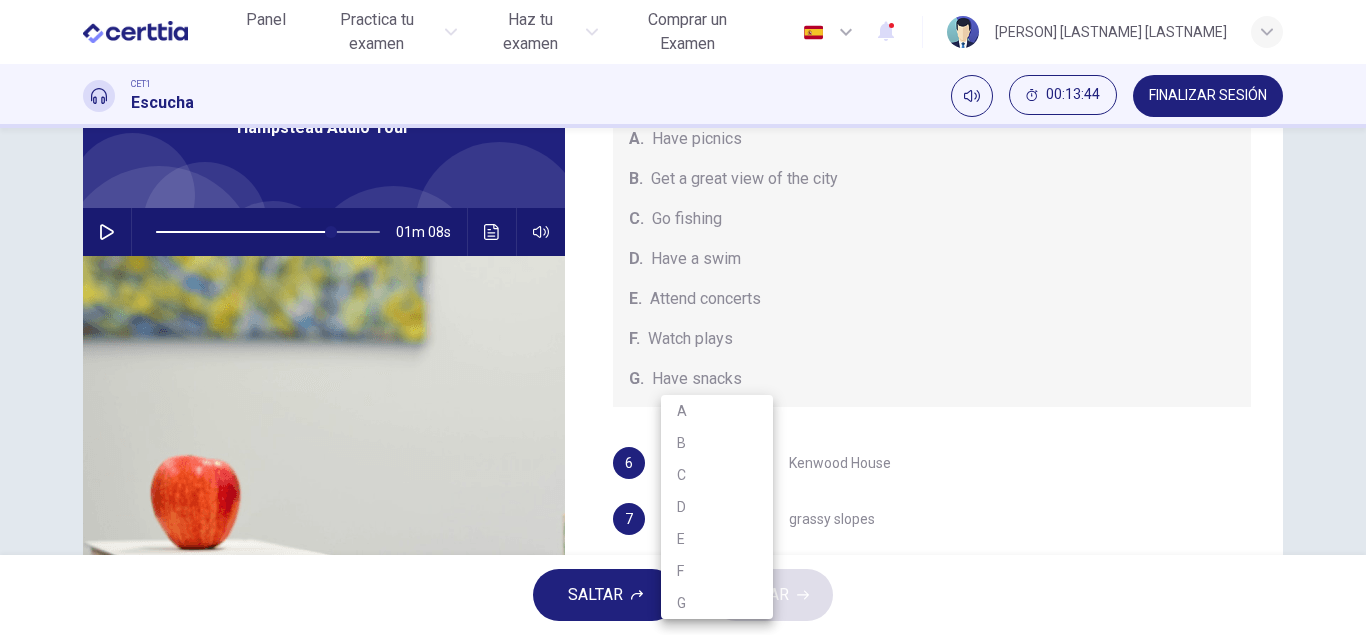 click on "E" at bounding box center (717, 539) 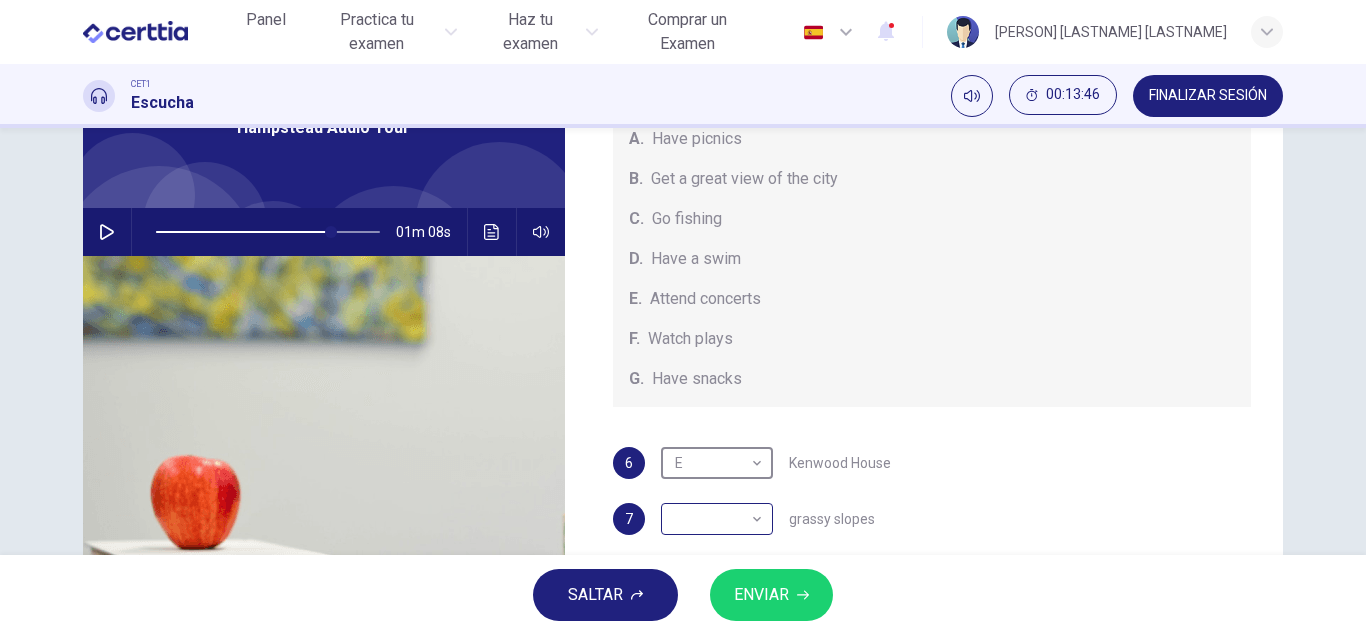 click on "Este sitio utiliza cookies, como se explica en nuestra  Política de Privacidad . Si acepta el uso de cookies, haga clic en el botón Aceptar y continúe navegando por nuestro sitio.   Política de Privacidad Aceptar Panel Practica tu examen Haz tu examen Comprar un Examen Español ** ​ [FIRST] [LAST] CET1 Escucha 00:13:46 FINALIZAR SESIÓN Preguntas 6 - 10 Which activity can be done at each of the following locations on the heath? Choose  FIVE  answers below and select the correct letter,  A-G , next to the questions. Activities A. Have picnics B. Get a great view of the city C. Go fishing D. Have a swim E. Attend concerts F. Watch plays G. Have snacks 6 E * ​ Kenwood House 7 ​ ​ grassy slopes 8 ​ ​ open-air stage 9 ​ ​ ponds 10 ​ ​ Parliament Hill Hampstead Audio Tour 01m 08s SALTAR ENVIAR Certtia | Plataforma de certificación de Inglés por Internet SEP Panel Practica tu examen Haz tu examen Paga Tu Examen   Notificaciones 1 © Copyright  2025" at bounding box center [683, 317] 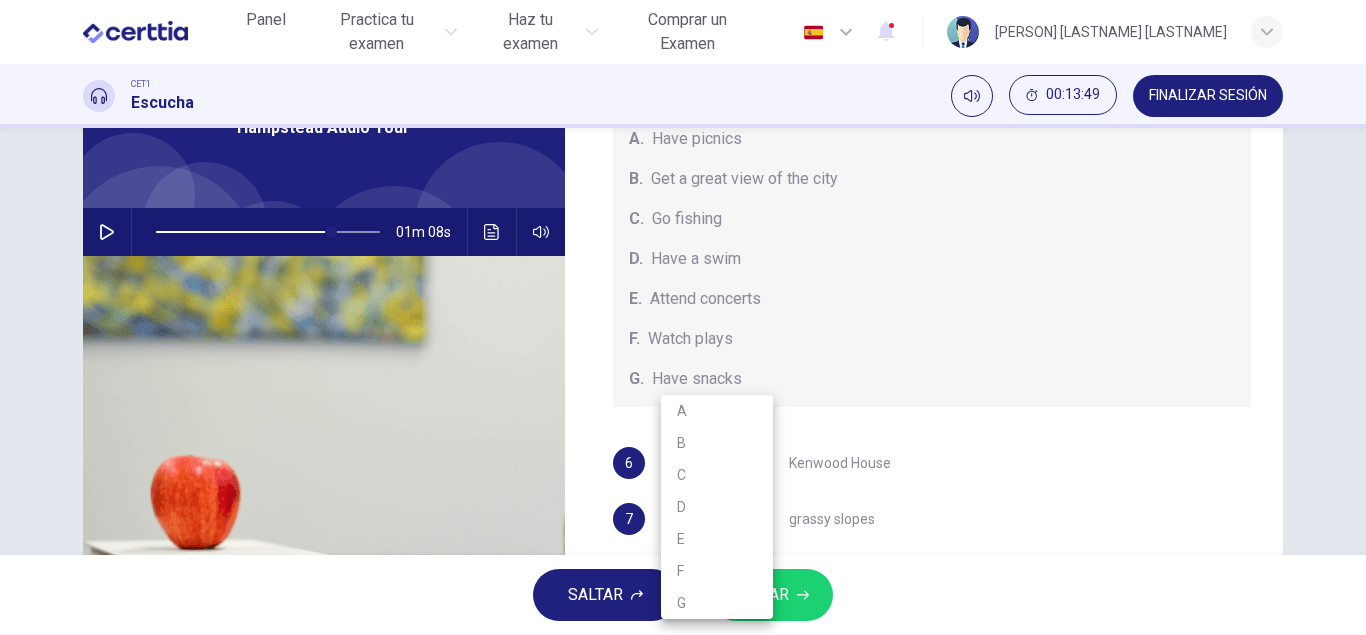 click at bounding box center (683, 317) 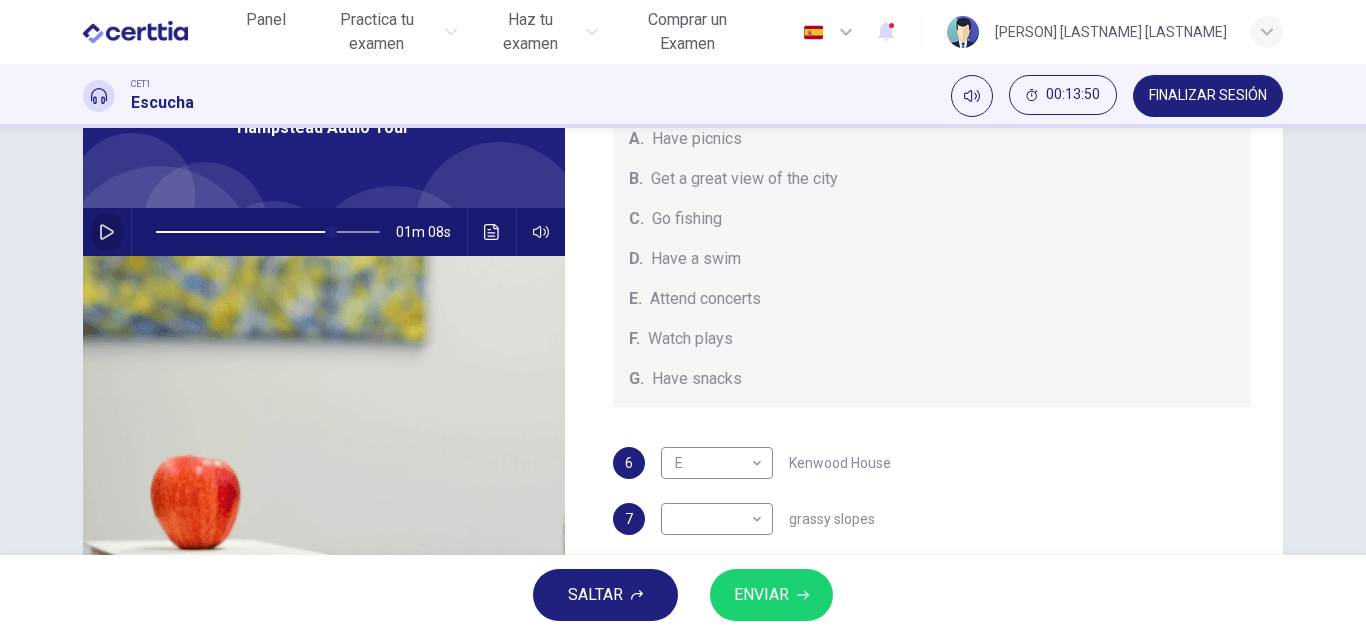 click 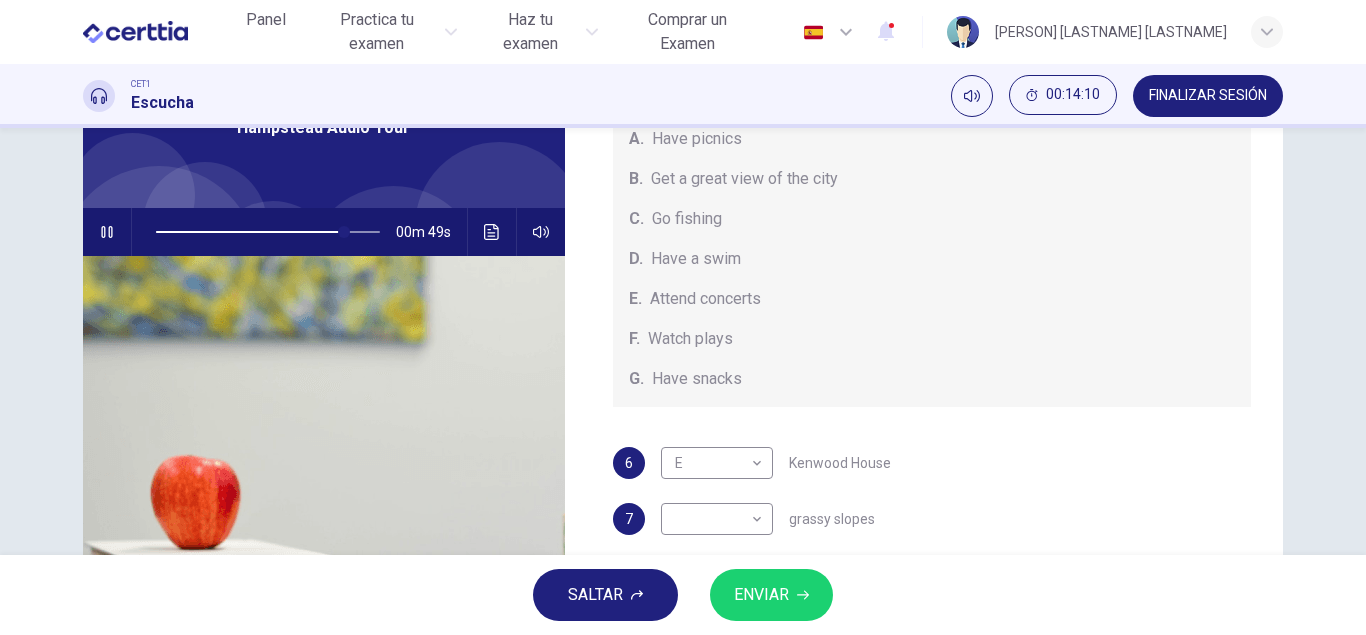 click at bounding box center (107, 232) 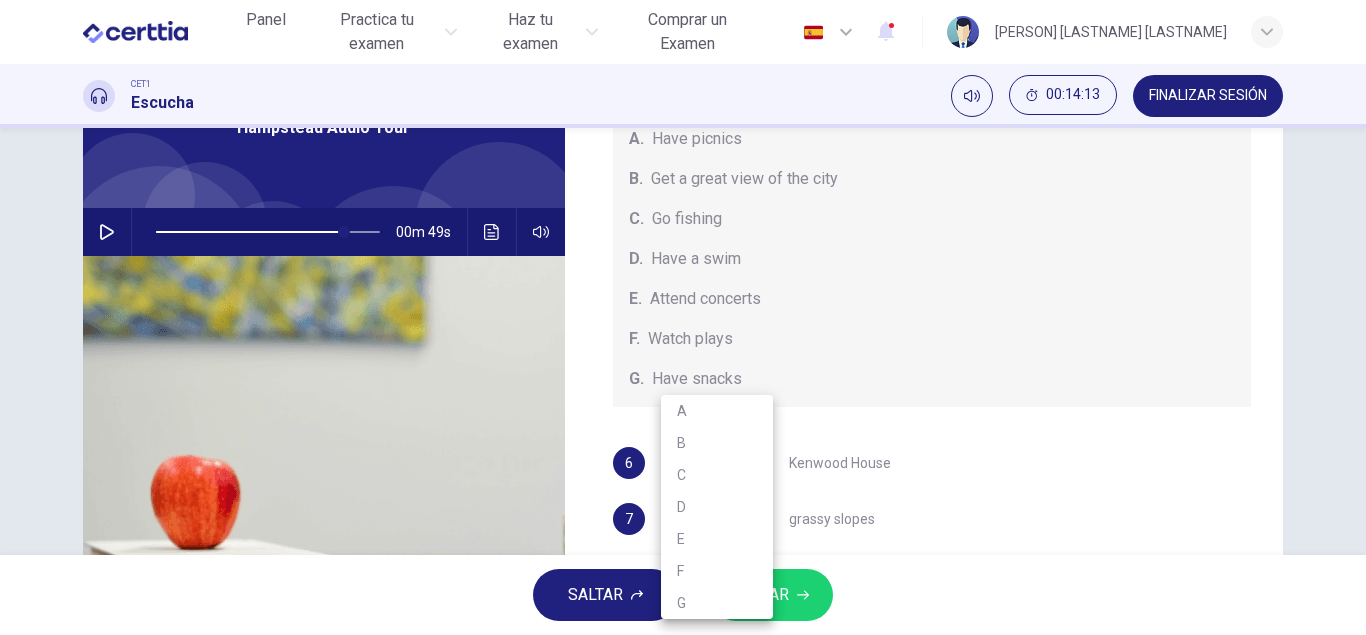click on "Este sitio utiliza cookies, como se explica en nuestra  Política de Privacidad . Si acepta el uso de cookies, haga clic en el botón Aceptar y continúe navegando por nuestro sitio.   Política de Privacidad Aceptar Panel Practica tu examen Haz tu examen Comprar un Examen Español ** ​ [FIRST] [LAST] CET1 Escucha 00:14:13 FINALIZAR SESIÓN Preguntas 6 - 10 Which activity can be done at each of the following locations on the heath? Choose  FIVE  answers below and select the correct letter,  A-G , next to the questions. Activities A. Have picnics B. Get a great view of the city C. Go fishing D. Have a swim E. Attend concerts F. Watch plays G. Have snacks 6 E * ​ Kenwood House 7 ​ ​ grassy slopes 8 ​ ​ open-air stage 9 ​ ​ ponds 10 ​ ​ Parliament Hill Hampstead Audio Tour 00m 49s SALTAR ENVIAR Certtia | Plataforma de certificación de Inglés por Internet SEP Panel Practica tu examen Haz tu examen Paga Tu Examen   Notificaciones 1 © Copyright  2025 A B C D E F G" at bounding box center (683, 317) 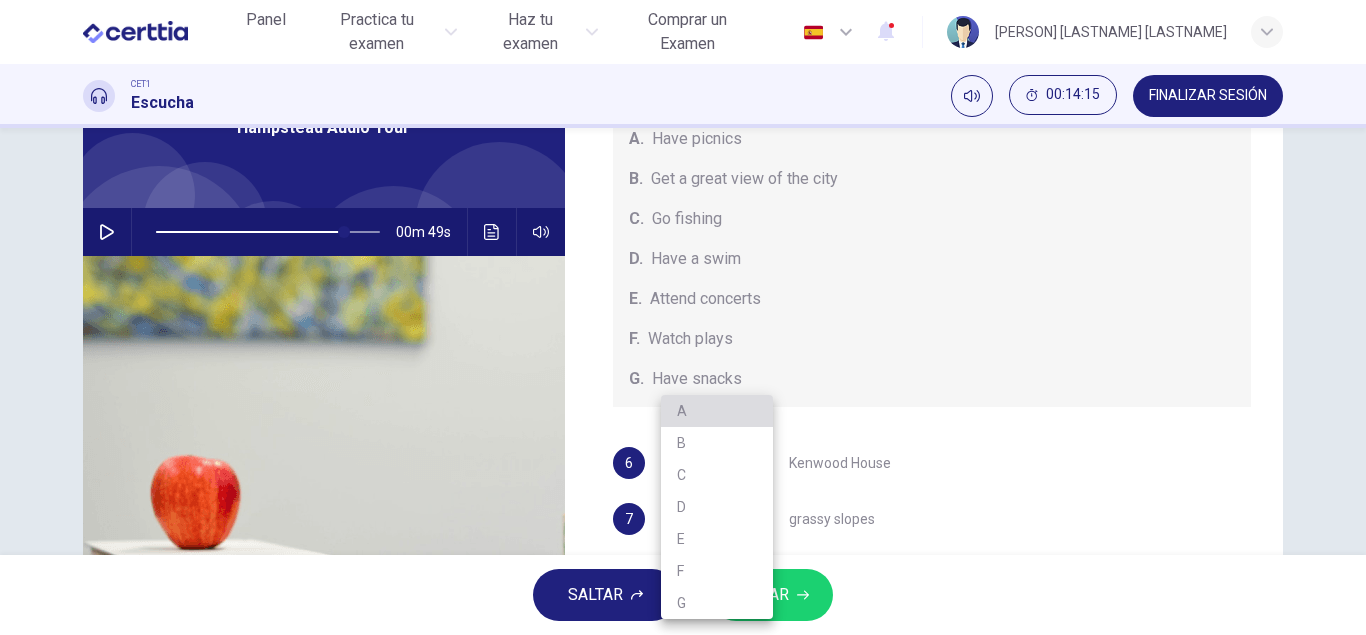 click on "A" at bounding box center (717, 411) 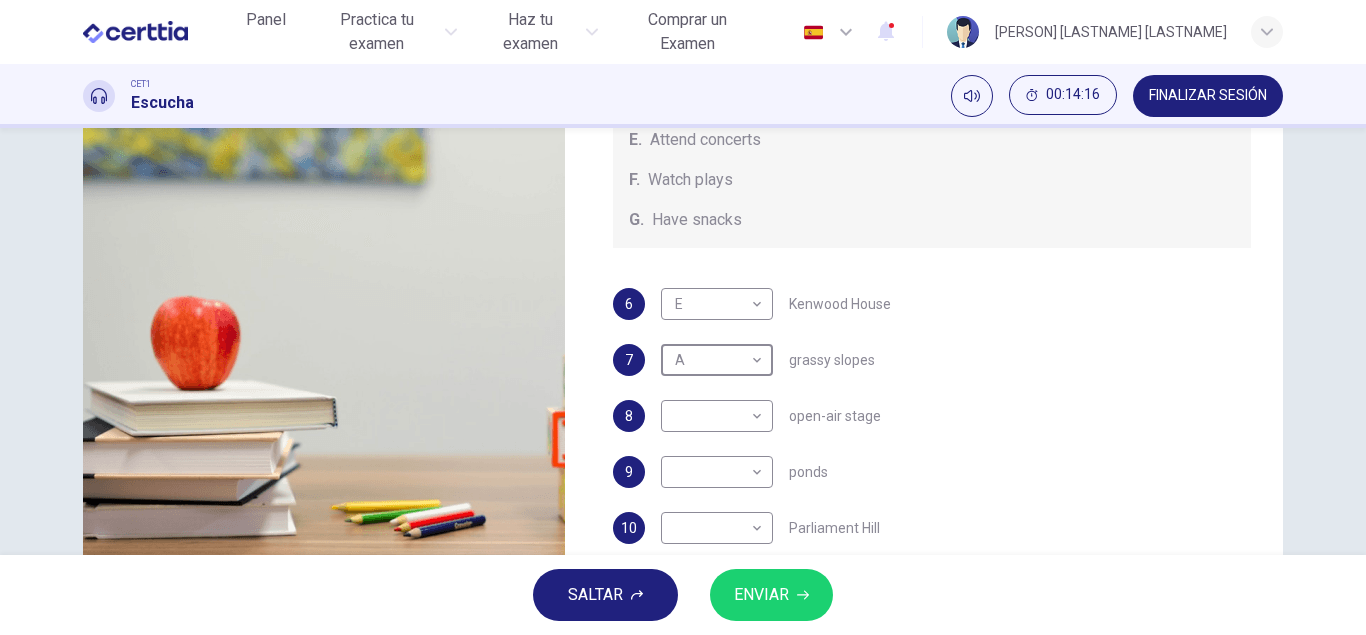 scroll, scrollTop: 348, scrollLeft: 0, axis: vertical 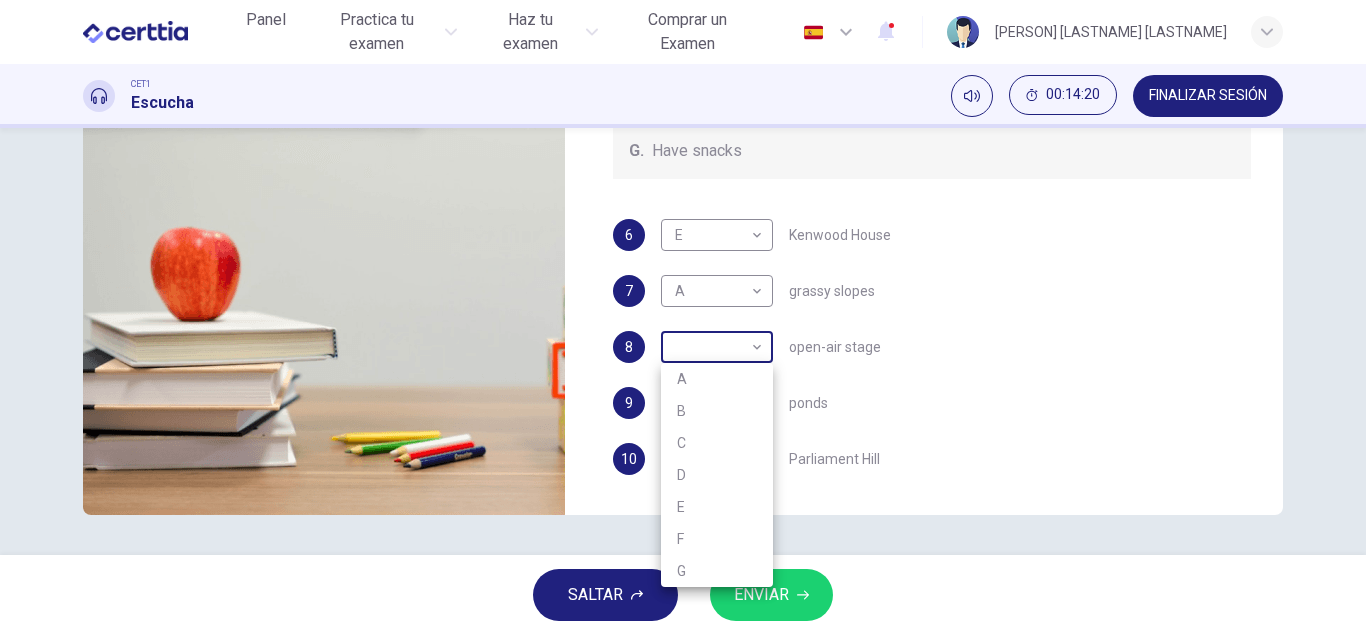 click on "Este sitio utiliza cookies, como se explica en nuestra  Política de Privacidad . Si acepta el uso de cookies, haga clic en el botón Aceptar y continúe navegando por nuestro sitio.   Política de Privacidad Aceptar Panel Practica tu examen Haz tu examen Comprar un Examen Español ** ​ [FIRST] [LAST] CET1 Escucha 00:14:20 FINALIZAR SESIÓN Preguntas 6 - 10 Which activity can be done at each of the following locations on the heath? Choose  FIVE  answers below and select the correct letter,  A-G , next to the questions. Activities A. Have picnics B. Get a great view of the city C. Go fishing D. Have a swim E. Attend concerts F. Watch plays G. Have snacks 6 E * ​ Kenwood House 7 A * ​ grassy slopes 8 ​ ​ open-air stage 9 ​ ​ ponds 10 ​ ​ Parliament Hill Hampstead Audio Tour 00m 49s SALTAR ENVIAR Certtia | Plataforma de certificación de Inglés por Internet SEP Panel Practica tu examen Haz tu examen Paga Tu Examen   Notificaciones 1 © Copyright  2025 A B C D E F G" at bounding box center (683, 317) 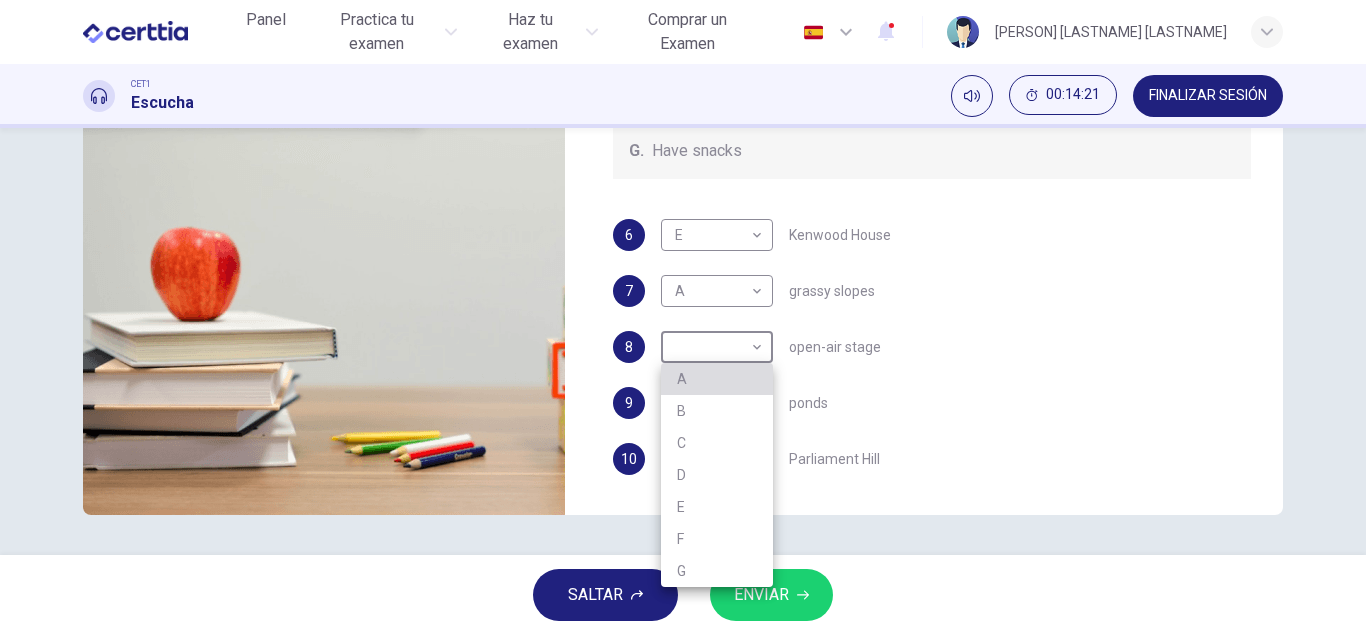 click on "A" at bounding box center [717, 379] 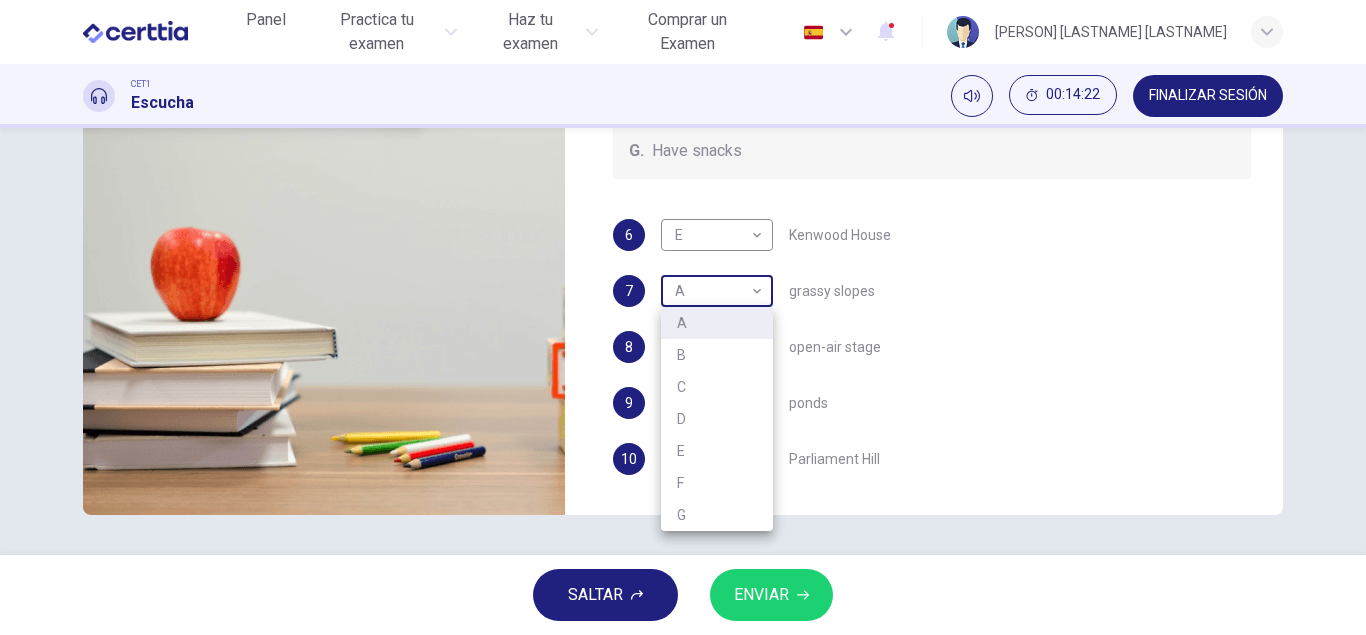 click on "Este sitio utiliza cookies, como se explica en nuestra  Política de Privacidad . Si acepta el uso de cookies, haga clic en el botón Aceptar y continúe navegando por nuestro sitio.   Política de Privacidad Aceptar Panel Practica tu examen Haz tu examen Comprar un Examen Español ** ​ [PERSON] [LASTNAME] [LASTNAME] CET1 Escucha 00:14:22 FINALIZAR SESIÓN Preguntas 6 - 10 Which activity can be done at each of the following locations on the heath? Choose  FIVE  answers below and select the correct letter,  A-G , next to the questions. Activities A. Have picnics B. Get a great view of the city C. Go fishing D. Have a swim E. Attend concerts F. Watch plays G. Have snacks 6 E * ​ Kenwood House 7 A * ​ grassy slopes 8 A * ​ open-air stage 9 ​ ​ ponds 10 ​ ​ Parliament Hill Hampstead Audio Tour 00m 49s SALTAR ENVIAR Certtia | Plataforma de certificación de Inglés por Internet SEP Panel Practica tu examen Haz tu examen Paga Tu Examen   Notificaciones 1 © Copyright  2025 A B C D E F G" at bounding box center [683, 317] 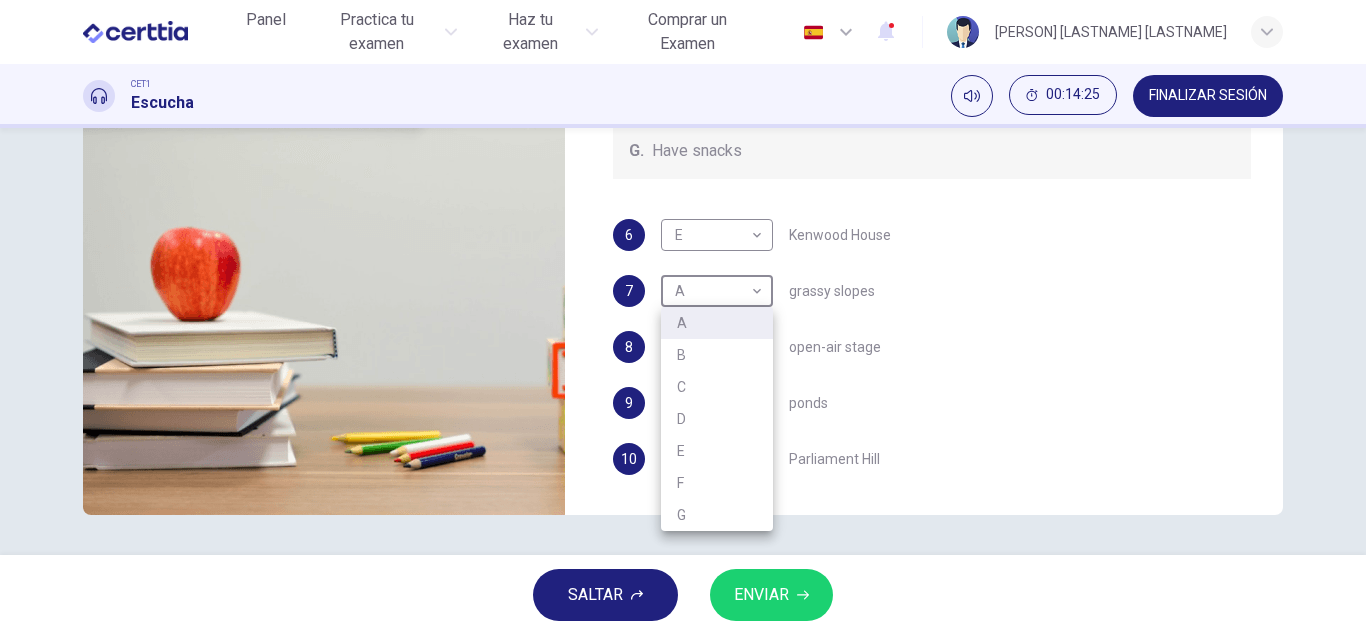 click at bounding box center (683, 317) 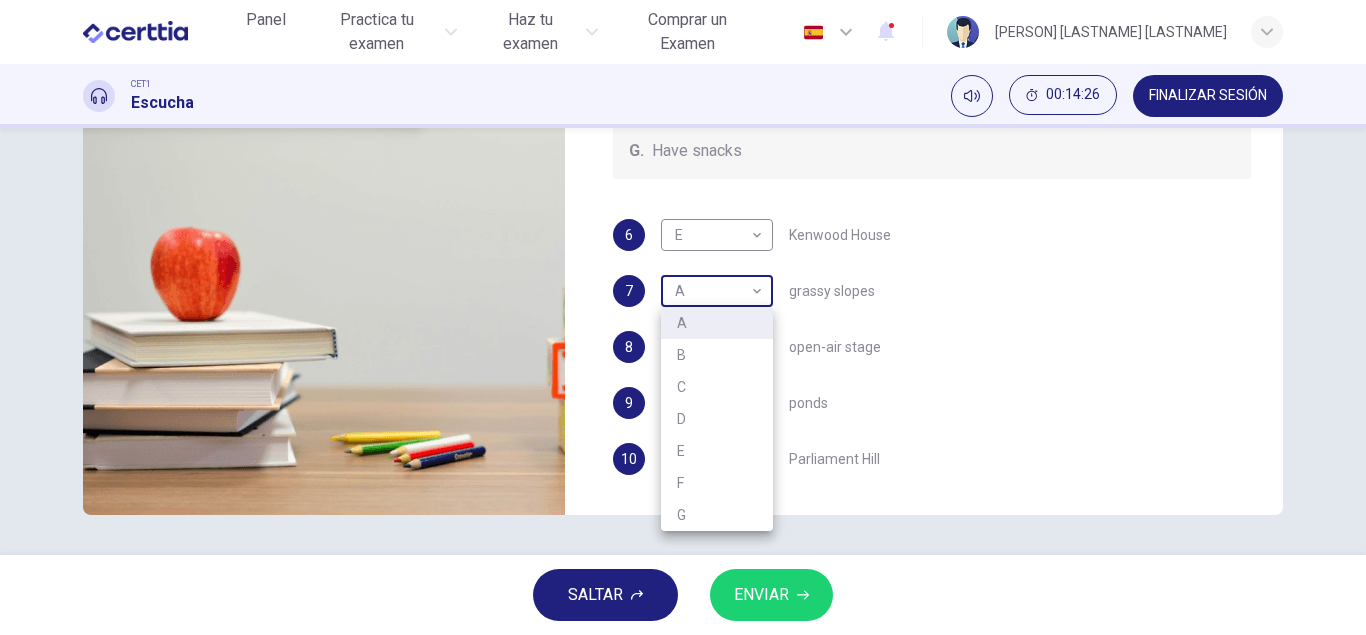 click on "Este sitio utiliza cookies, como se explica en nuestra  Política de Privacidad . Si acepta el uso de cookies, haga clic en el botón Aceptar y continúe navegando por nuestro sitio.   Política de Privacidad Aceptar Panel Practica tu examen Haz tu examen Comprar un Examen Español ** ​ [PERSON] [LASTNAME] [LASTNAME] CET1 Escucha 00:14:26 FINALIZAR SESIÓN Preguntas 6 - 10 Which activity can be done at each of the following locations on the heath? Choose  FIVE  answers below and select the correct letter,  A-G , next to the questions. Activities A. Have picnics B. Get a great view of the city C. Go fishing D. Have a swim E. Attend concerts F. Watch plays G. Have snacks 6 E * ​ Kenwood House 7 A * ​ grassy slopes 8 A * ​ open-air stage 9 ​ ​ ponds 10 ​ ​ Parliament Hill Hampstead Audio Tour 00m 49s SALTAR ENVIAR Certtia | Plataforma de certificación de Inglés por Internet SEP Panel Practica tu examen Haz tu examen Paga Tu Examen   Notificaciones 1 © Copyright  2025 A B C D E F G" at bounding box center (683, 317) 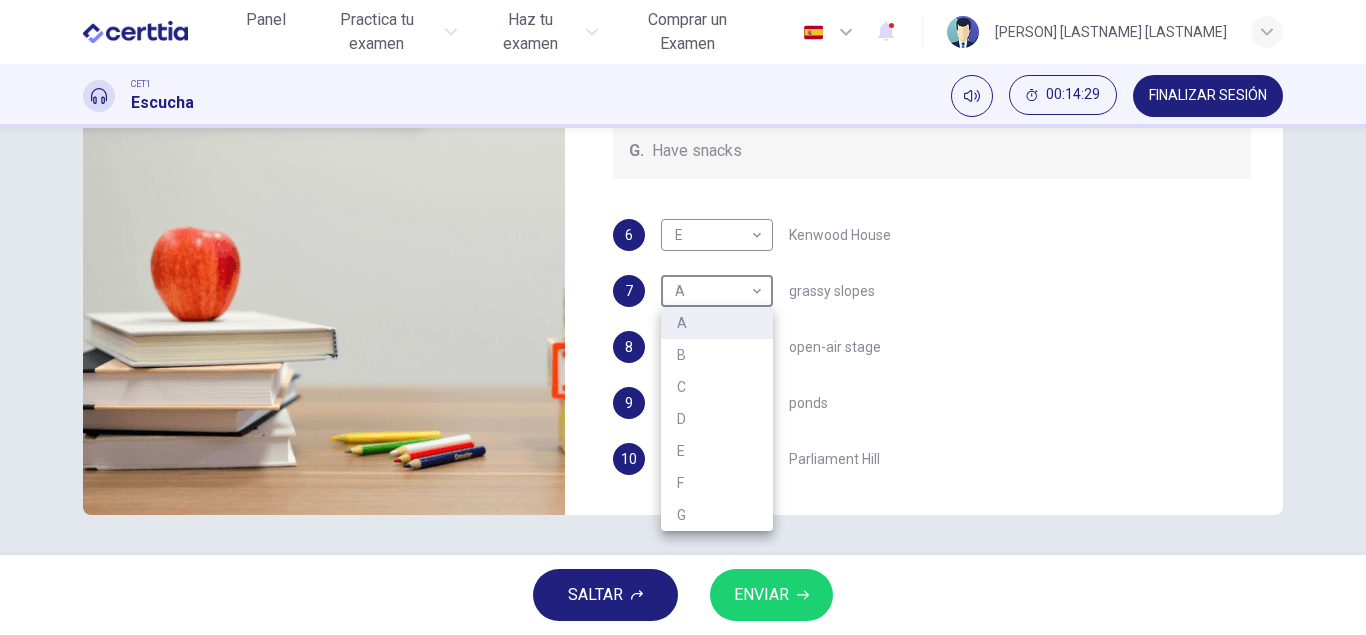 click at bounding box center [683, 317] 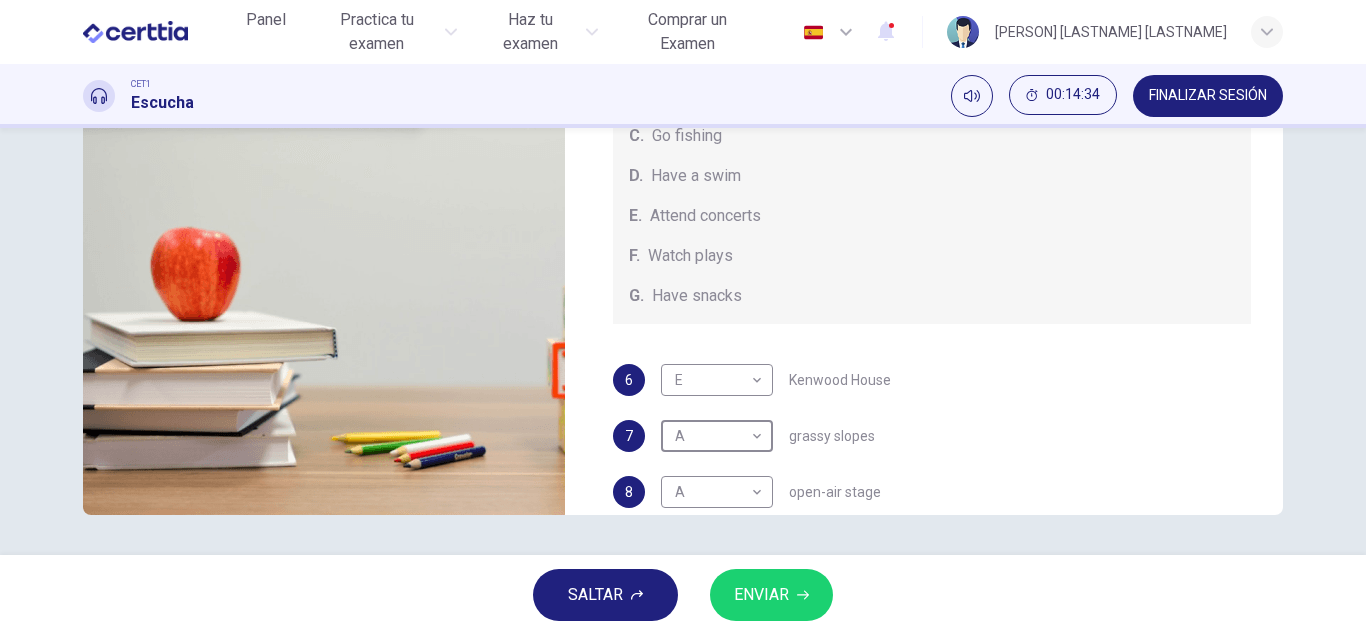scroll, scrollTop: 0, scrollLeft: 0, axis: both 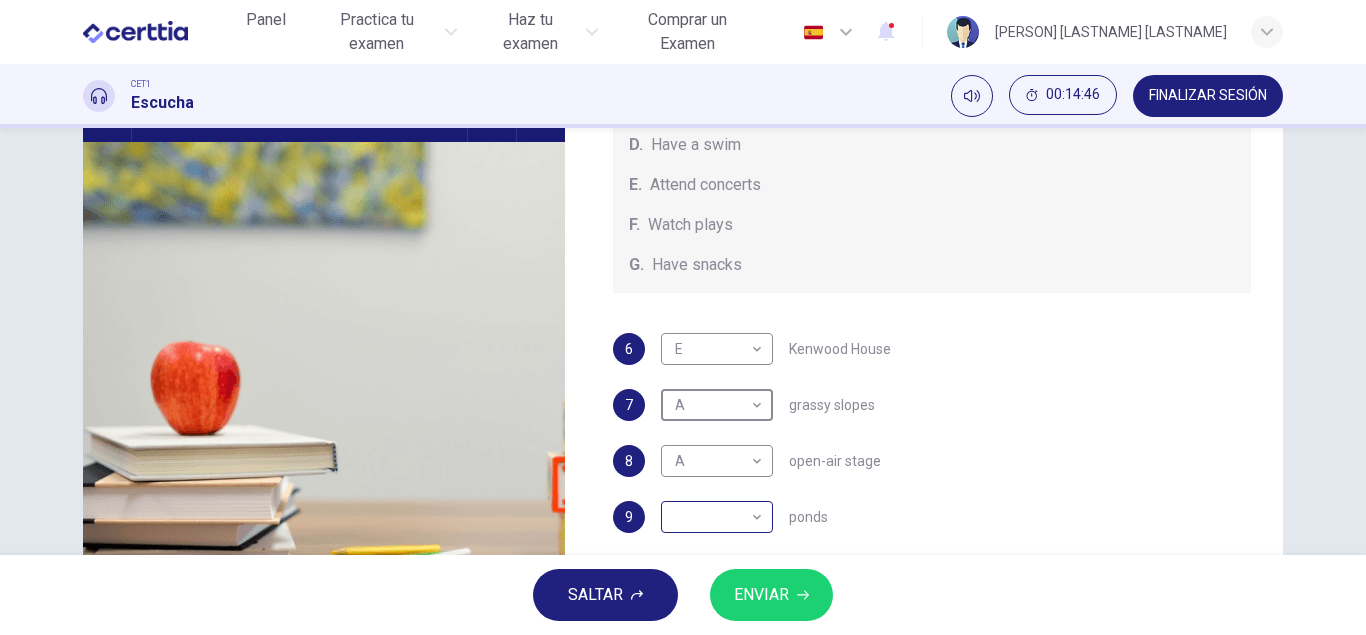 click on "Este sitio utiliza cookies, como se explica en nuestra  Política de Privacidad . Si acepta el uso de cookies, haga clic en el botón Aceptar y continúe navegando por nuestro sitio.   Política de Privacidad Aceptar Panel Practica tu examen Haz tu examen Comprar un Examen Español ** ​ [PERSON] [LASTNAME] [LASTNAME] CET1 Escucha 00:14:46 FINALIZAR SESIÓN Preguntas 6 - 10 Which activity can be done at each of the following locations on the heath? Choose  FIVE  answers below and select the correct letter,  A-G , next to the questions. Activities A. Have picnics B. Get a great view of the city C. Go fishing D. Have a swim E. Attend concerts F. Watch plays G. Have snacks 6 E * ​ Kenwood House 7 A * ​ grassy slopes 8 A * ​ open-air stage 9 ​ ​ ponds 10 ​ ​ Parliament Hill Hampstead Audio Tour 00m 49s SALTAR ENVIAR Certtia | Plataforma de certificación de Inglés por Internet SEP Panel Practica tu examen Haz tu examen Paga Tu Examen   Notificaciones 1 © Copyright  2025" at bounding box center (683, 317) 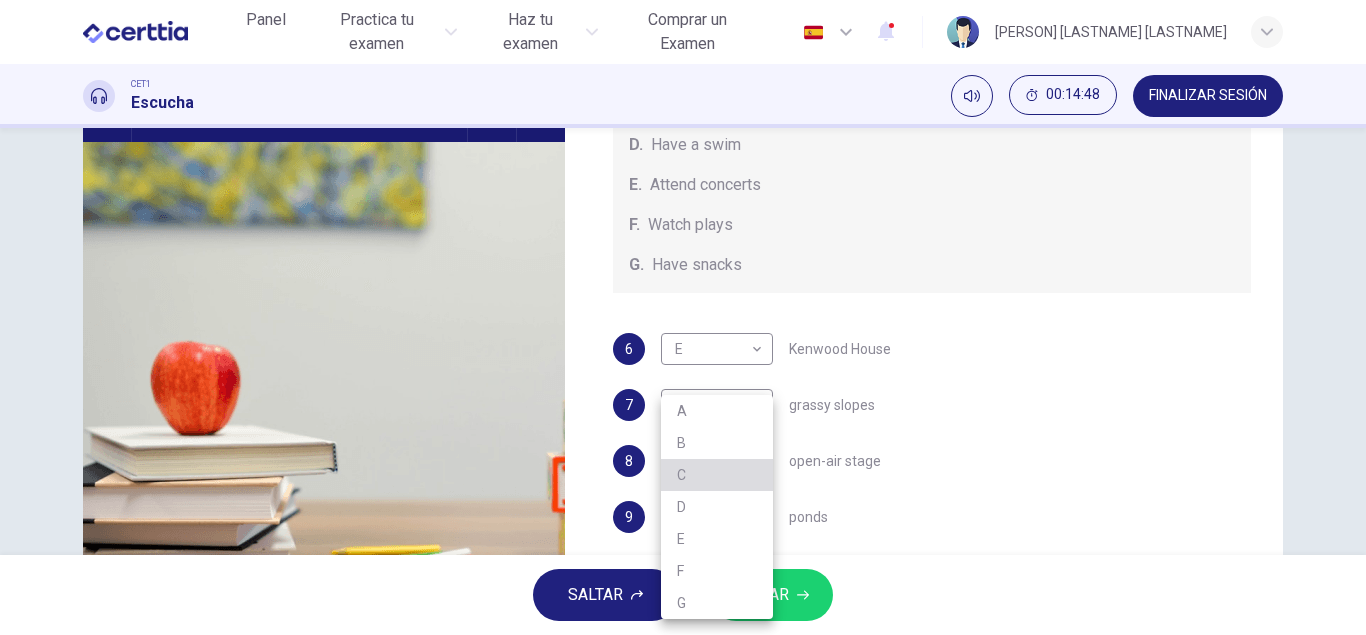 click on "C" at bounding box center (717, 475) 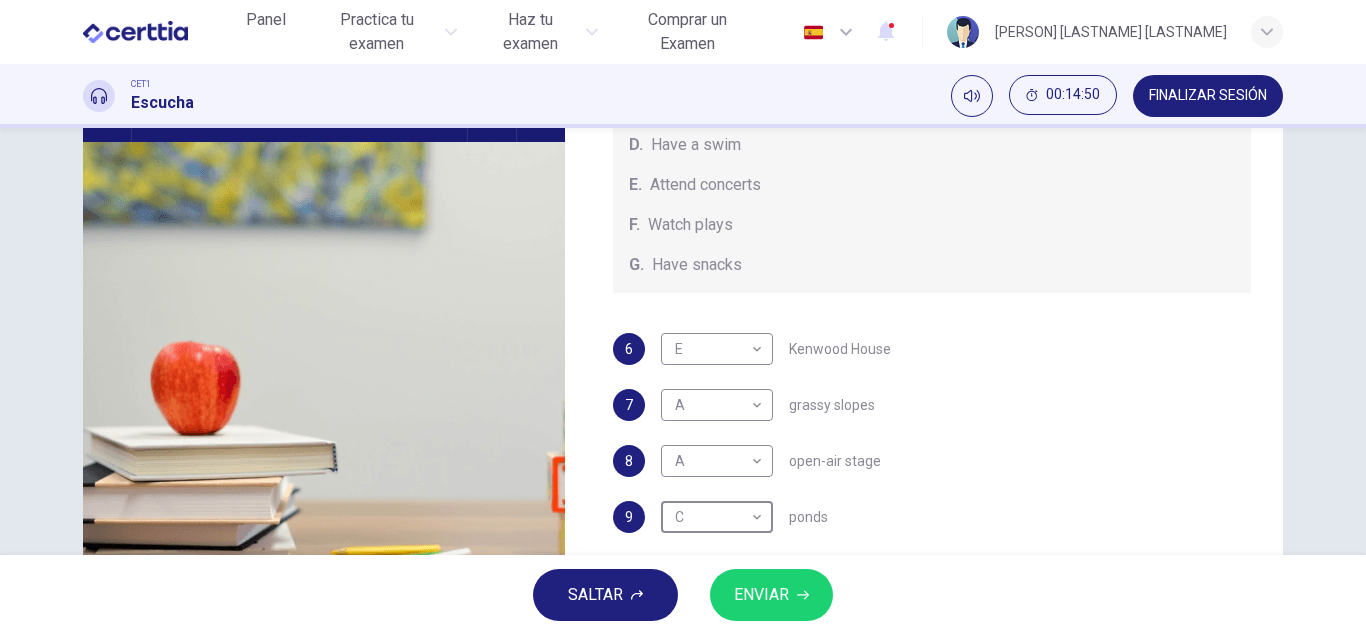 scroll, scrollTop: 348, scrollLeft: 0, axis: vertical 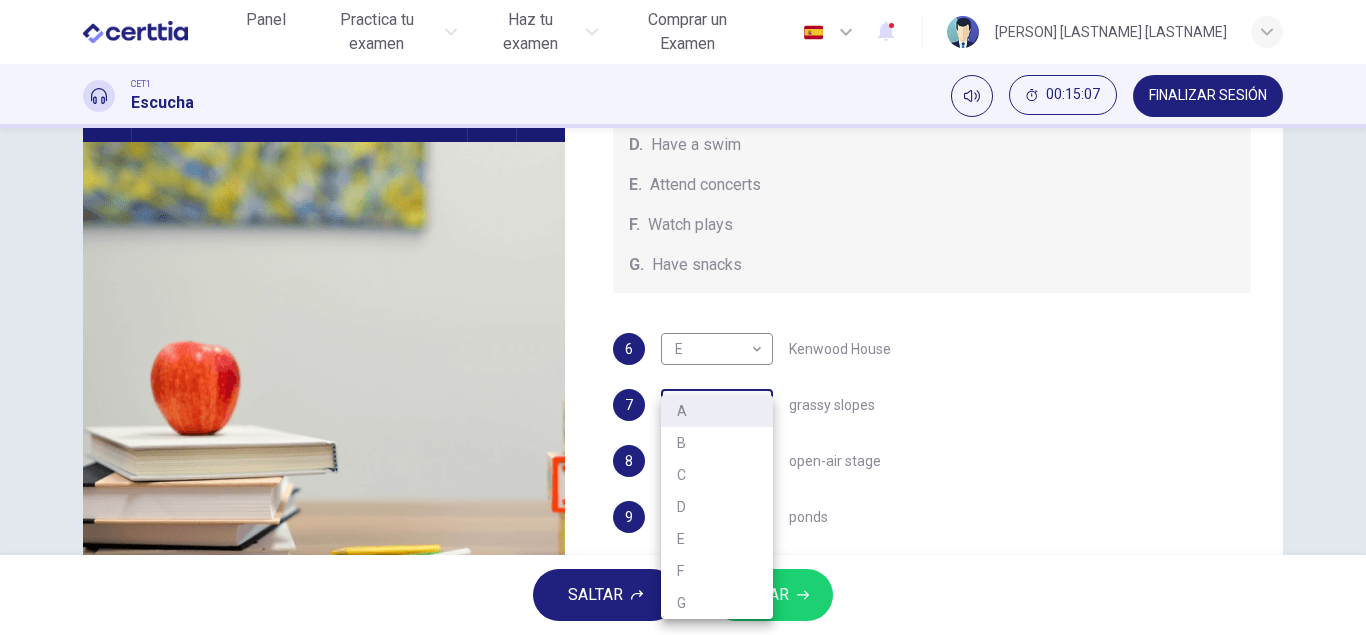 click on "Este sitio utiliza cookies, como se explica en nuestra  Política de Privacidad . Si acepta el uso de cookies, haga clic en el botón Aceptar y continúe navegando por nuestro sitio.   Política de Privacidad Aceptar Panel Practica tu examen Haz tu examen Comprar un Examen Español ** ​ [PERSON] [LASTNAME] [LASTNAME] CET1 Escucha 00:15:07 FINALIZAR SESIÓN Preguntas 6 - 10 Which activity can be done at each of the following locations on the heath? Choose  FIVE  answers below and select the correct letter,  A-G , next to the questions. Activities A. Have picnics B. Get a great view of the city C. Go fishing D. Have a swim E. Attend concerts F. Watch plays G. Have snacks 6 E * ​ Kenwood House 7 A * ​ grassy slopes 8 A * ​ open-air stage 9 C * ​ ponds 10 ​ ​ Parliament Hill Hampstead Audio Tour 00m 49s SALTAR ENVIAR Certtia | Plataforma de certificación de Inglés por Internet SEP Panel Practica tu examen Haz tu examen Paga Tu Examen   Notificaciones 1 © Copyright  2025 A B C D E F G" at bounding box center [683, 317] 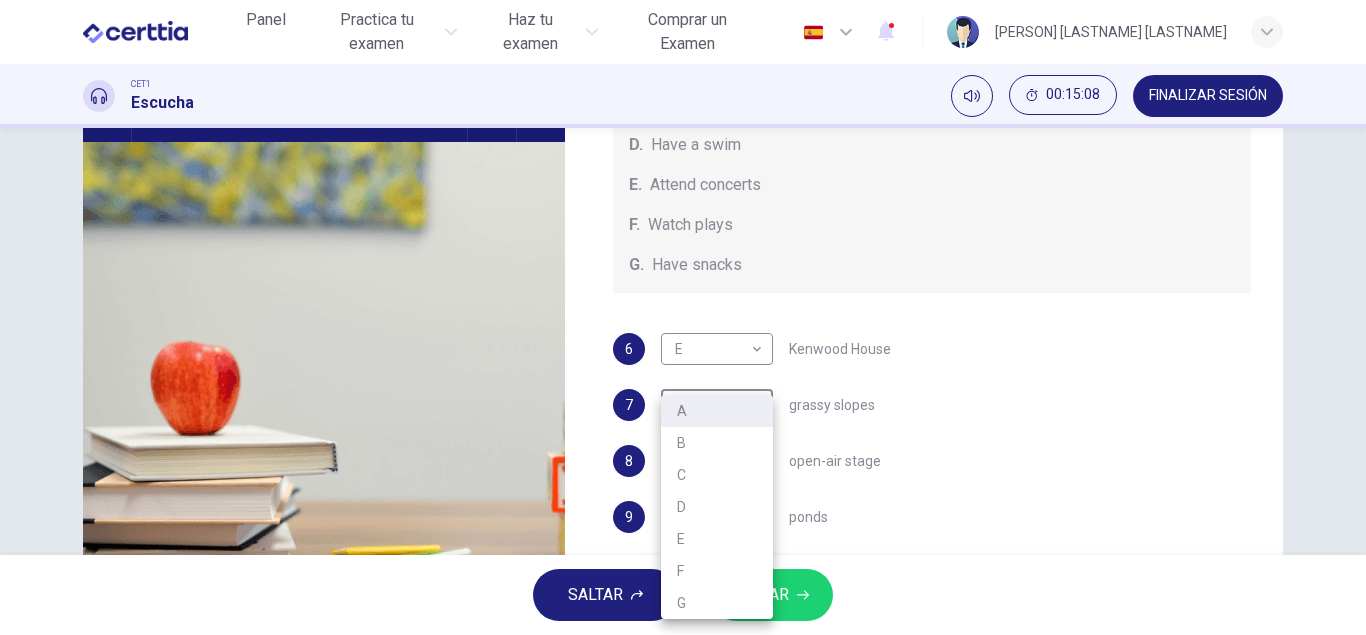 click on "B" at bounding box center (717, 443) 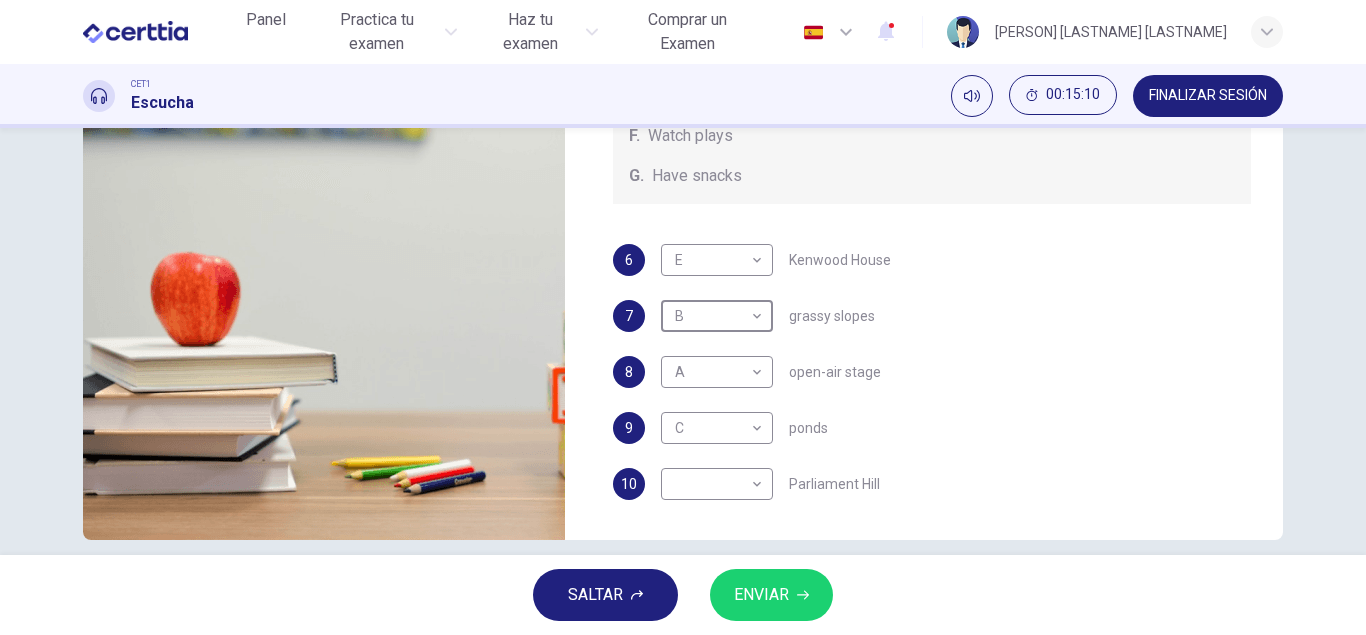 scroll, scrollTop: 348, scrollLeft: 0, axis: vertical 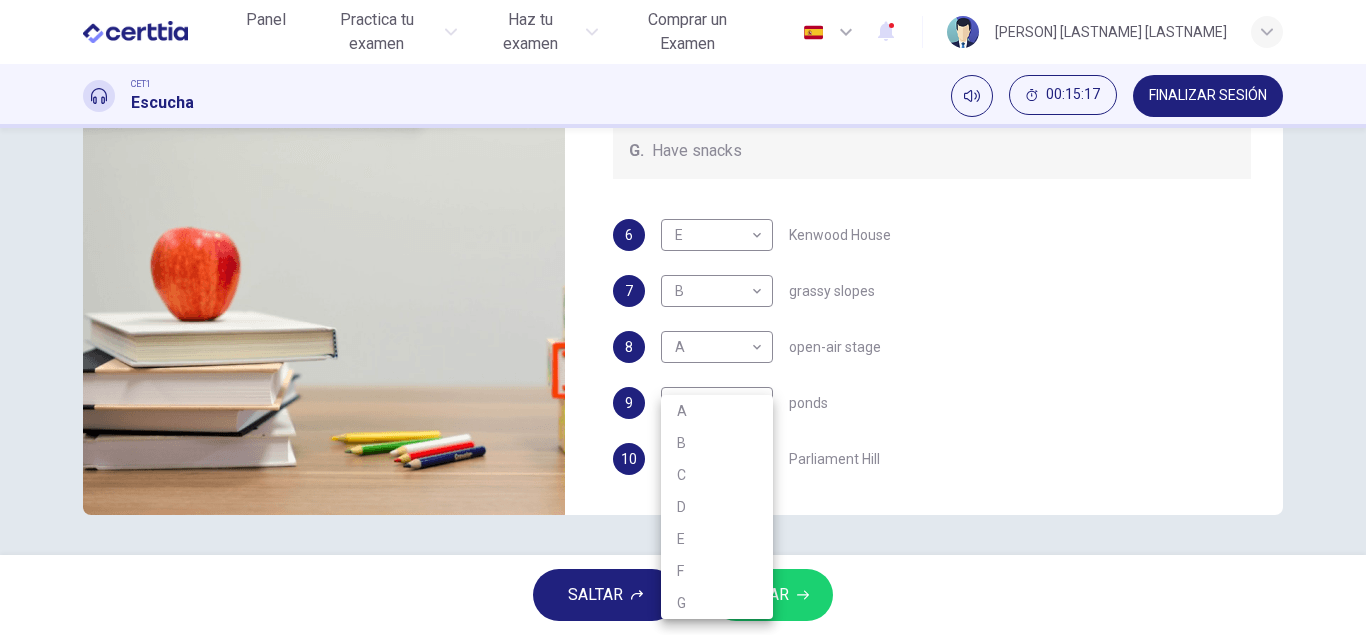 click on "Este sitio utiliza cookies, como se explica en nuestra  Política de Privacidad . Si acepta el uso de cookies, haga clic en el botón Aceptar y continúe navegando por nuestro sitio.   Política de Privacidad Aceptar Panel Practica tu examen Haz tu examen Comprar un Examen Español ** ​ [FIRST] [LAST] CET1 Escucha 00:15:17 FINALIZAR SESIÓN Preguntas 6 - 10 Which activity can be done at each of the following locations on the heath? Choose  FIVE  answers below and select the correct letter,  A-G , next to the questions. Activities A. Have picnics B. Get a great view of the city C. Go fishing D. Have a swim E. Attend concerts F. Watch plays G. Have snacks 6 E * ​ Kenwood House 7 B * ​ grassy slopes 8 A * ​ open-air stage 9 C * ​ ponds 10 ​ ​ Parliament Hill Hampstead Audio Tour 00m 49s SALTAR ENVIAR Certtia | Plataforma de certificación de Inglés por Internet SEP Panel Practica tu examen Haz tu examen Paga Tu Examen   Notificaciones 1 © Copyright  2025 A B C D E F G" at bounding box center (683, 317) 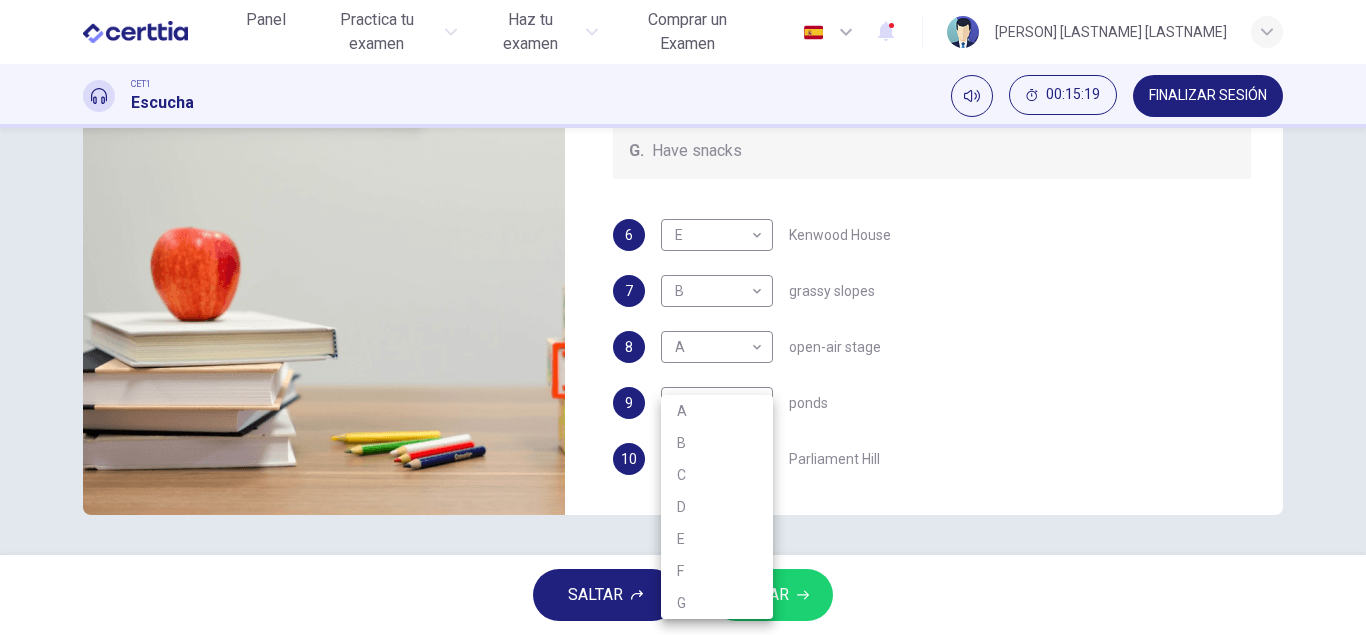 click on "F" at bounding box center (717, 571) 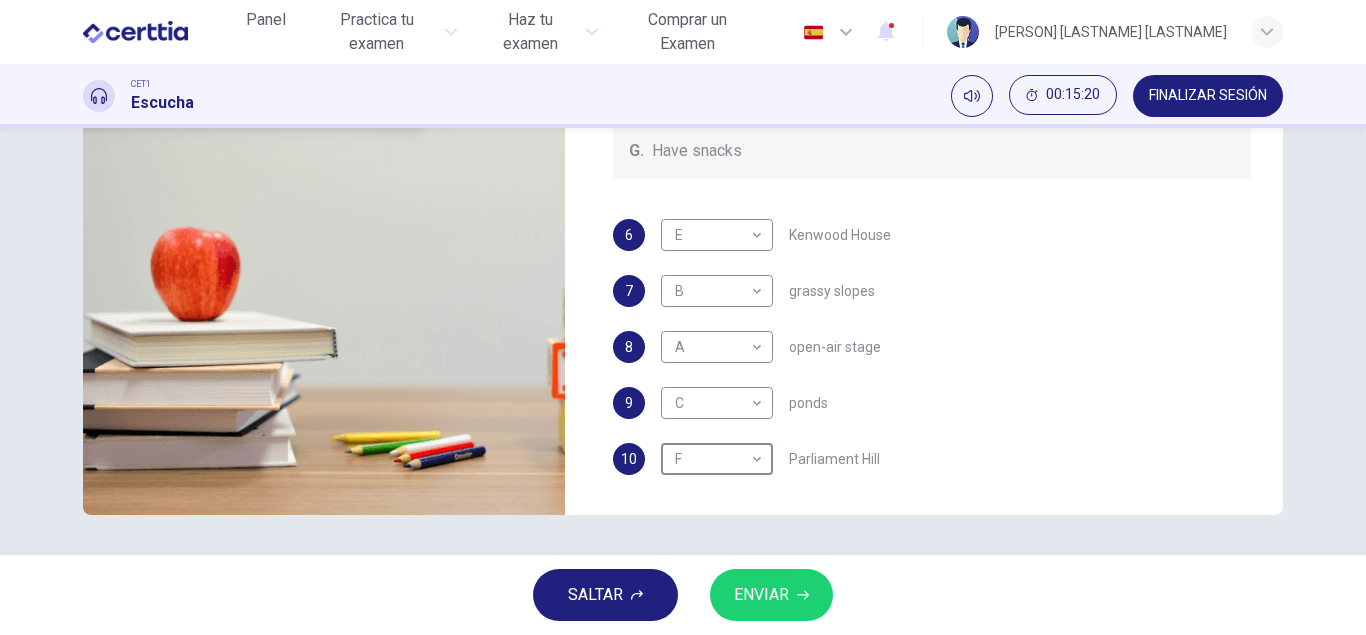 click on "ENVIAR" at bounding box center (761, 595) 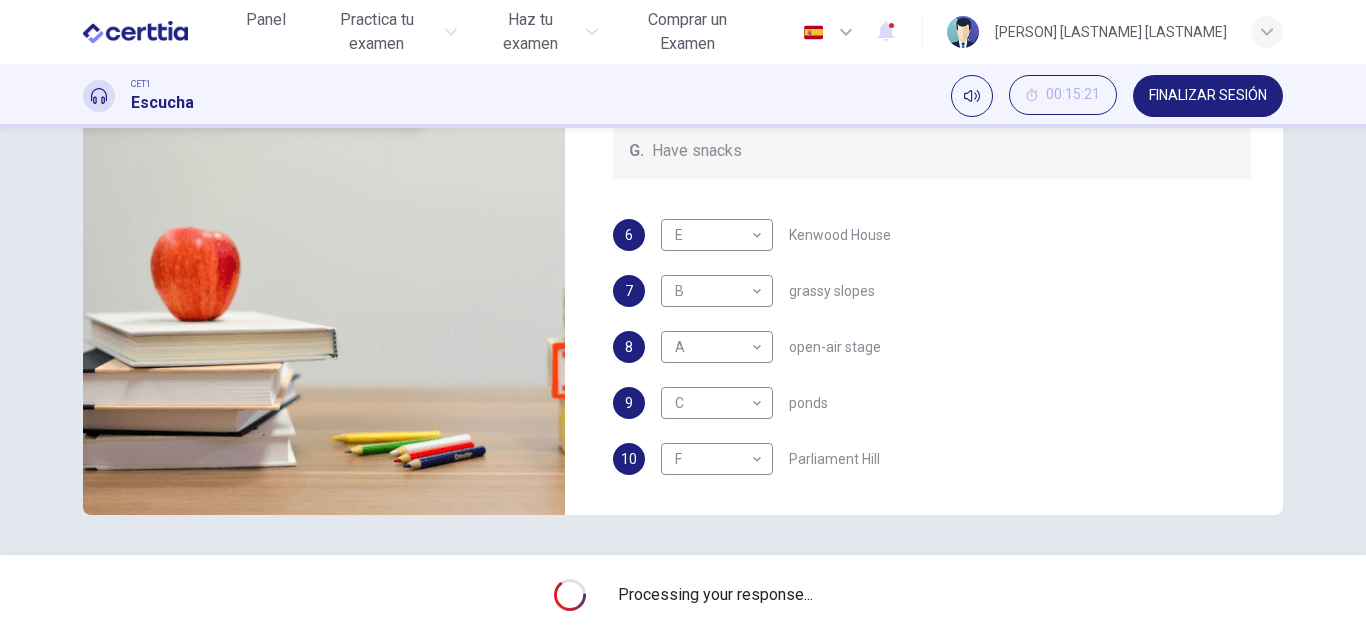 type on "**" 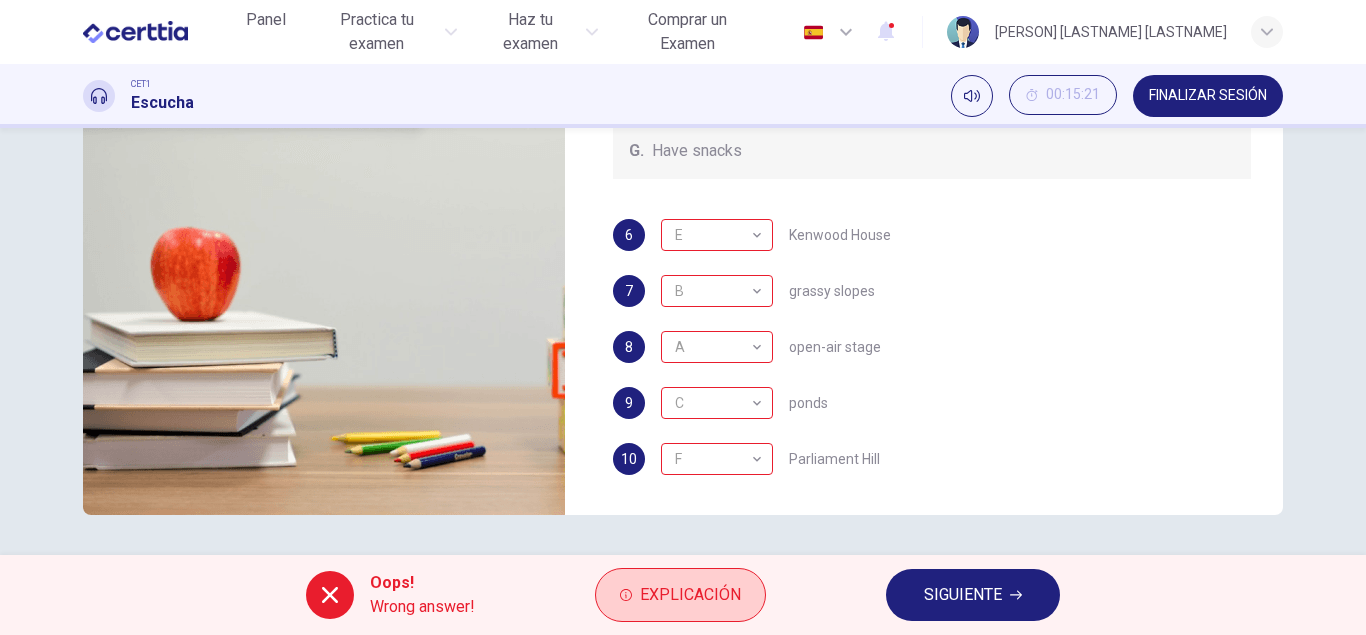 click on "Explicación" at bounding box center [690, 595] 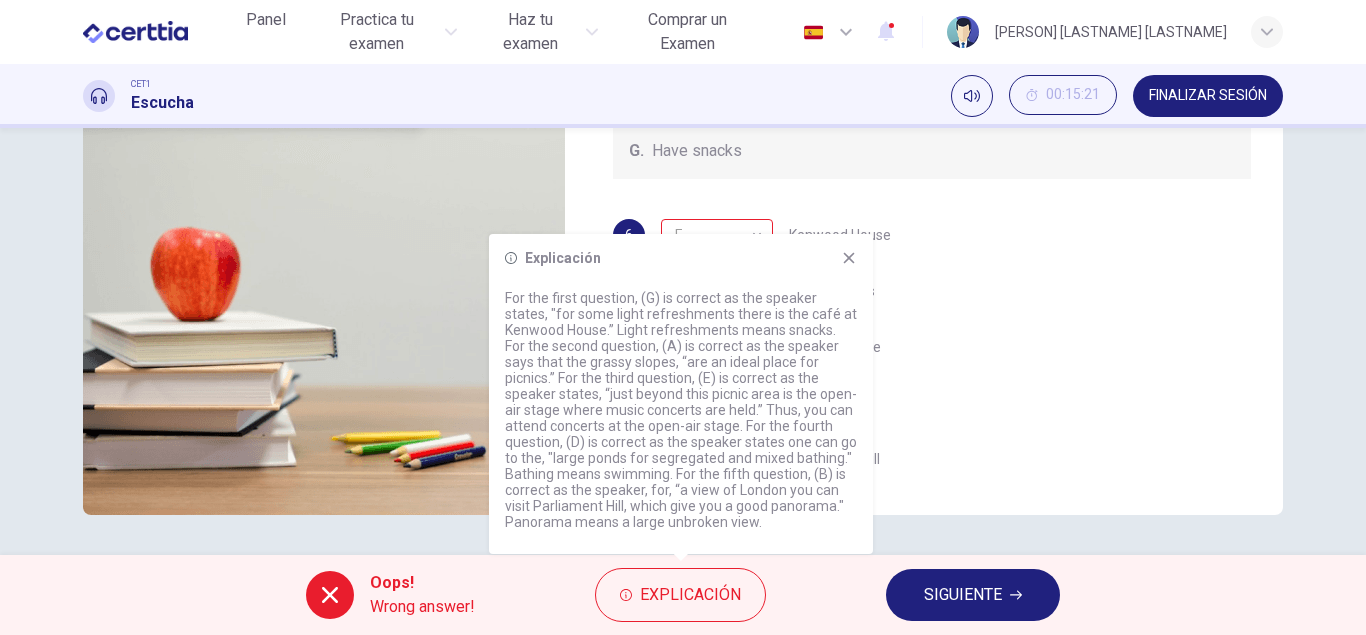 click 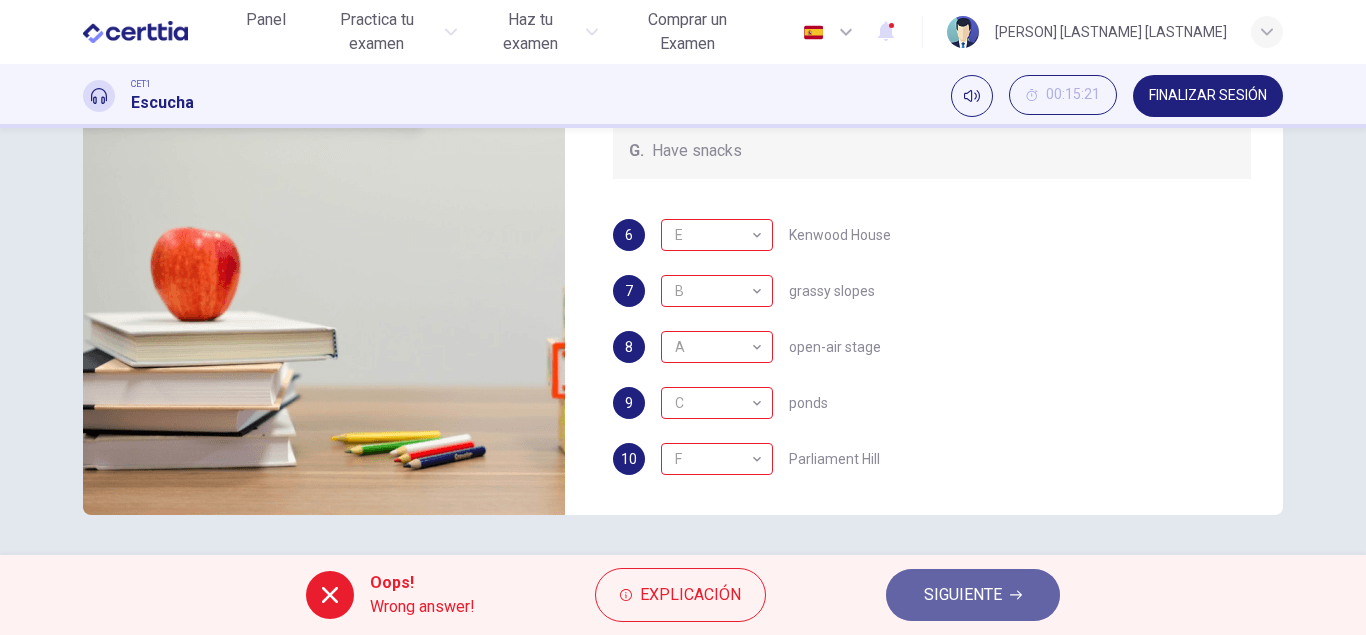 click on "SIGUIENTE" at bounding box center [973, 595] 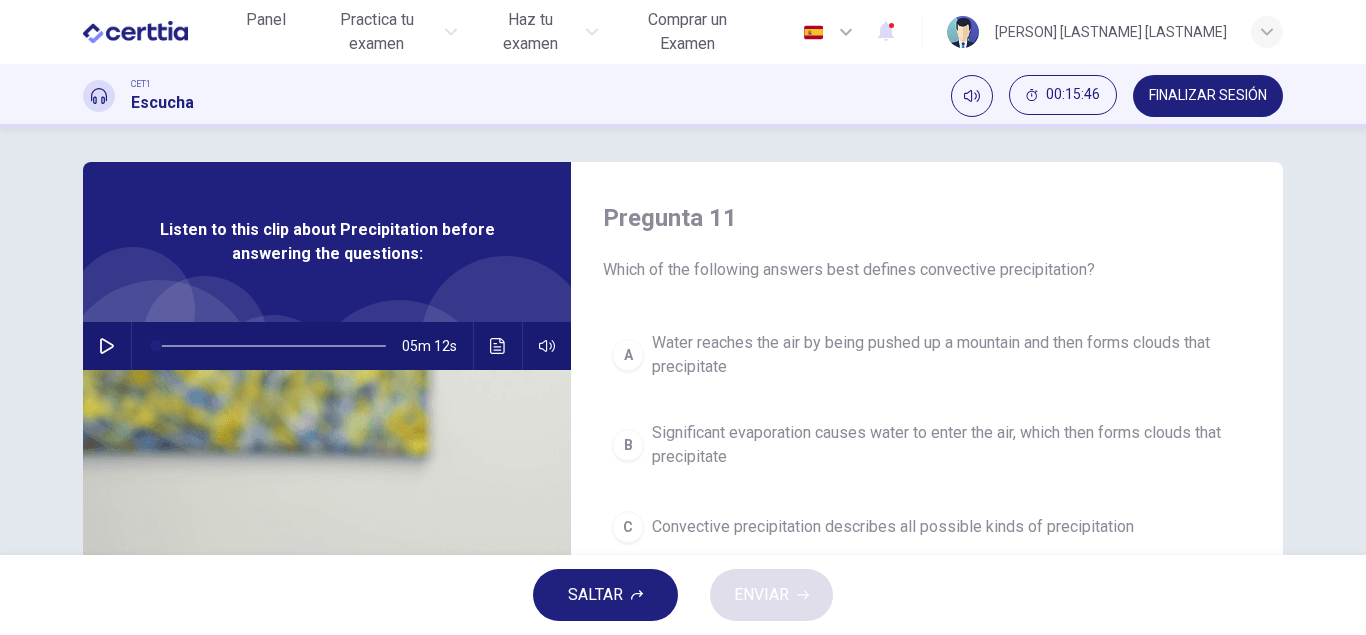 scroll, scrollTop: 0, scrollLeft: 0, axis: both 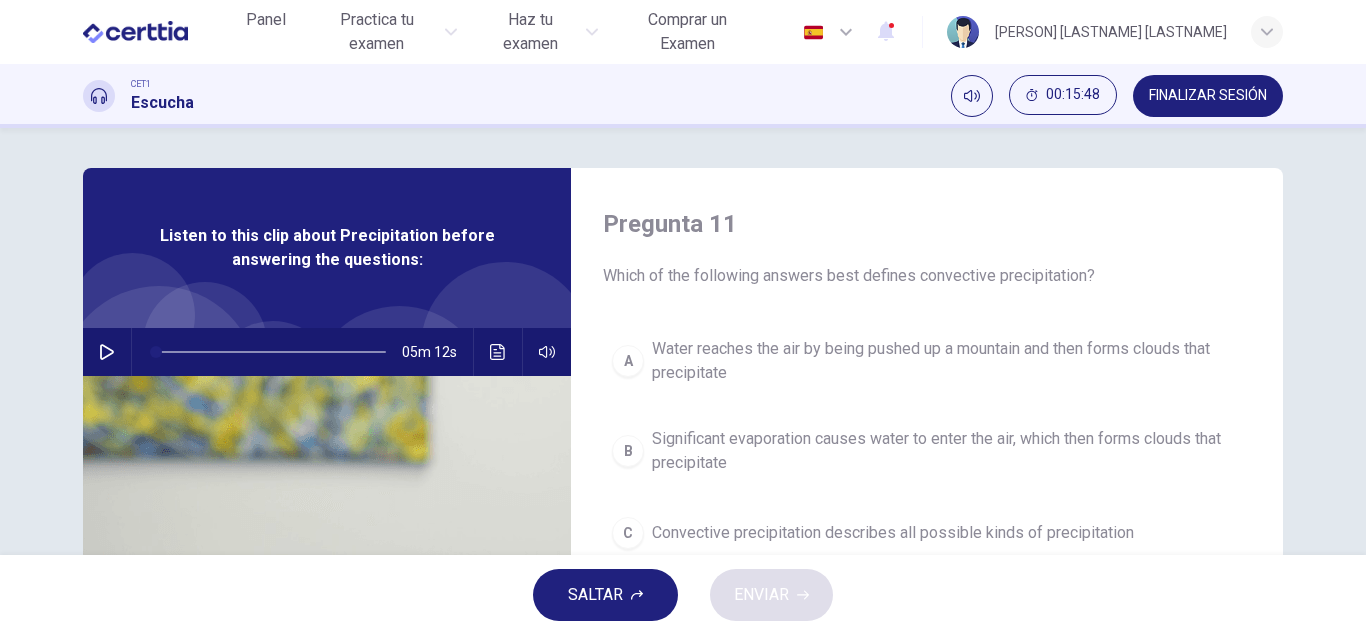 click at bounding box center (107, 352) 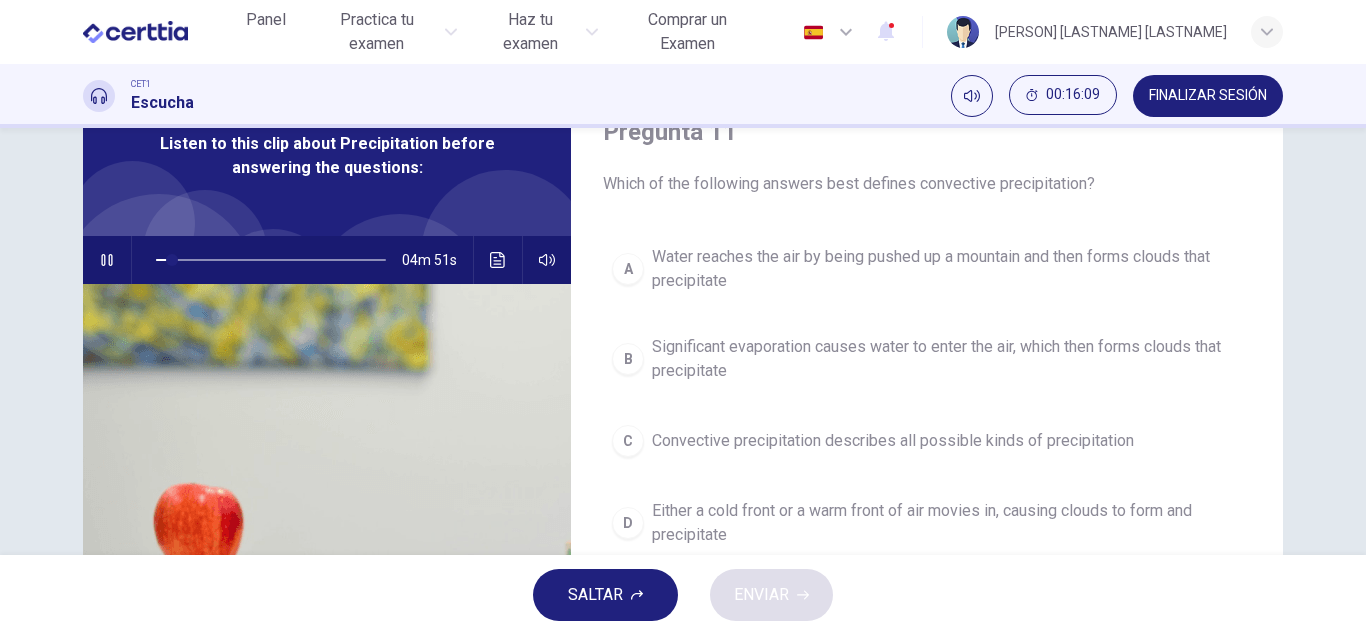 scroll, scrollTop: 114, scrollLeft: 0, axis: vertical 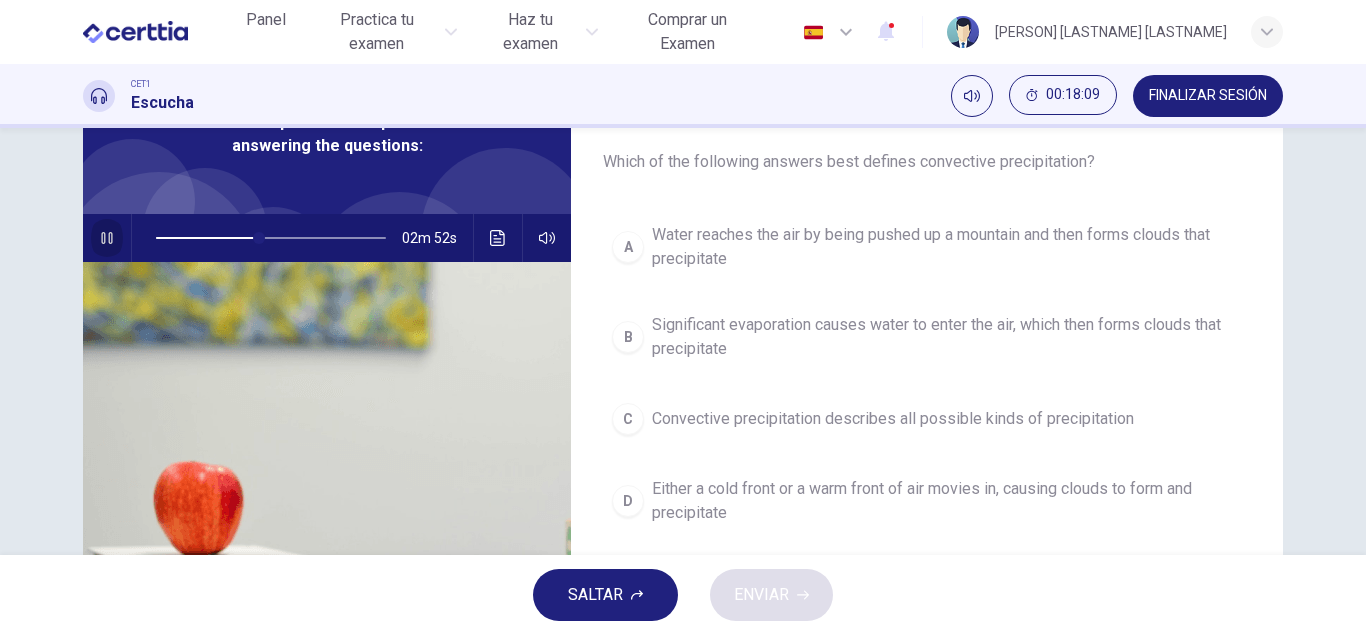 click 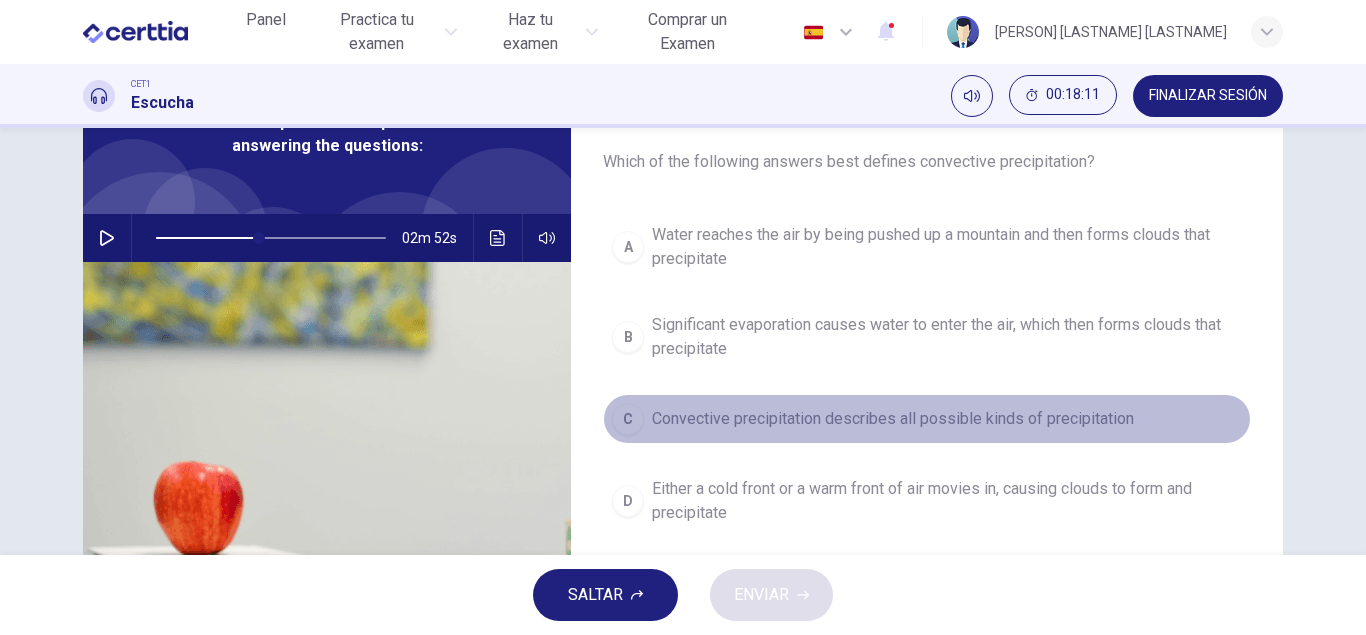 click on "C" at bounding box center [628, 419] 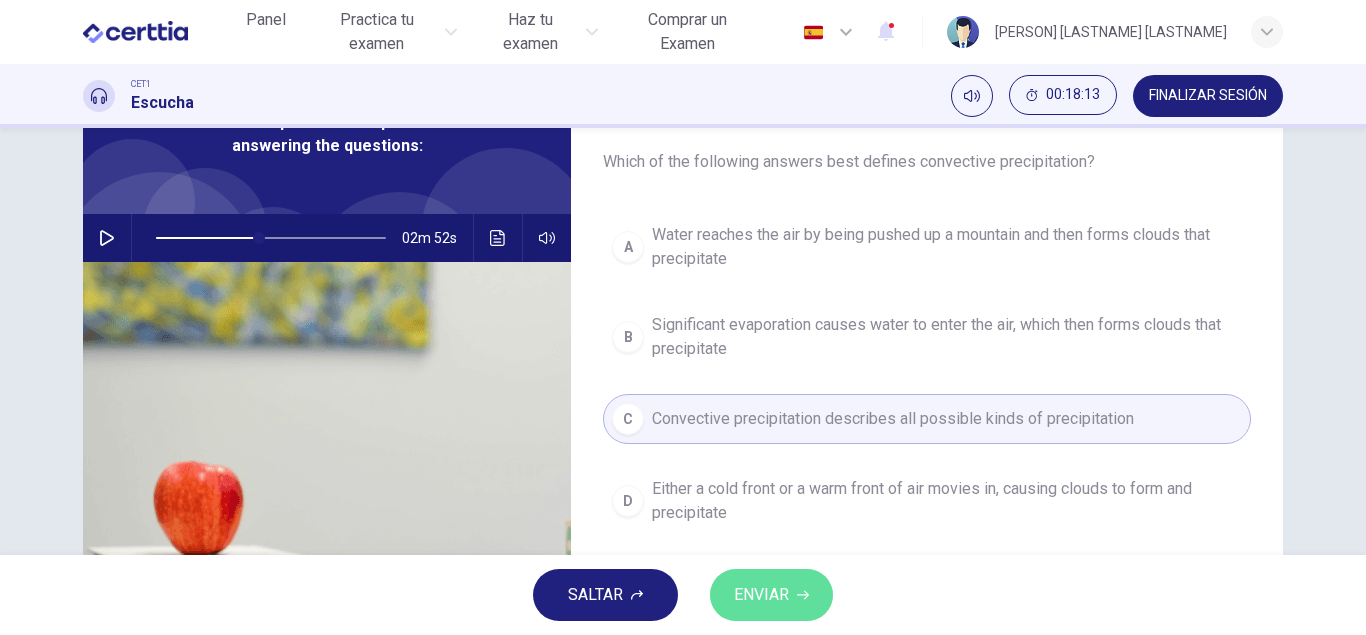 click on "ENVIAR" at bounding box center [761, 595] 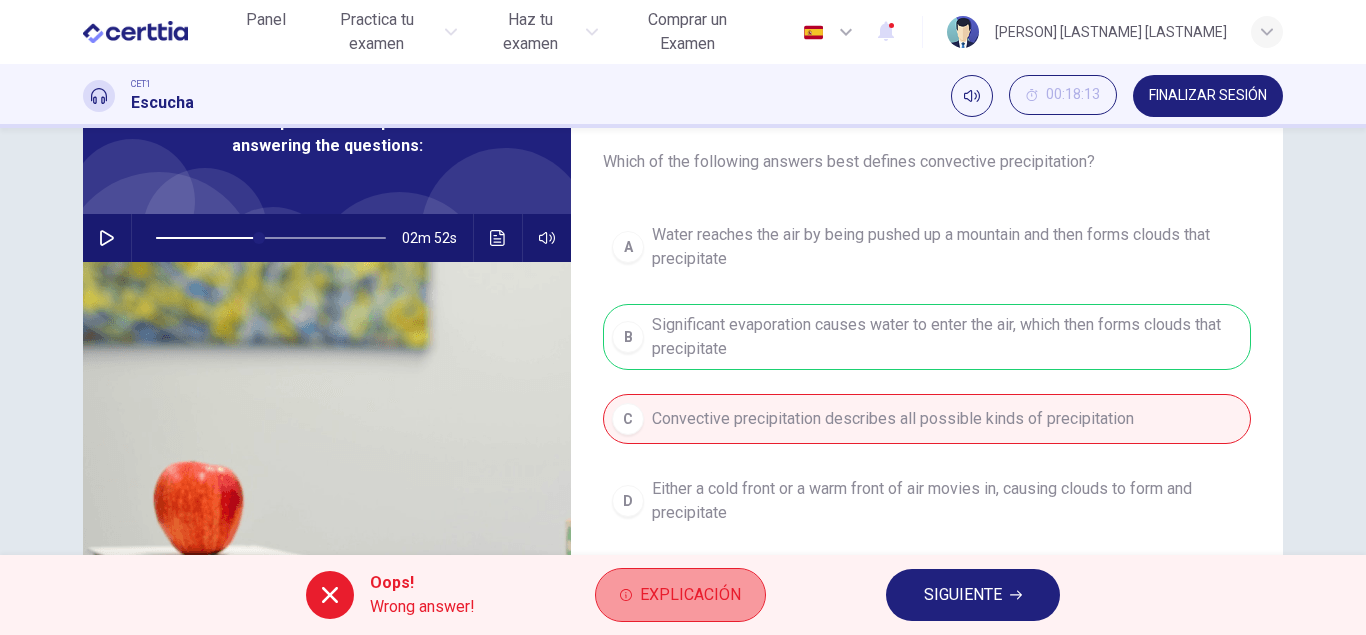 click on "Explicación" at bounding box center (680, 595) 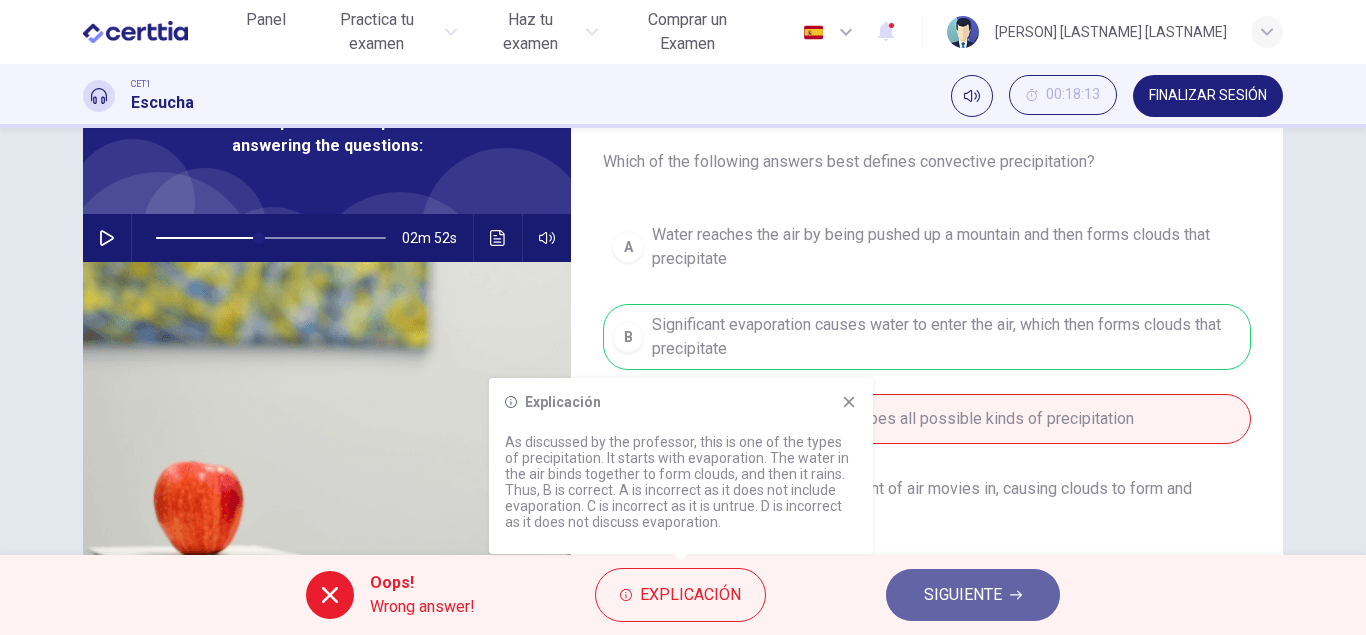 click on "SIGUIENTE" at bounding box center [963, 595] 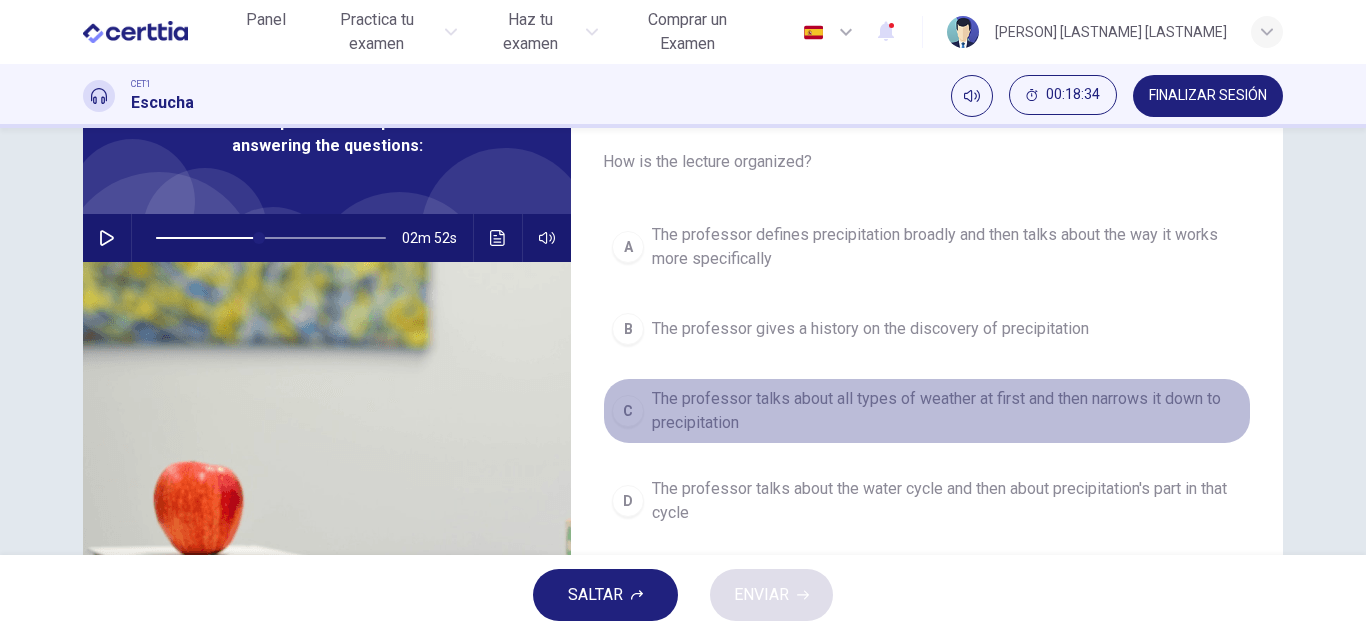 click on "C" at bounding box center [628, 411] 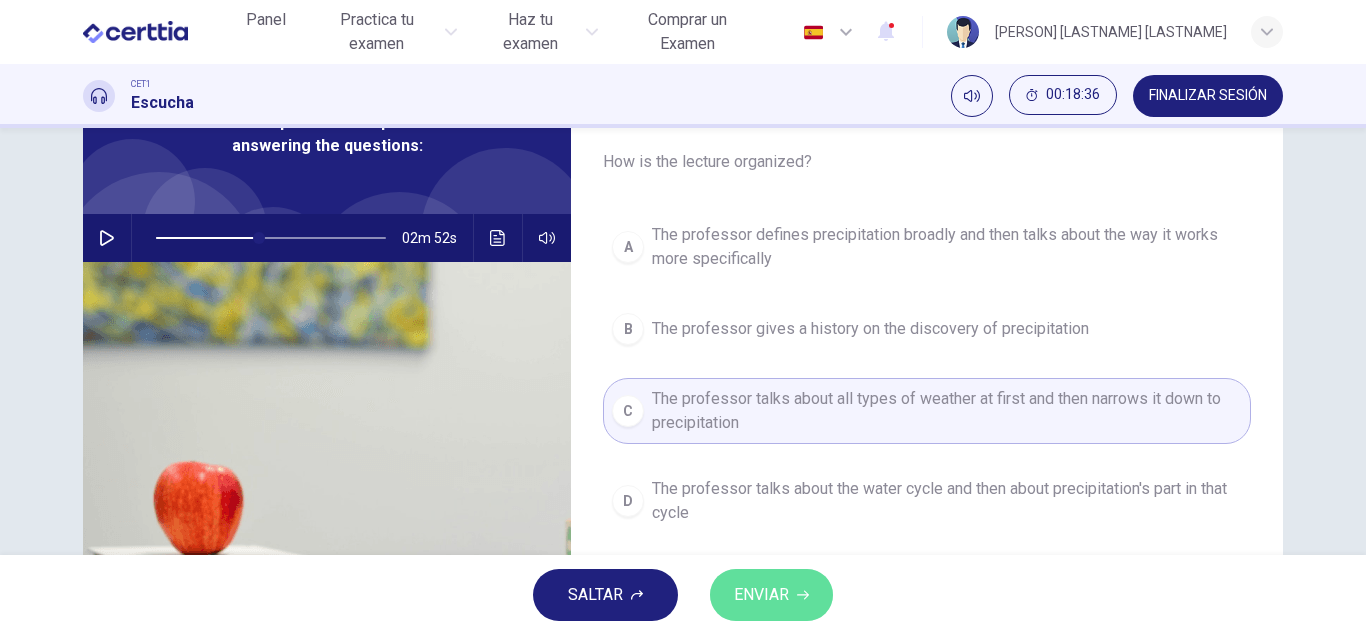 click on "ENVIAR" at bounding box center [761, 595] 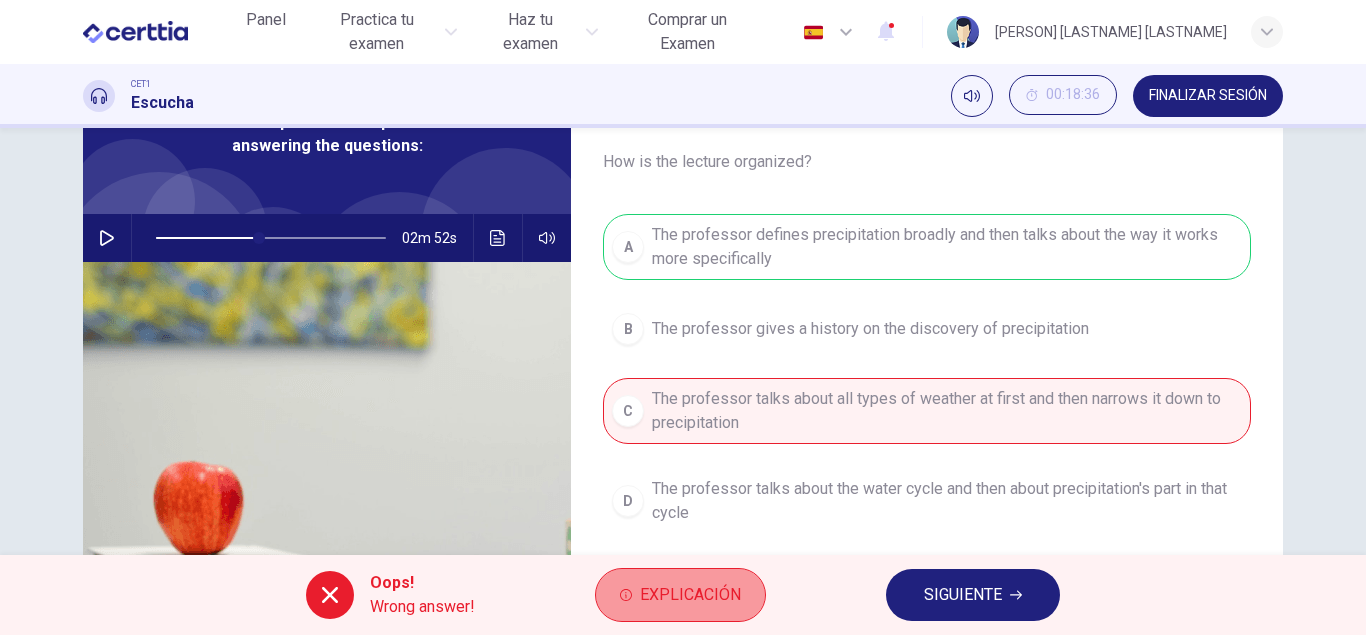 click on "Explicación" at bounding box center (690, 595) 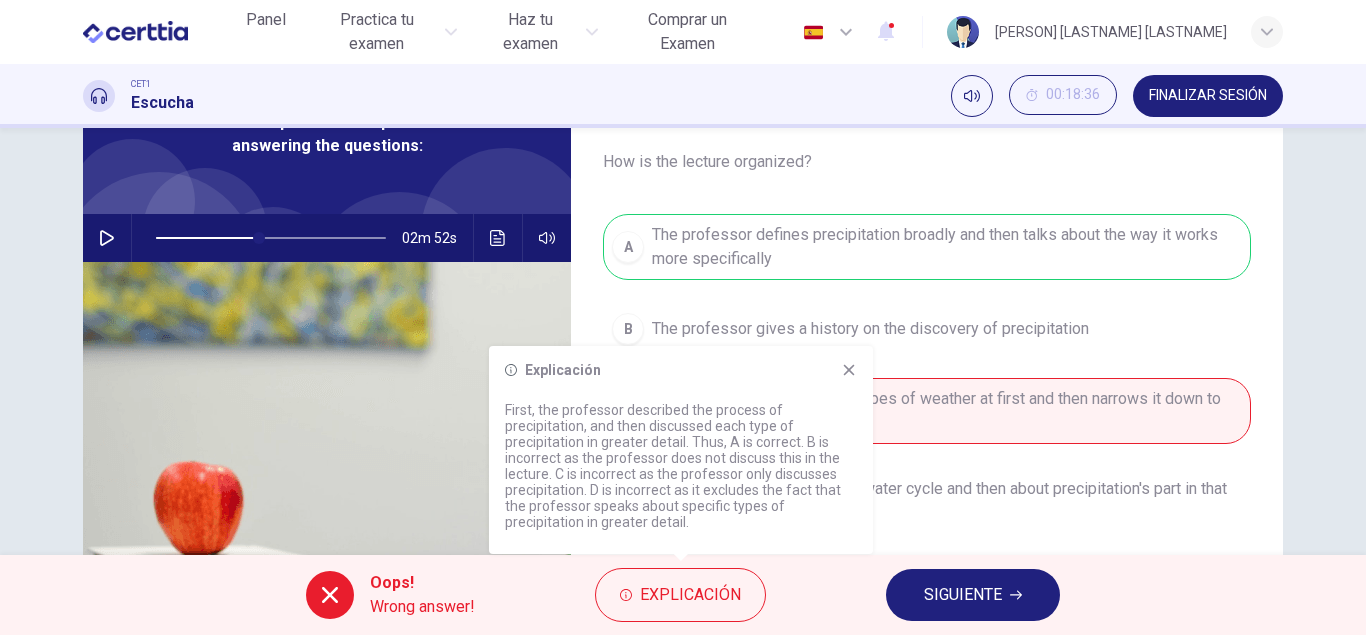 click on "SIGUIENTE" at bounding box center (963, 595) 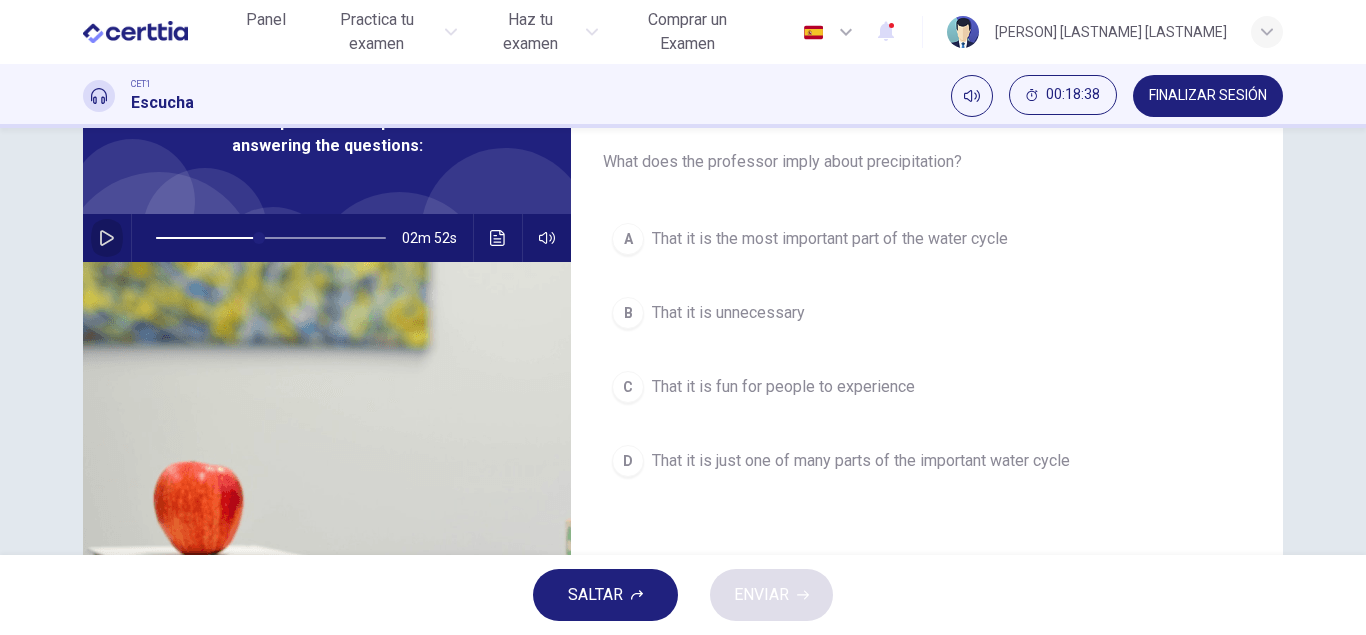 click 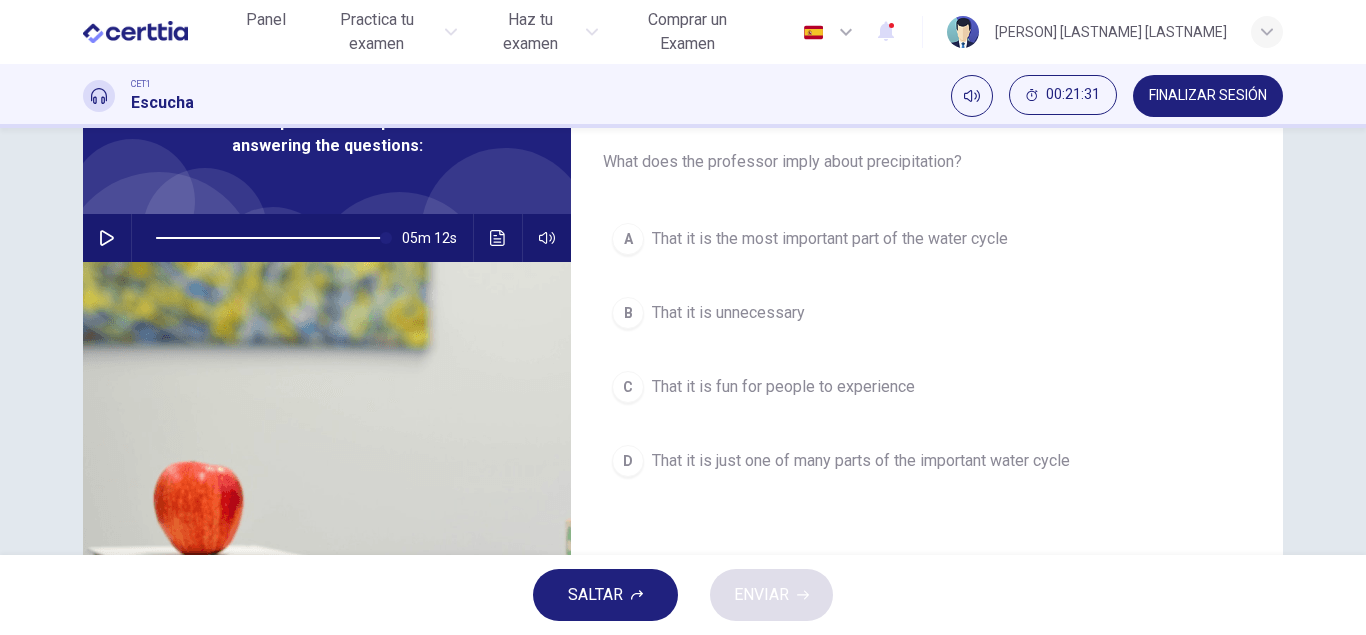 type on "*" 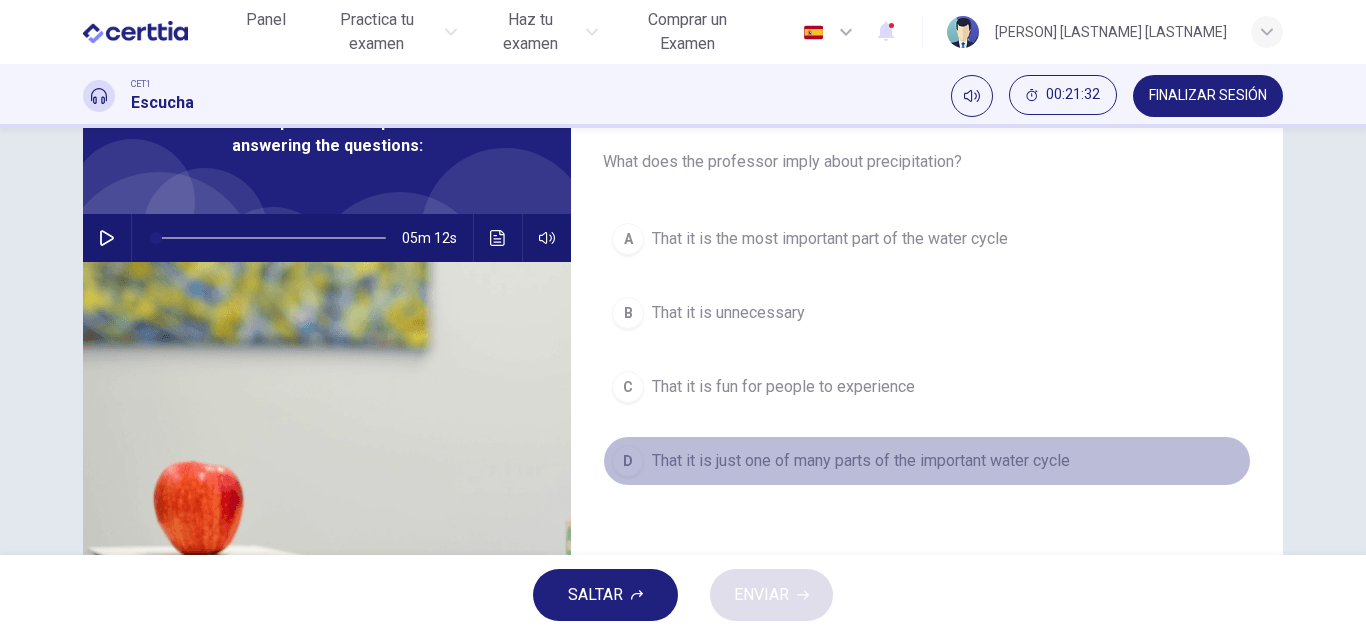 click on "D" at bounding box center (628, 461) 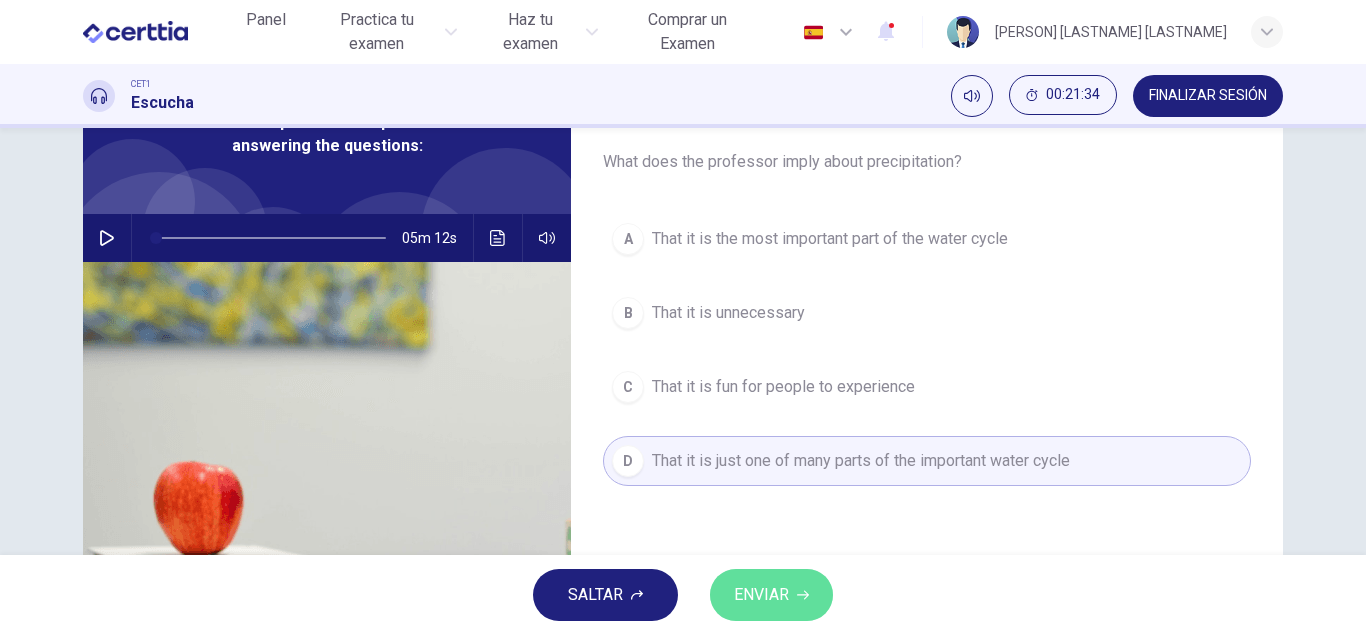 click on "ENVIAR" at bounding box center [761, 595] 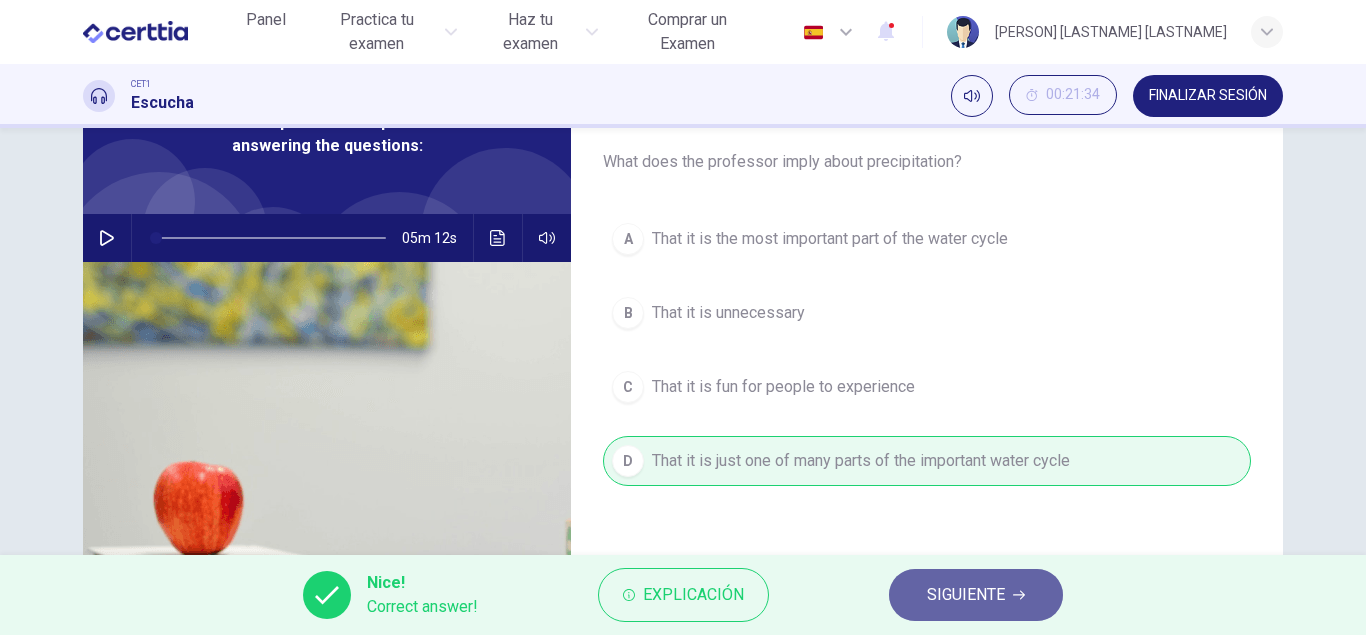 click on "SIGUIENTE" at bounding box center [966, 595] 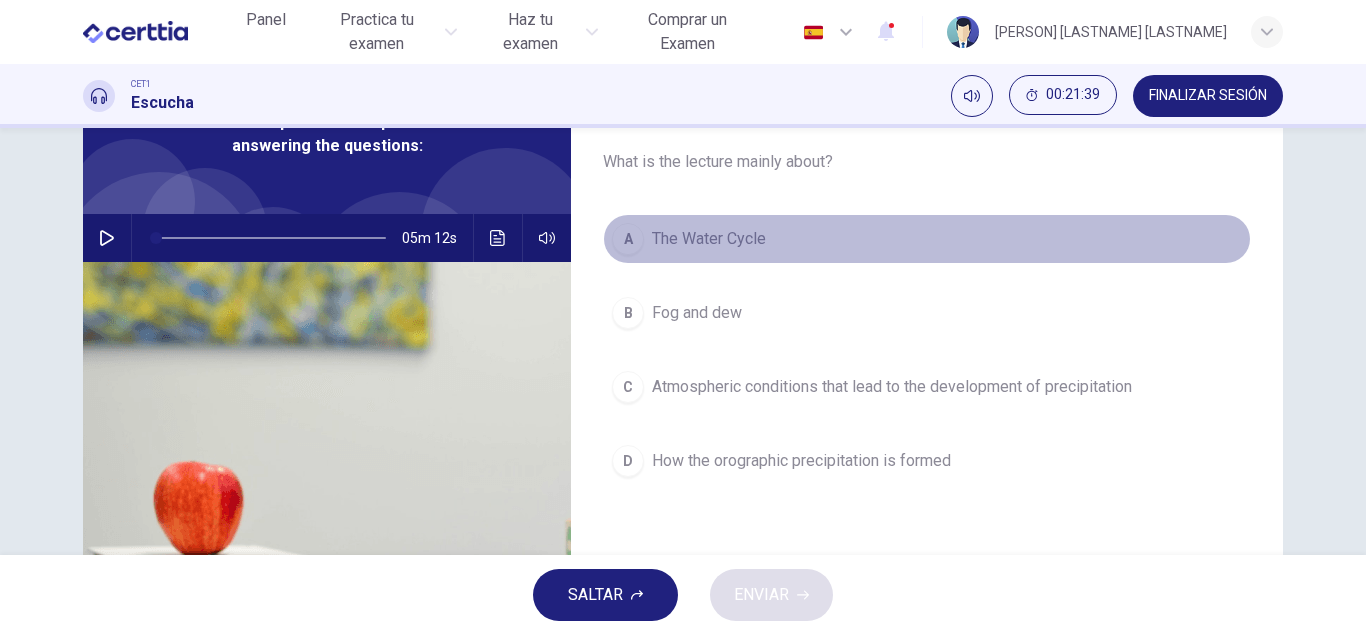 click on "A" at bounding box center (628, 239) 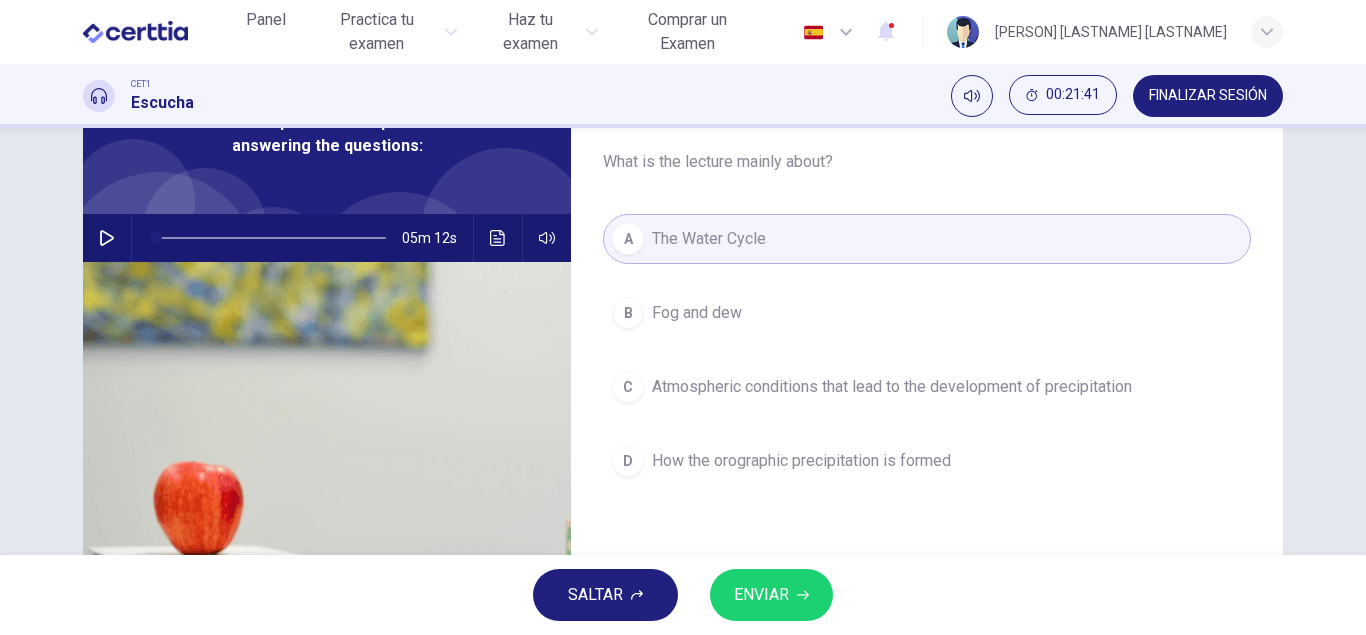 click on "ENVIAR" at bounding box center (761, 595) 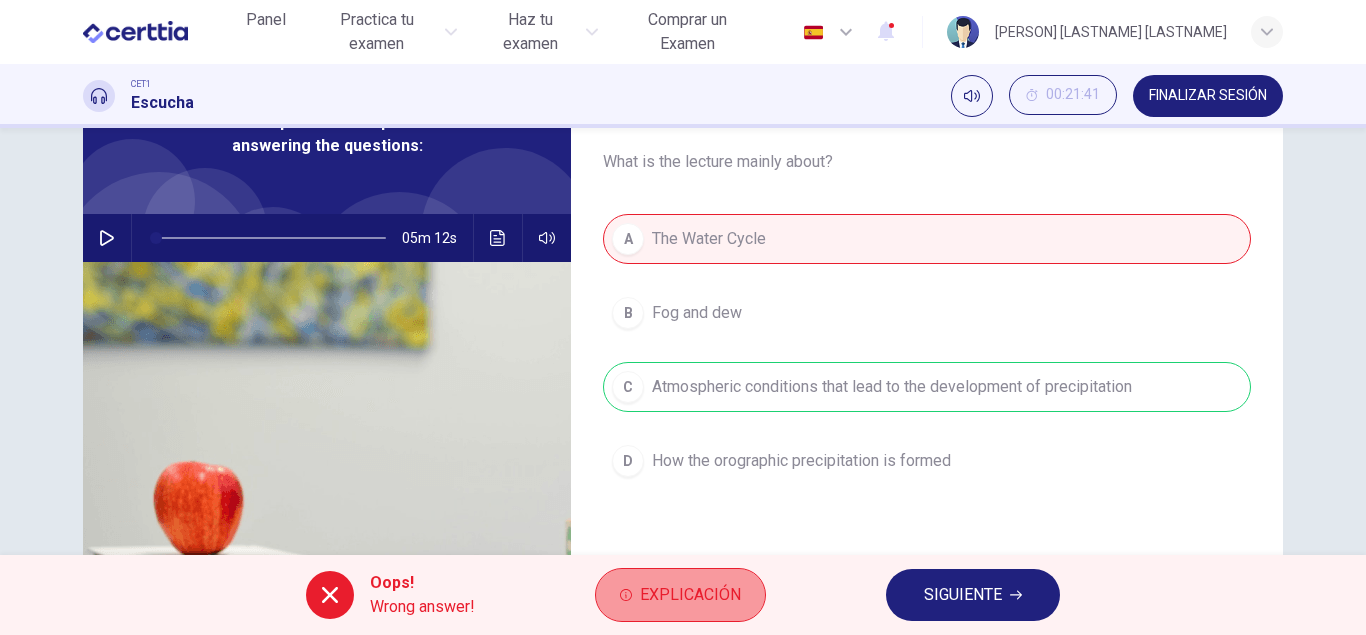 click on "Explicación" at bounding box center (690, 595) 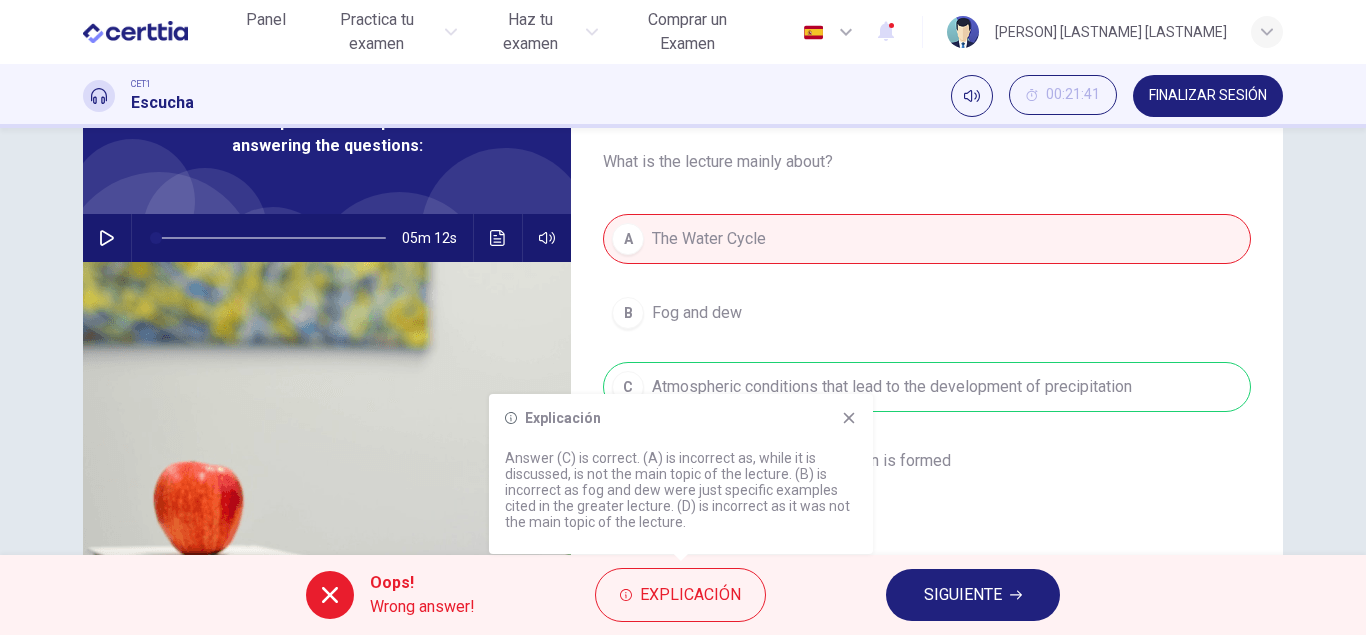 click 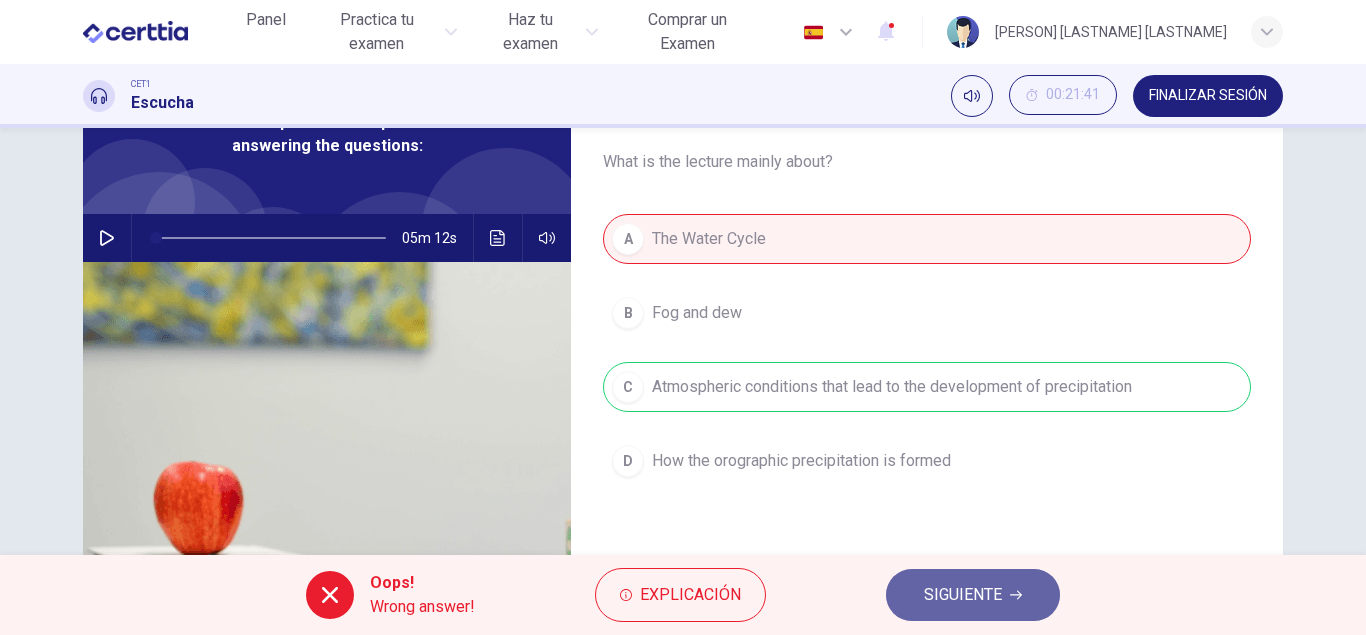 click on "SIGUIENTE" at bounding box center [963, 595] 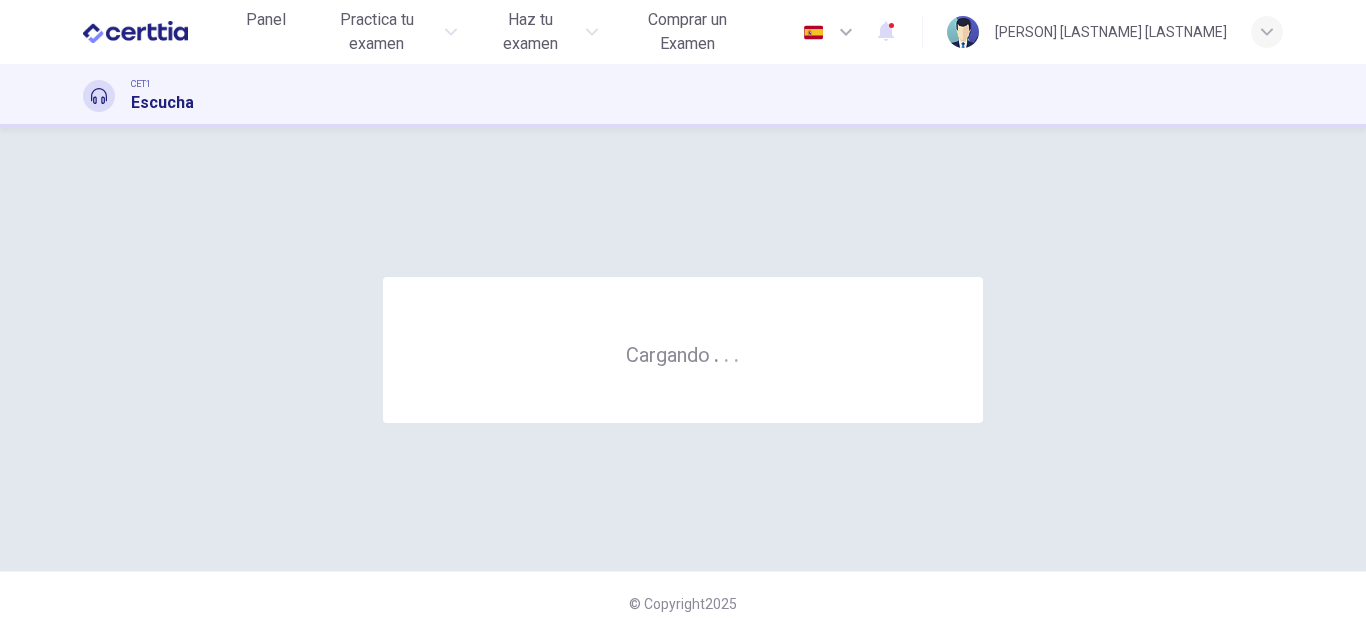 scroll, scrollTop: 0, scrollLeft: 0, axis: both 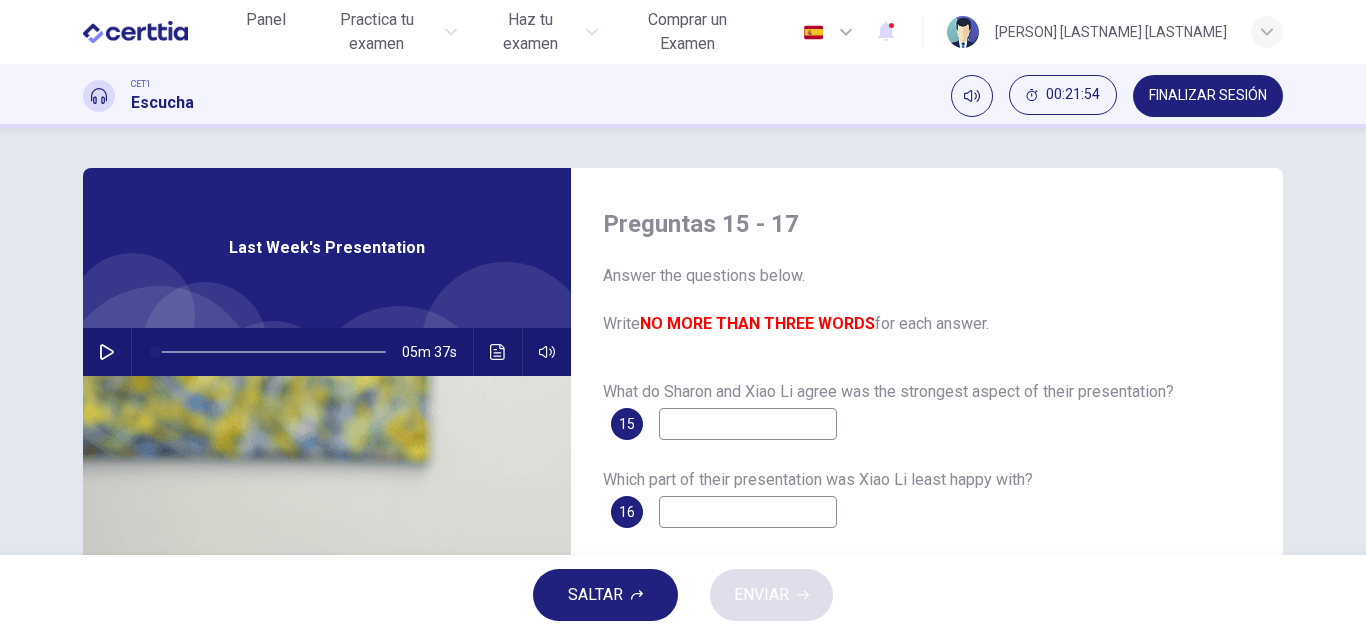 click at bounding box center [748, 424] 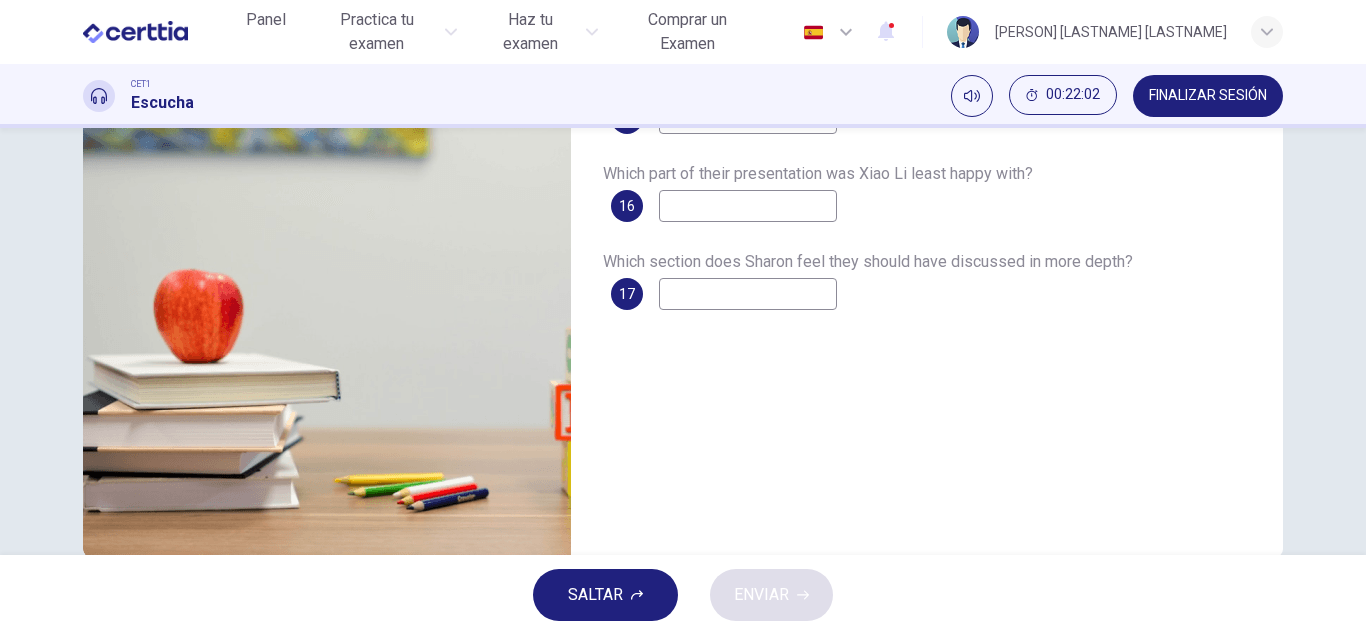 scroll, scrollTop: 342, scrollLeft: 0, axis: vertical 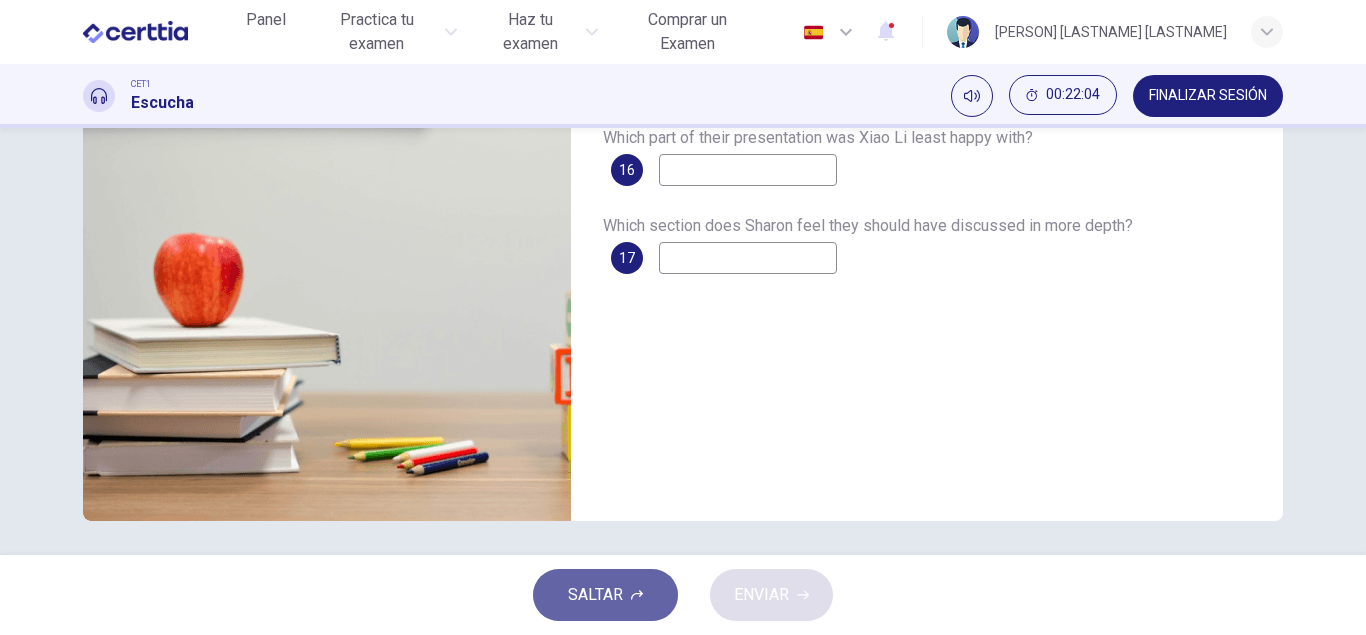 click on "SALTAR" at bounding box center [595, 595] 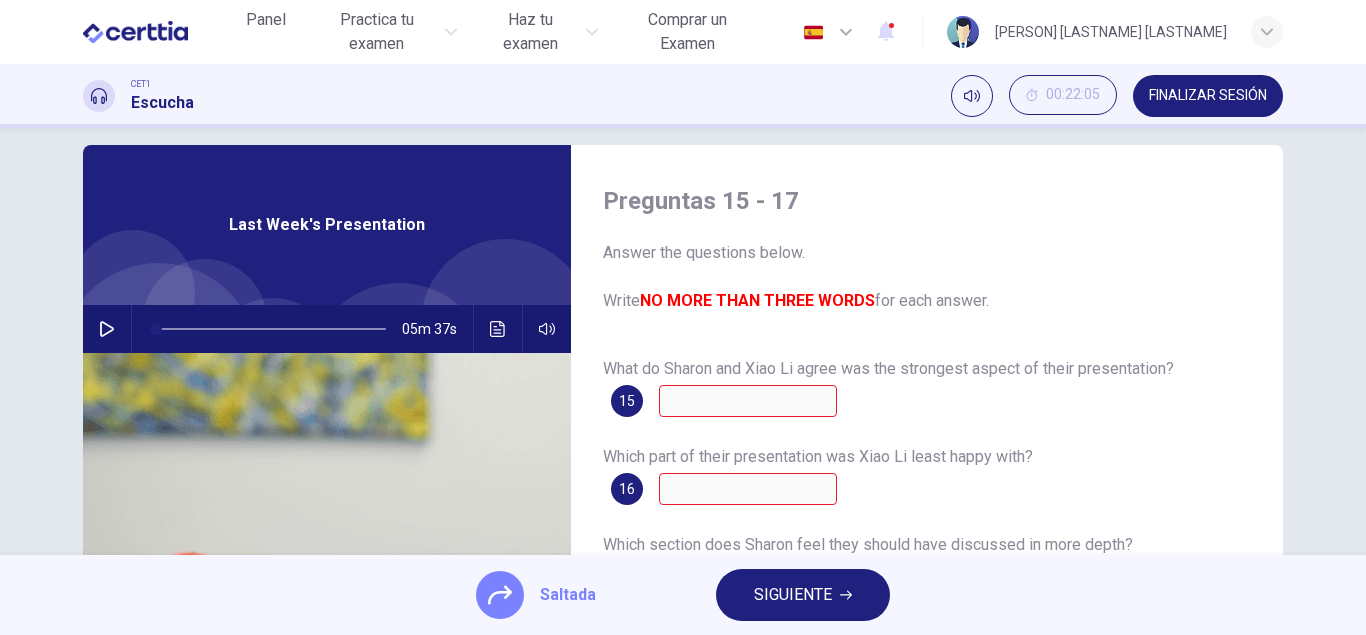 scroll, scrollTop: 0, scrollLeft: 0, axis: both 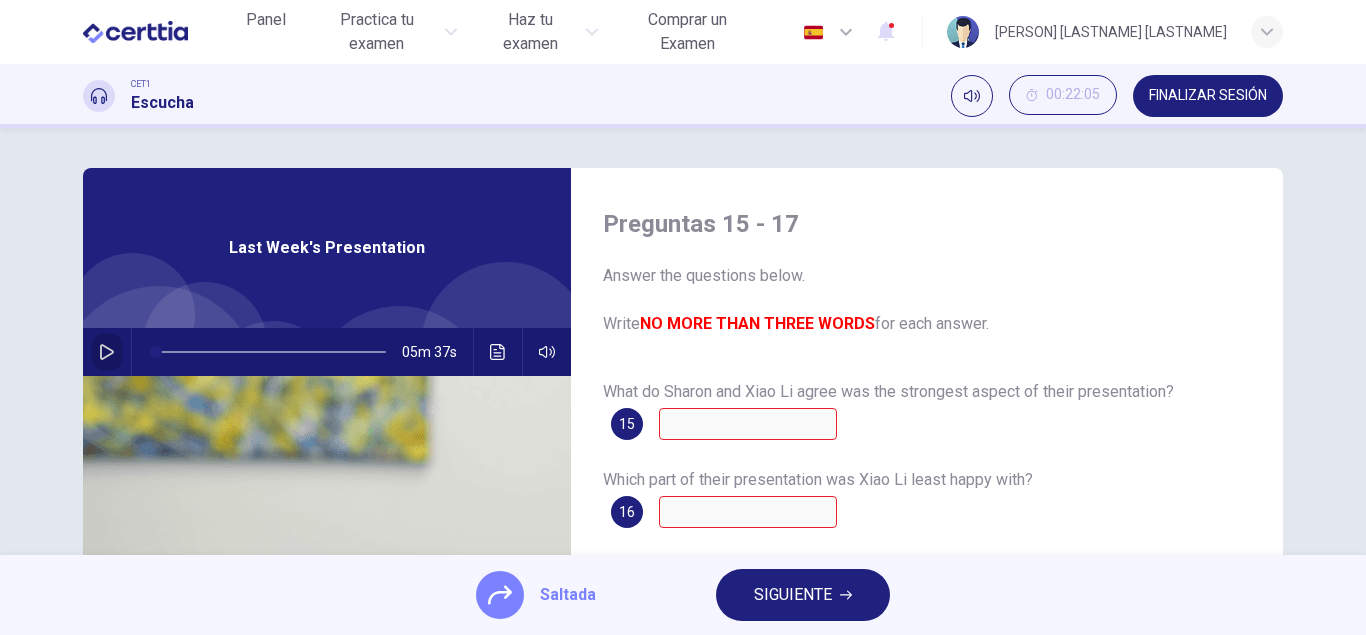 click 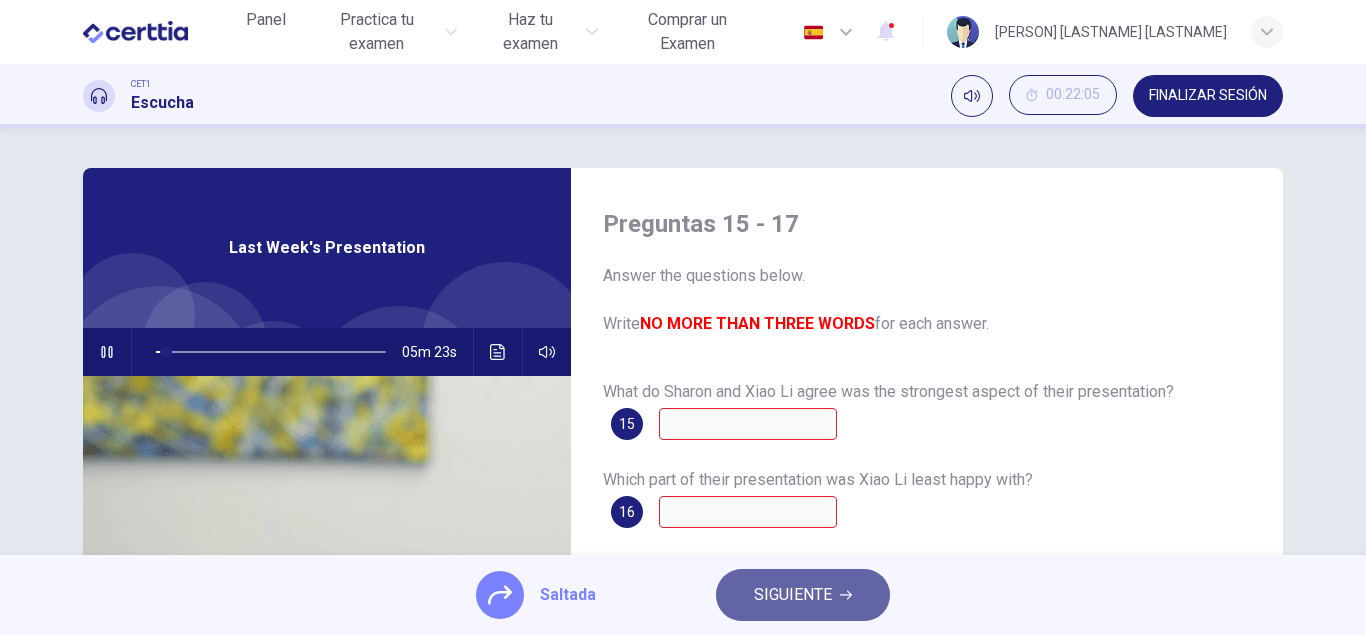 click on "SIGUIENTE" at bounding box center (793, 595) 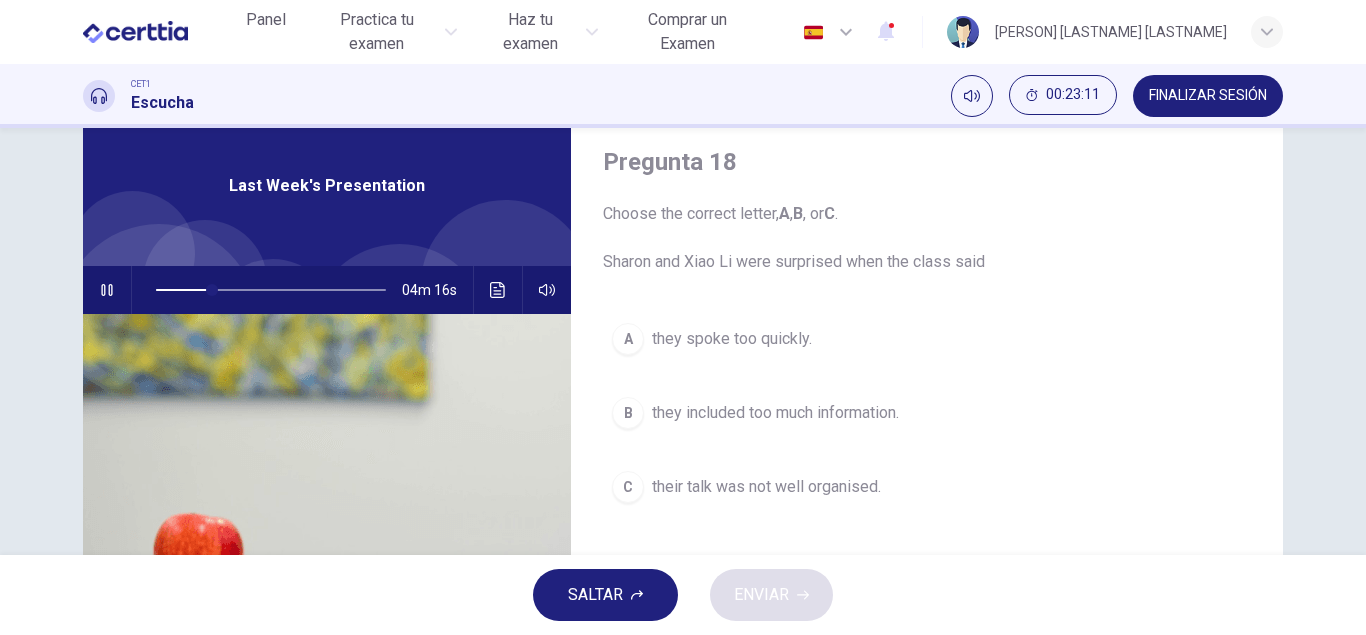 scroll, scrollTop: 114, scrollLeft: 0, axis: vertical 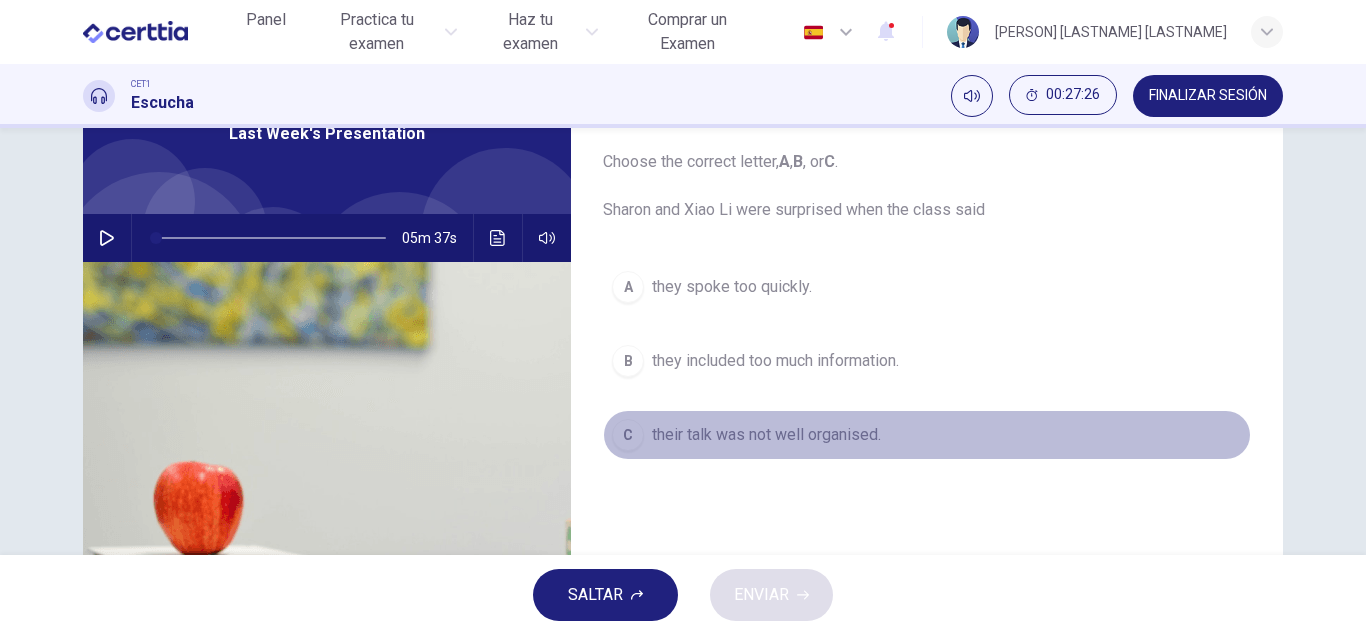 click on "C" at bounding box center [628, 435] 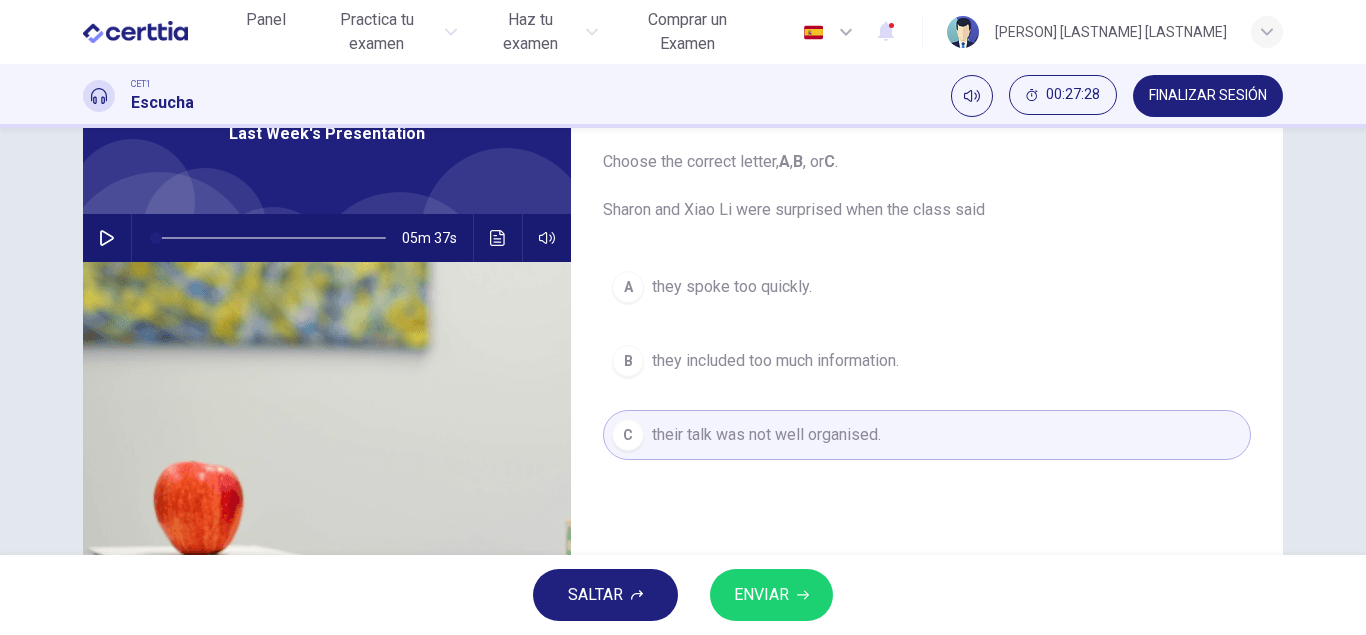 click on "ENVIAR" at bounding box center [761, 595] 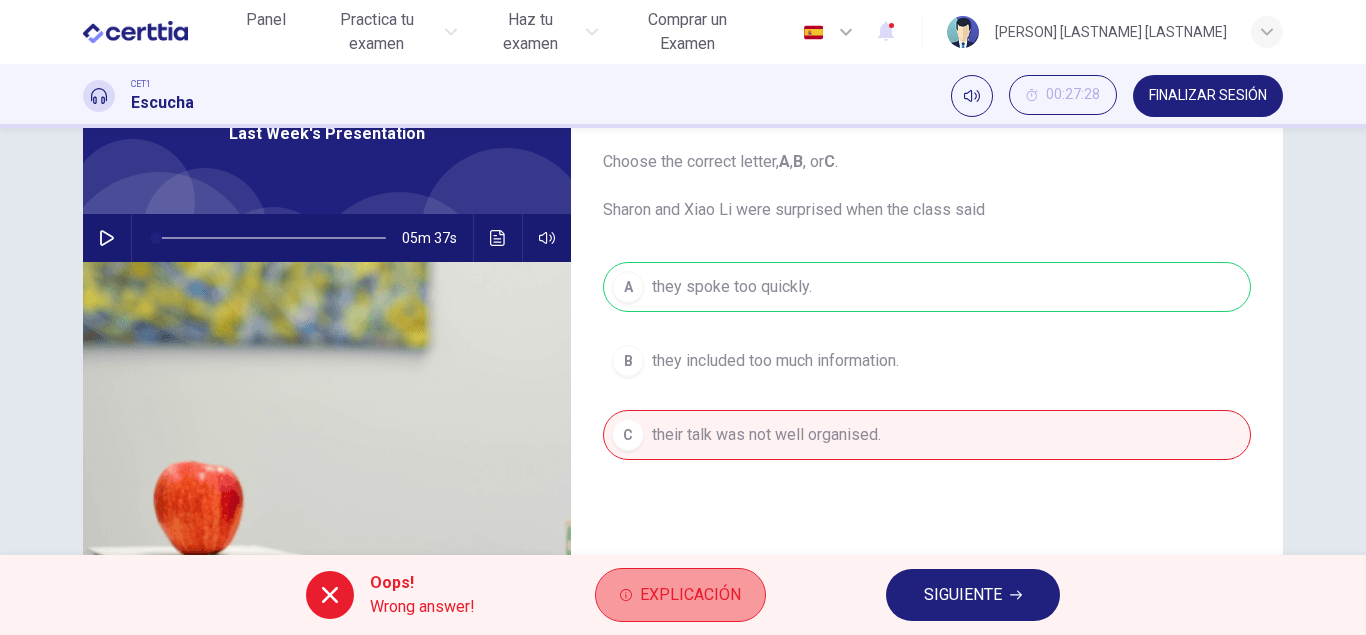 click on "Explicación" at bounding box center (690, 595) 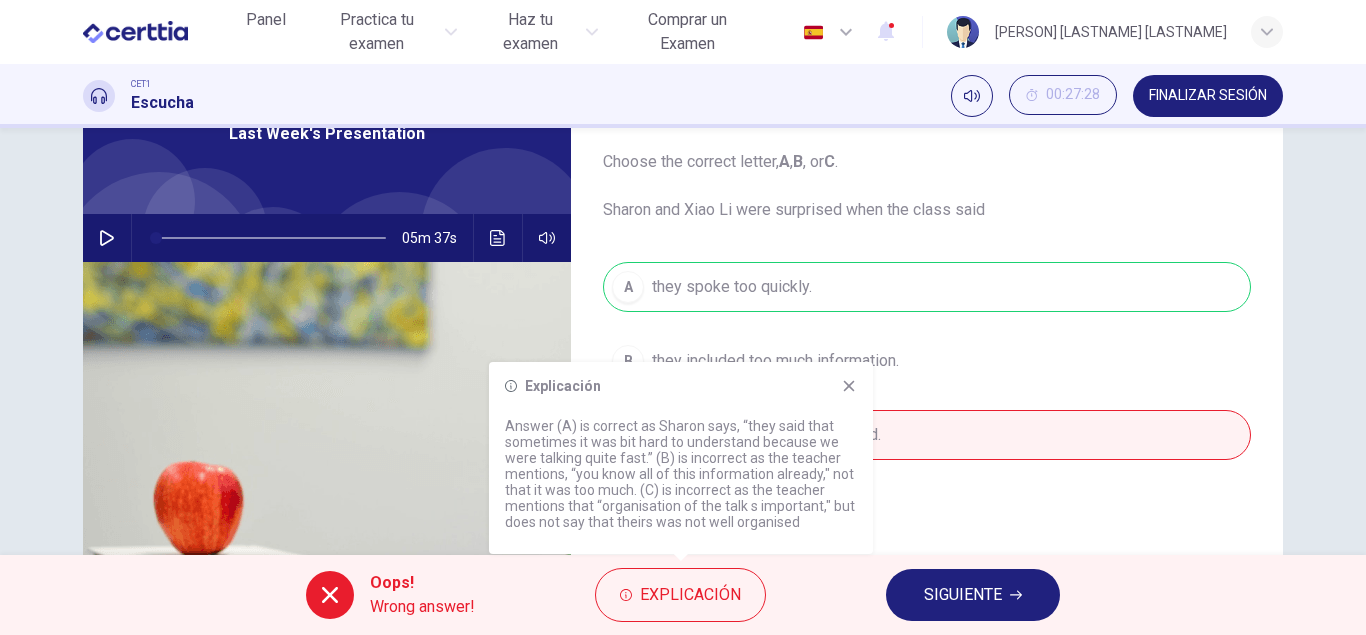 click on "SIGUIENTE" at bounding box center (963, 595) 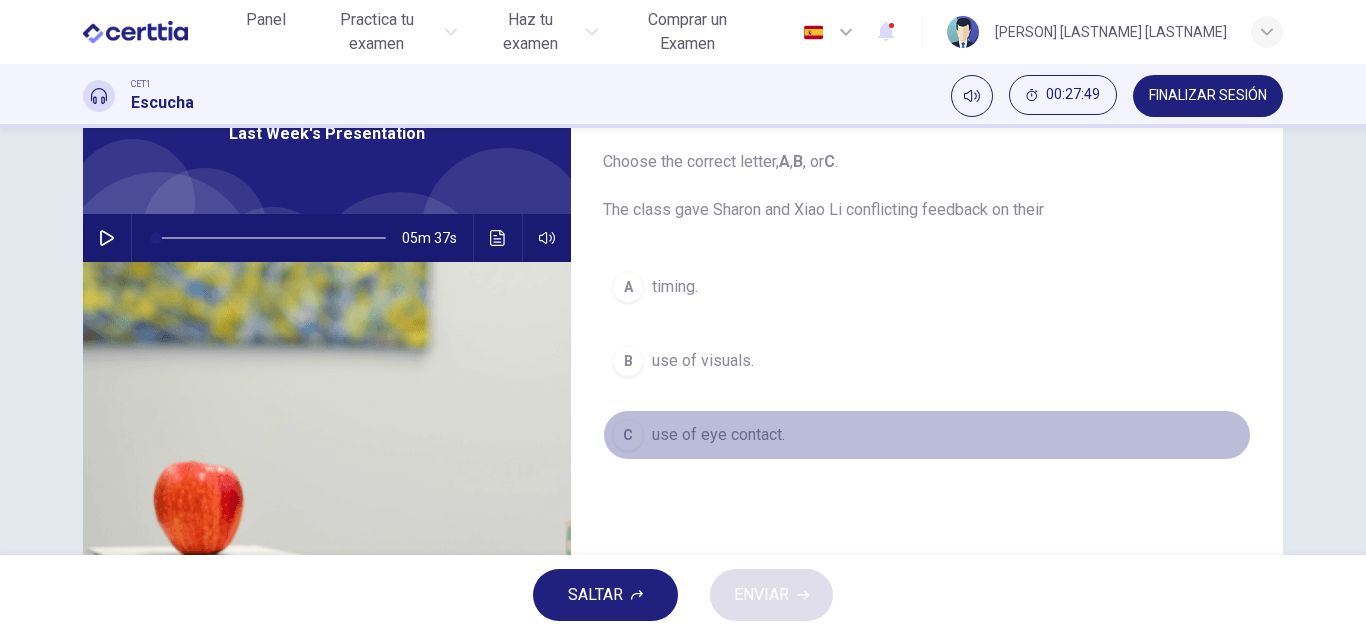 click on "C" at bounding box center [628, 435] 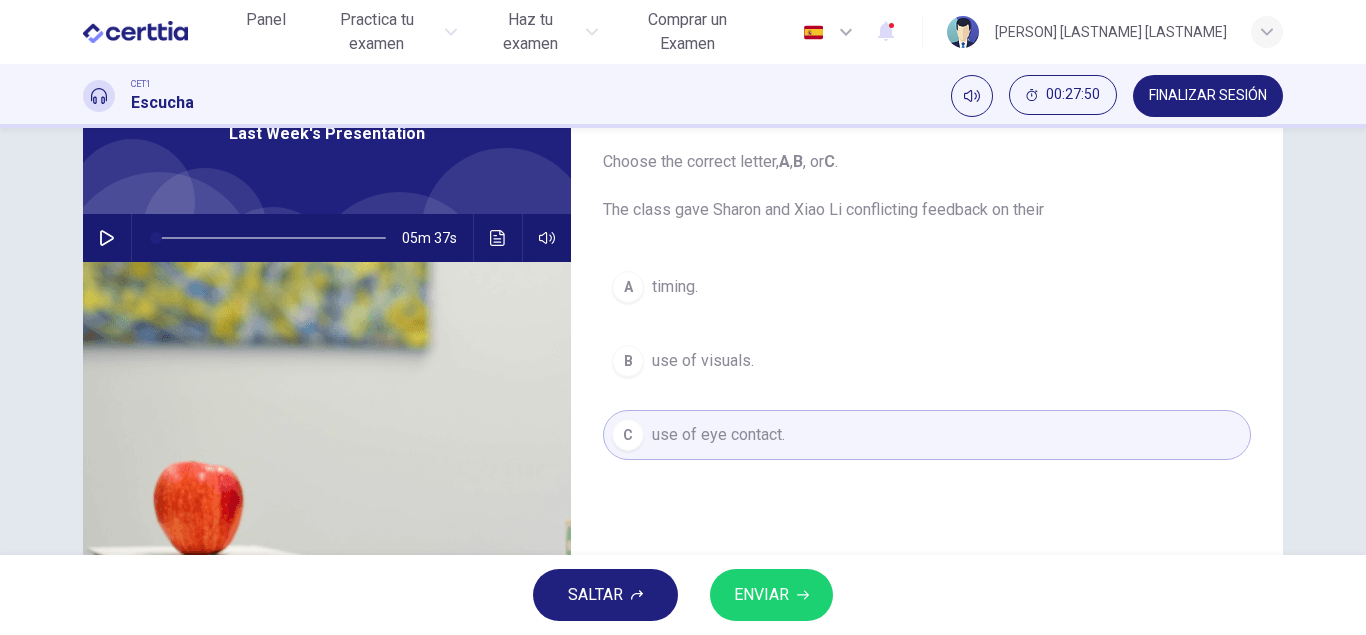 click on "ENVIAR" at bounding box center [761, 595] 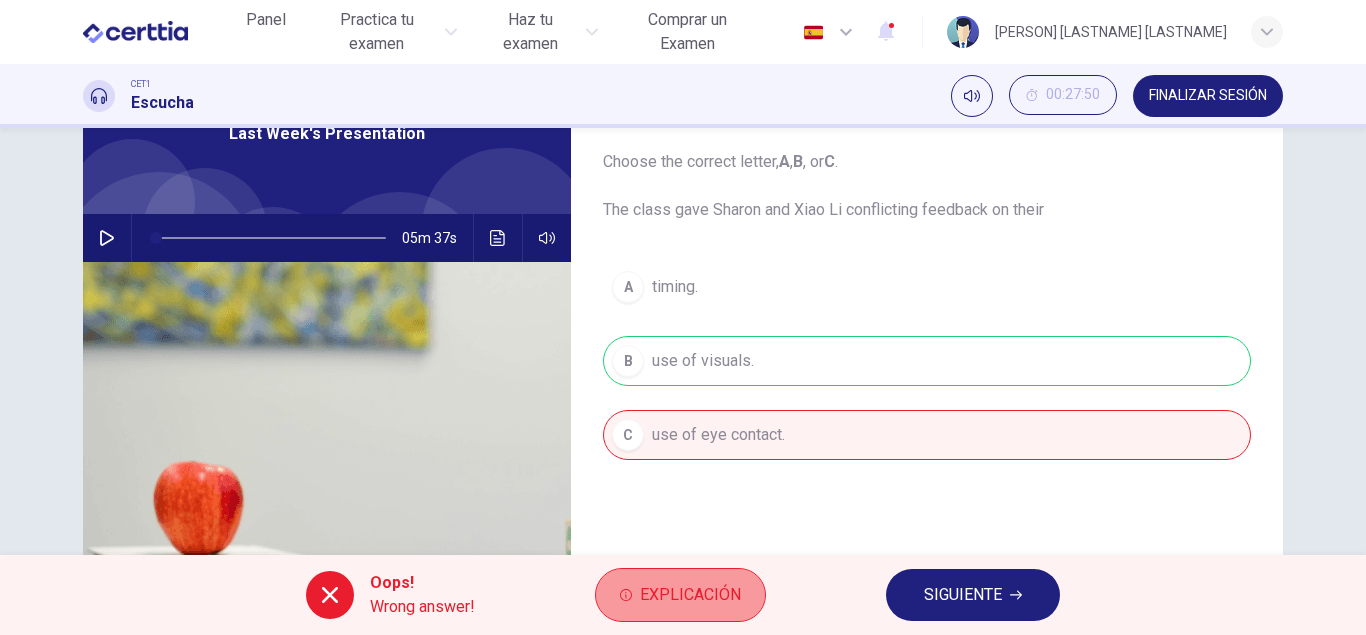 click on "Explicación" at bounding box center [690, 595] 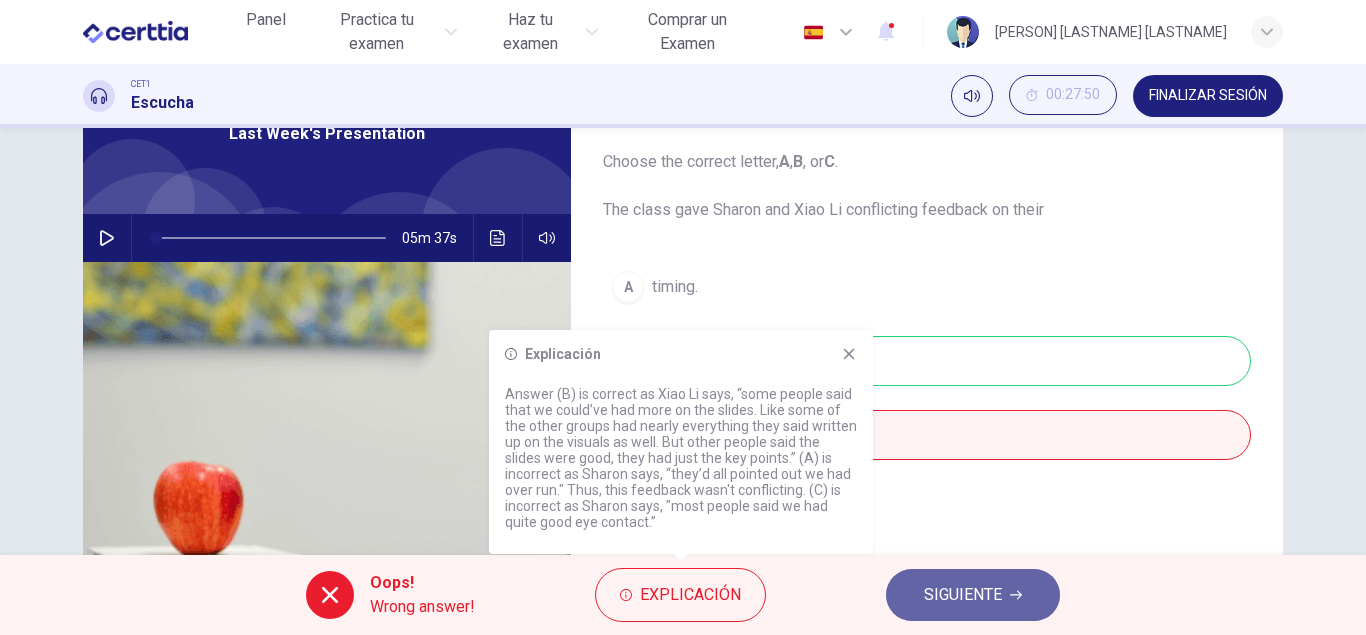 click on "SIGUIENTE" at bounding box center (963, 595) 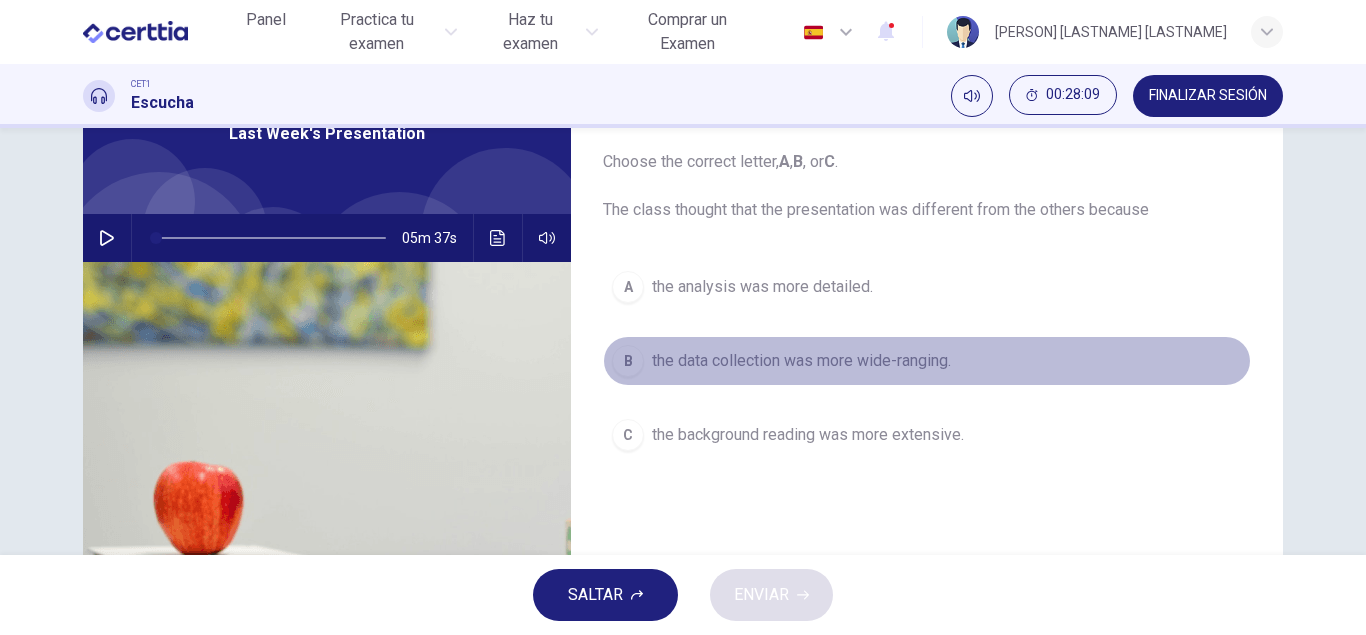 click on "B" at bounding box center (628, 361) 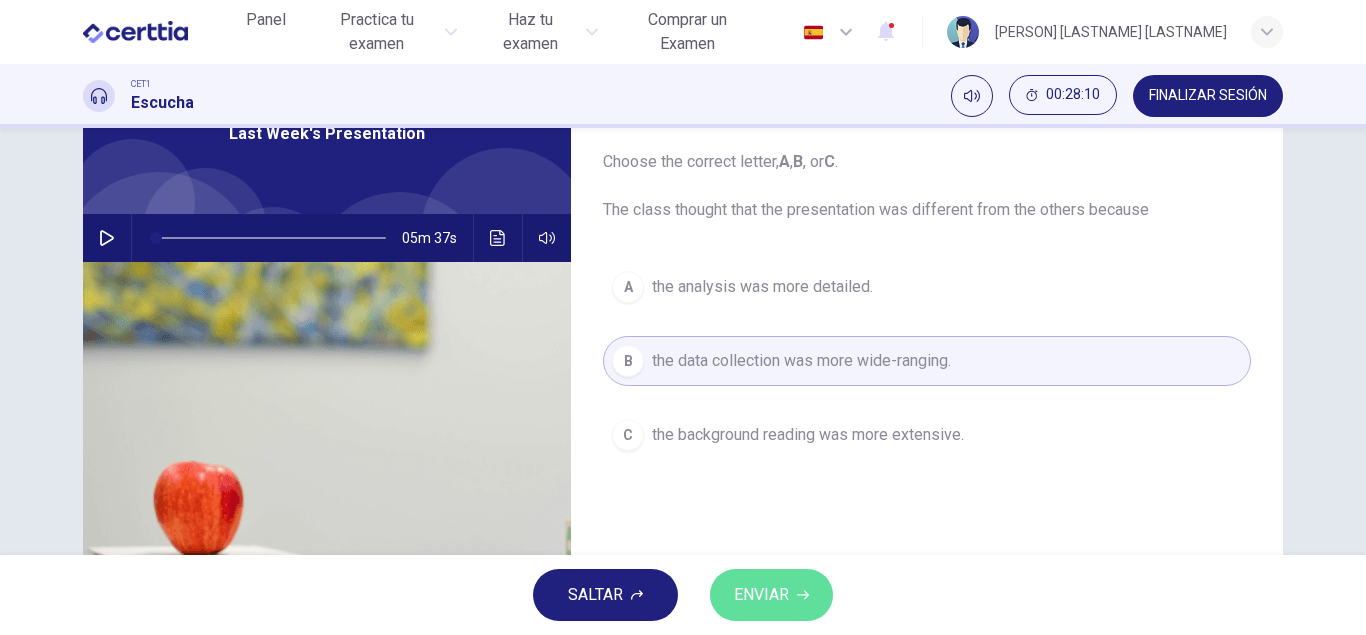 click on "ENVIAR" at bounding box center [771, 595] 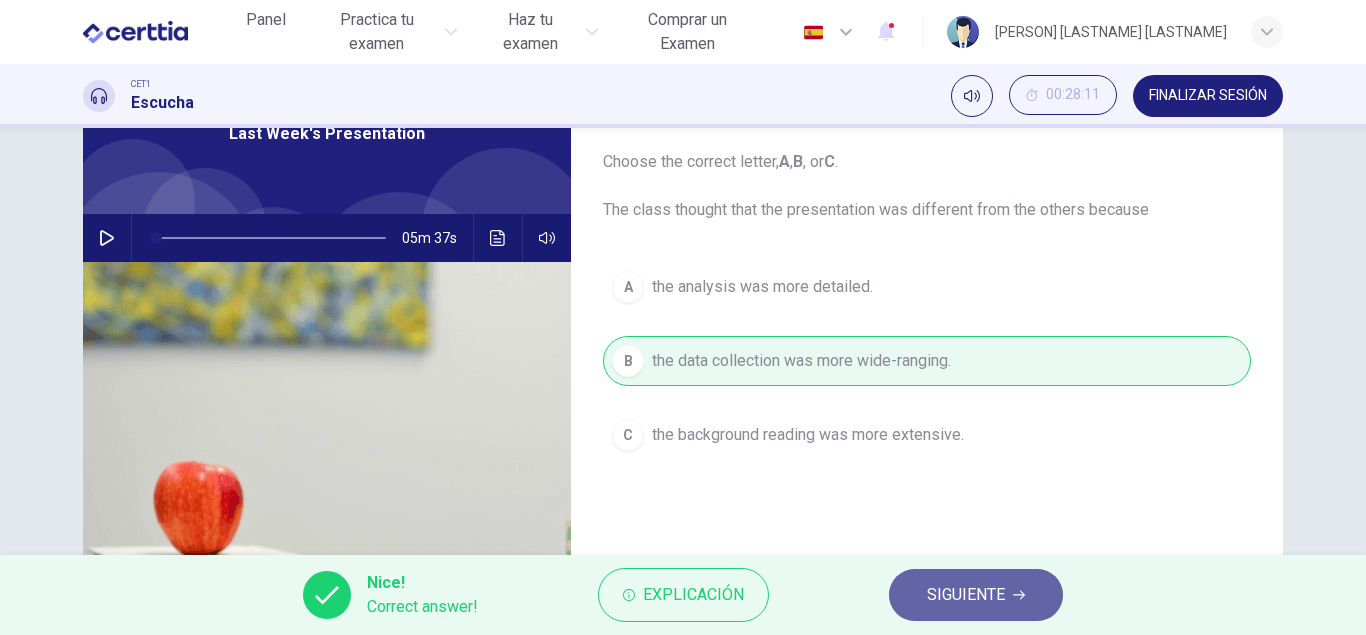 click on "SIGUIENTE" at bounding box center (966, 595) 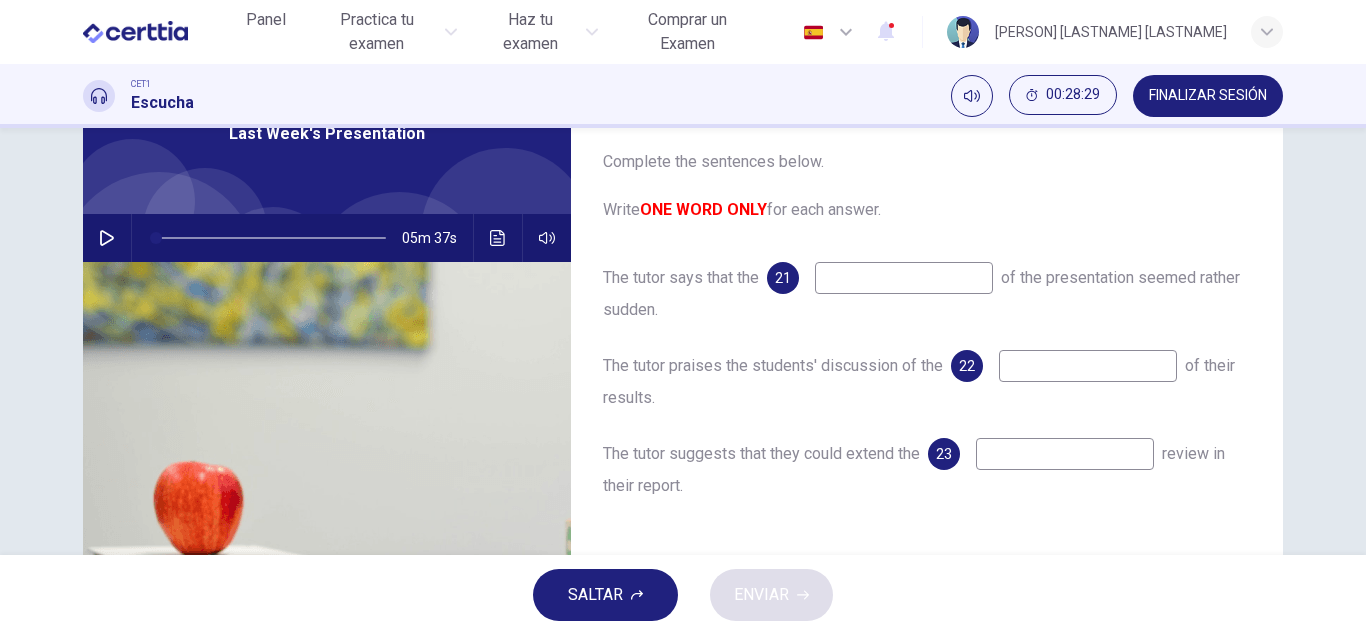 click 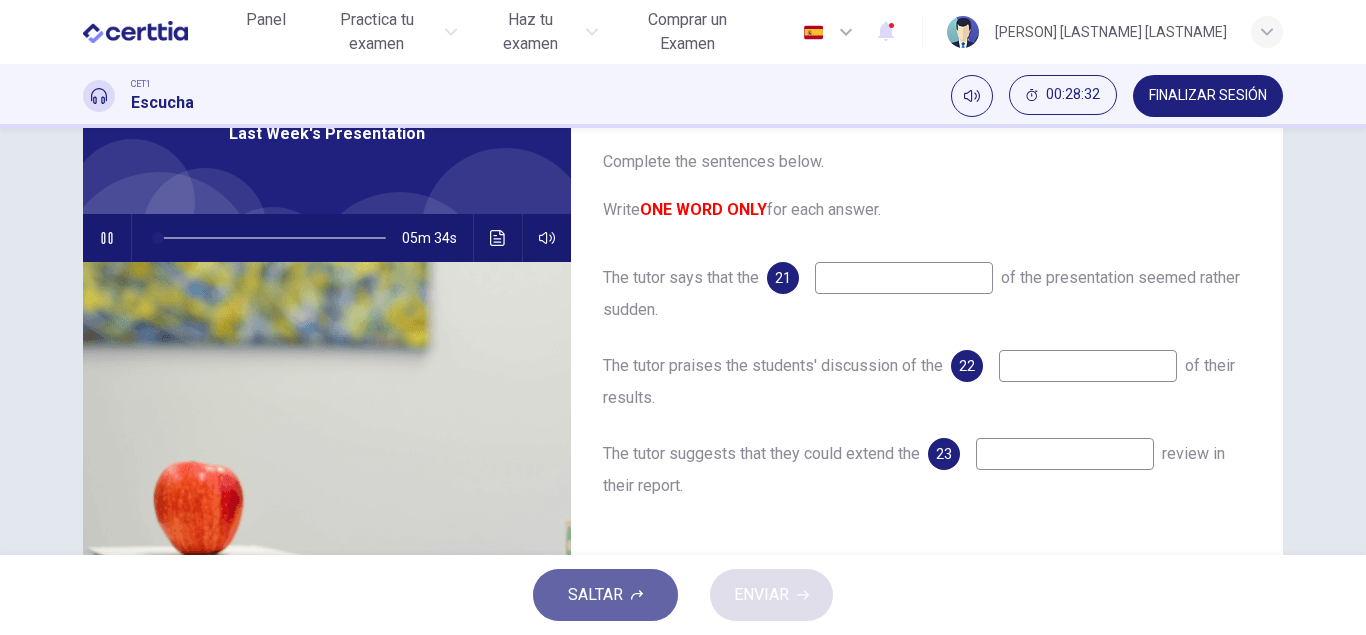 click on "SALTAR" at bounding box center [595, 595] 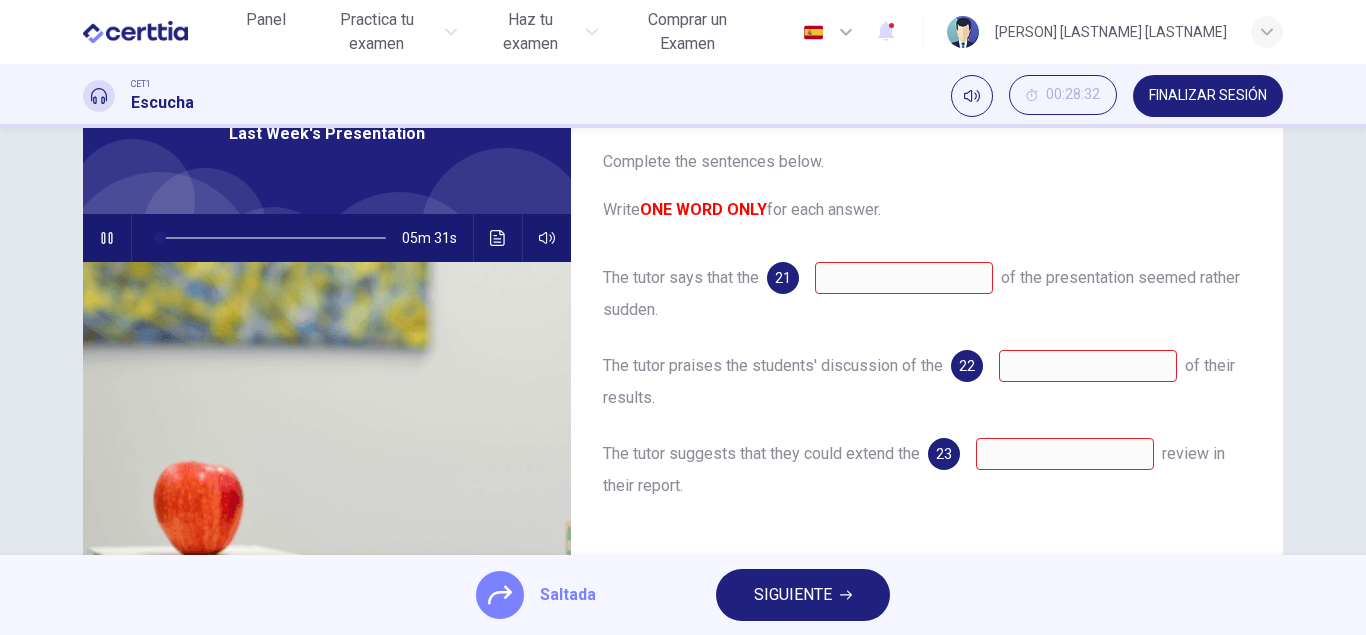 type on "*" 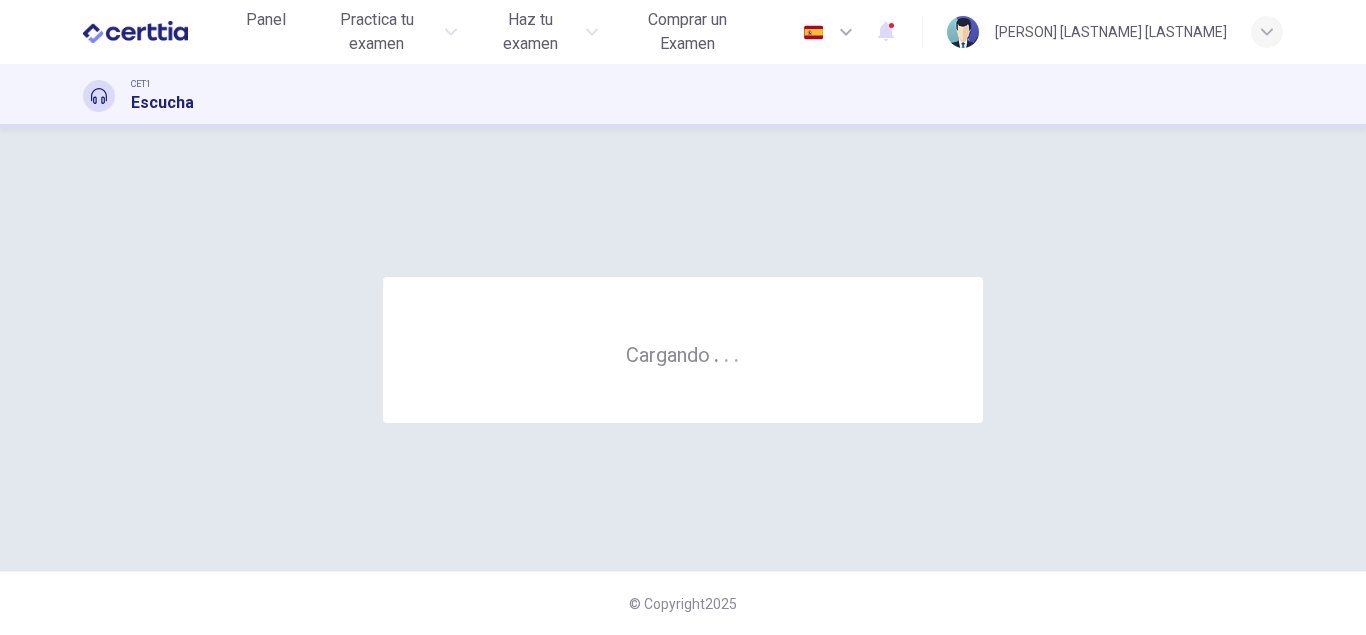 scroll, scrollTop: 0, scrollLeft: 0, axis: both 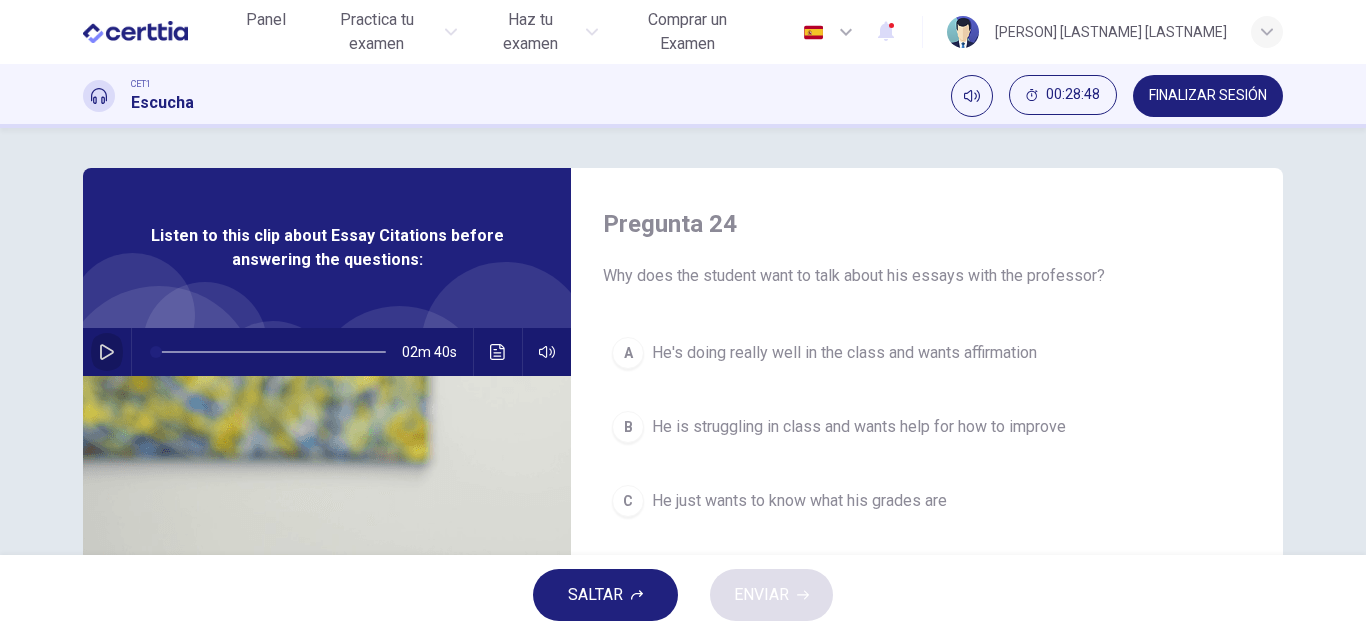 click at bounding box center (107, 352) 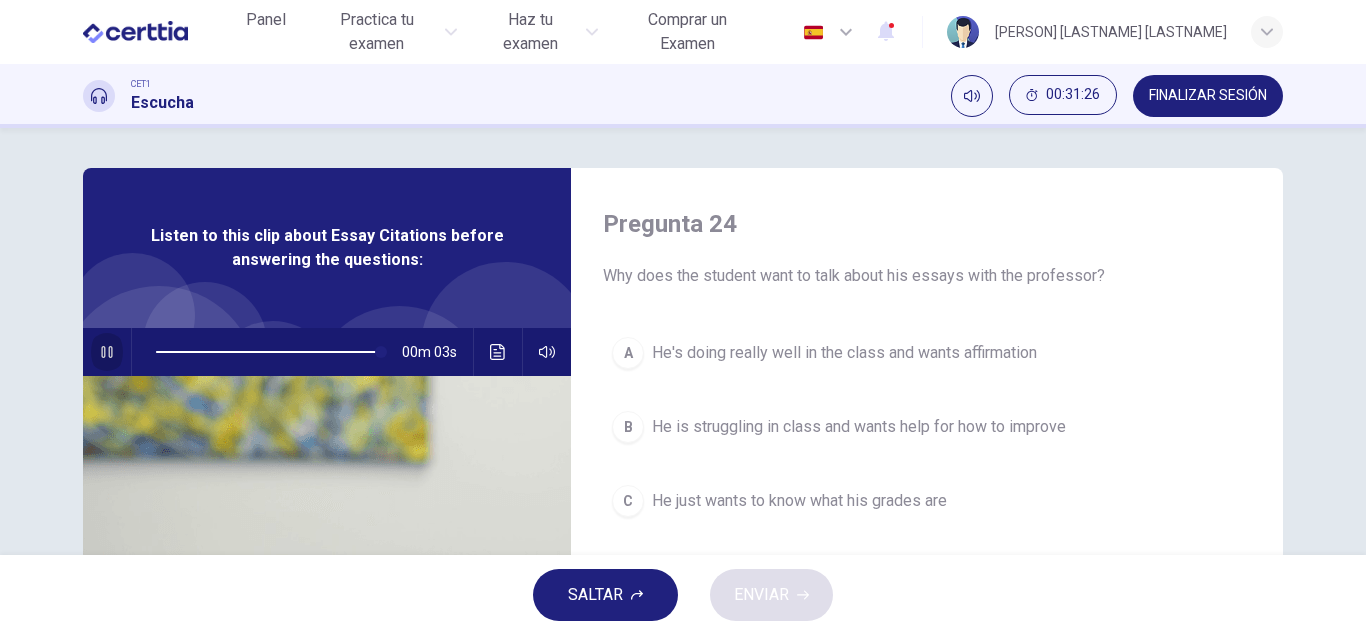 click 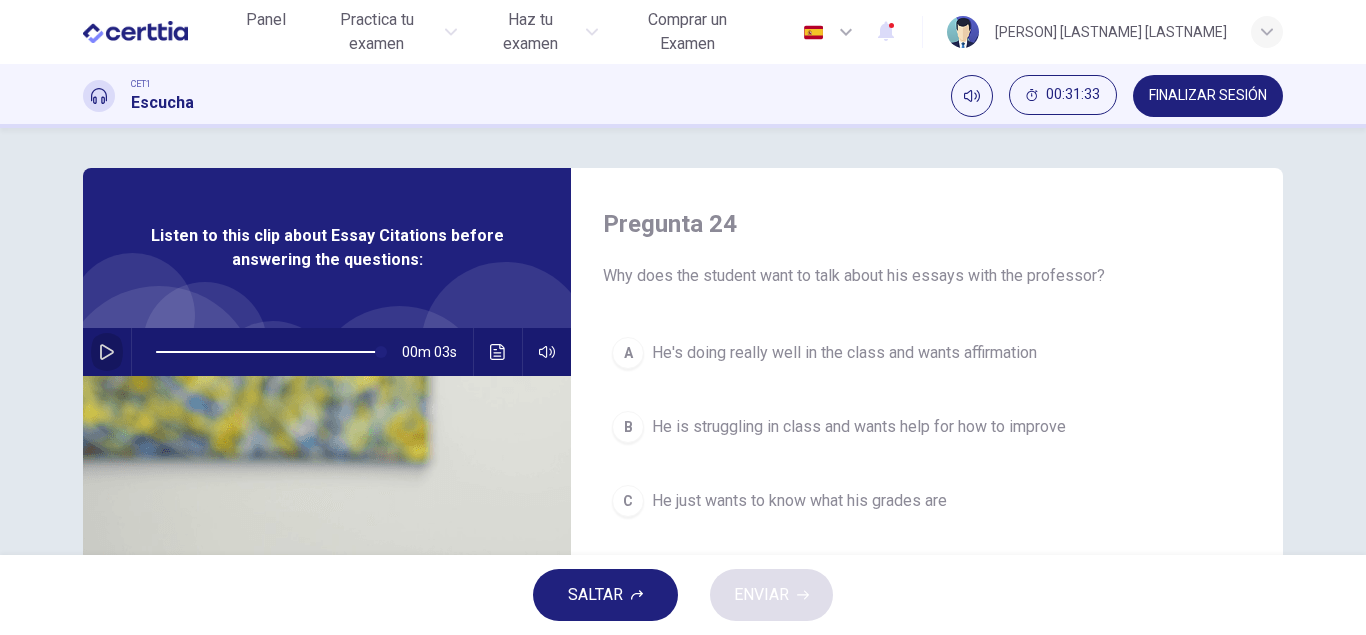 click at bounding box center [107, 352] 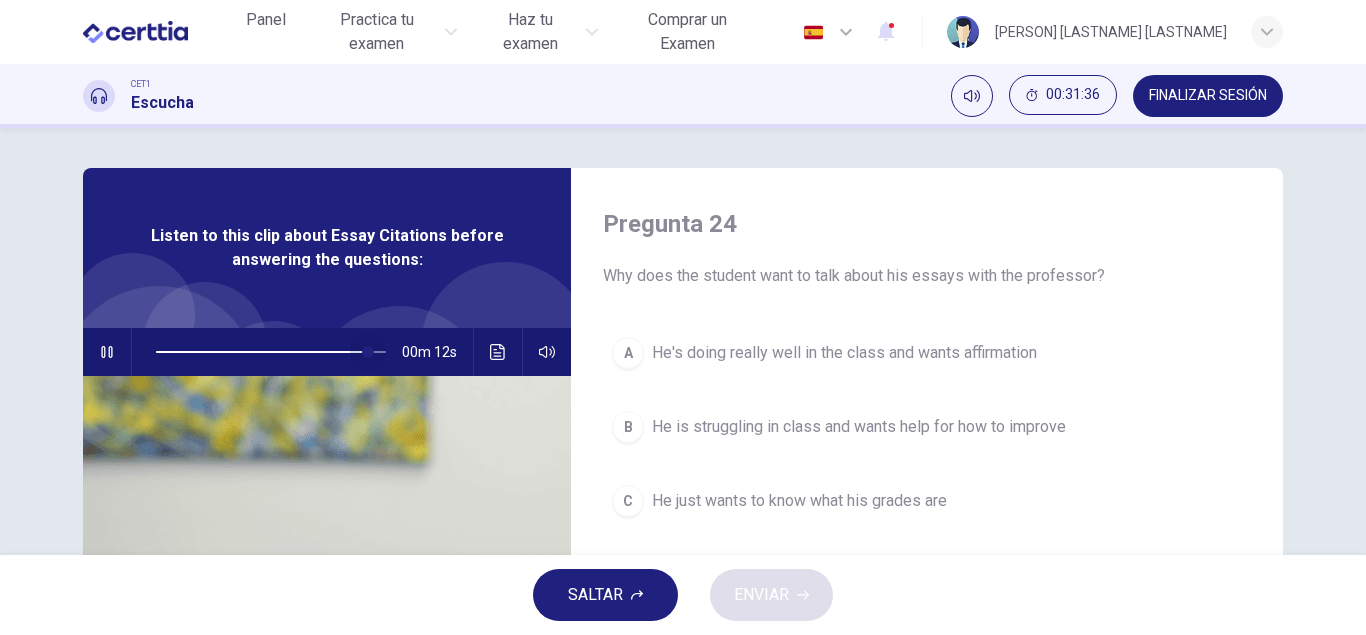 click at bounding box center [368, 352] 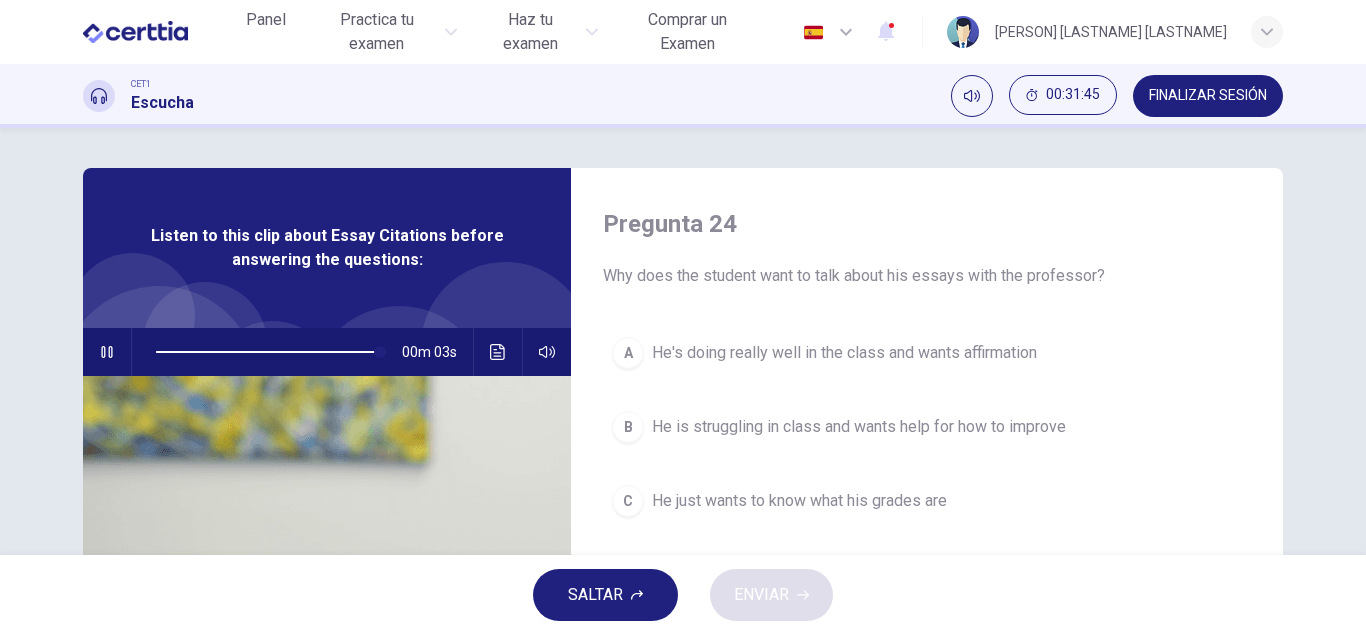 click 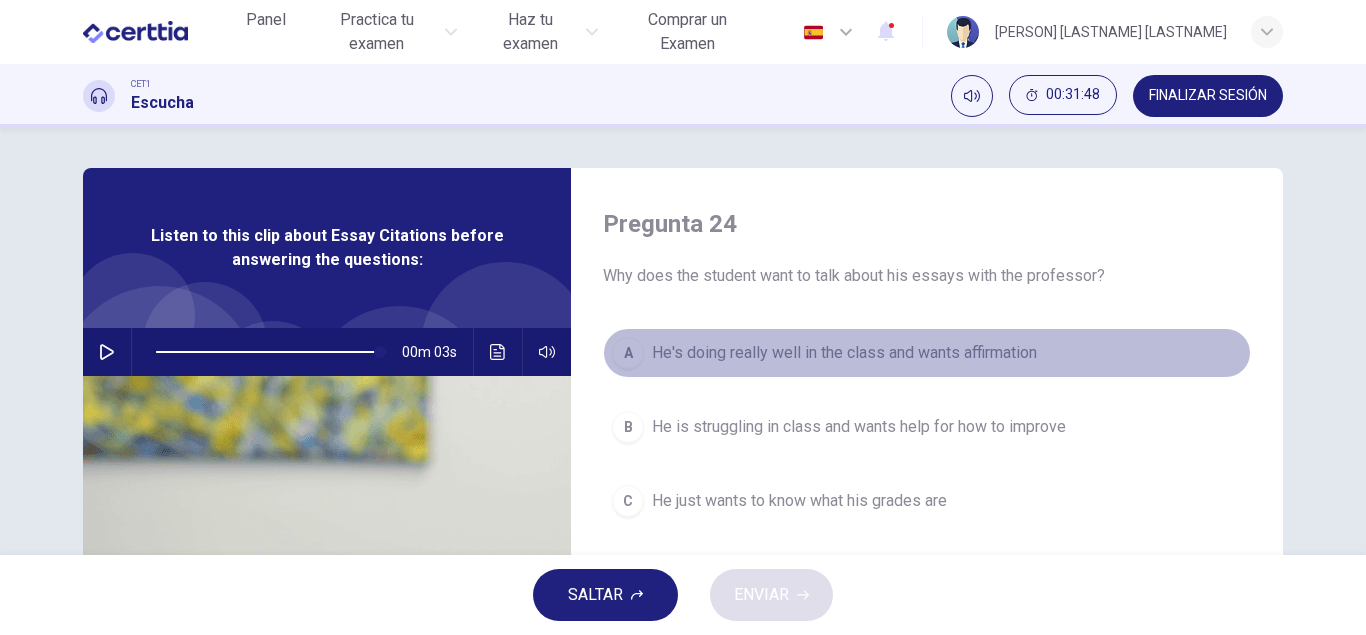 click on "A" at bounding box center [628, 353] 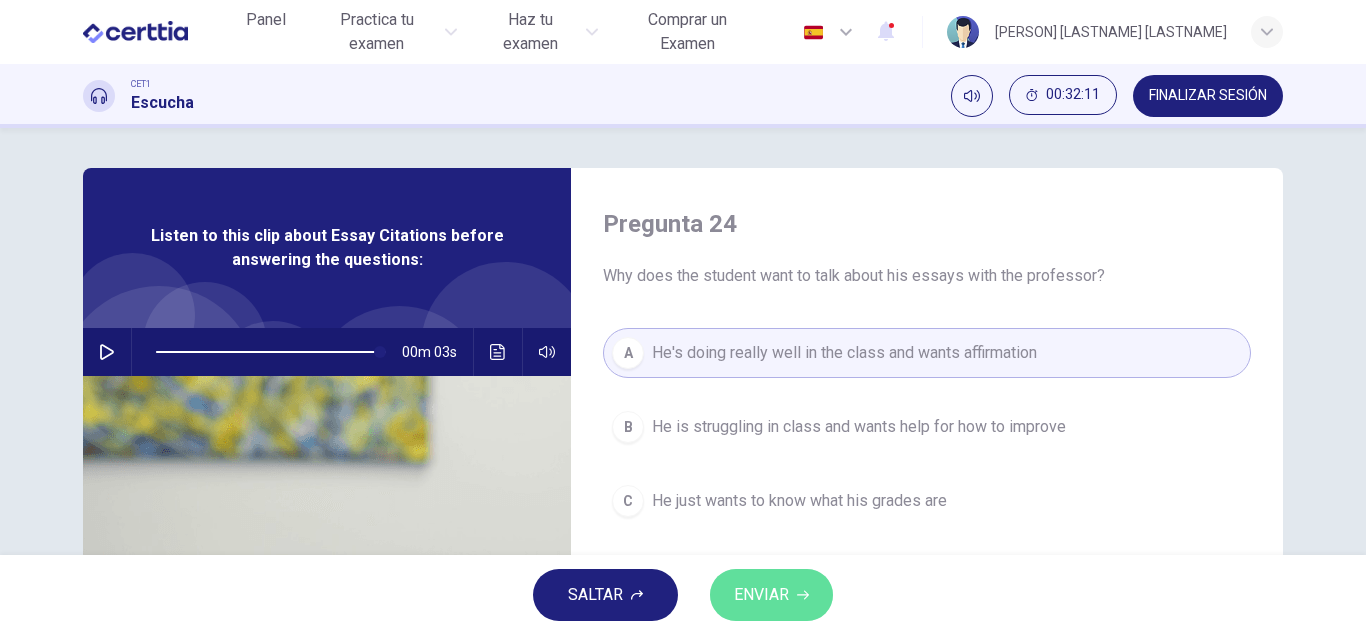 click on "ENVIAR" at bounding box center [761, 595] 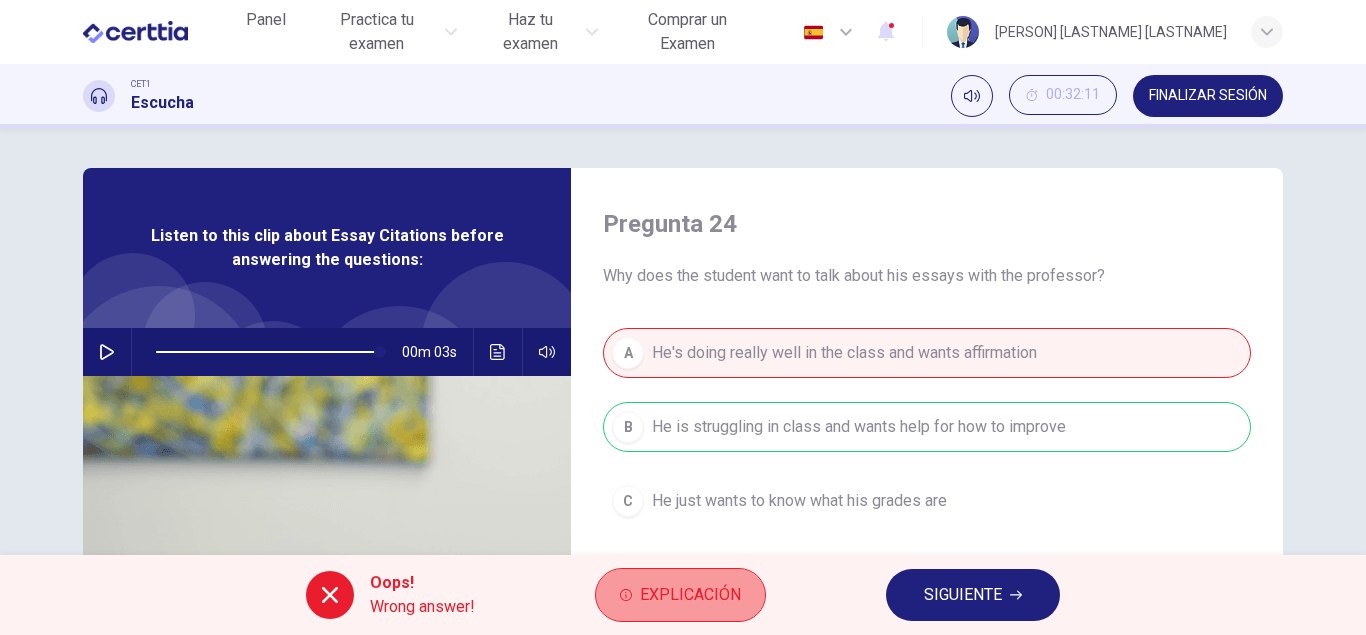click on "Explicación" at bounding box center [690, 595] 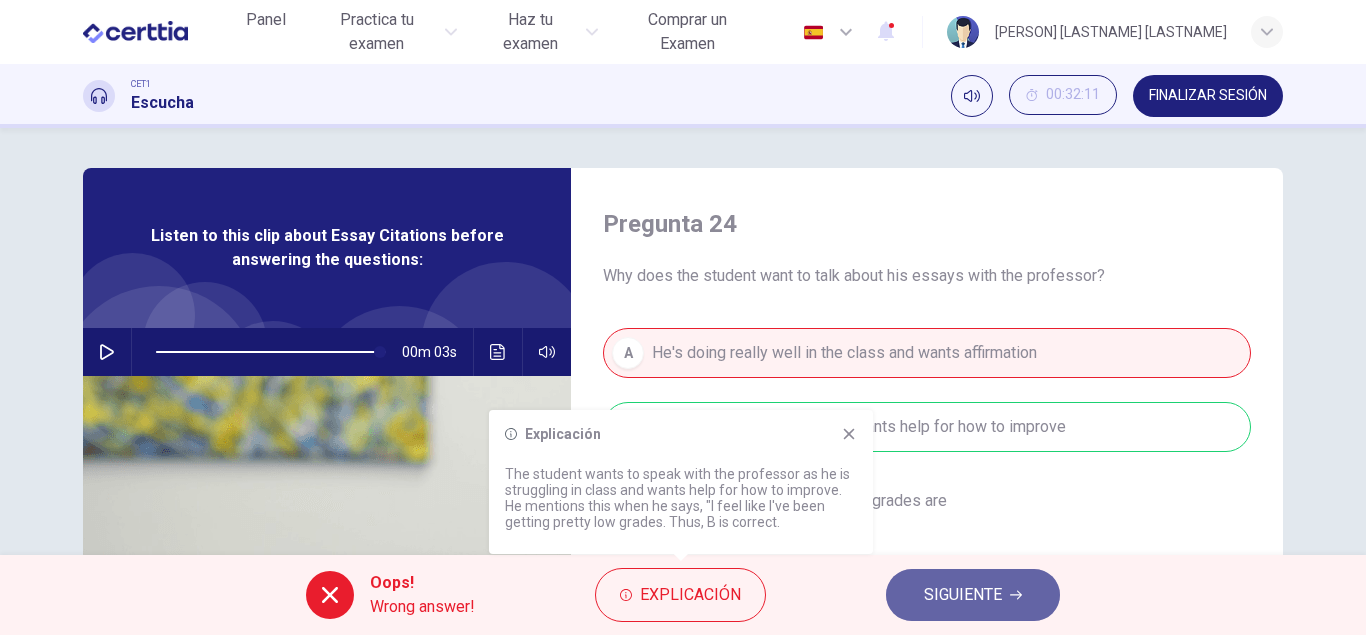 click on "SIGUIENTE" at bounding box center (963, 595) 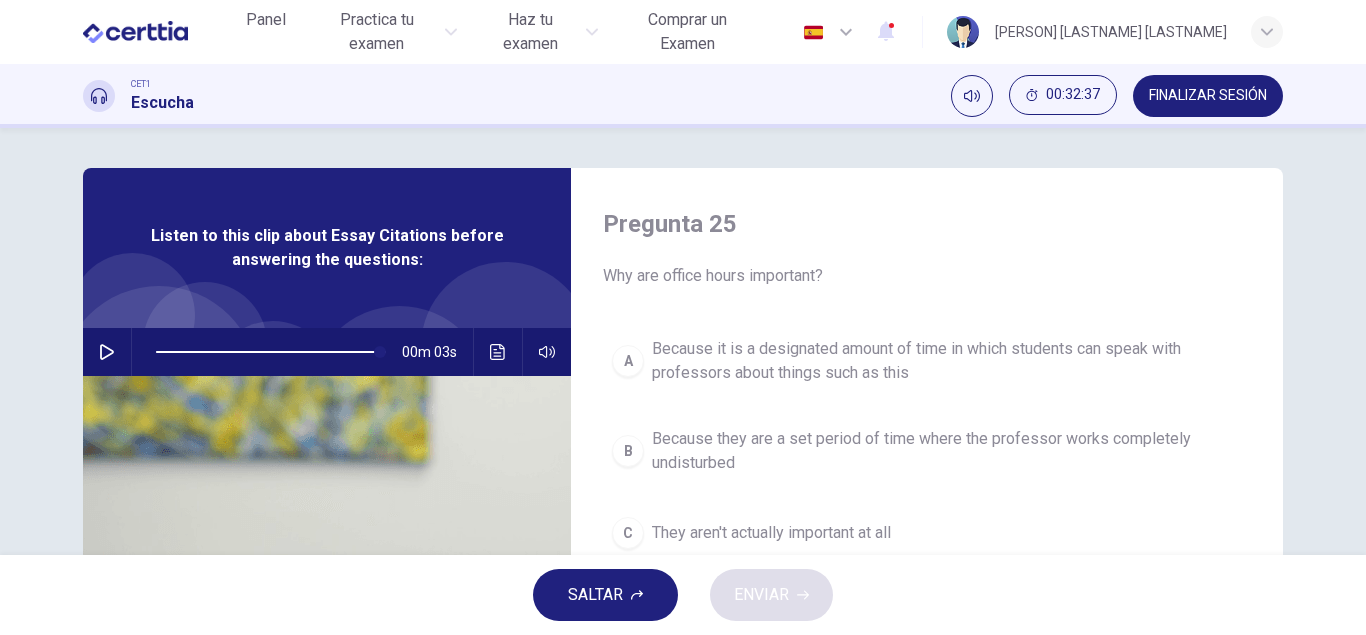 click 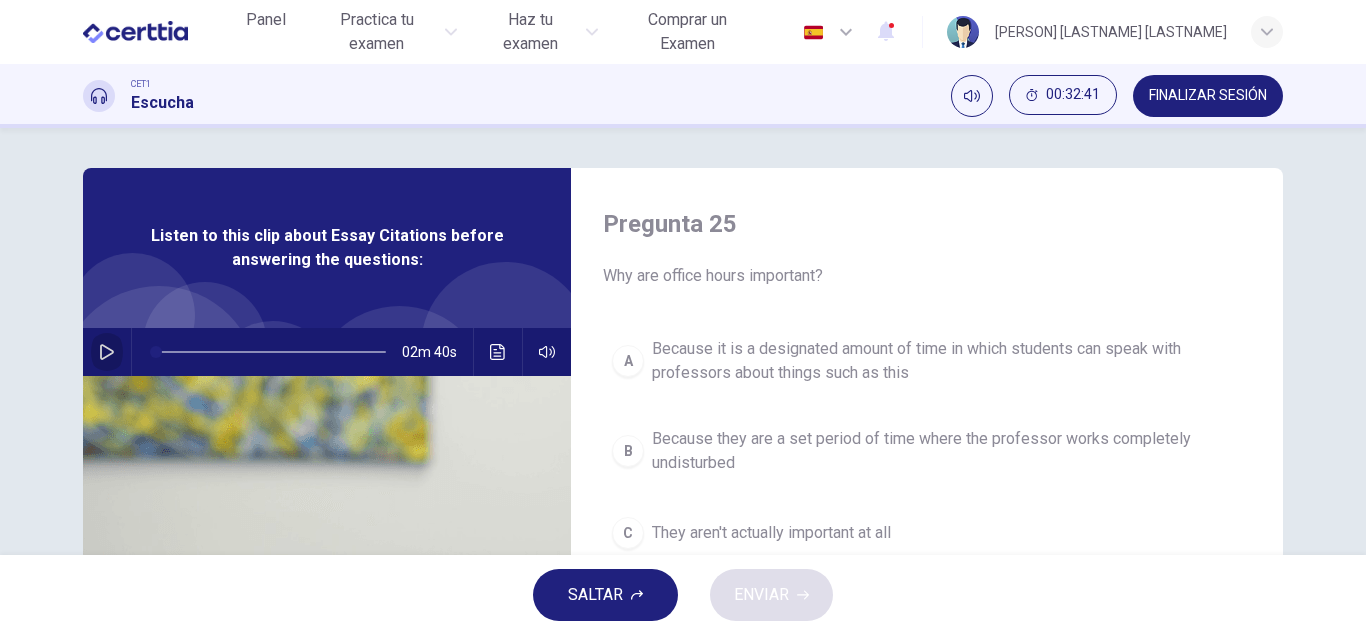 click 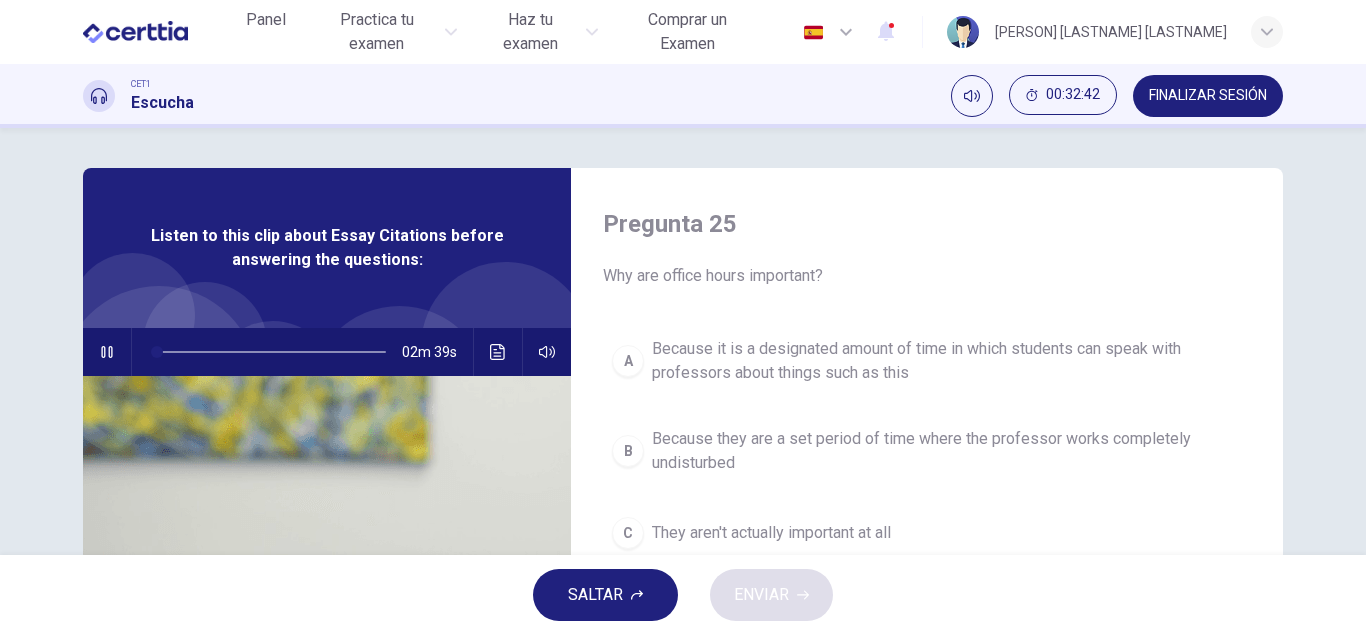 click 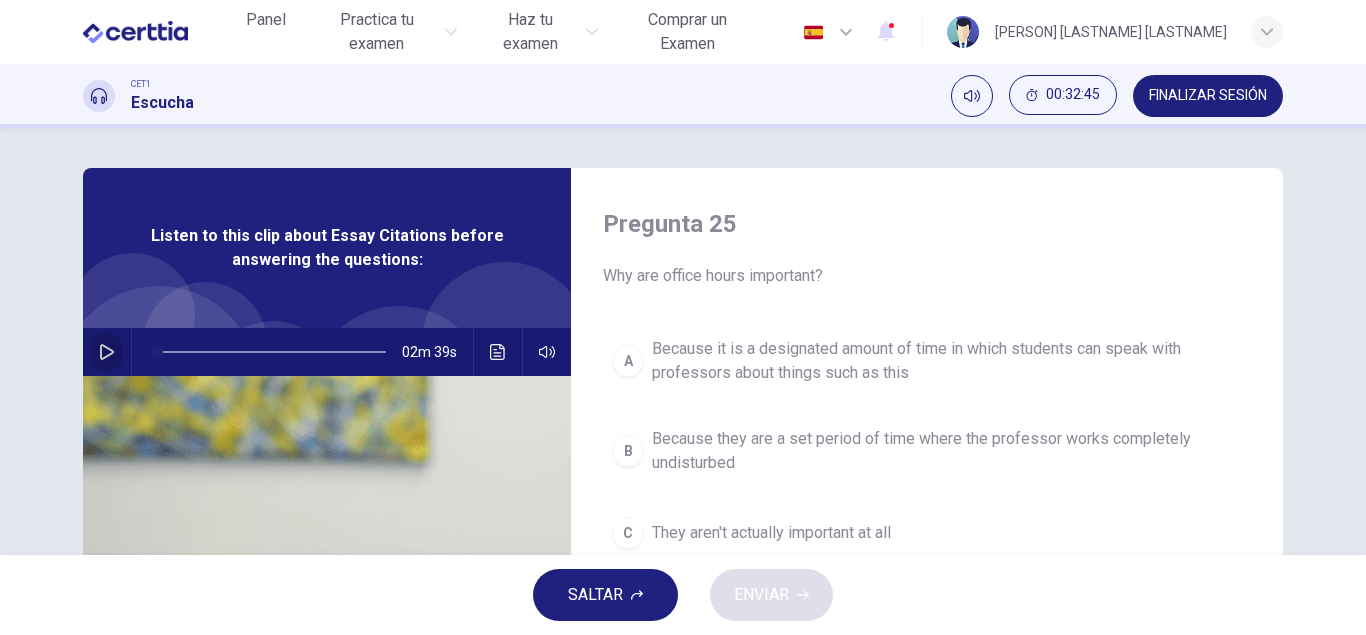 click 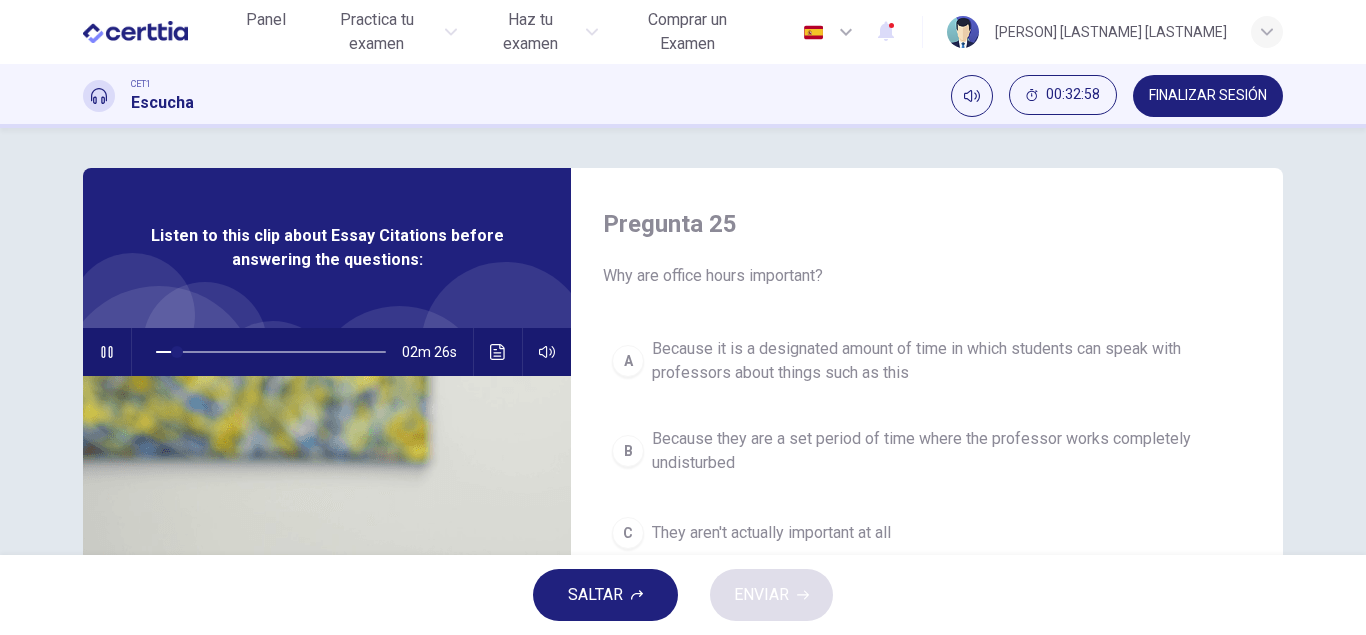 click 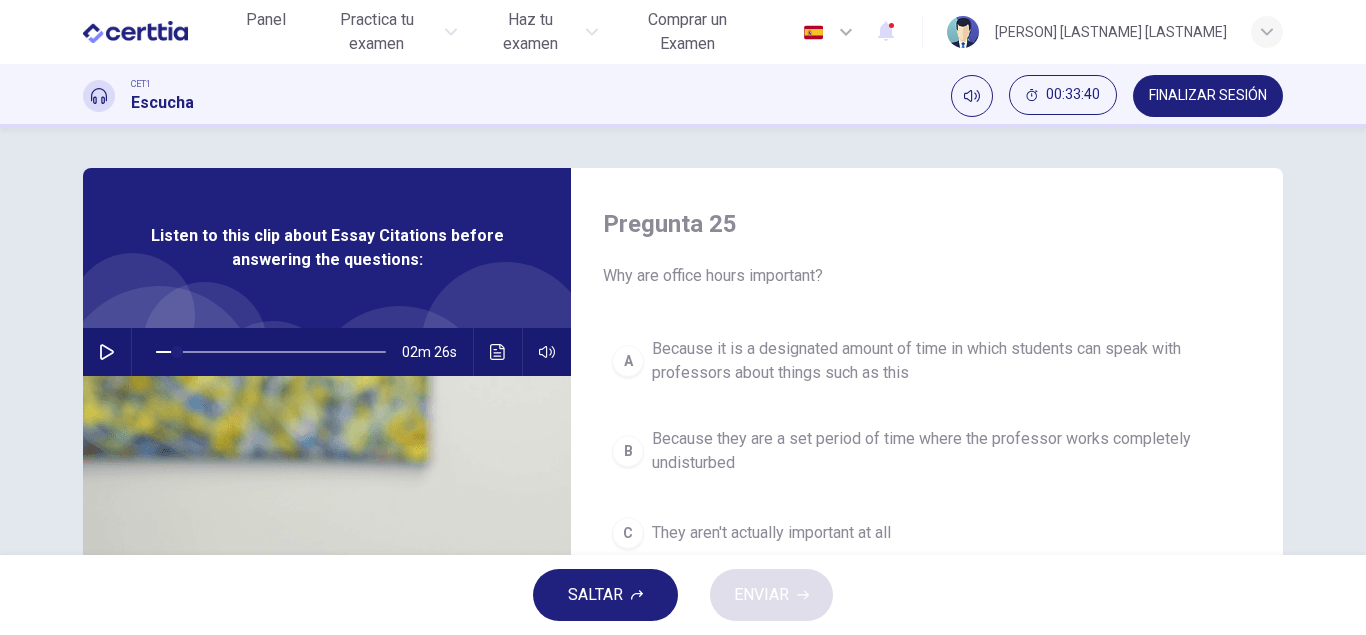 click 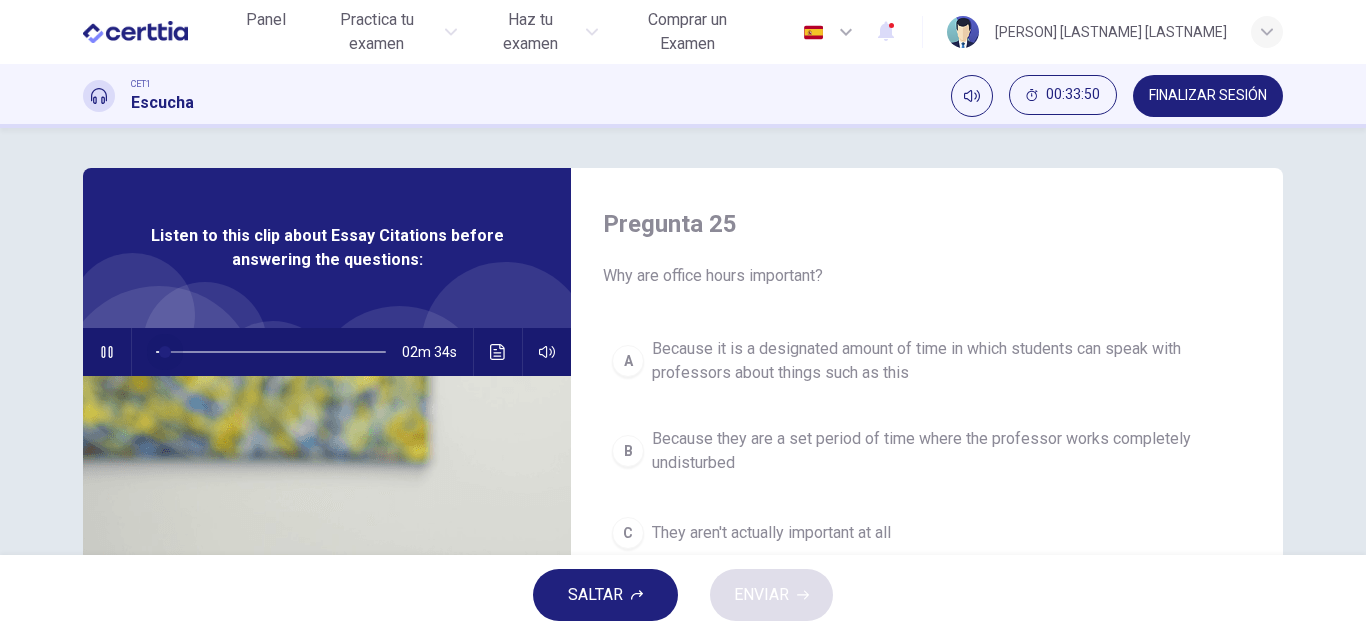 drag, startPoint x: 176, startPoint y: 350, endPoint x: 165, endPoint y: 350, distance: 11 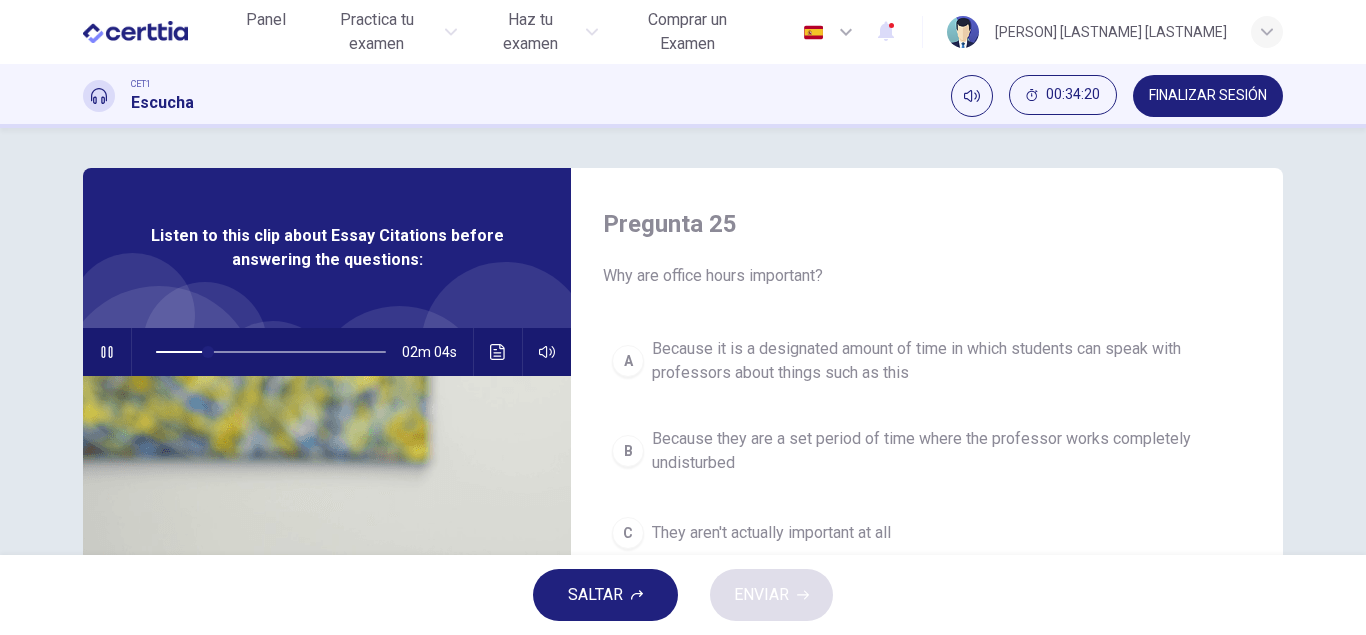 click 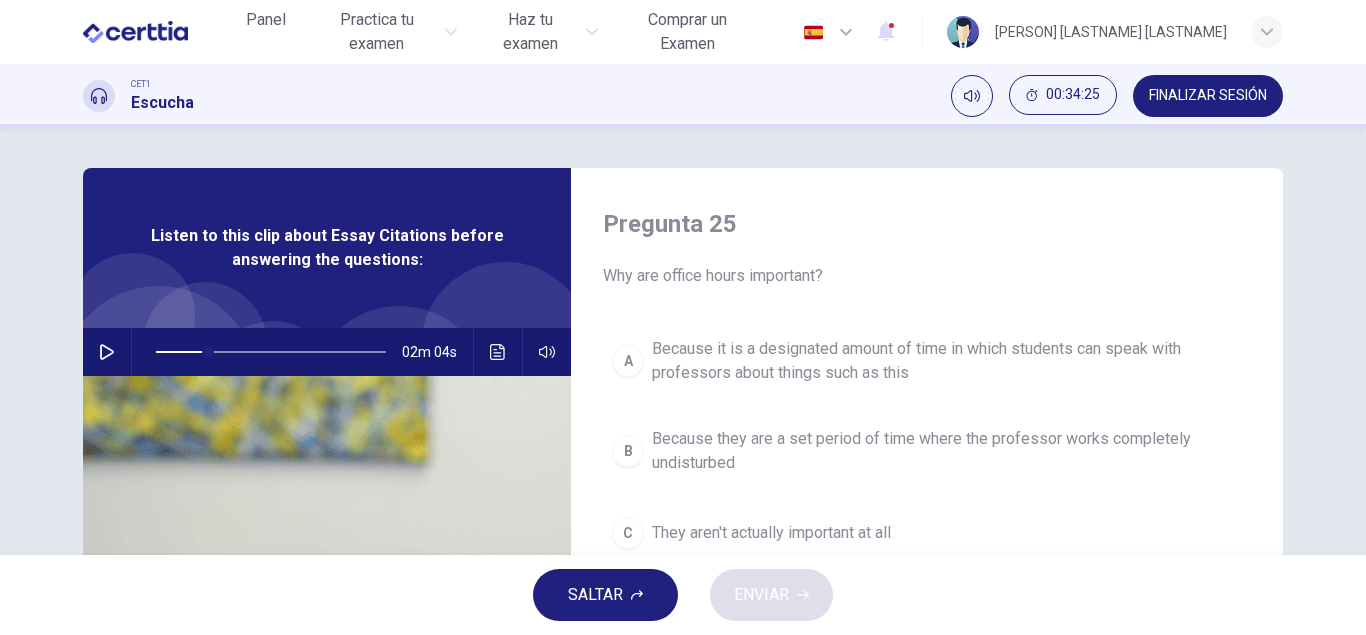 click on "A" at bounding box center (628, 361) 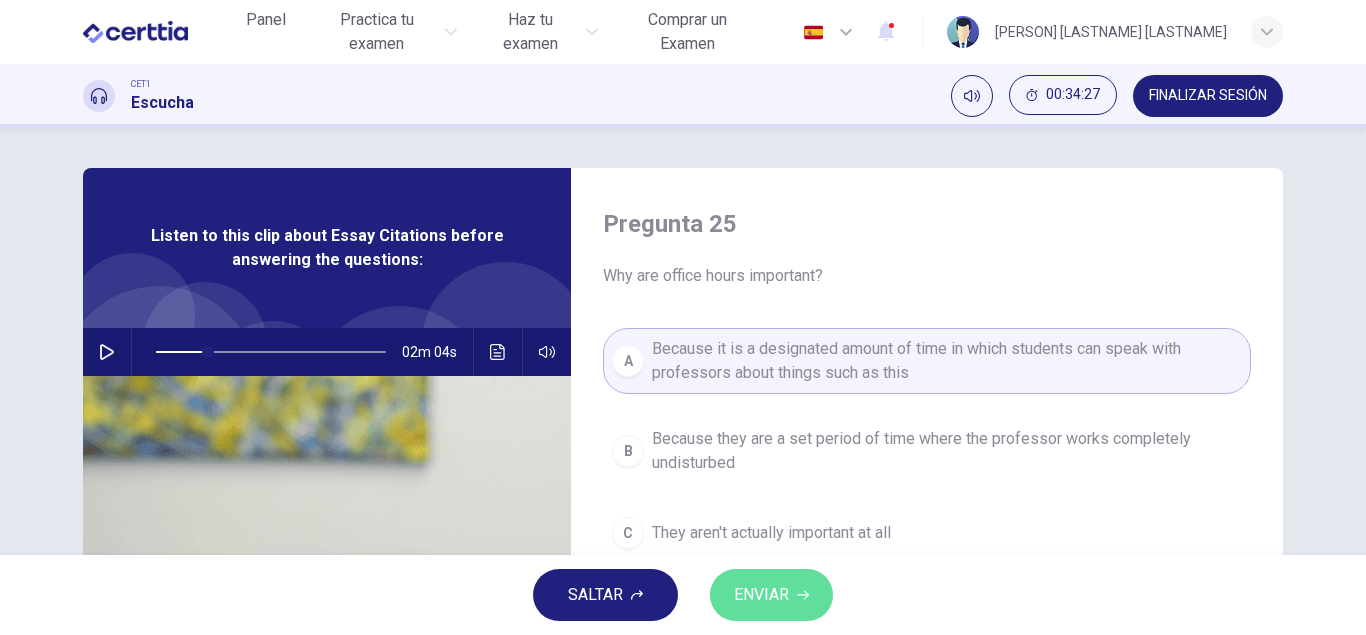 click on "ENVIAR" at bounding box center (771, 595) 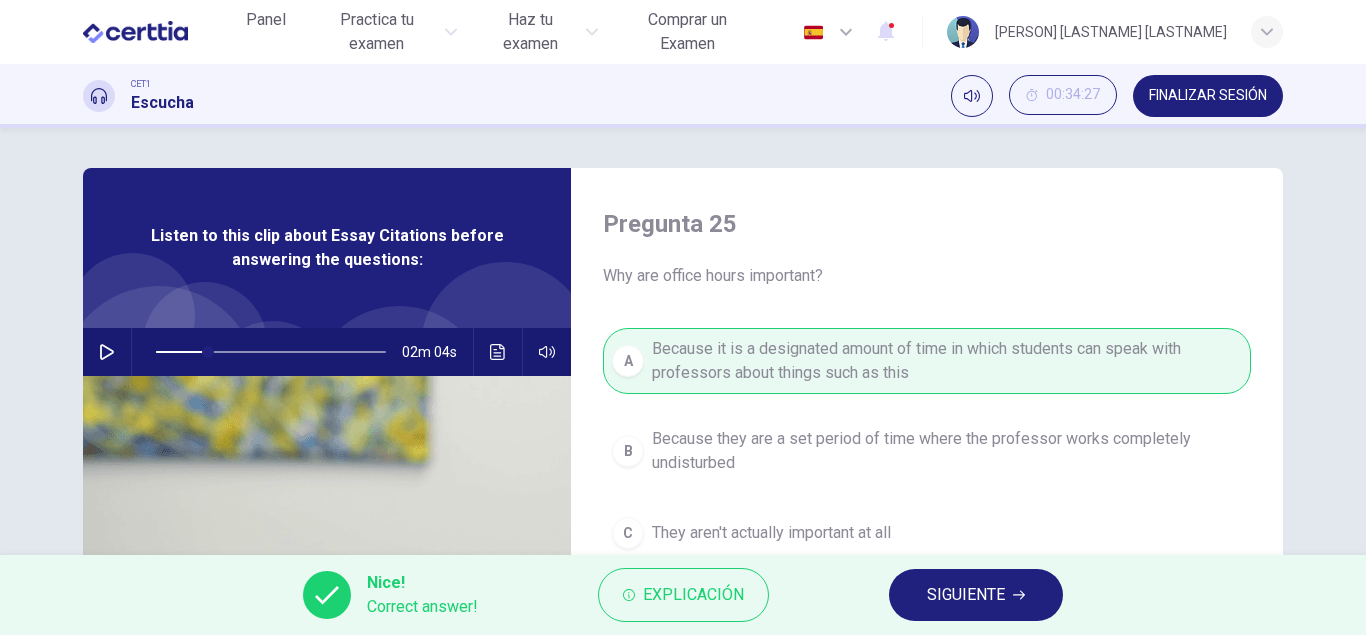 click on "SIGUIENTE" at bounding box center (966, 595) 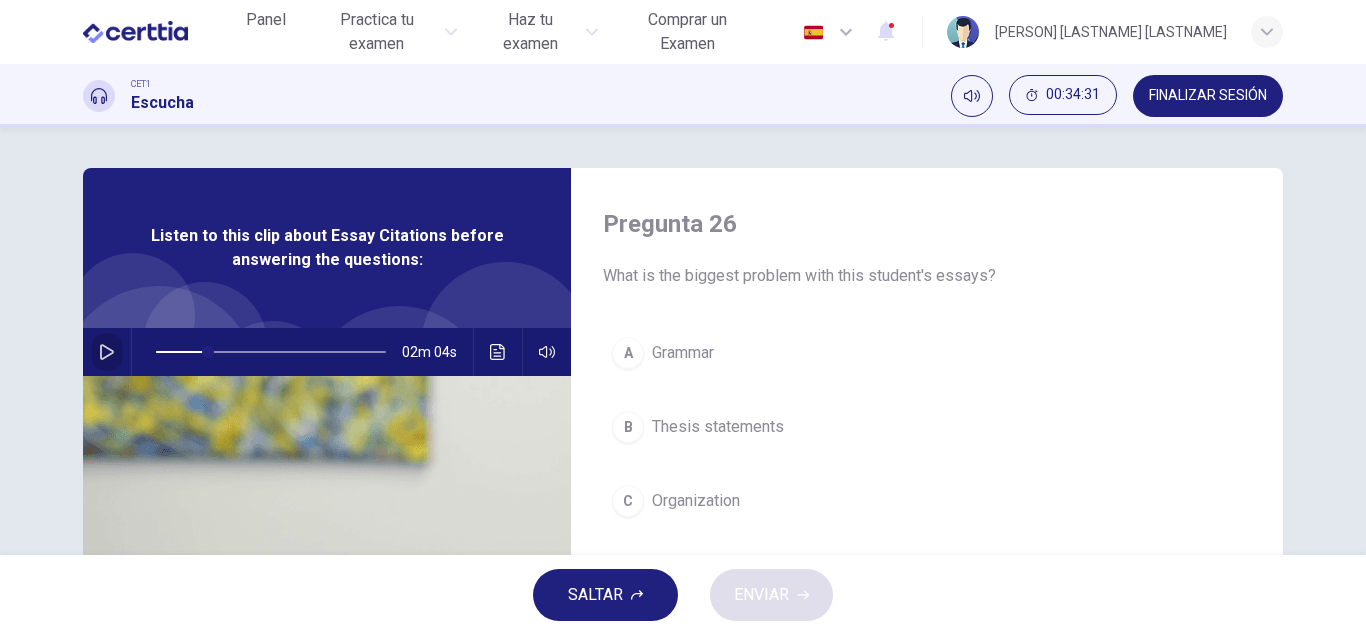 click 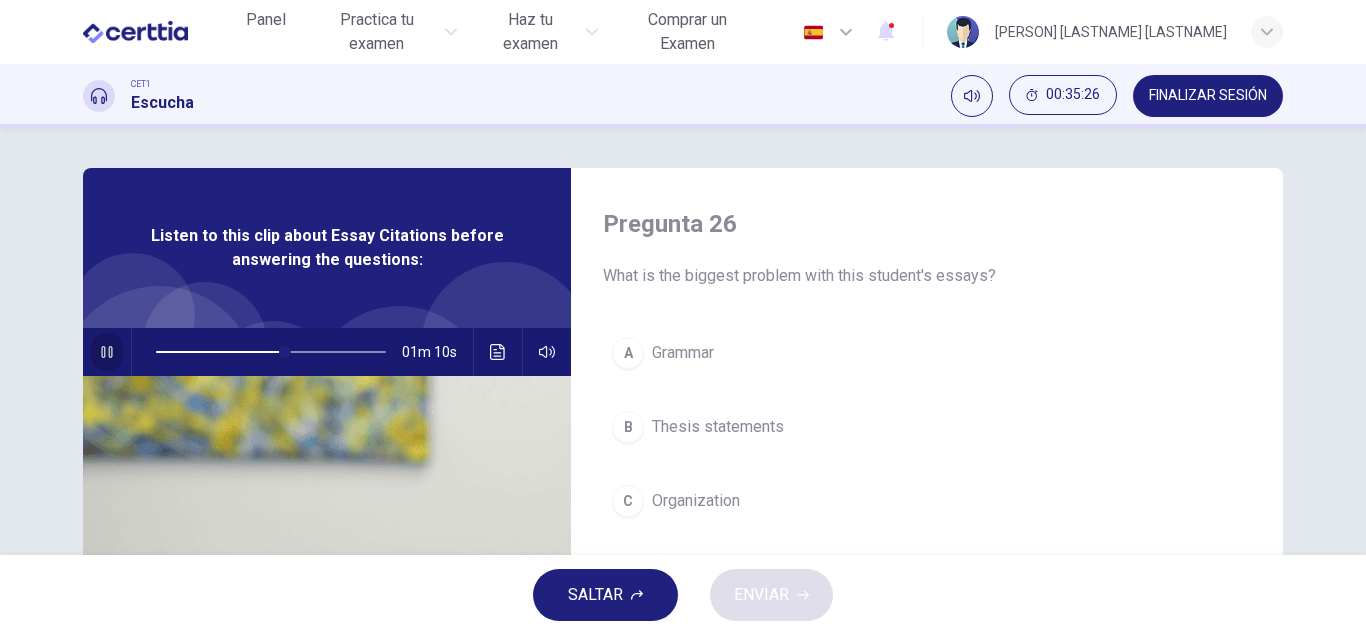 click 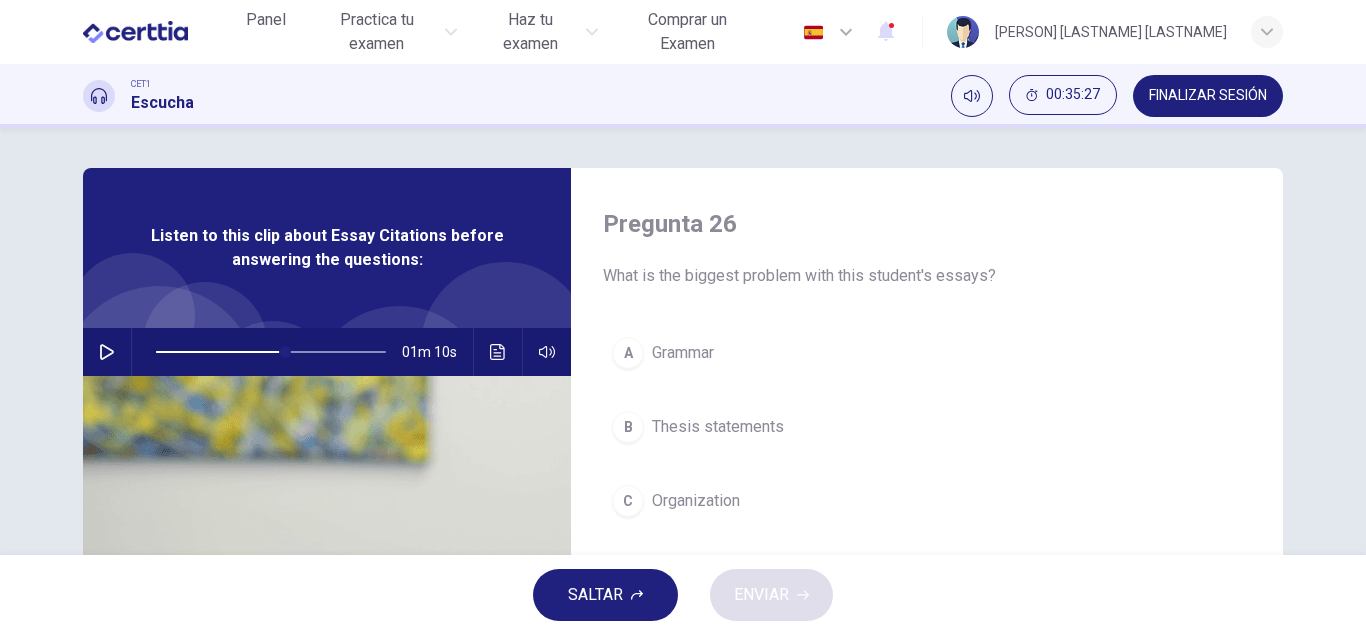 click on "B" at bounding box center (628, 427) 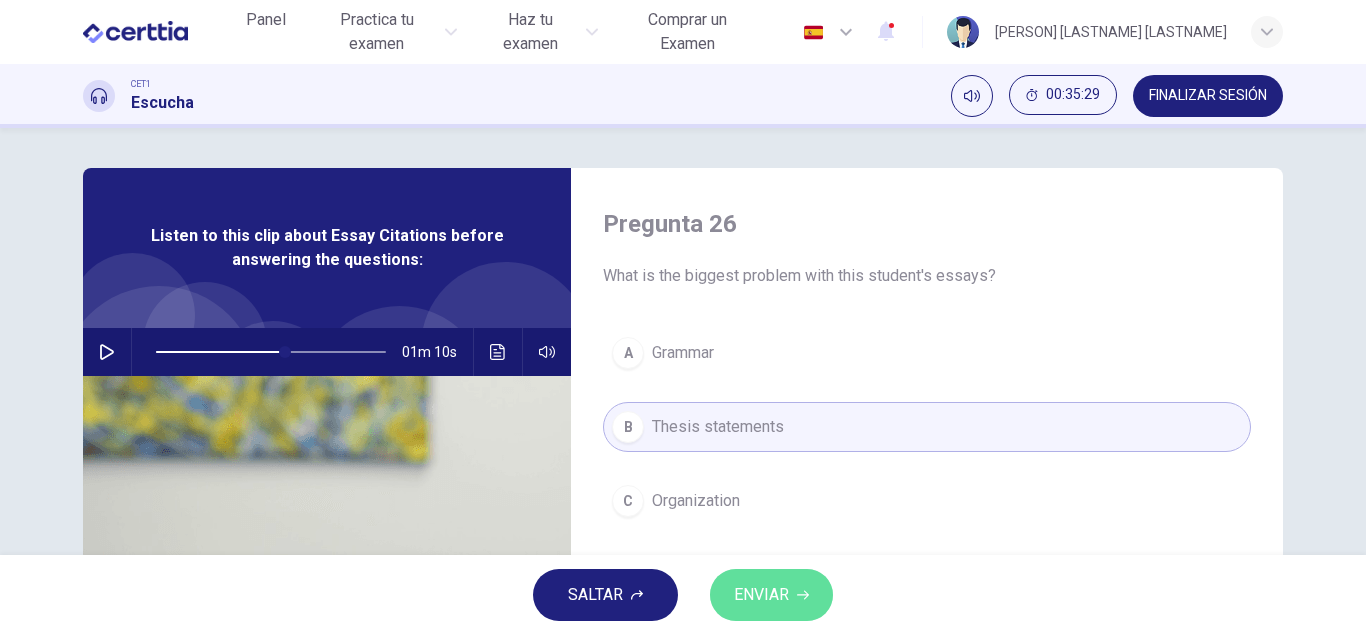 click on "ENVIAR" at bounding box center (761, 595) 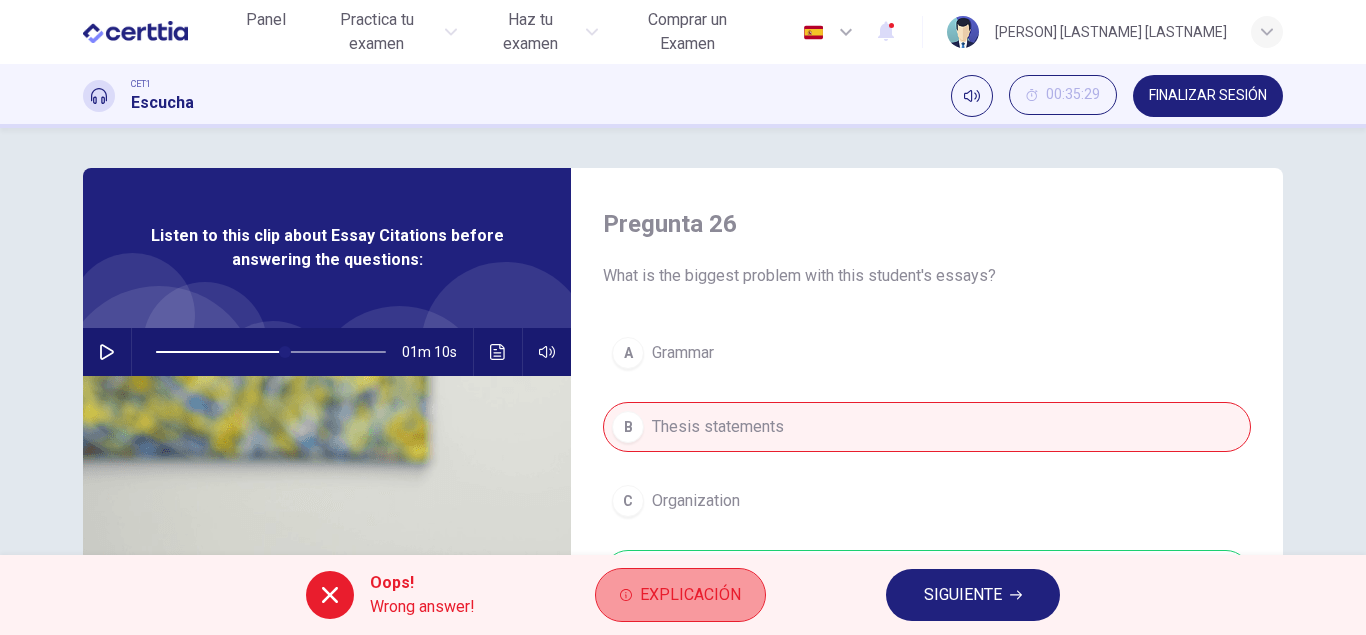click on "Explicación" at bounding box center [690, 595] 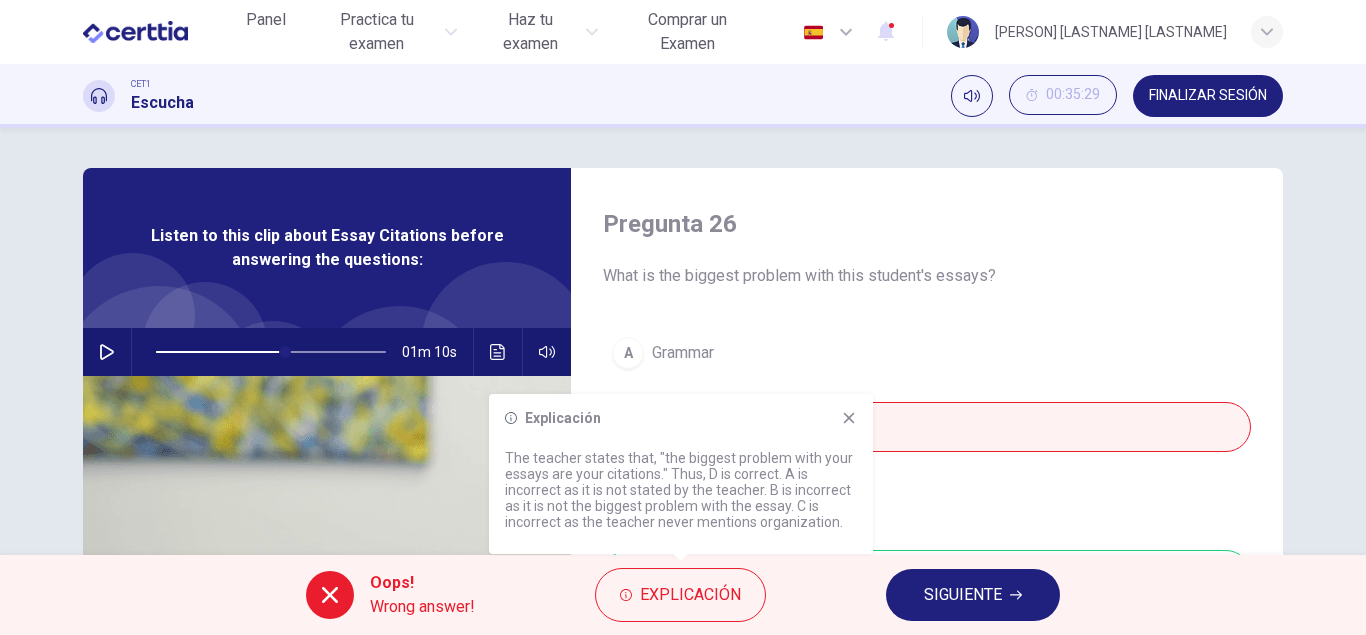 scroll, scrollTop: 342, scrollLeft: 0, axis: vertical 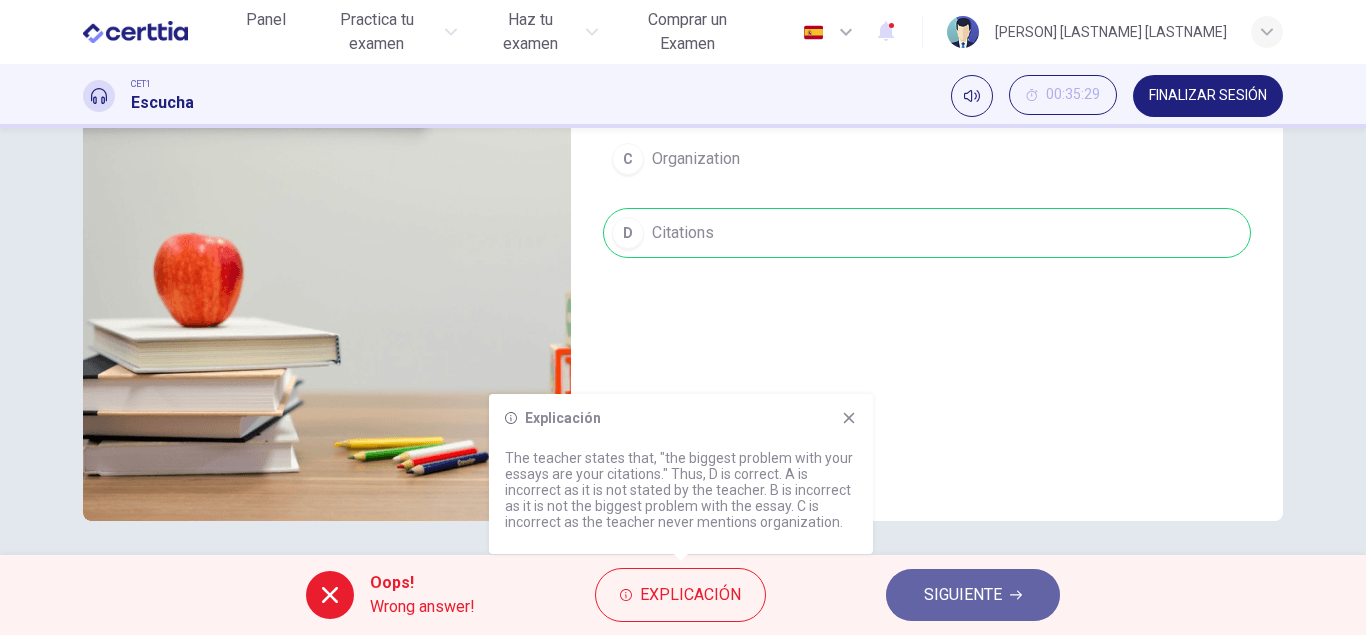 click on "SIGUIENTE" at bounding box center (963, 595) 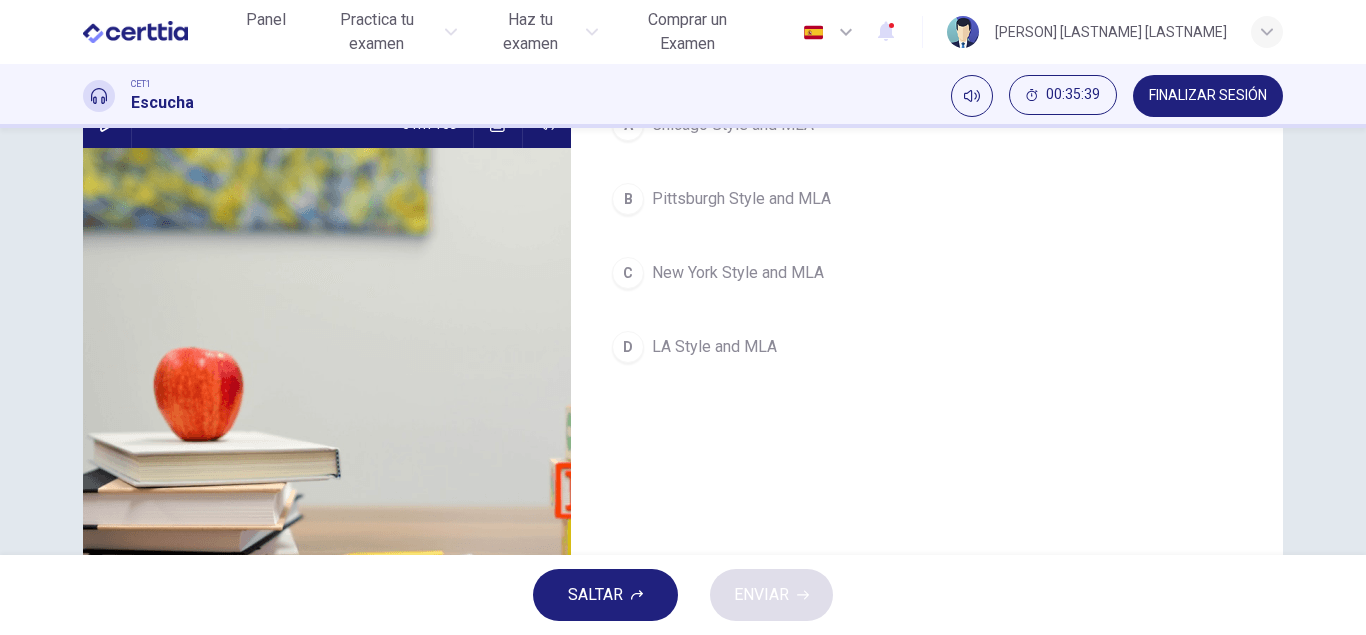 scroll, scrollTop: 0, scrollLeft: 0, axis: both 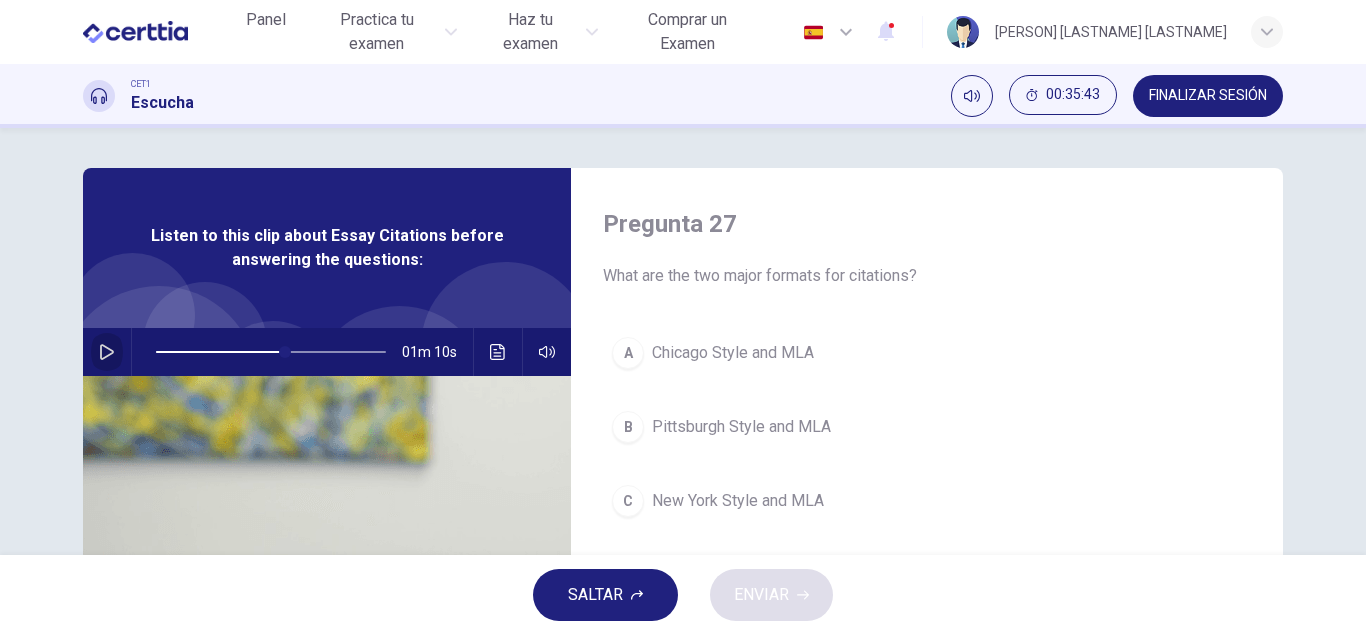 click 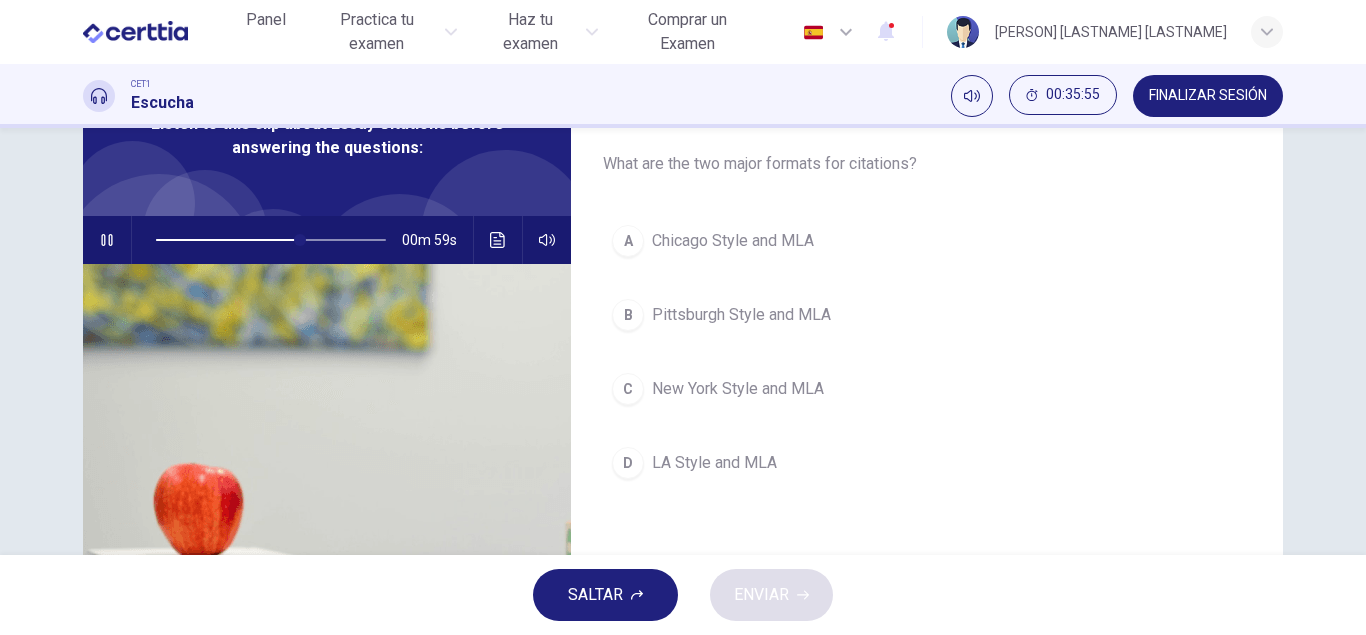 scroll, scrollTop: 114, scrollLeft: 0, axis: vertical 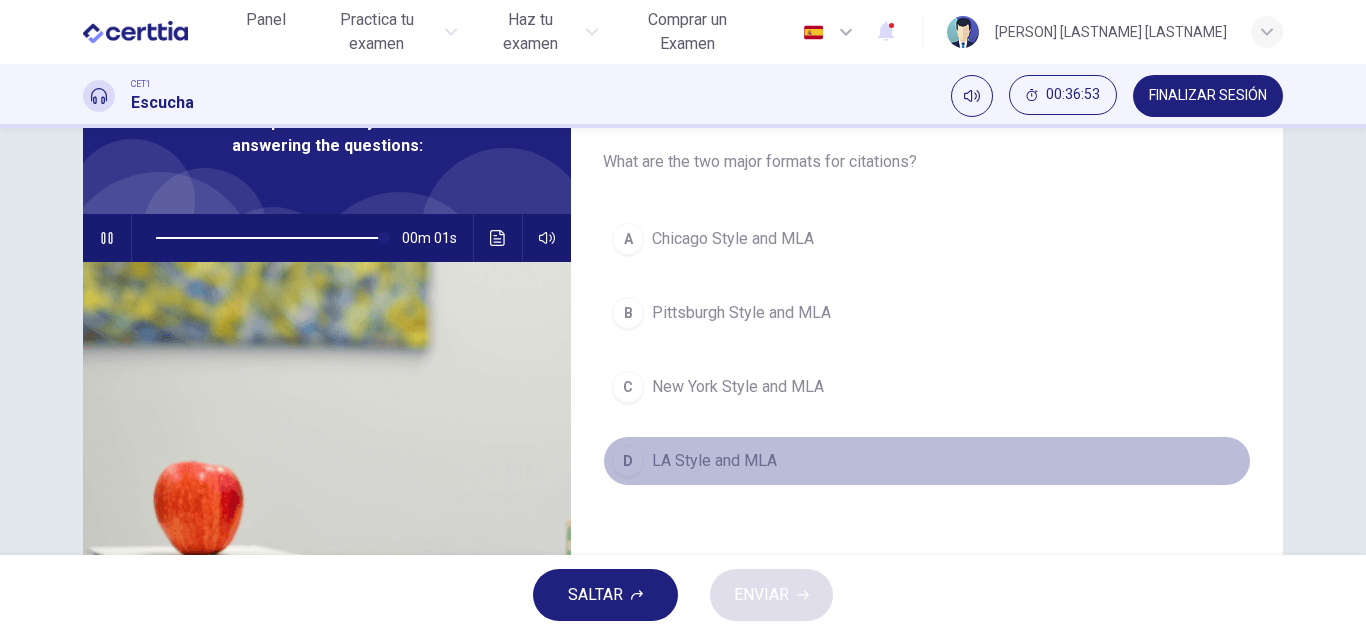 click on "LA Style and MLA" at bounding box center [714, 461] 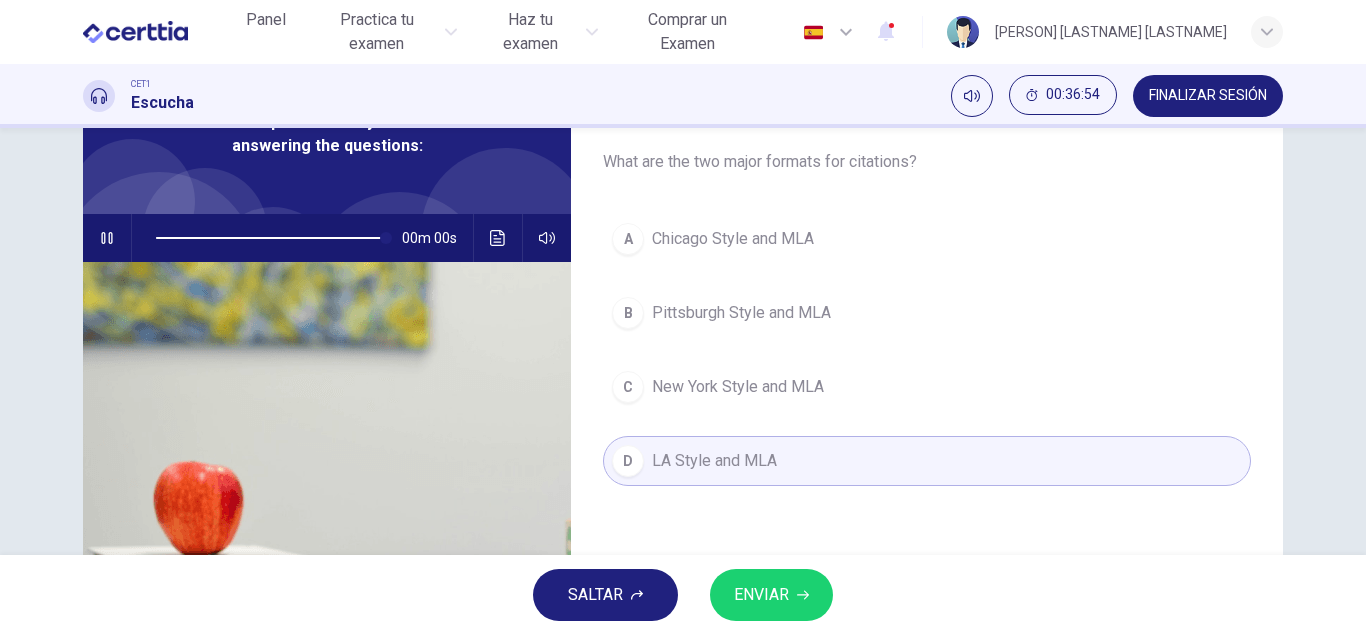 type on "*" 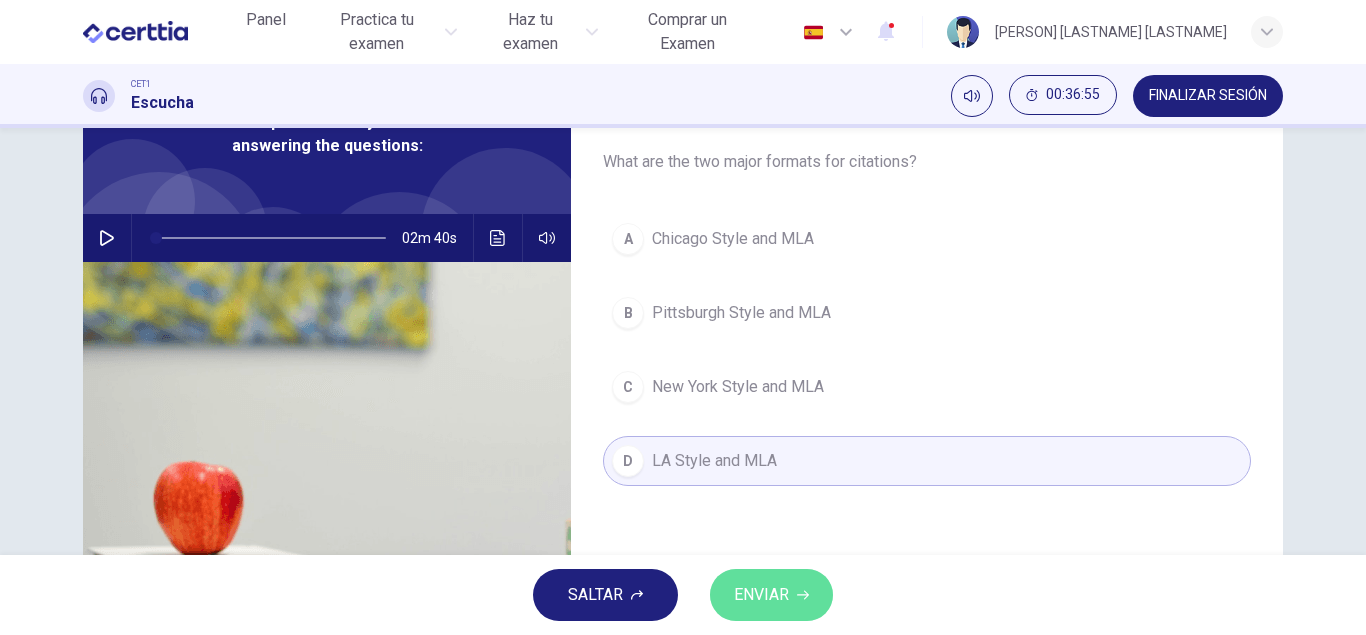 click on "ENVIAR" at bounding box center [761, 595] 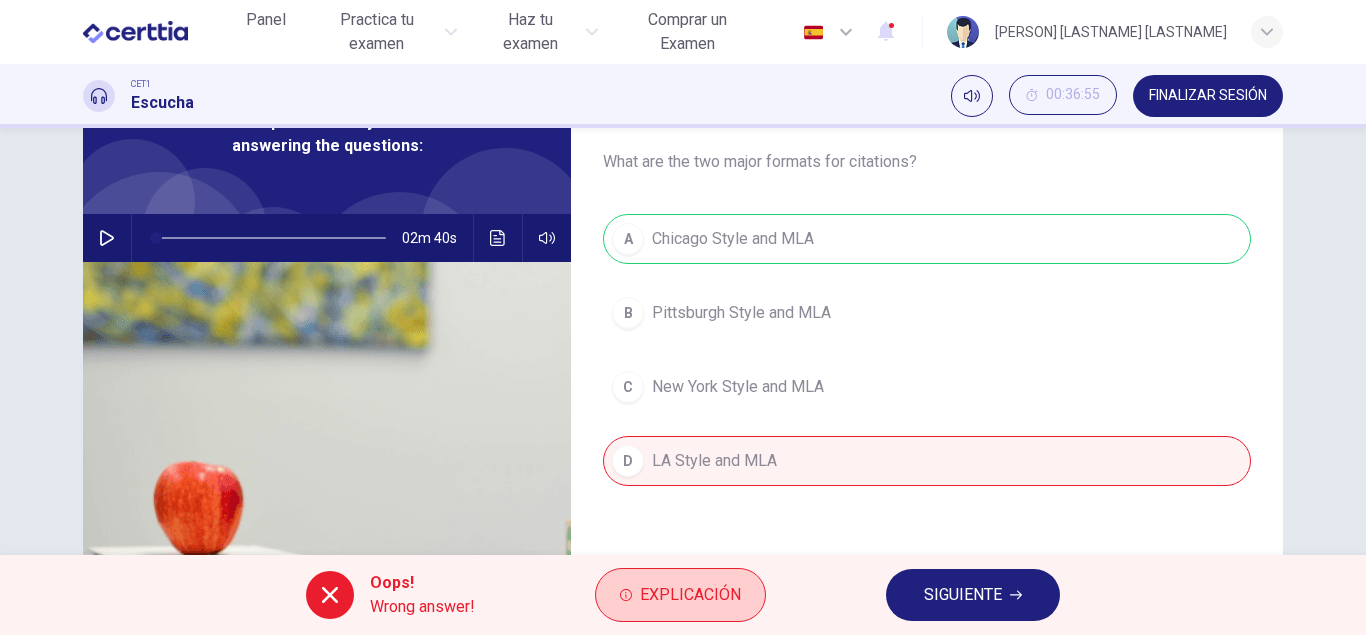 click on "Explicación" at bounding box center (690, 595) 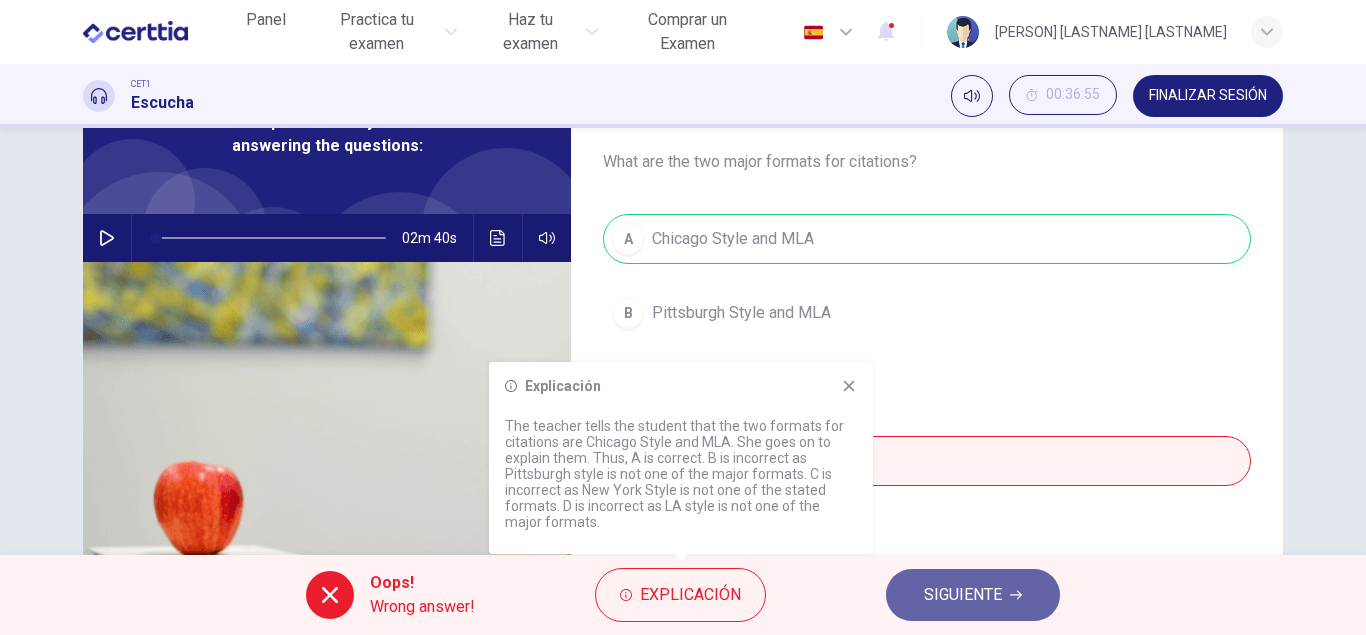 click on "SIGUIENTE" at bounding box center (963, 595) 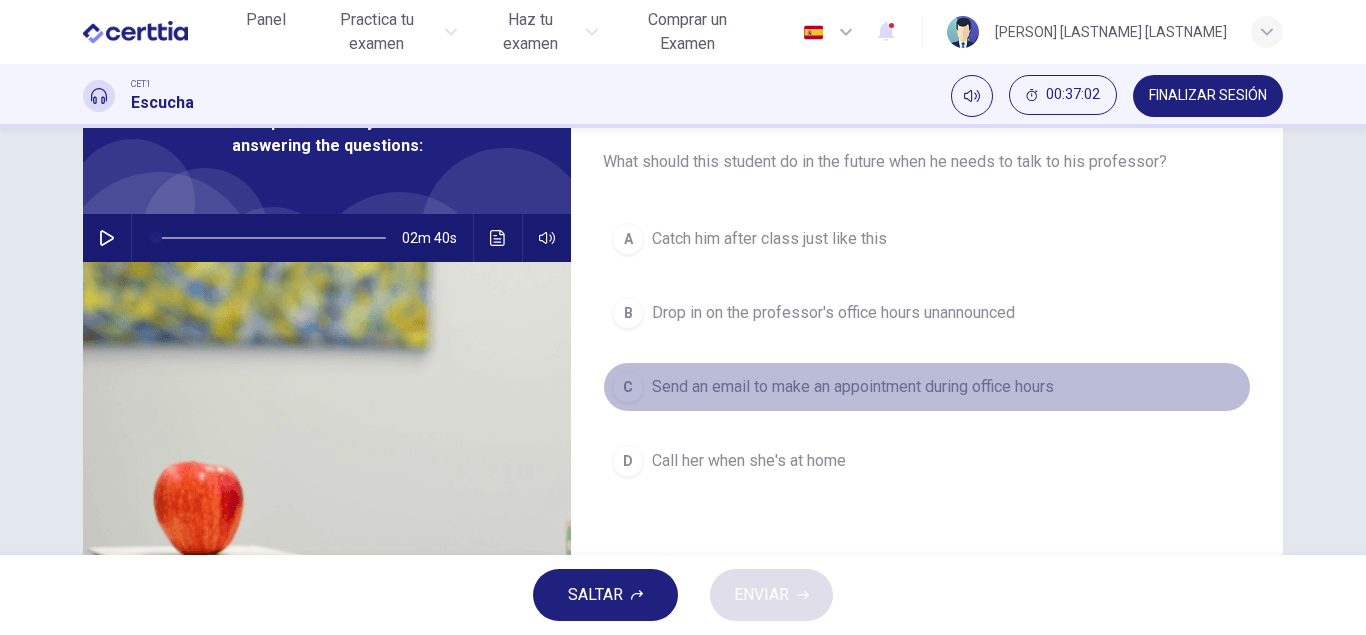 click on "C" at bounding box center [628, 387] 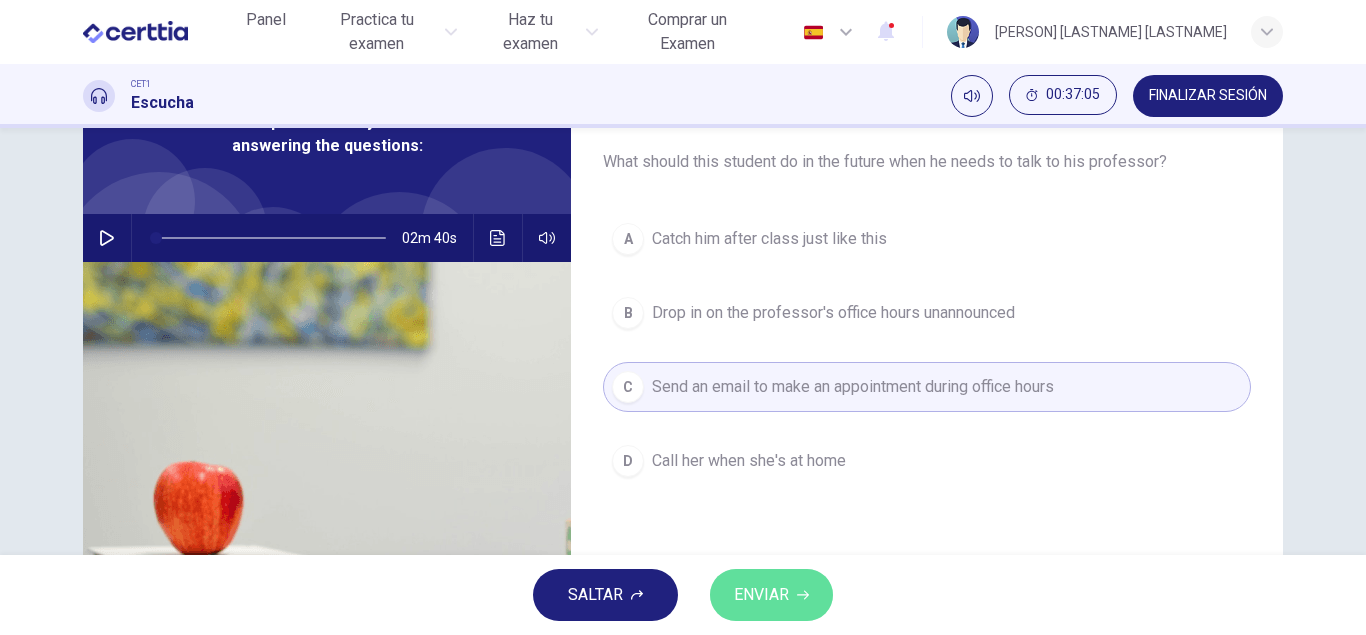 click on "ENVIAR" at bounding box center (761, 595) 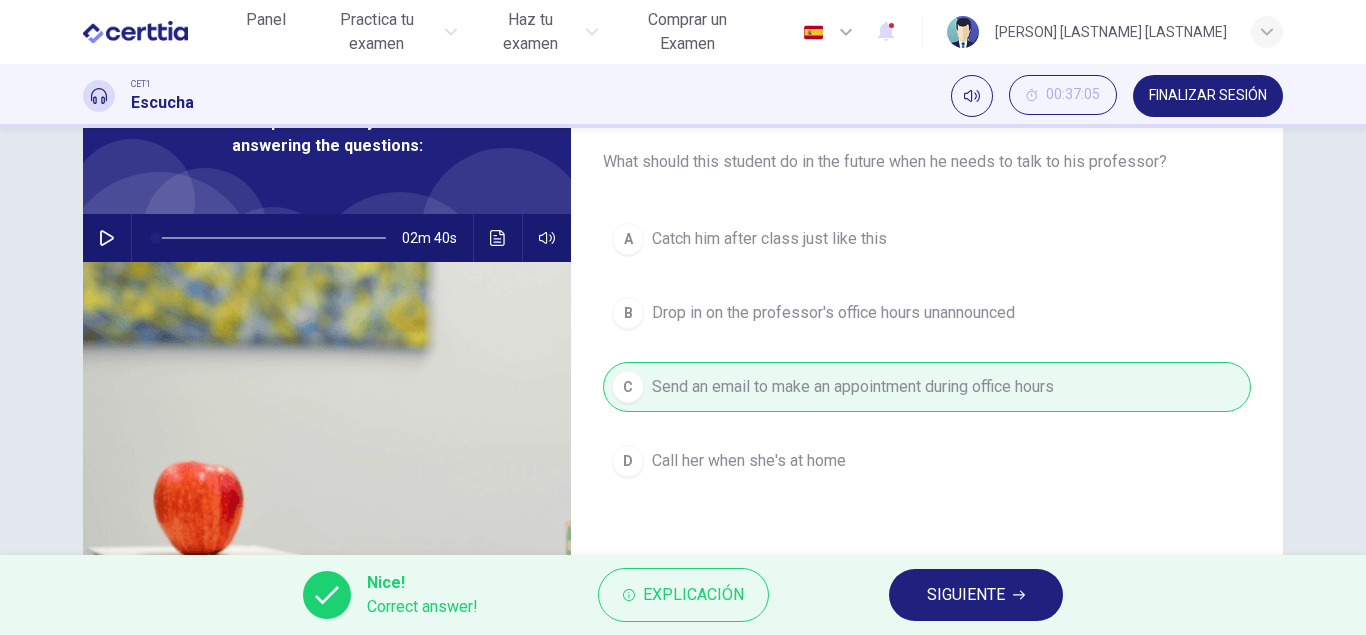 click on "SIGUIENTE" at bounding box center [966, 595] 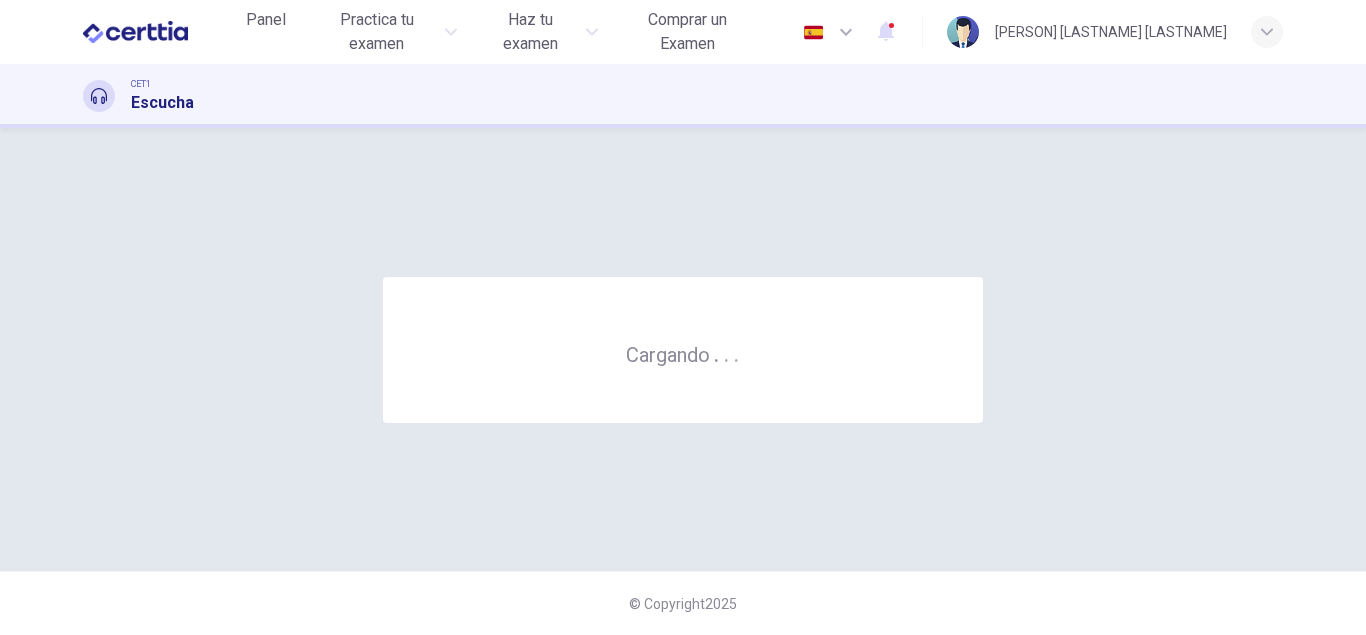 scroll, scrollTop: 0, scrollLeft: 0, axis: both 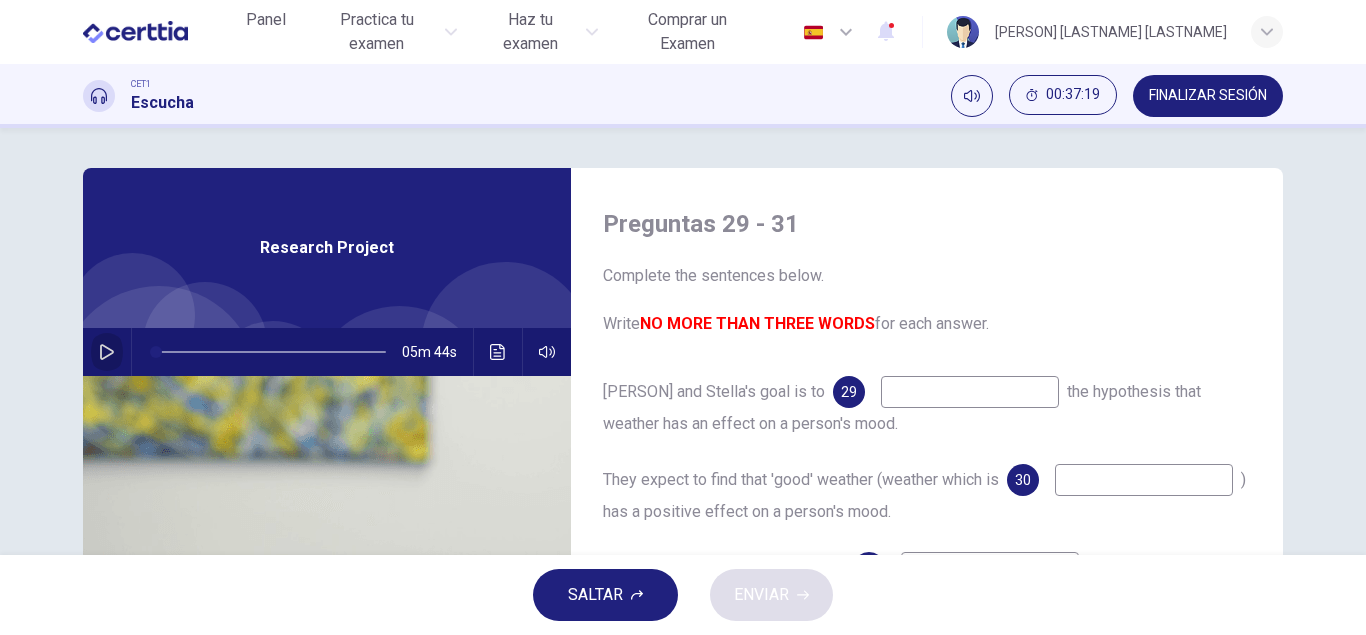 click 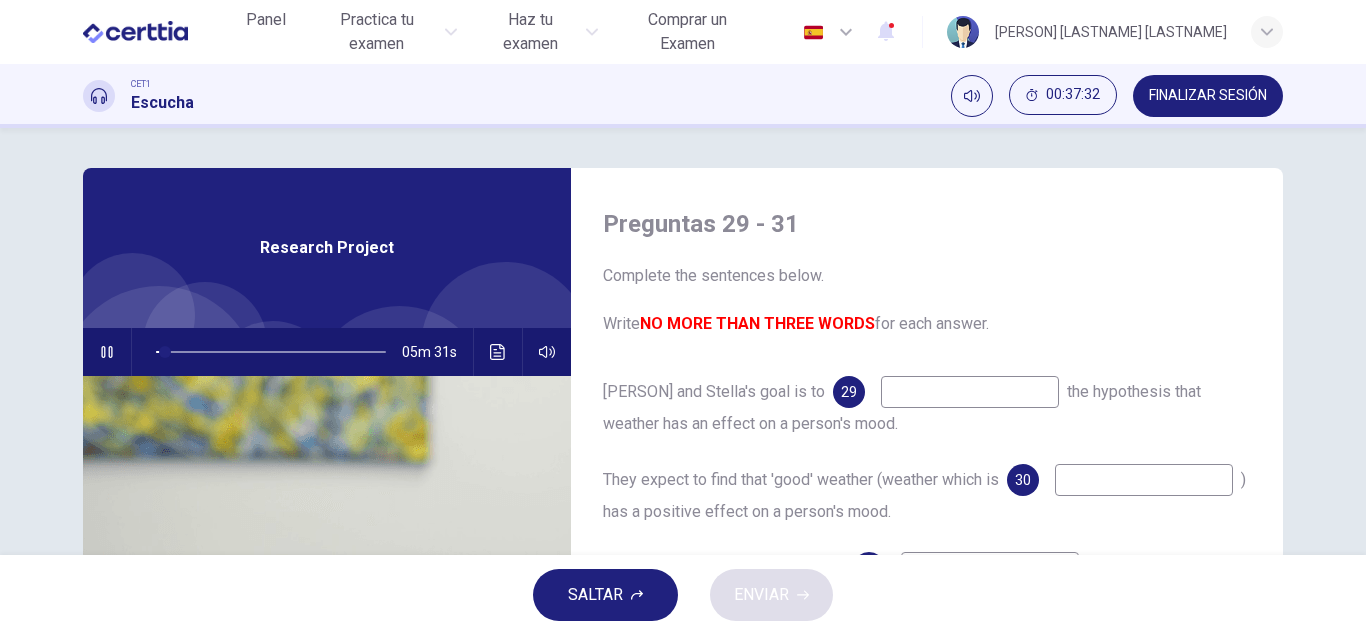 click at bounding box center (970, 392) 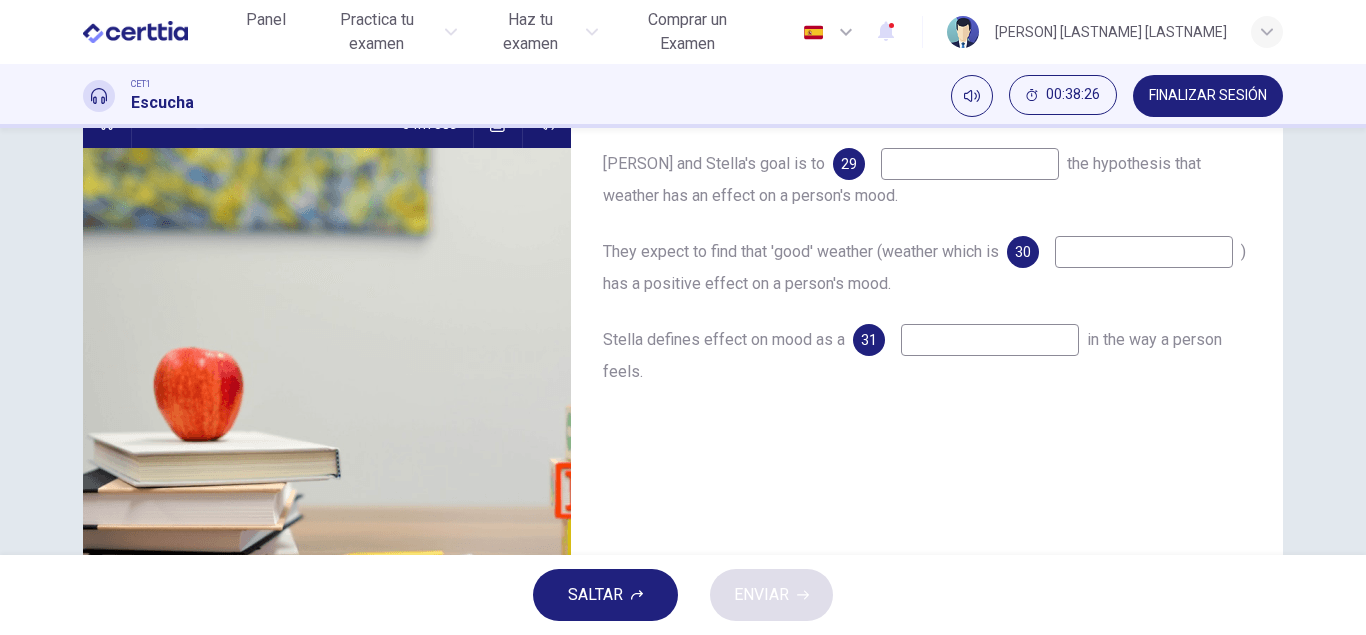 scroll, scrollTop: 114, scrollLeft: 0, axis: vertical 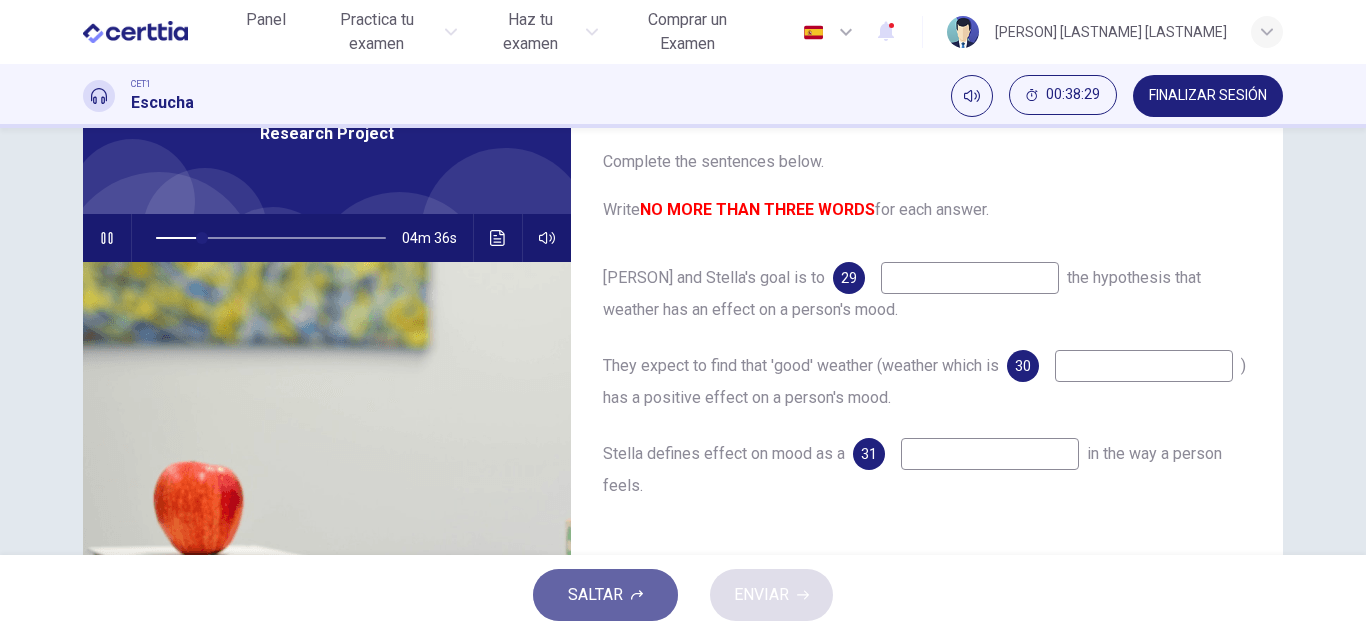 click on "SALTAR" at bounding box center [595, 595] 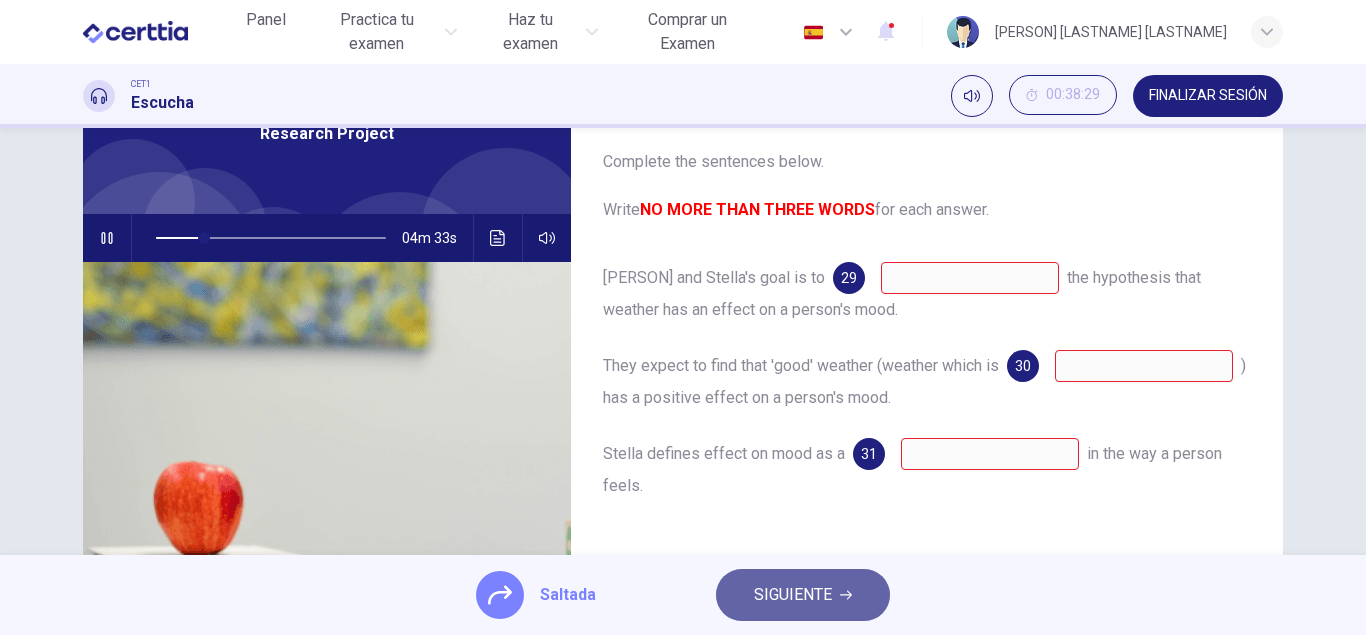 click on "SIGUIENTE" at bounding box center (793, 595) 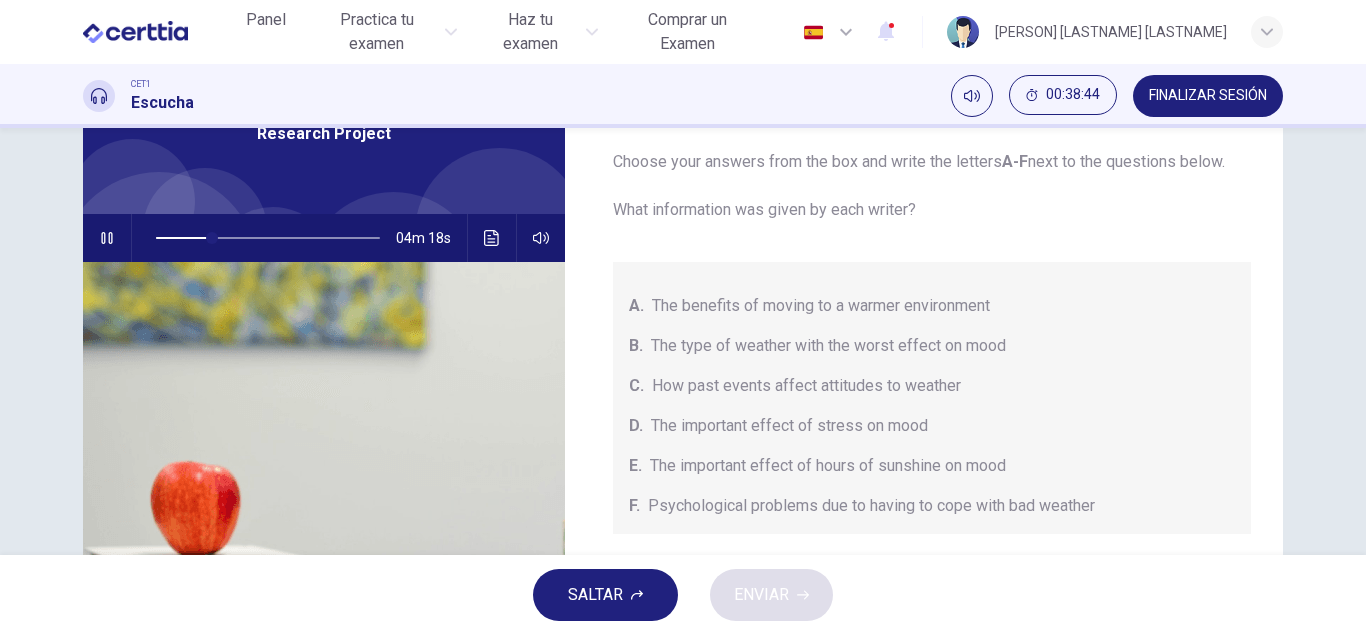scroll, scrollTop: 65, scrollLeft: 0, axis: vertical 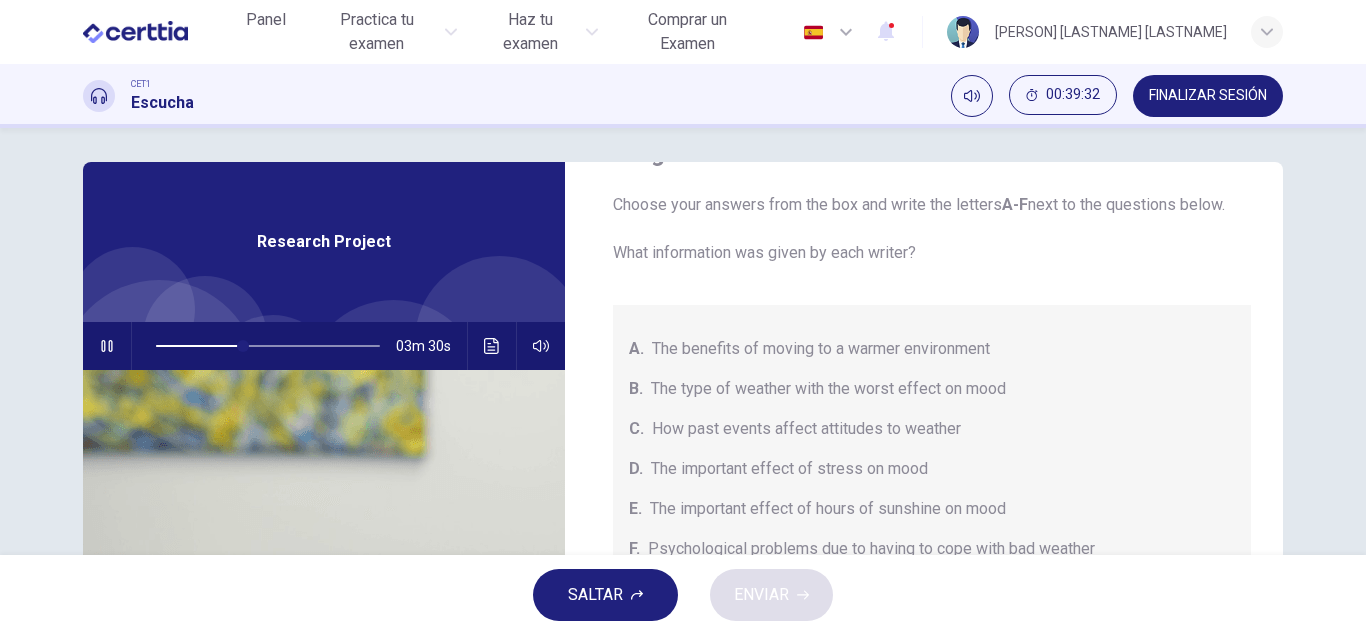 click on "SALTAR" at bounding box center [595, 595] 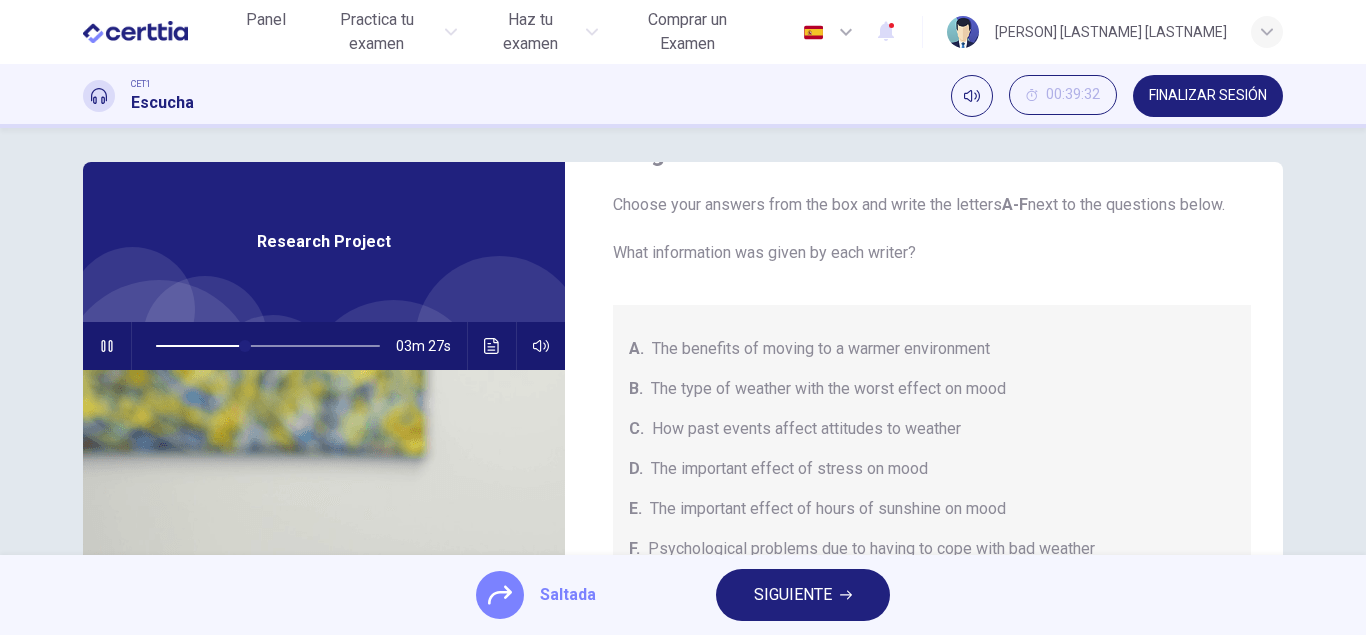 type on "**" 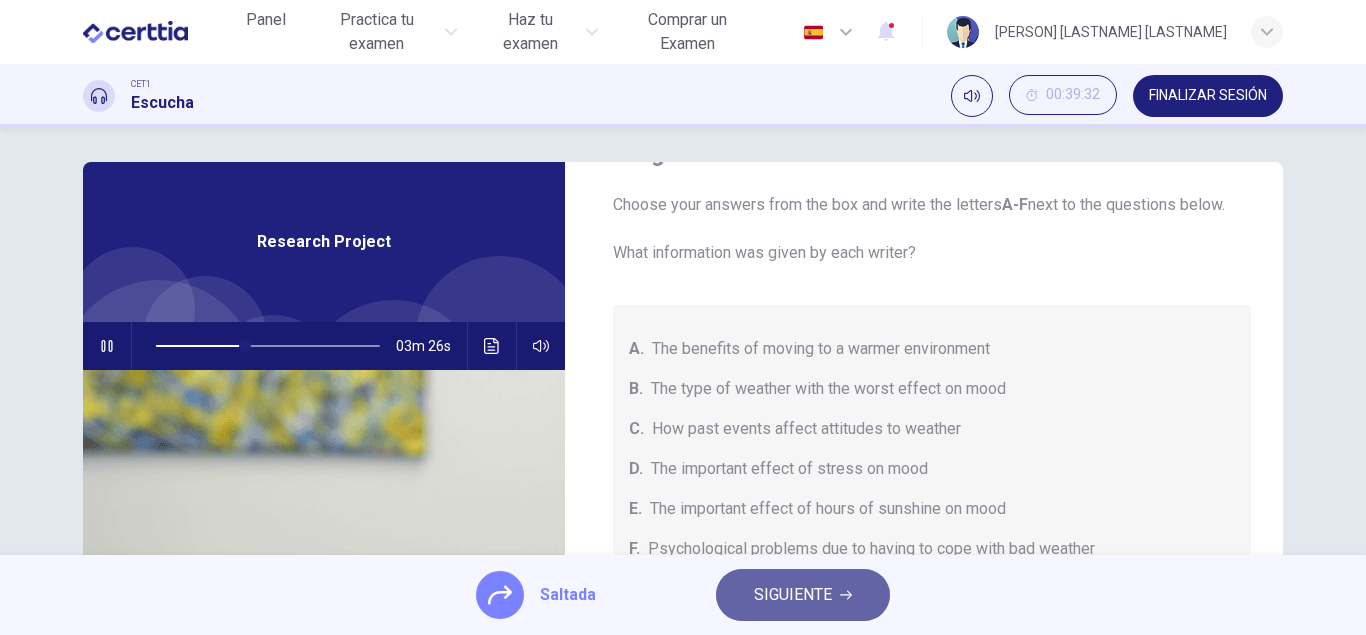 click on "SIGUIENTE" at bounding box center (793, 595) 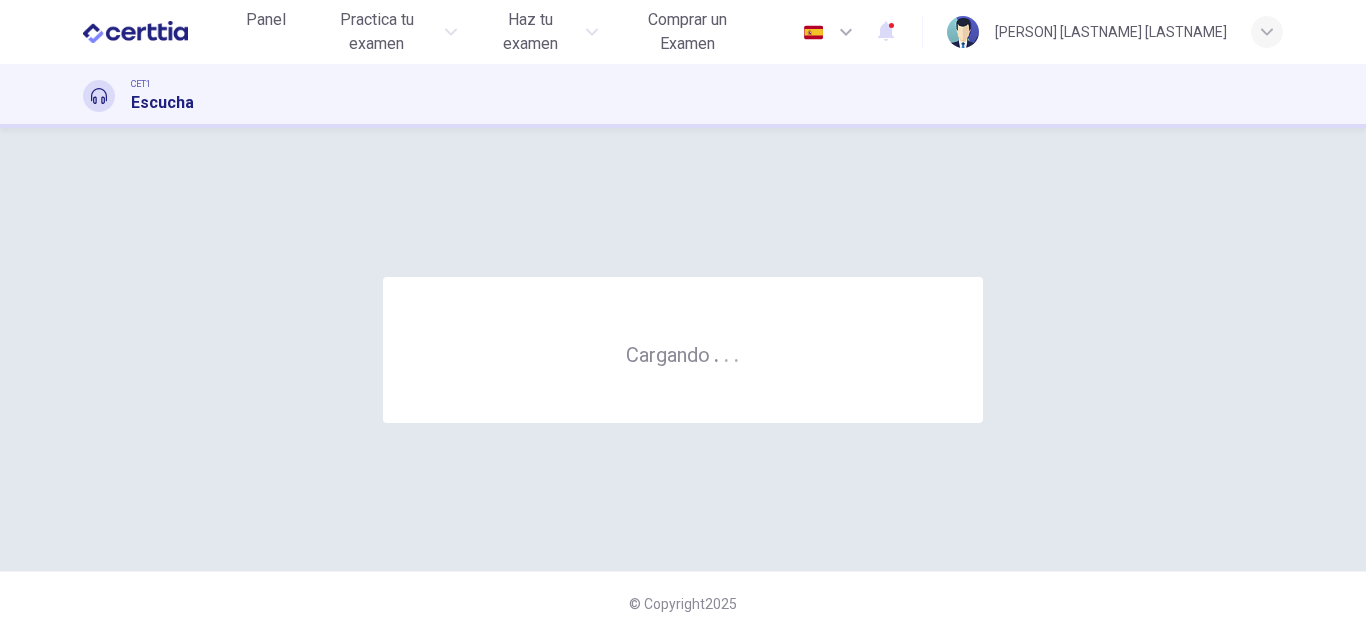 scroll, scrollTop: 0, scrollLeft: 0, axis: both 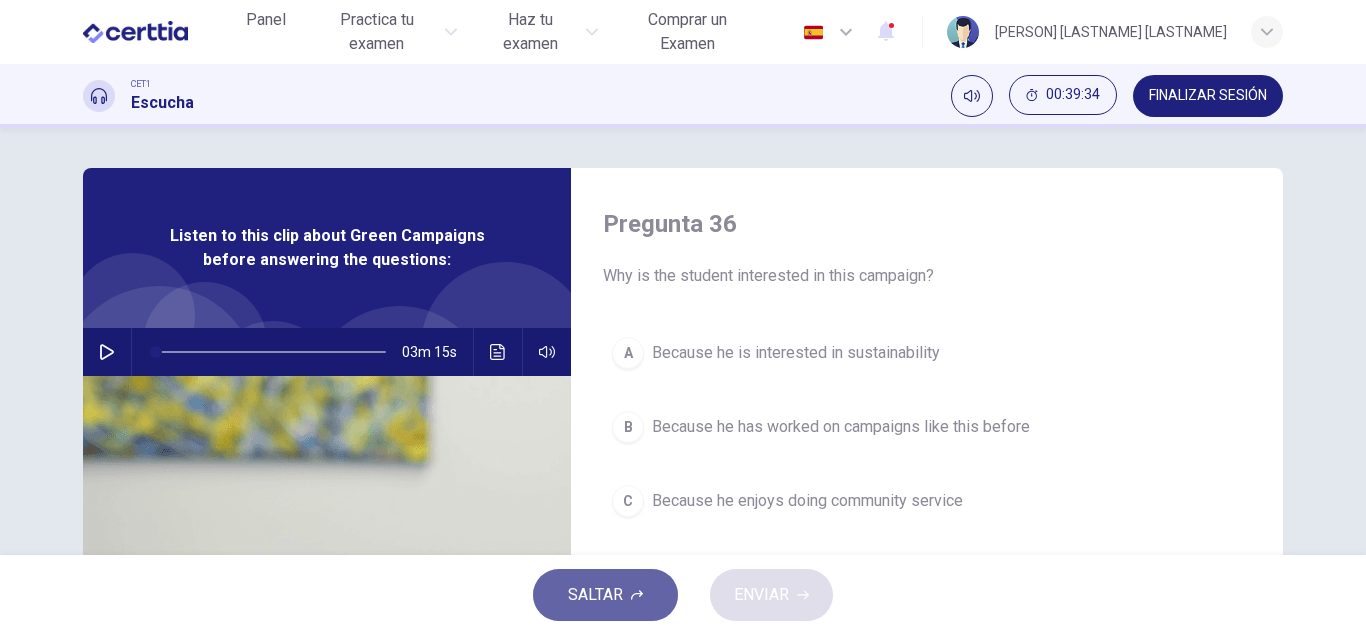 click on "SALTAR" at bounding box center (595, 595) 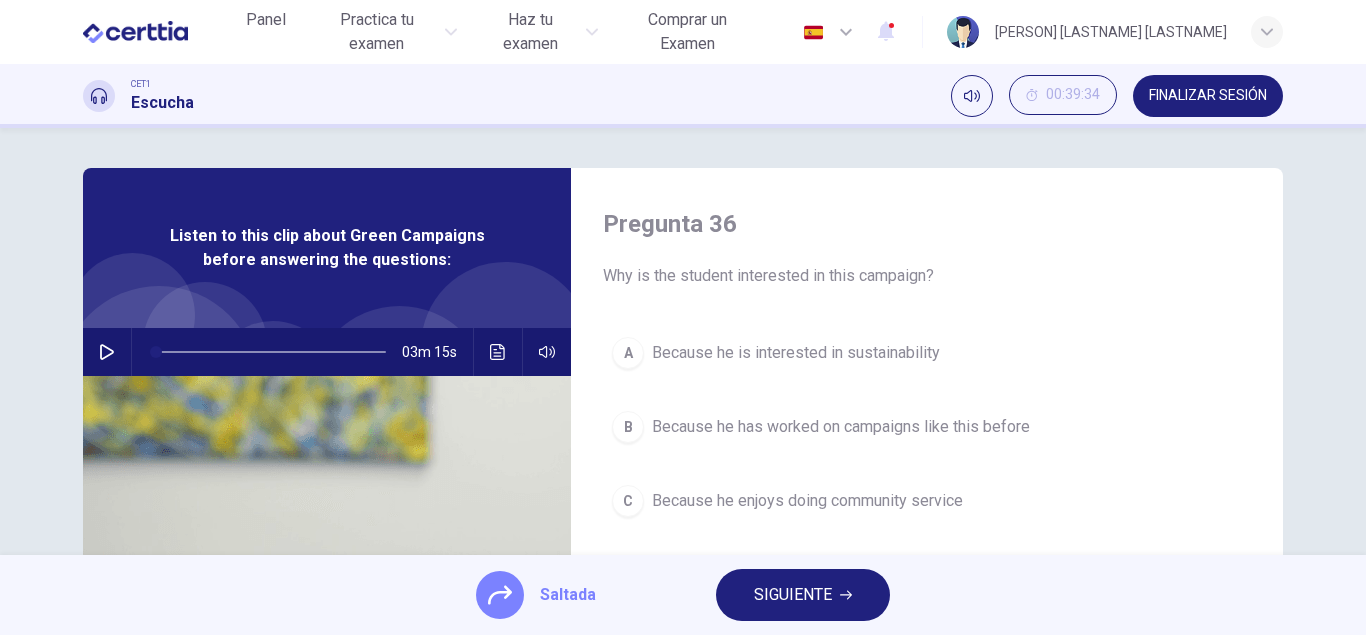 click on "SIGUIENTE" at bounding box center (793, 595) 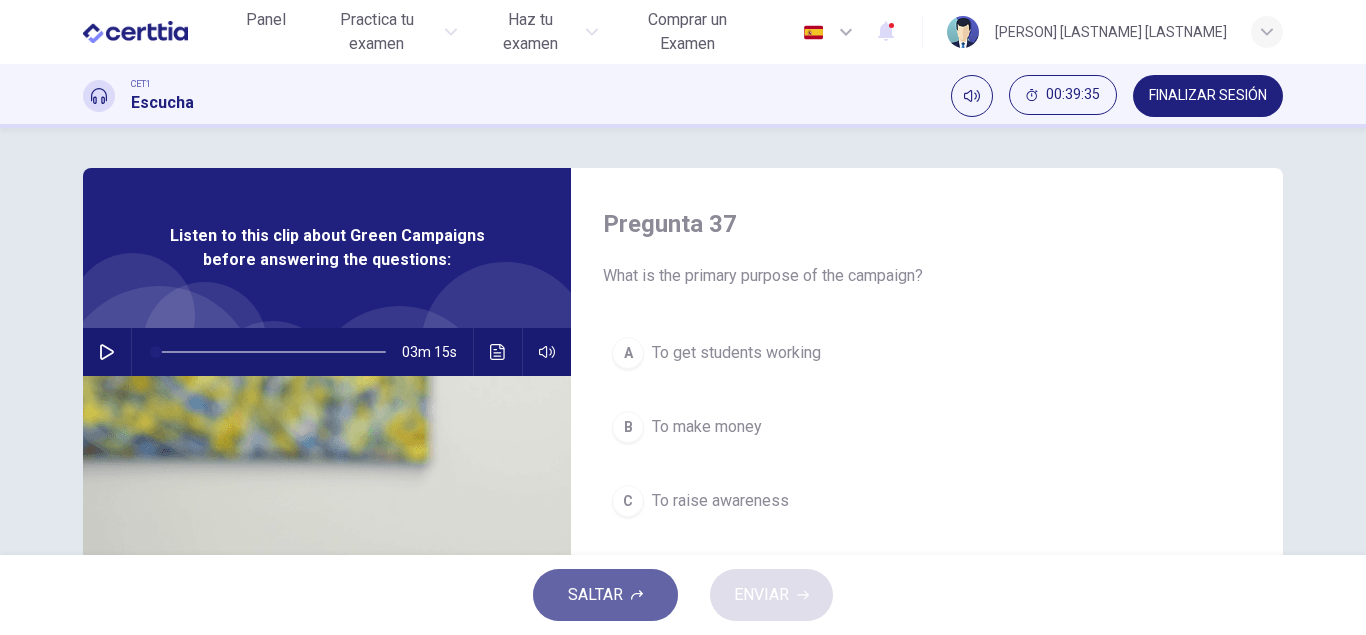 click on "SALTAR" at bounding box center [595, 595] 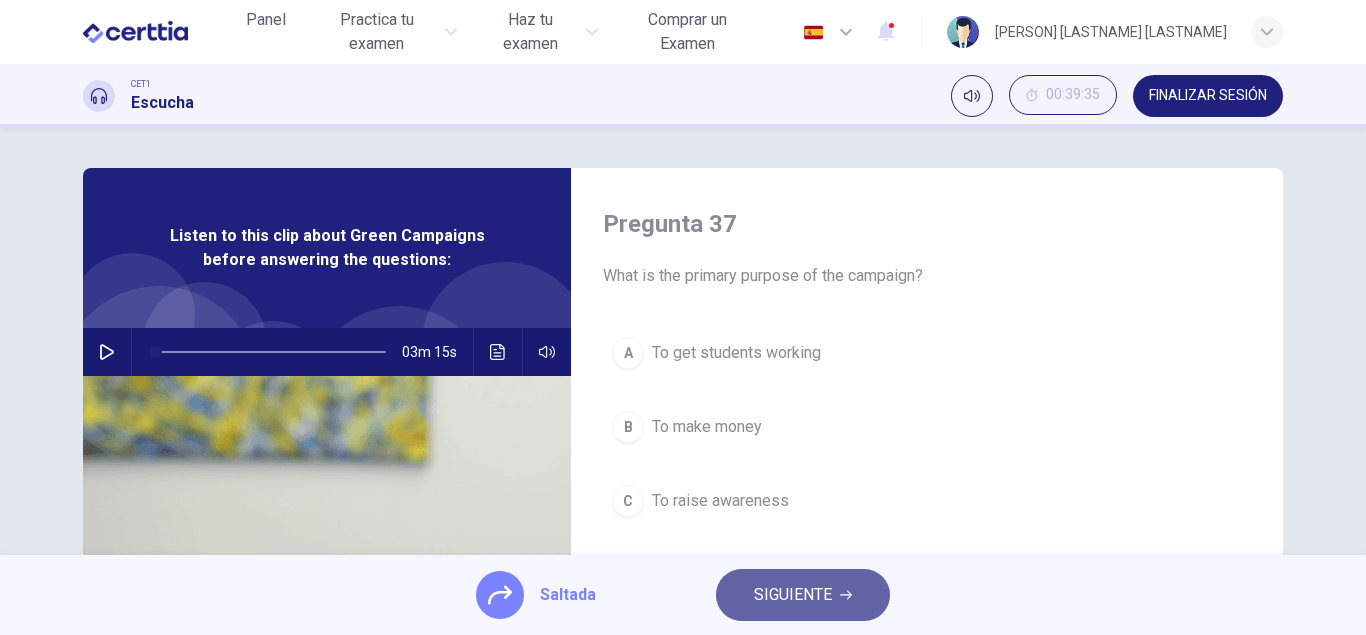 click on "SIGUIENTE" at bounding box center [793, 595] 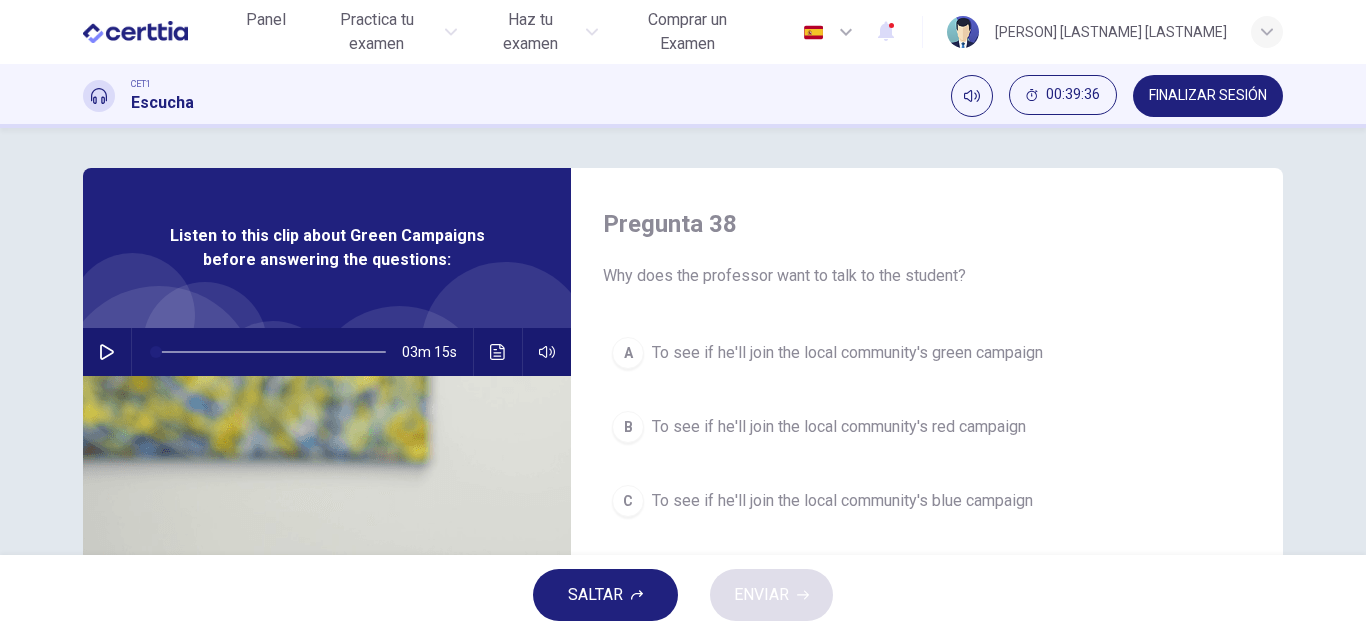 click on "SALTAR" at bounding box center [595, 595] 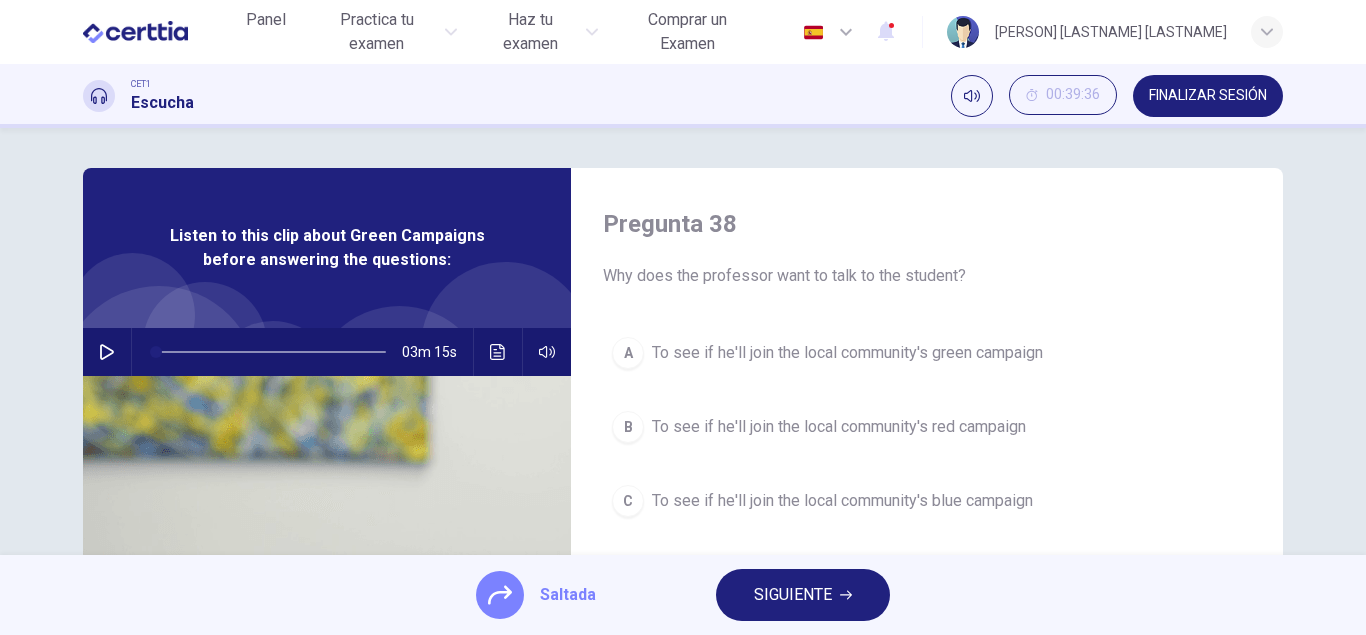 click on "SIGUIENTE" at bounding box center [793, 595] 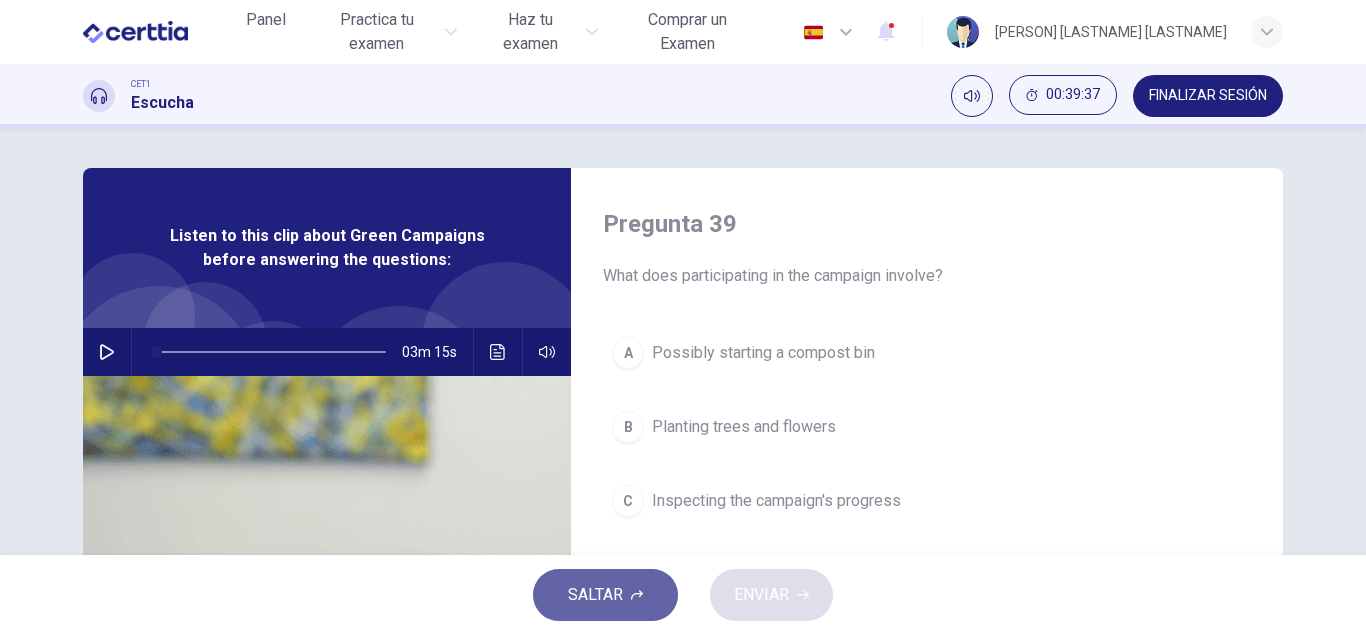 click on "SALTAR" at bounding box center (595, 595) 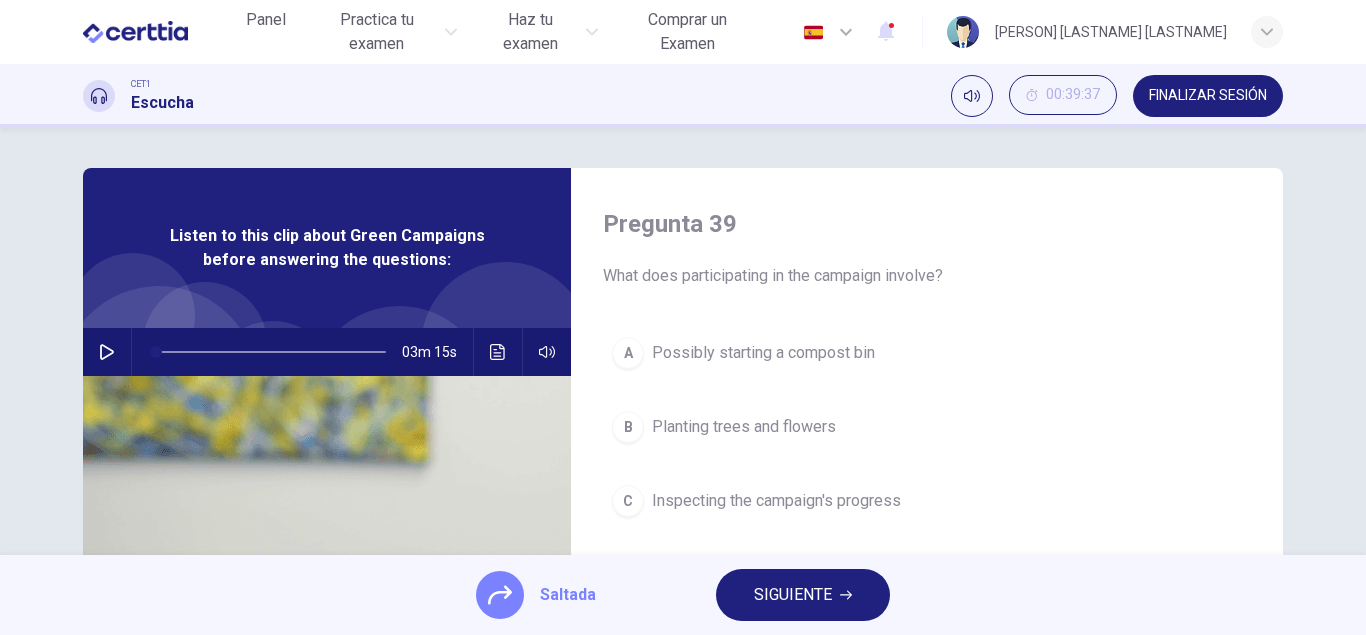 click on "SIGUIENTE" at bounding box center [793, 595] 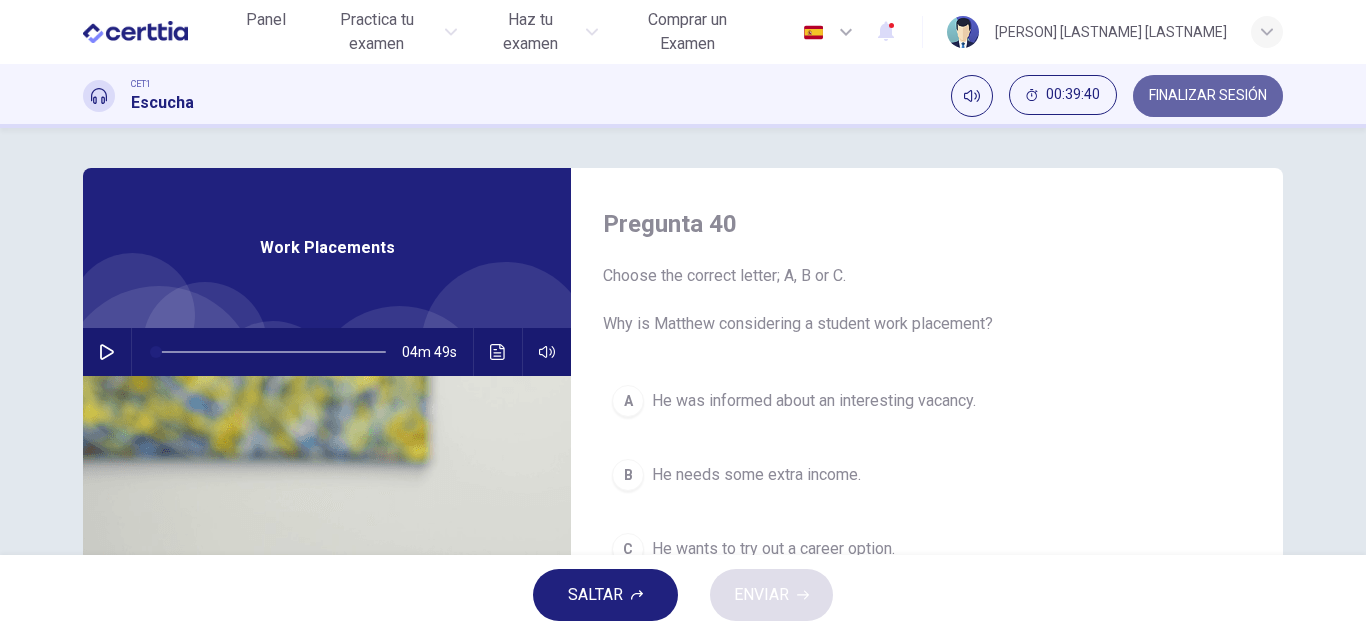 click on "FINALIZAR SESIÓN" at bounding box center [1208, 96] 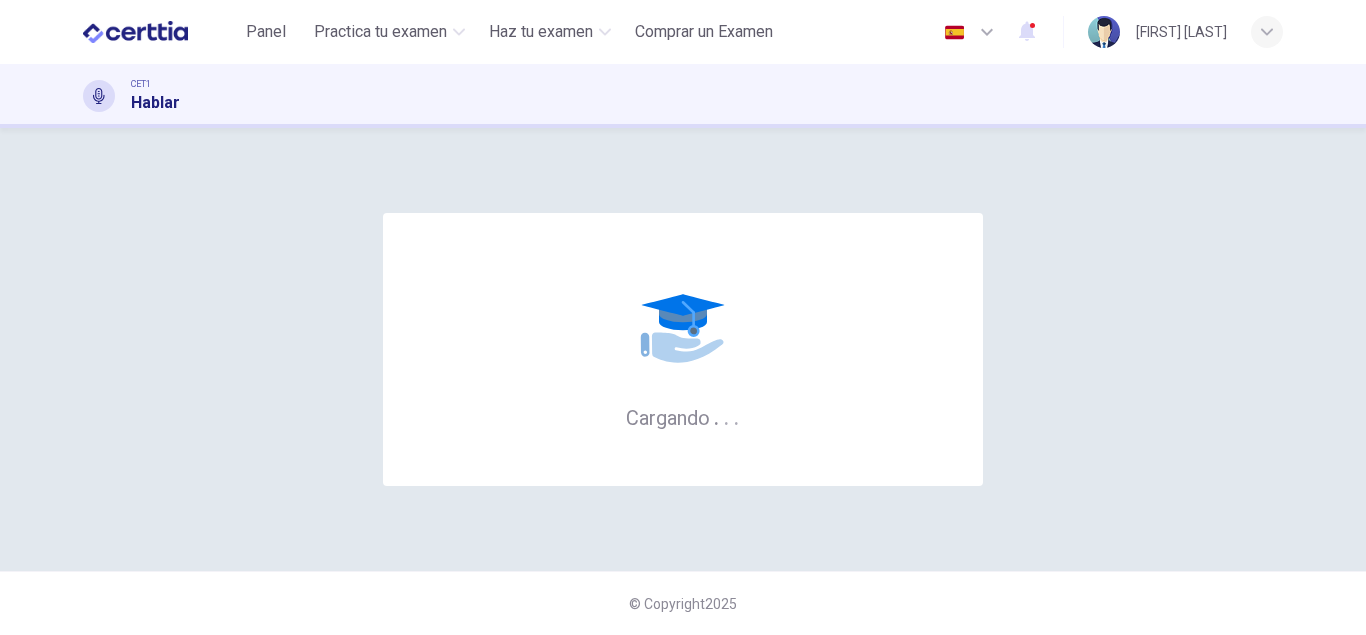 scroll, scrollTop: 0, scrollLeft: 0, axis: both 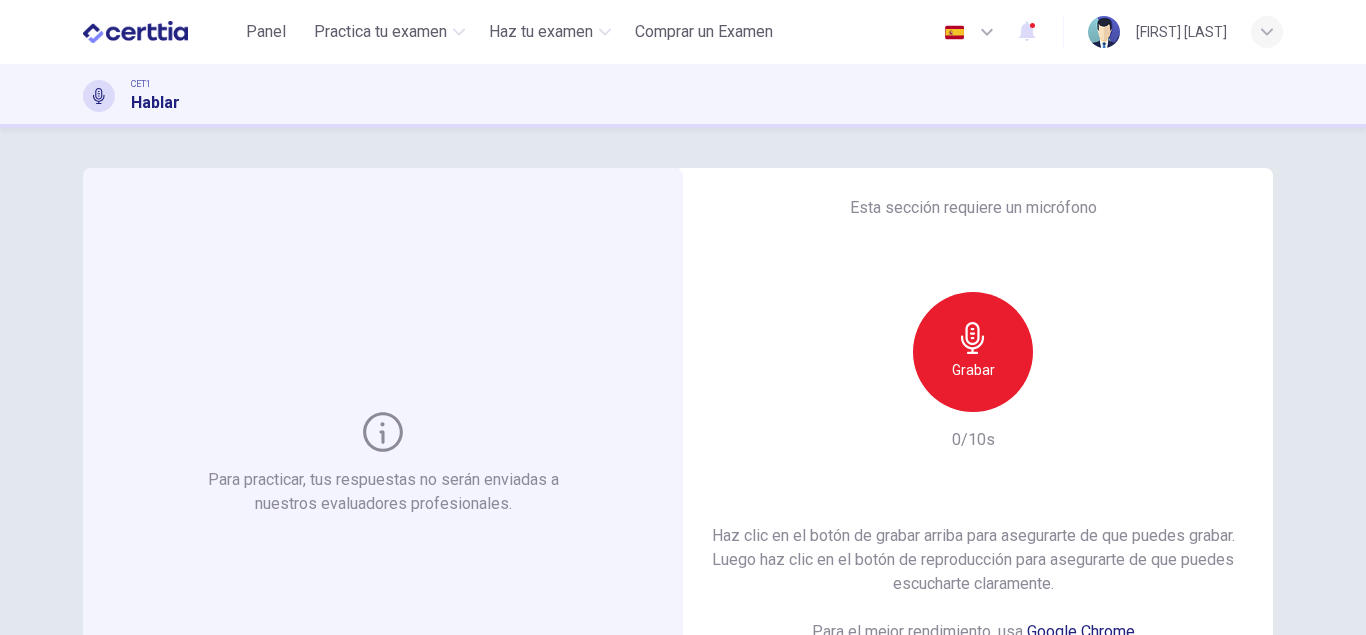 click 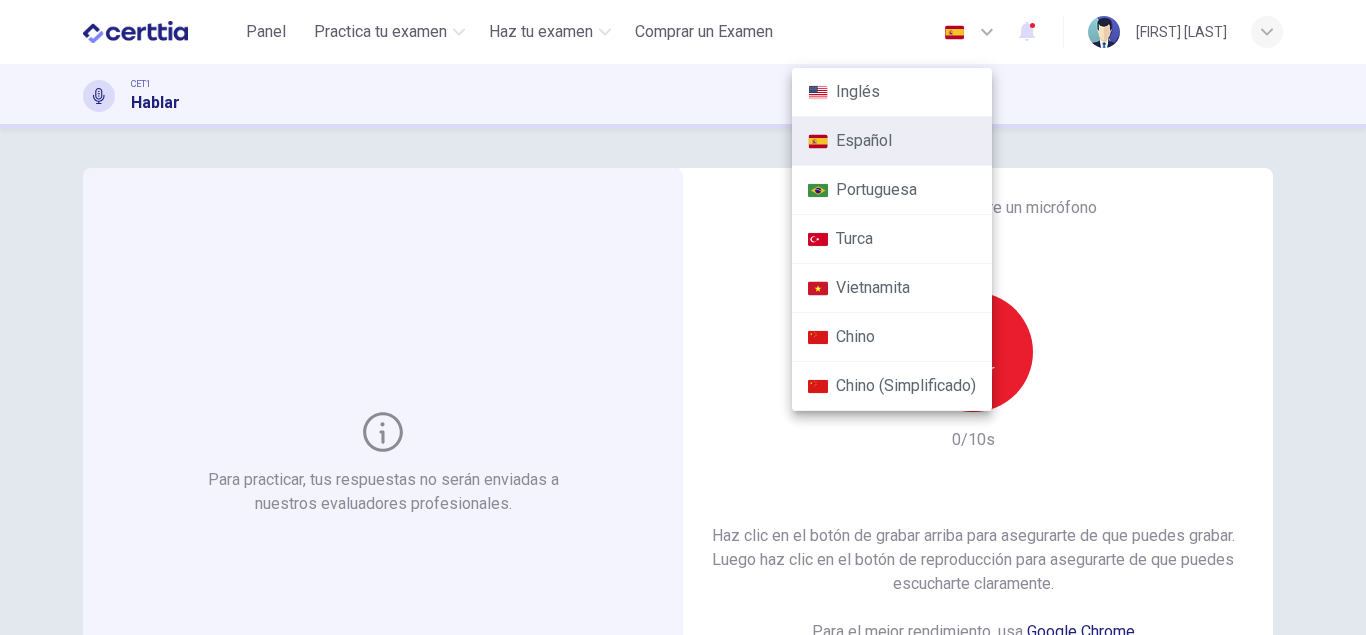 click at bounding box center [683, 317] 